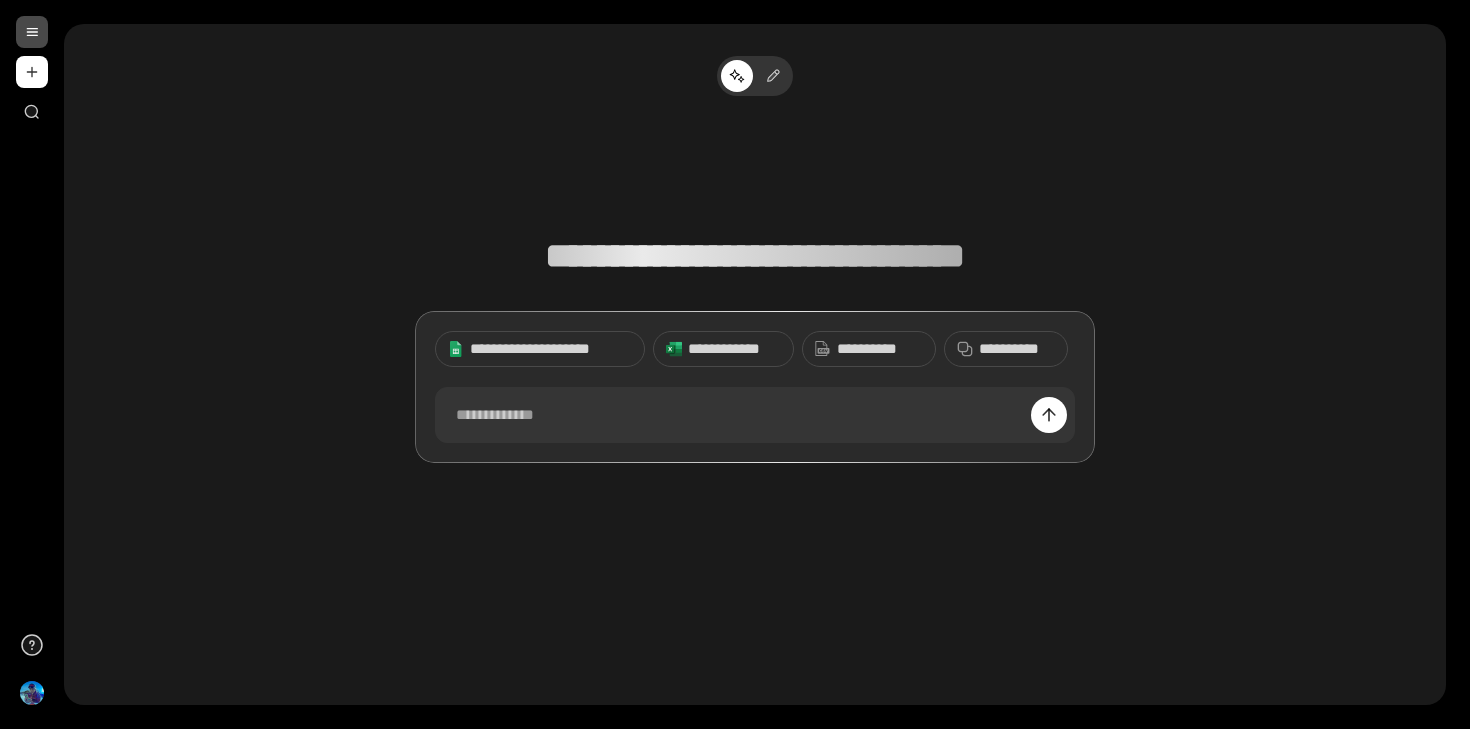 scroll, scrollTop: 0, scrollLeft: 0, axis: both 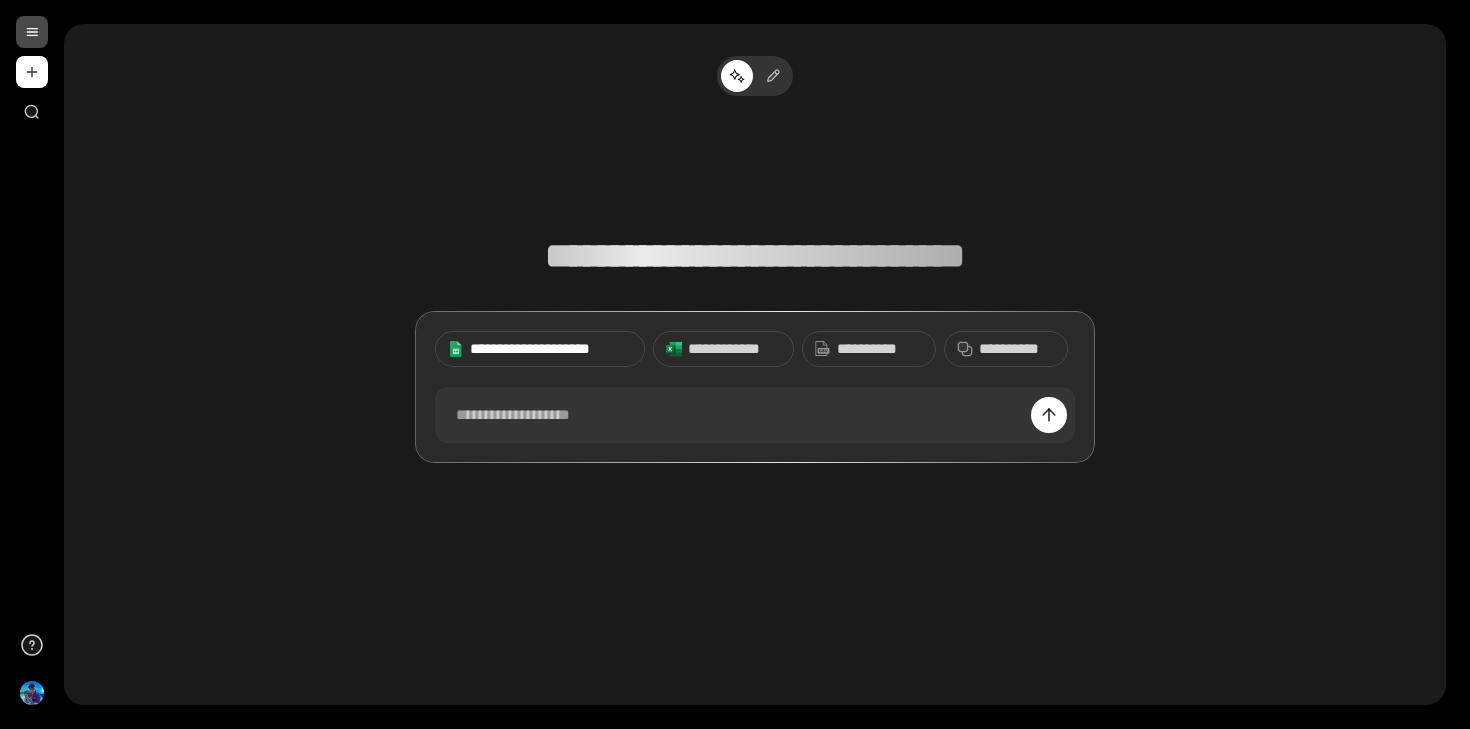 click on "**********" at bounding box center [551, 349] 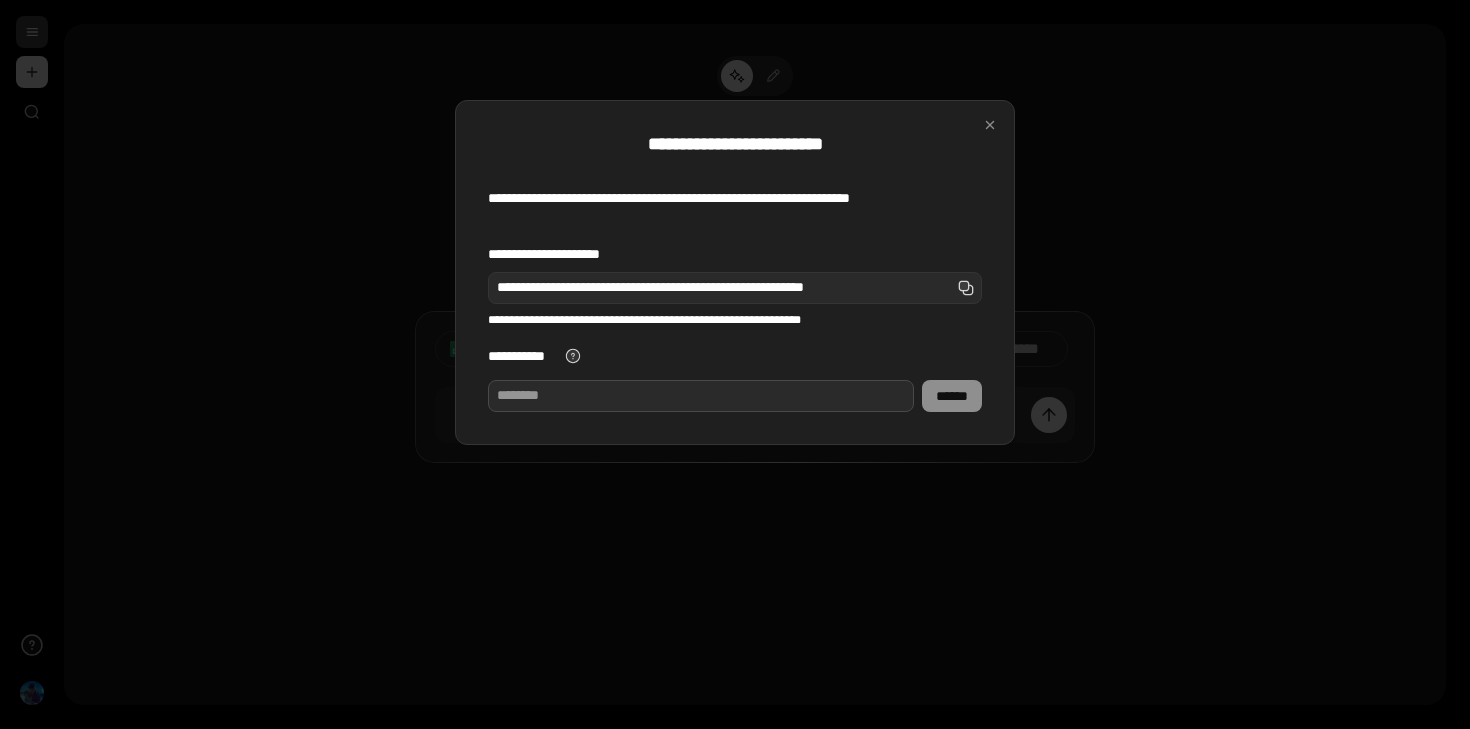 paste on "**********" 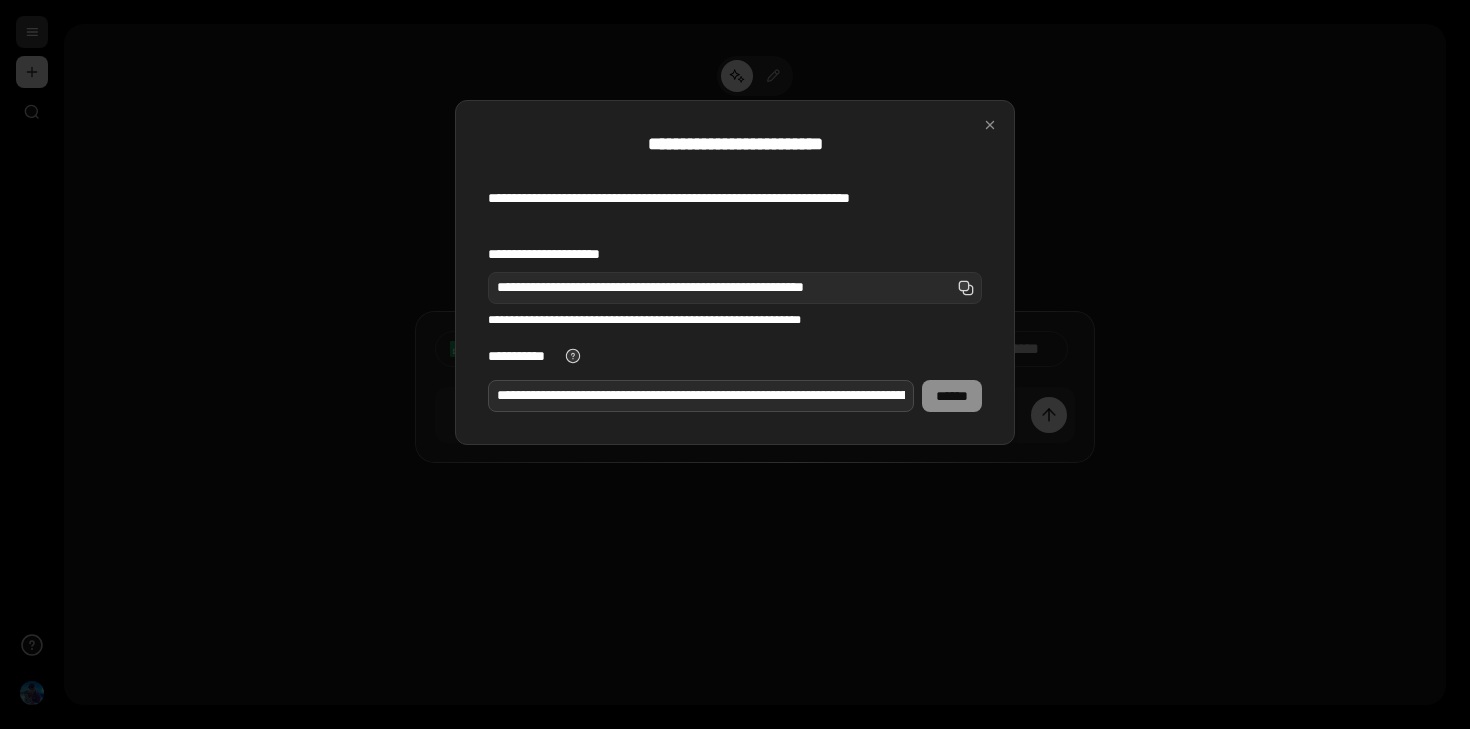 scroll, scrollTop: 0, scrollLeft: 373, axis: horizontal 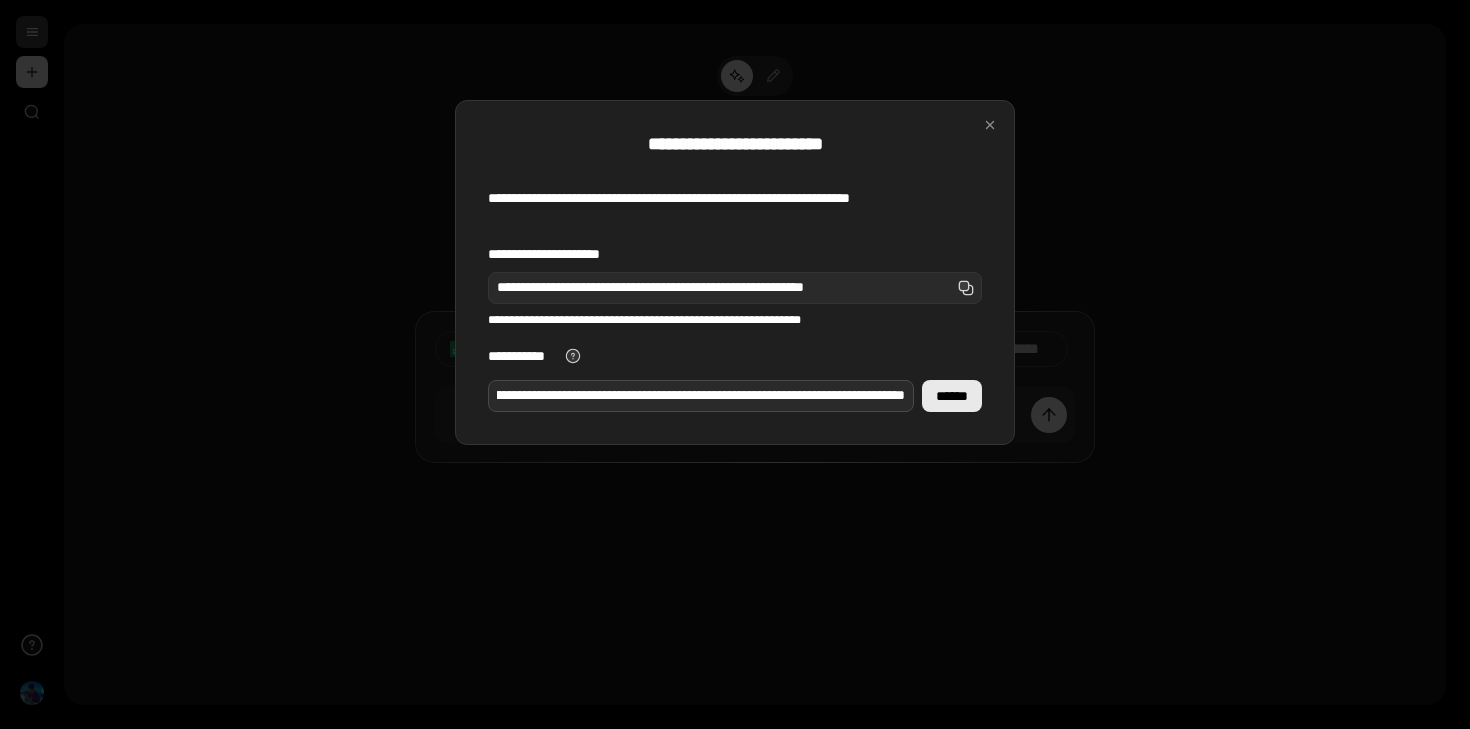 type on "**********" 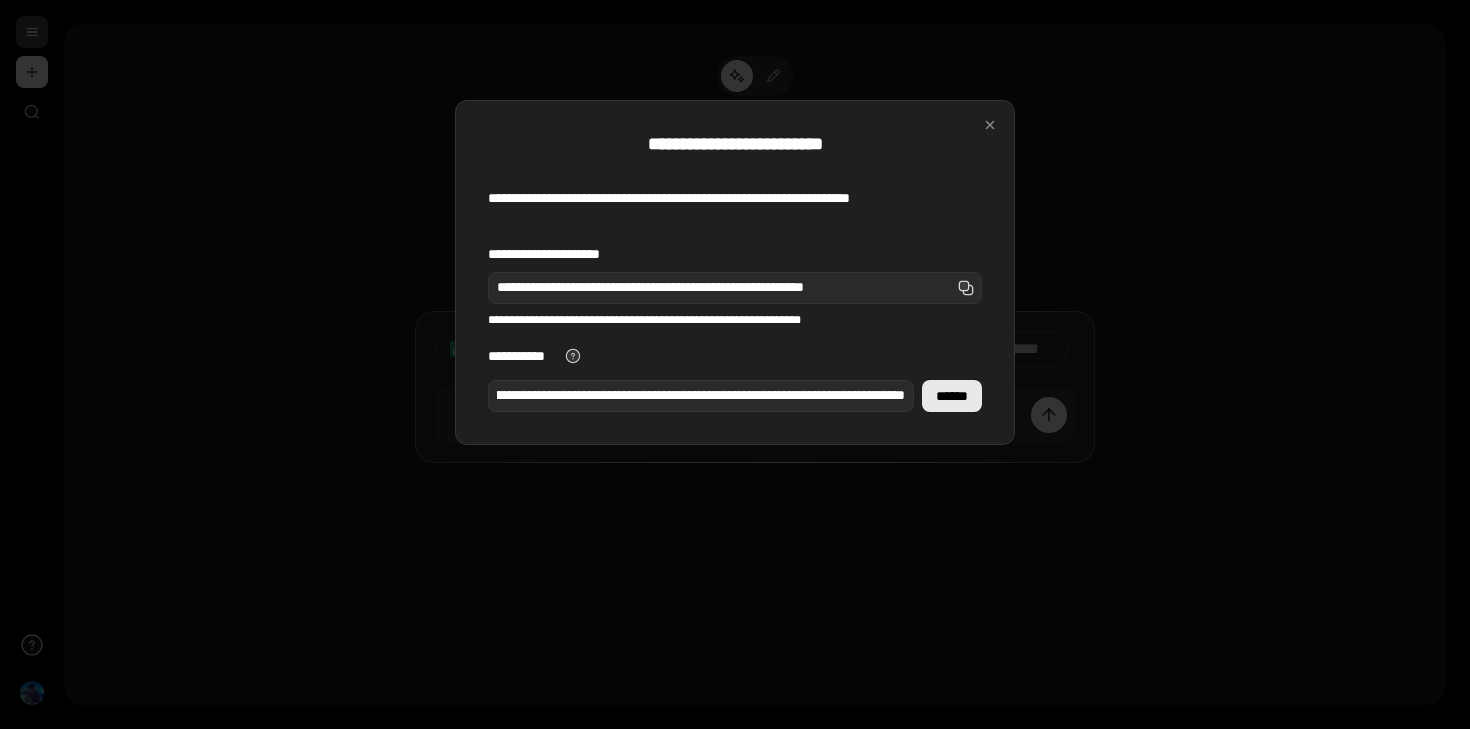 scroll, scrollTop: 0, scrollLeft: 0, axis: both 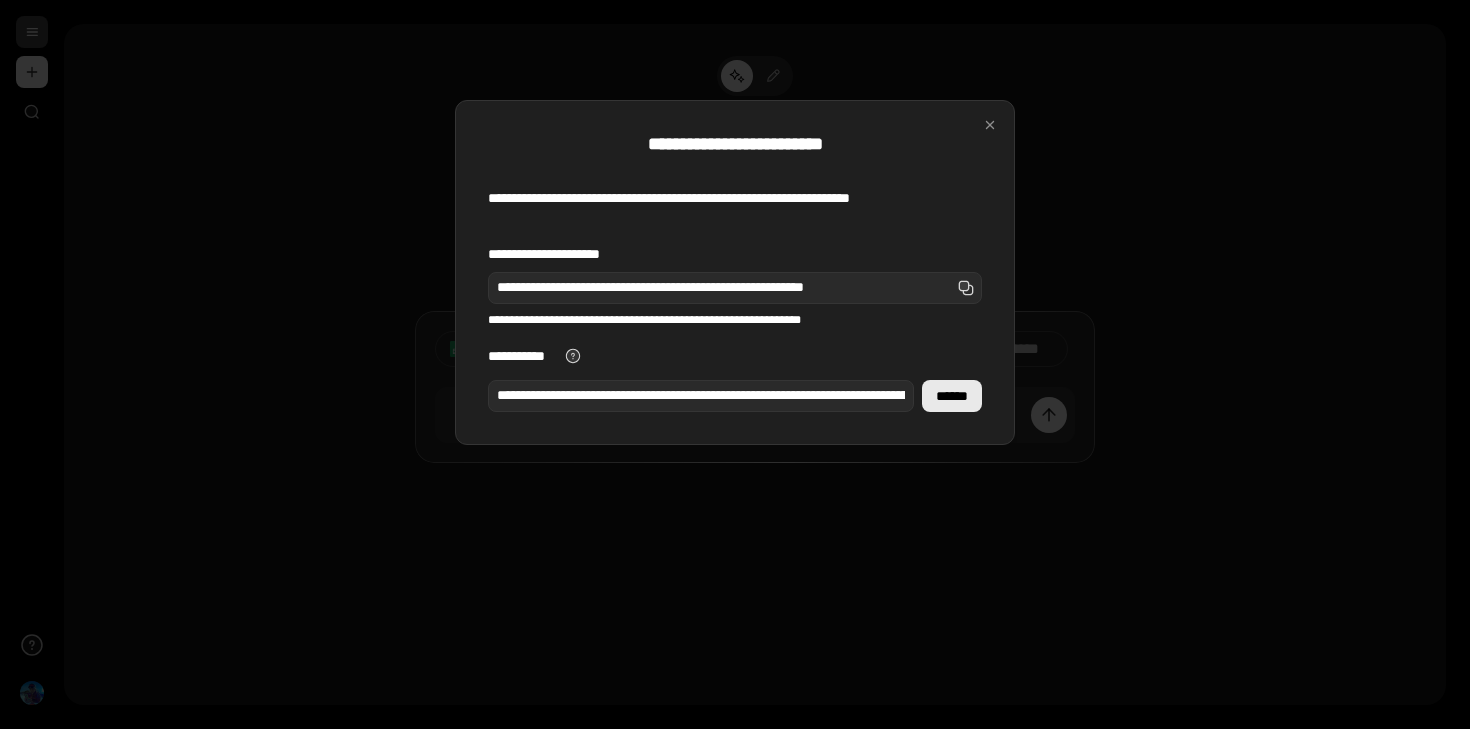 click on "******" at bounding box center (952, 396) 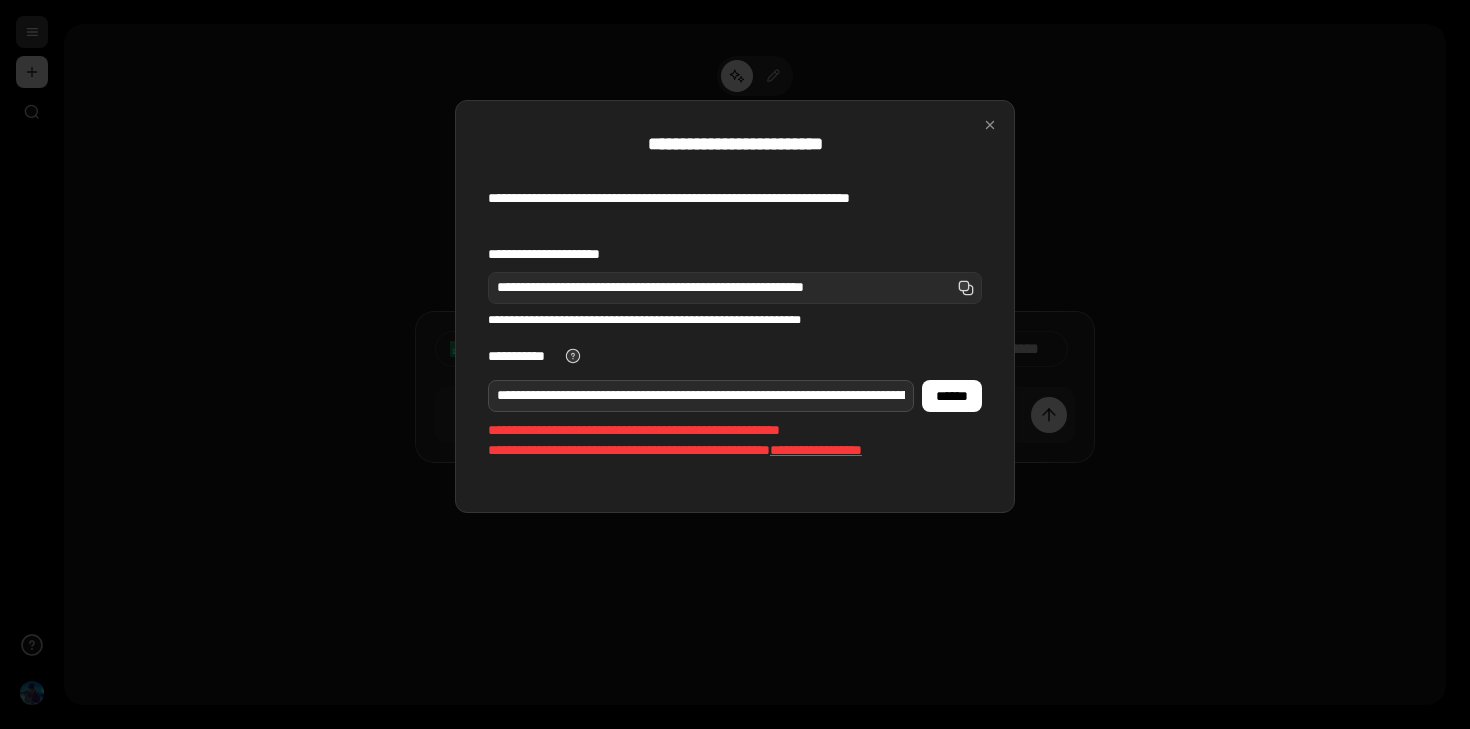 click on "**********" at bounding box center [701, 396] 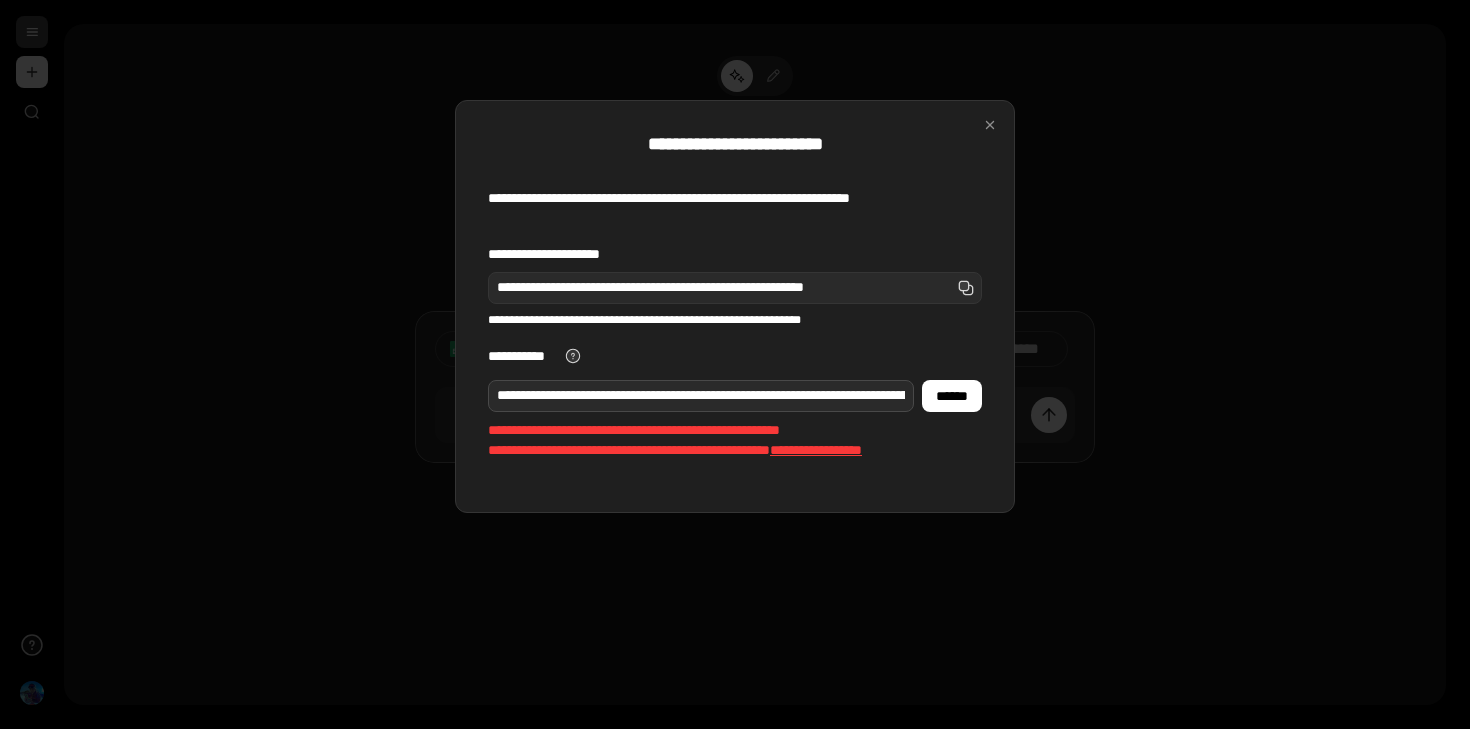 click on "**********" at bounding box center (701, 396) 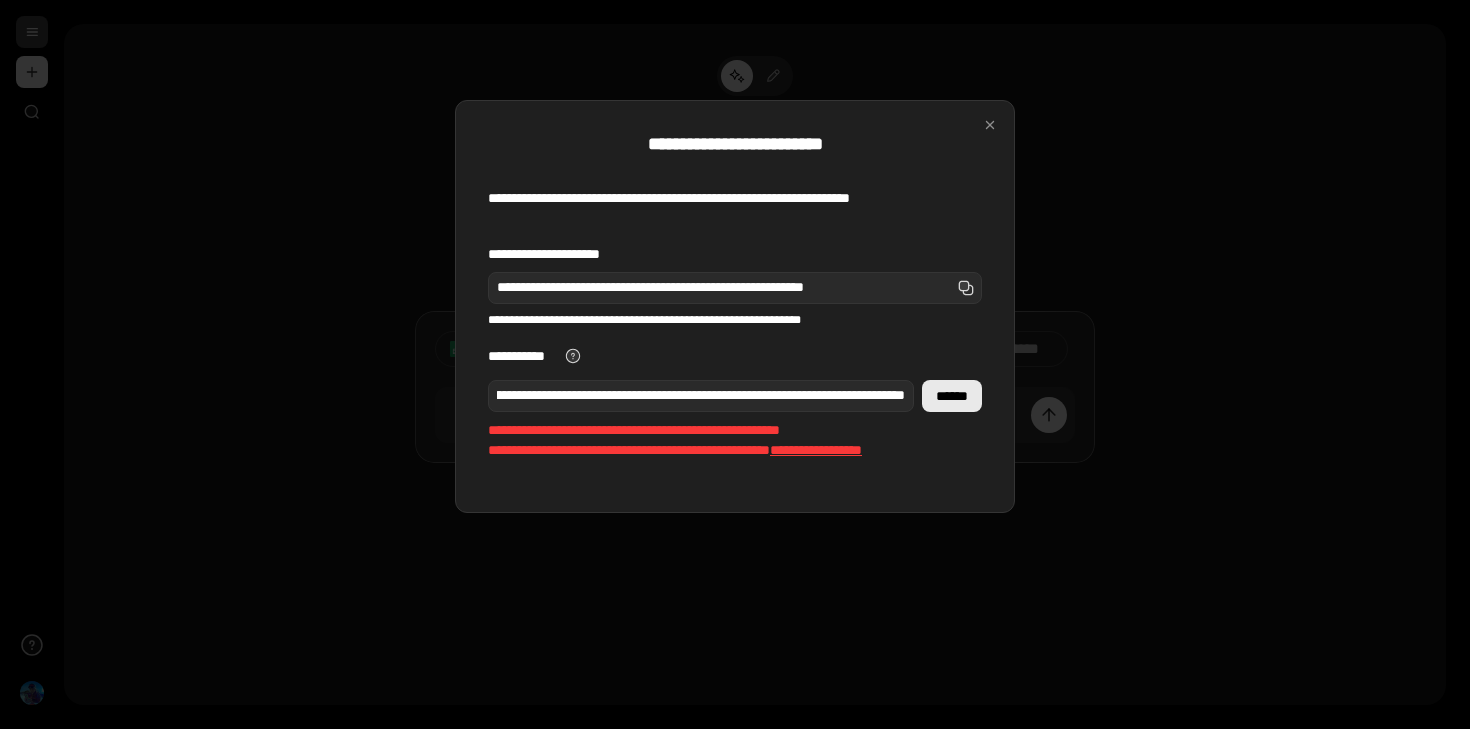 click on "******" at bounding box center (952, 396) 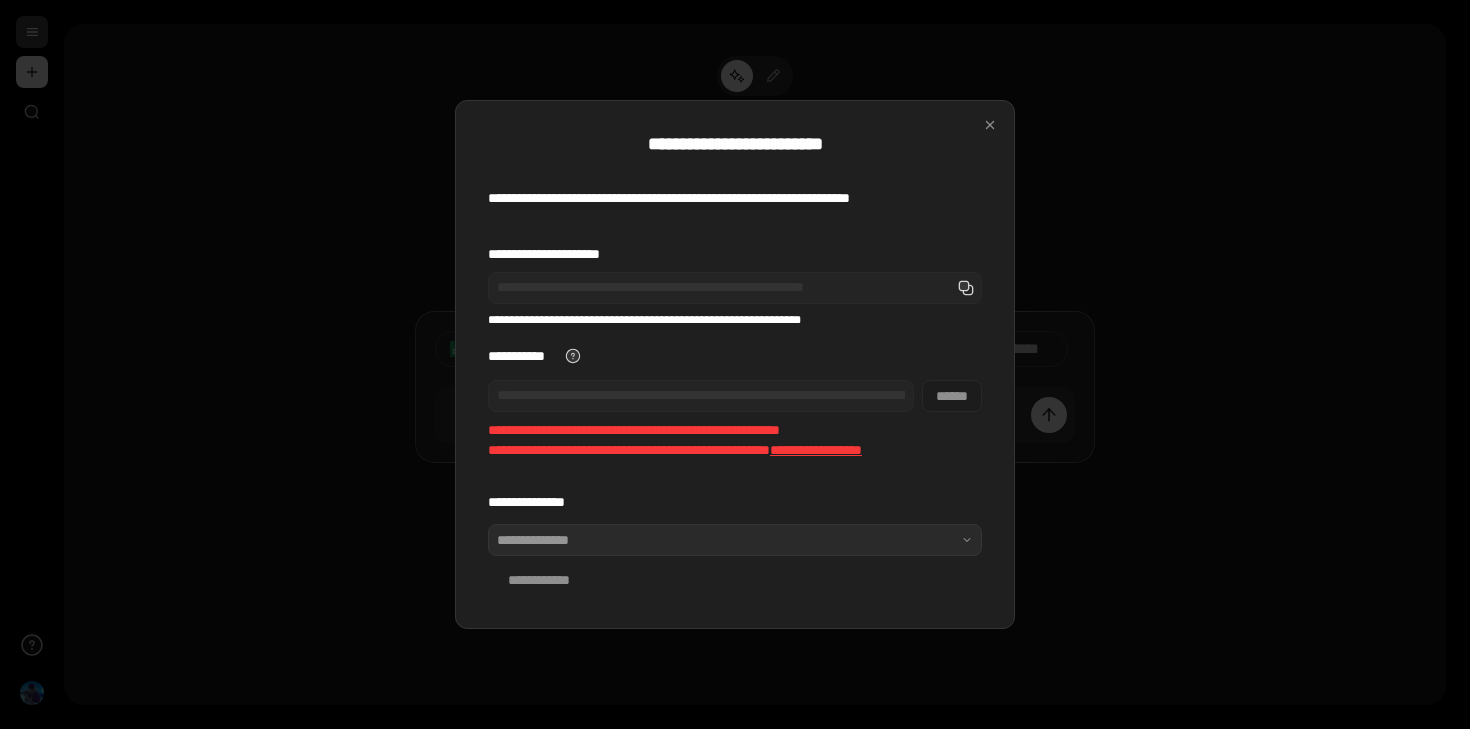 click on "**********" at bounding box center [735, 560] 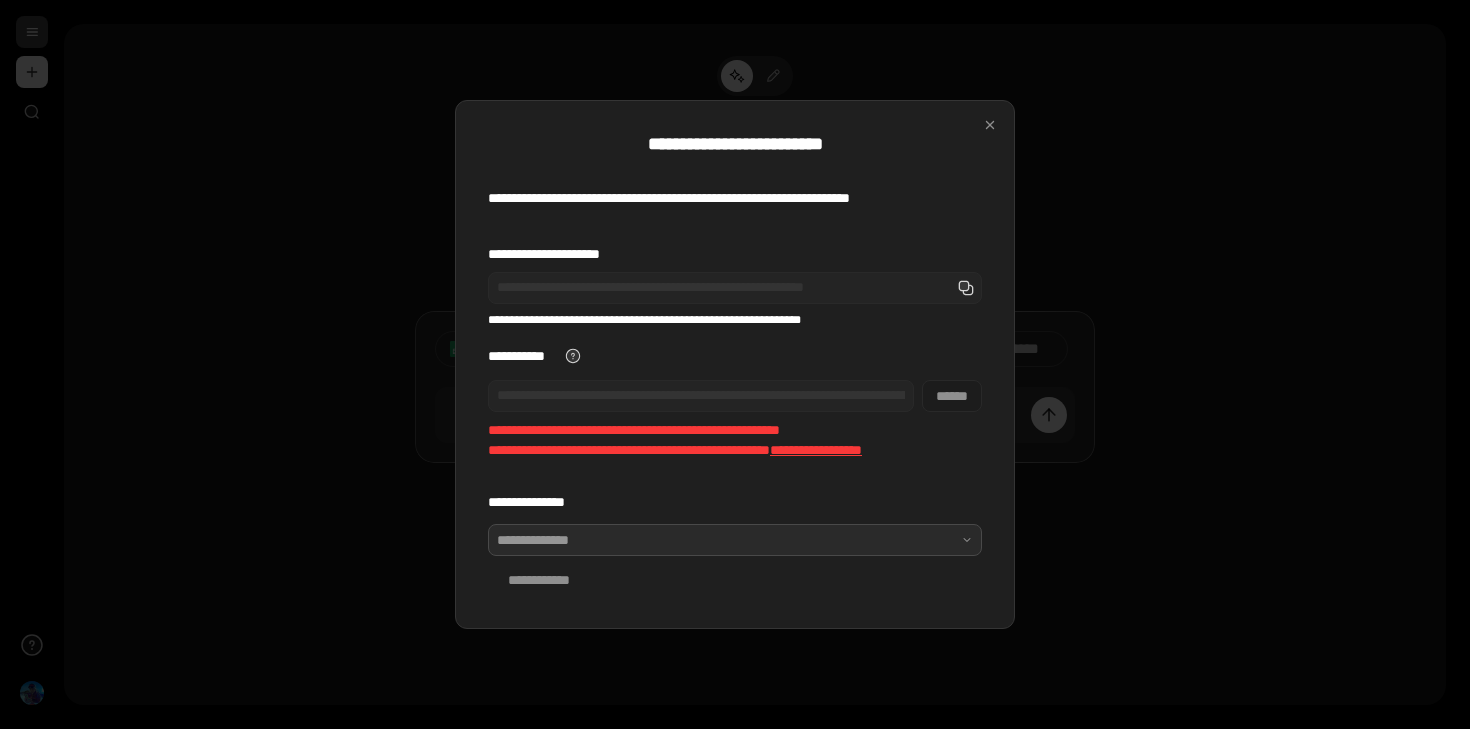 click at bounding box center (735, 540) 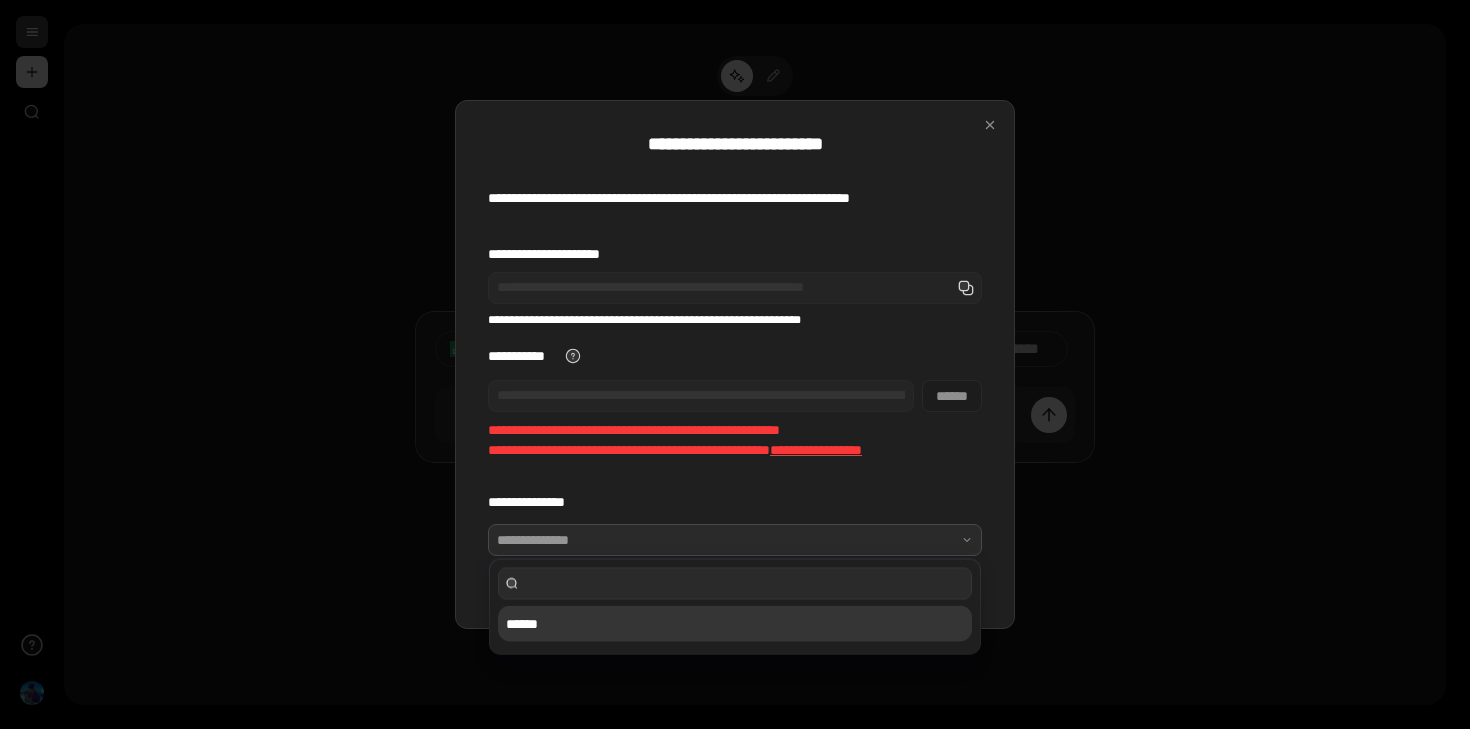 click on "******" at bounding box center [735, 624] 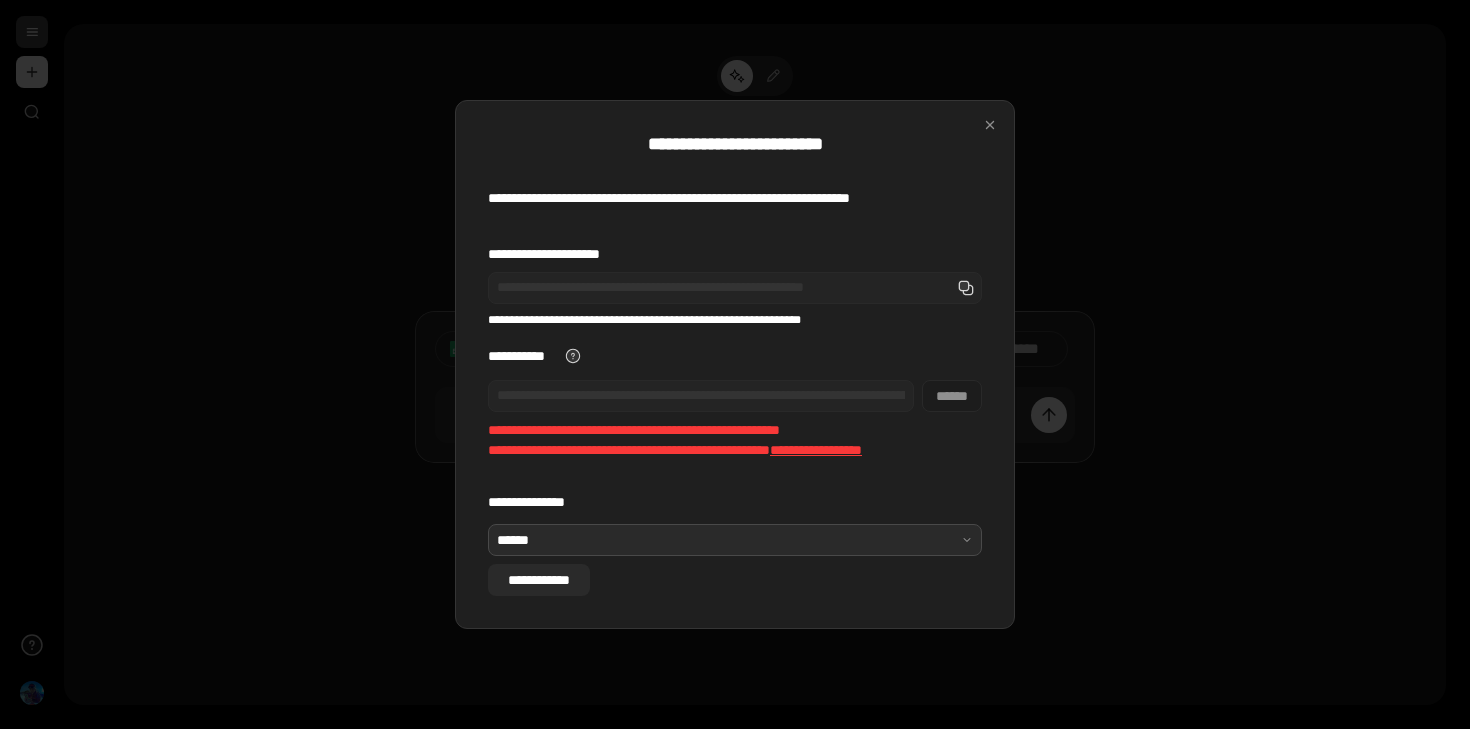 click on "**********" at bounding box center (539, 580) 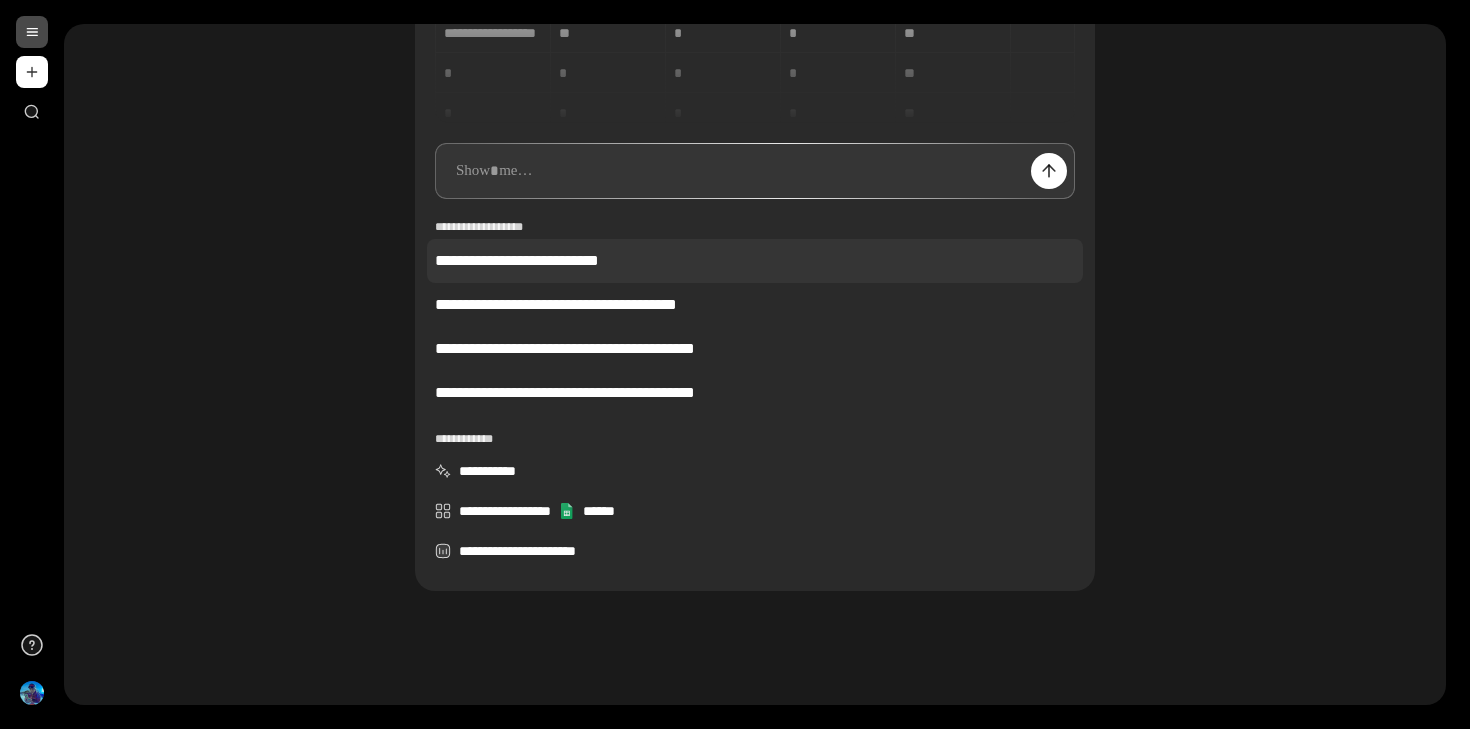 scroll, scrollTop: 119, scrollLeft: 0, axis: vertical 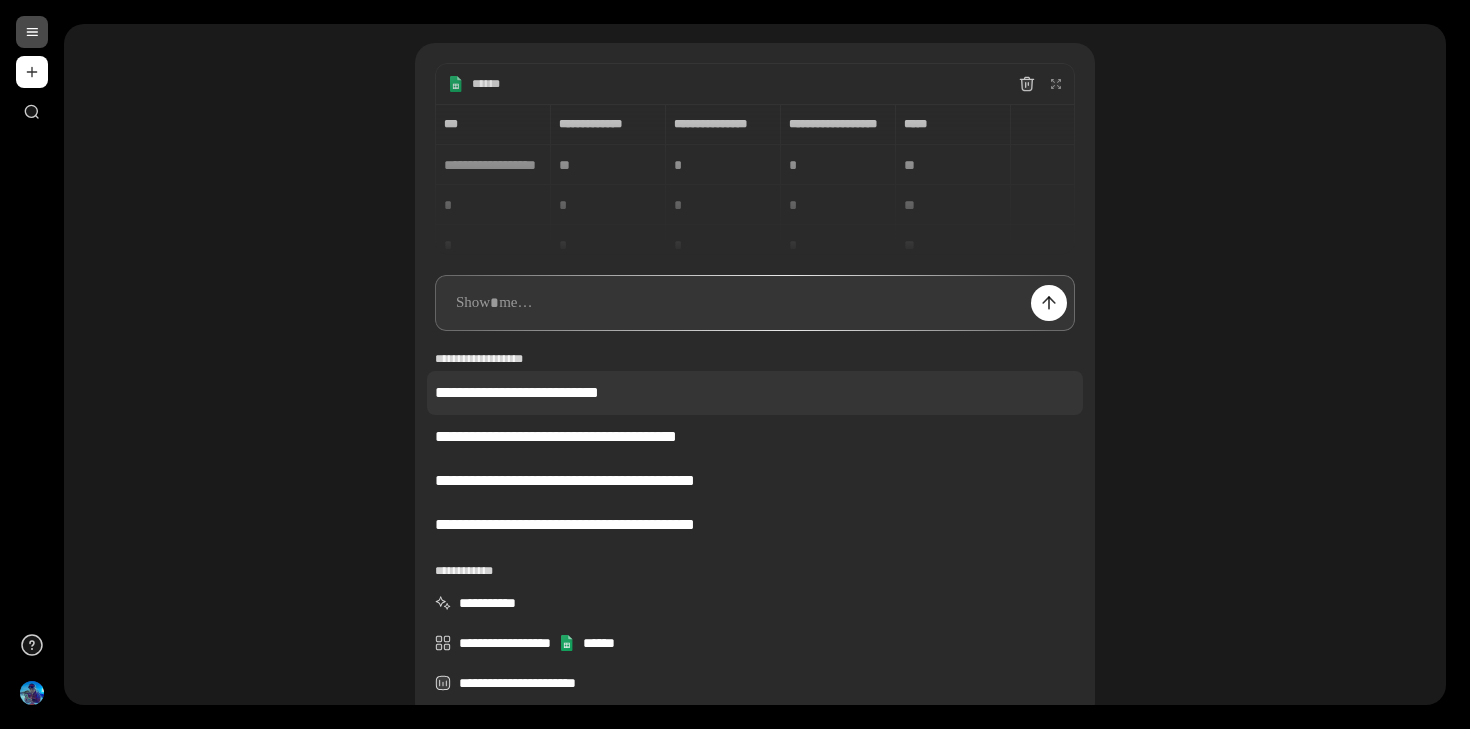 click on "**********" at bounding box center [755, 393] 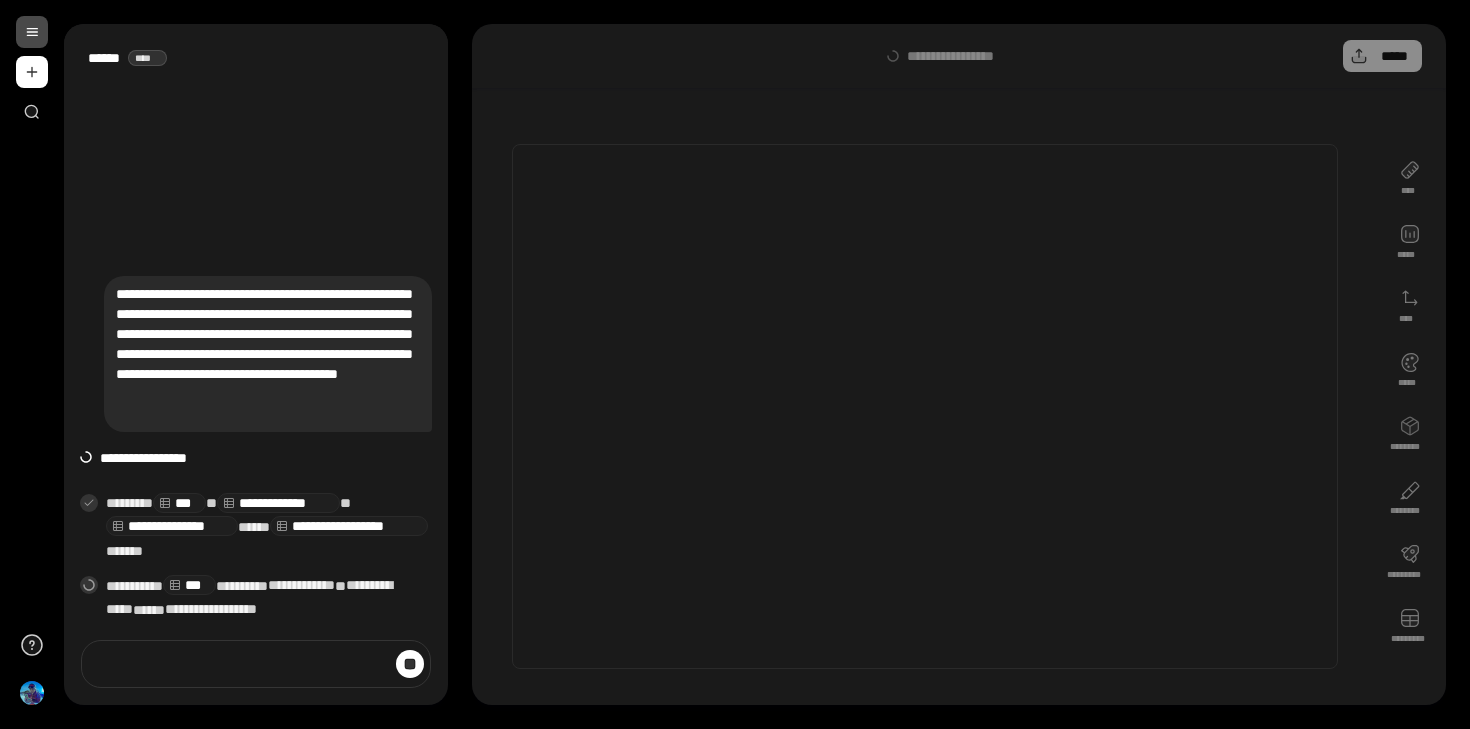 scroll, scrollTop: 4, scrollLeft: 0, axis: vertical 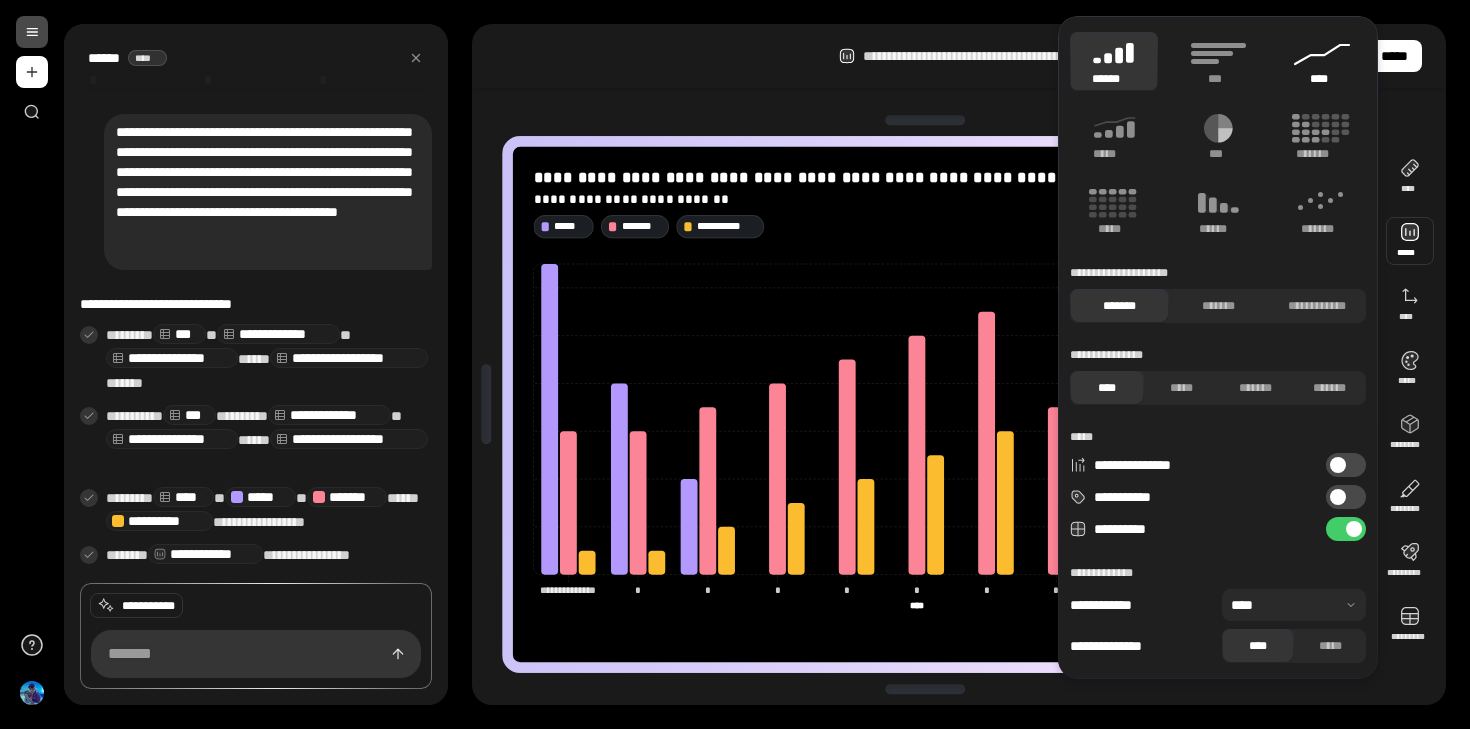 click on "****" at bounding box center [1322, 79] 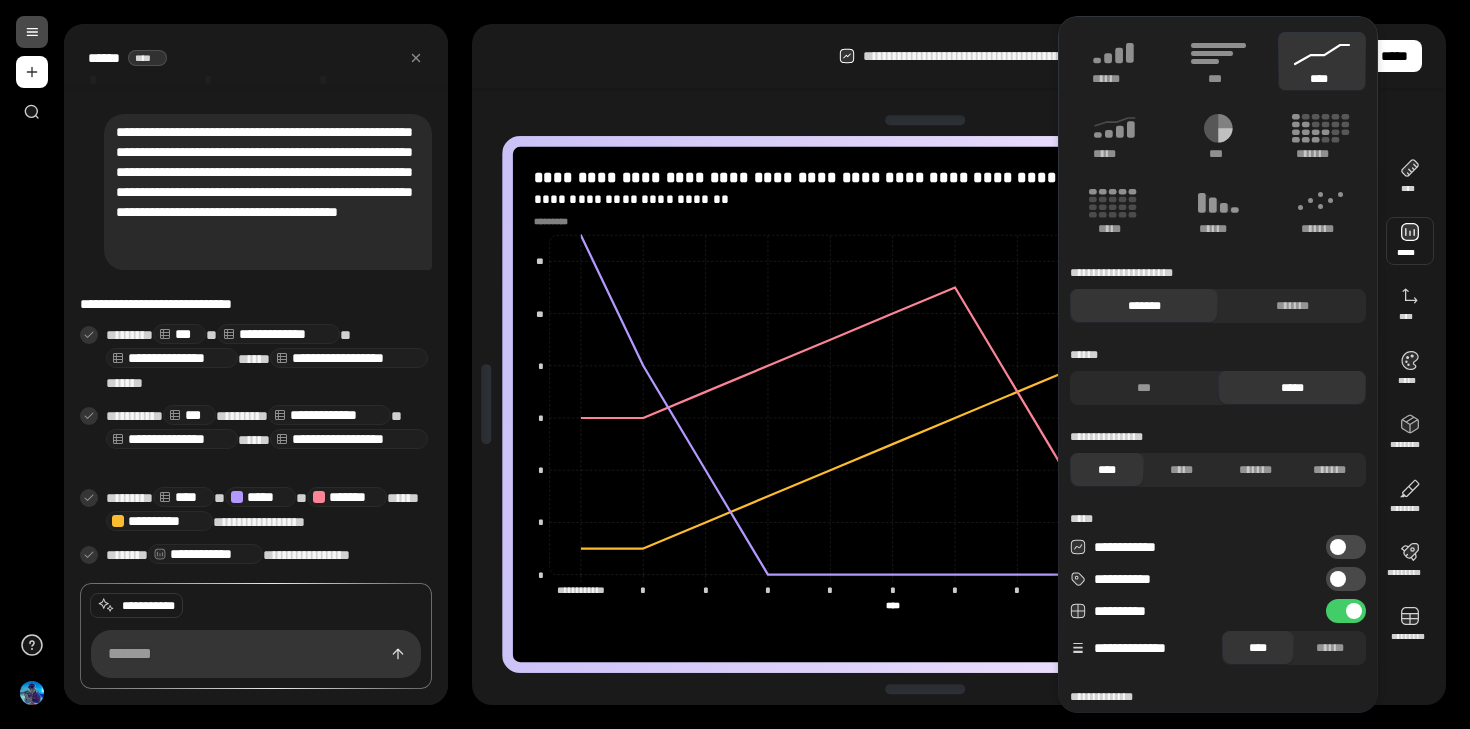 click on "**********" at bounding box center (959, 364) 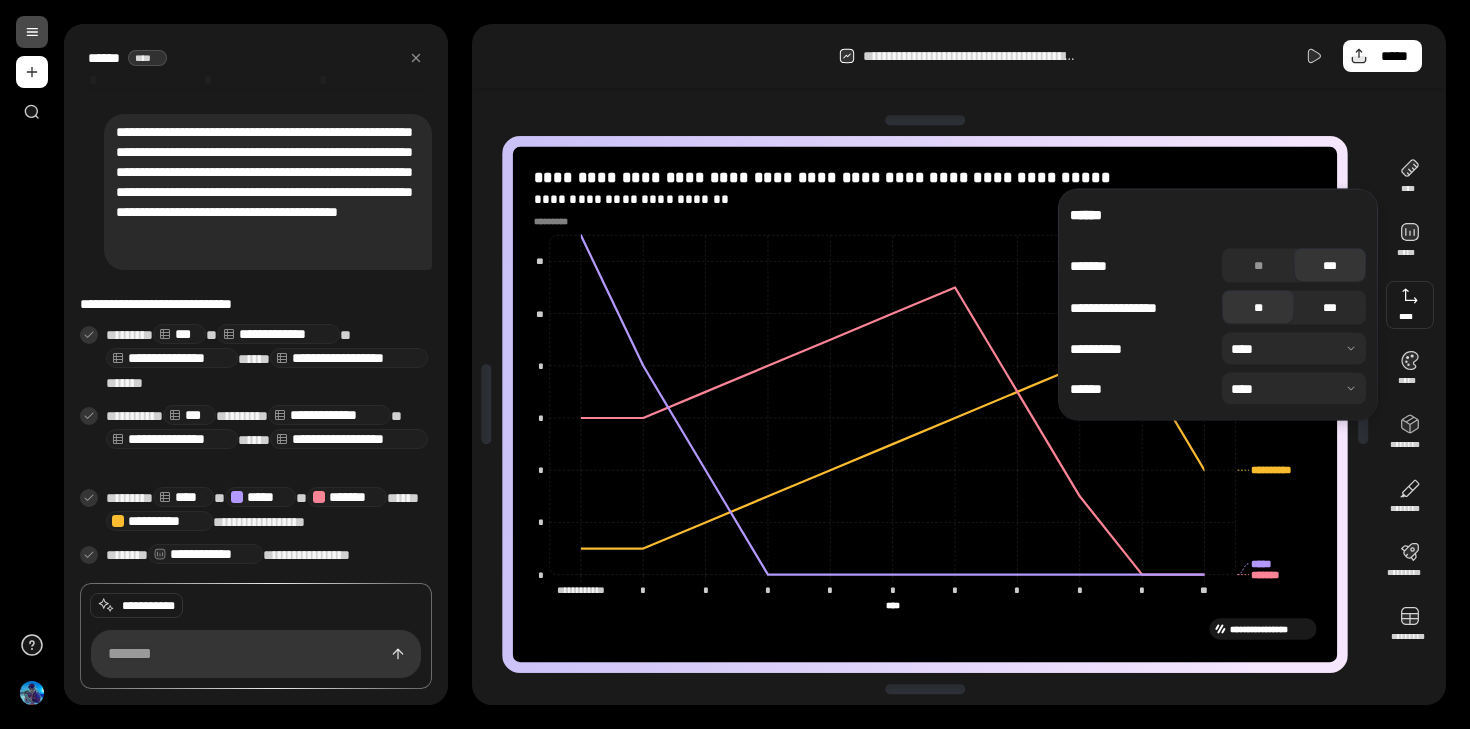 click on "***" at bounding box center (1330, 308) 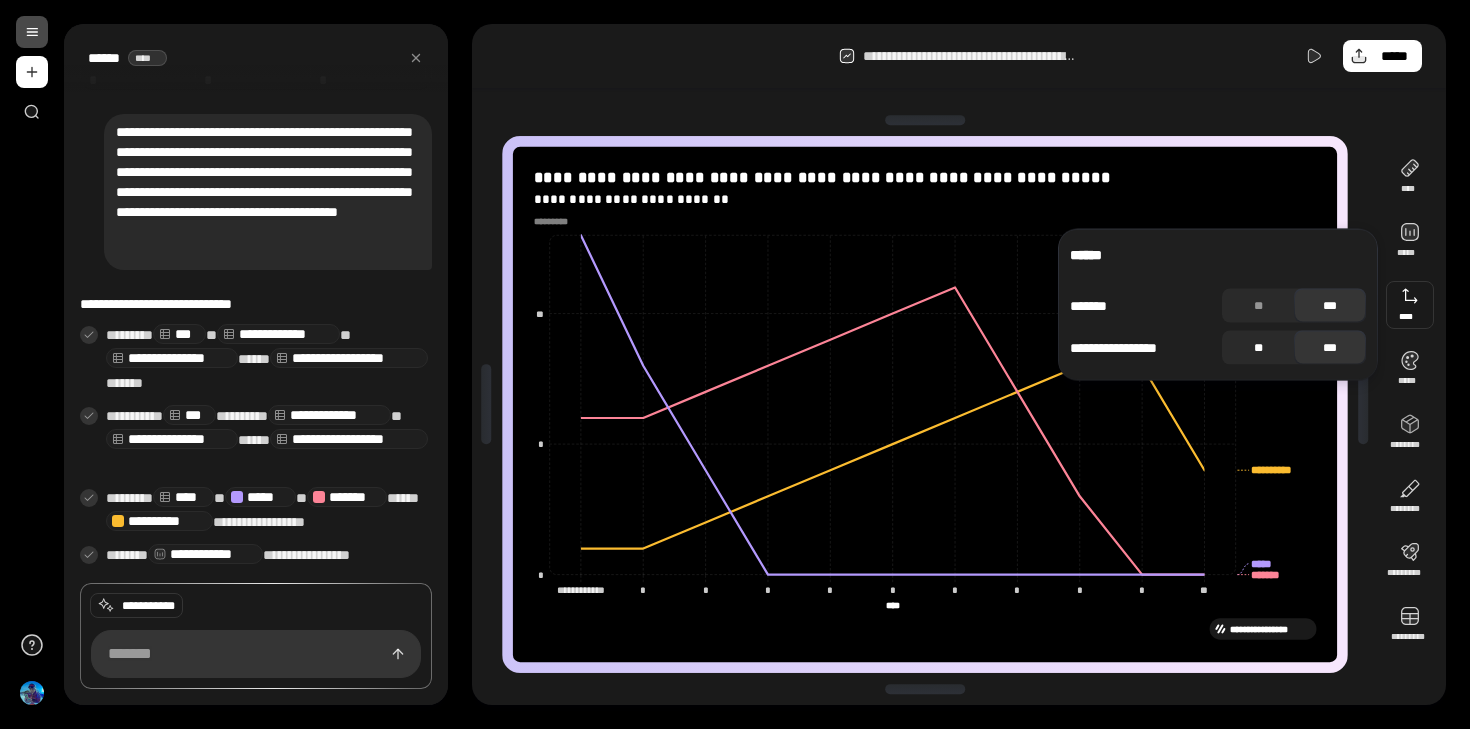 click on "**" at bounding box center (1258, 348) 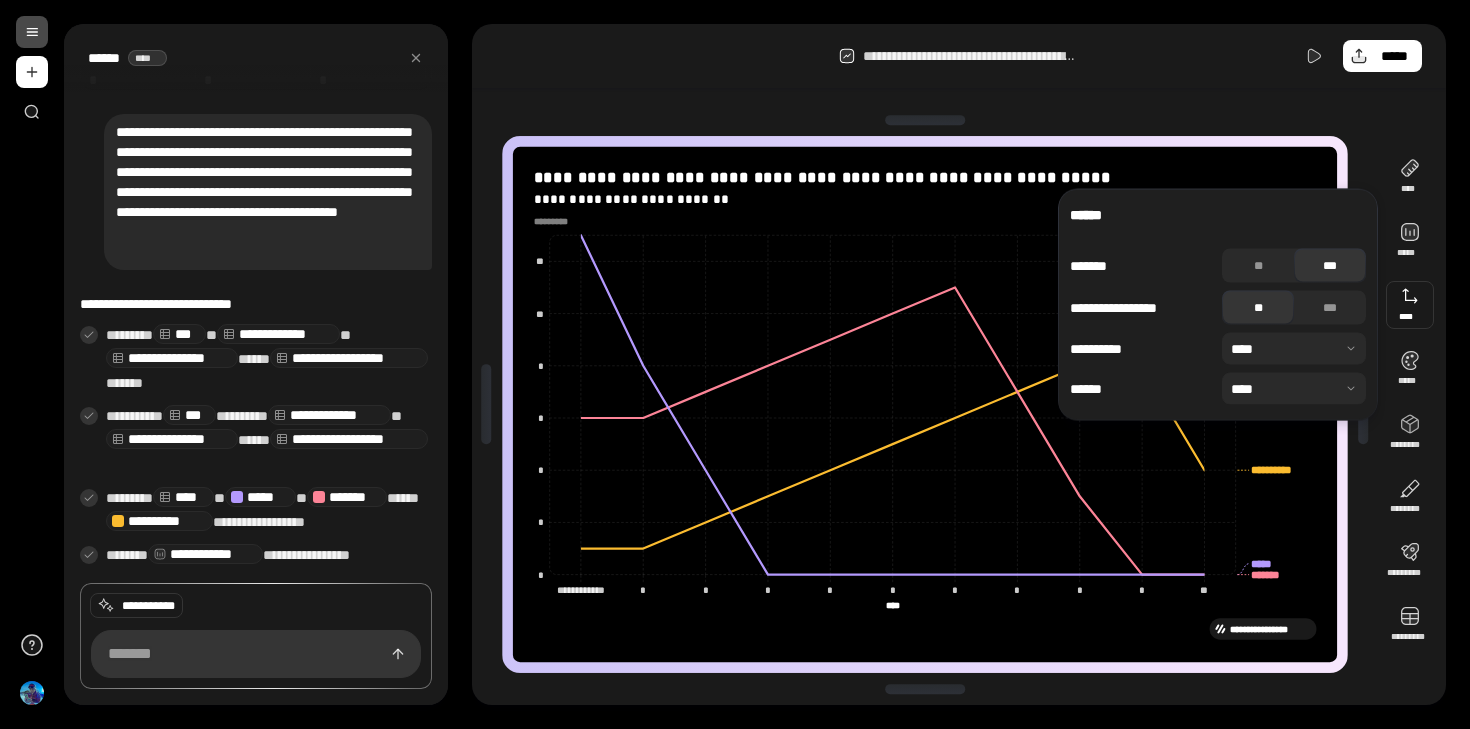 click at bounding box center [1294, 349] 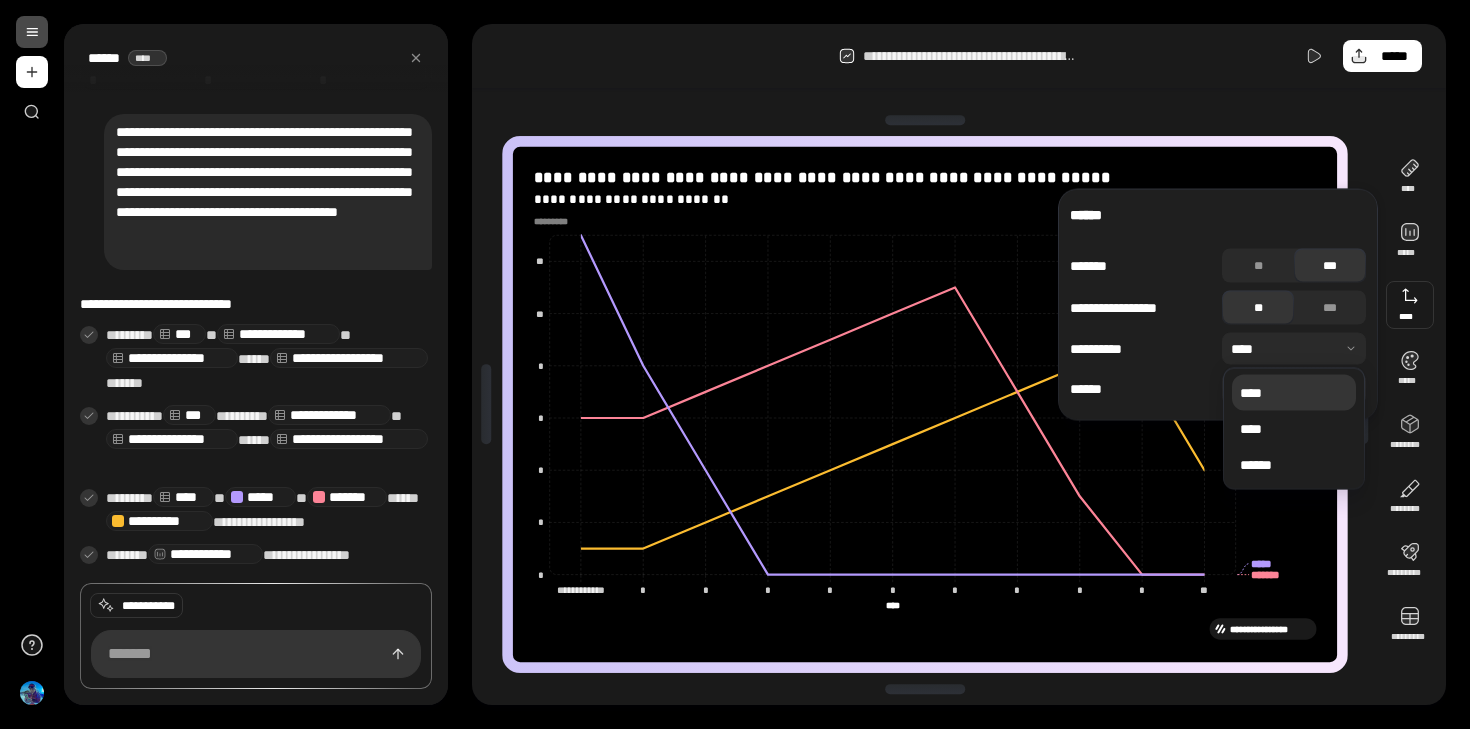 click at bounding box center (1294, 349) 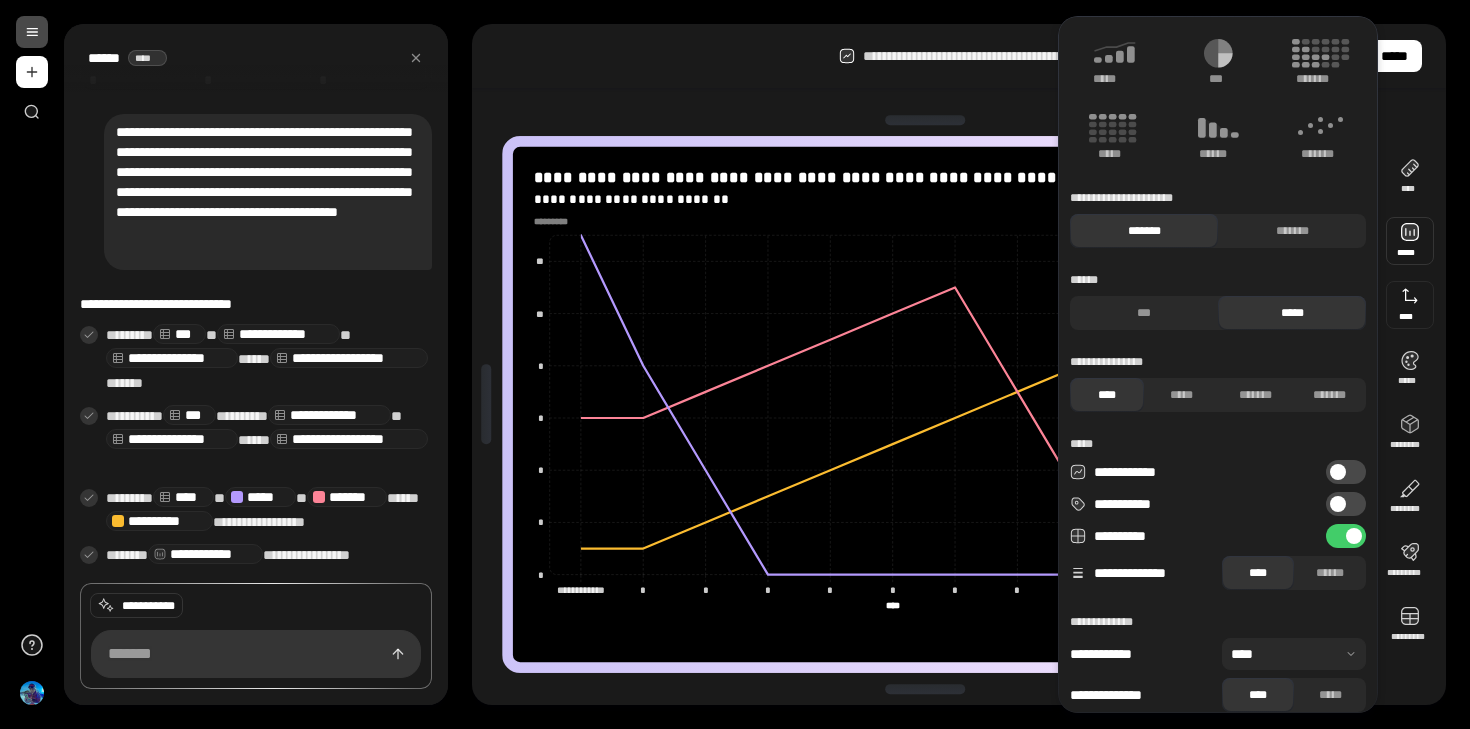 scroll, scrollTop: 90, scrollLeft: 0, axis: vertical 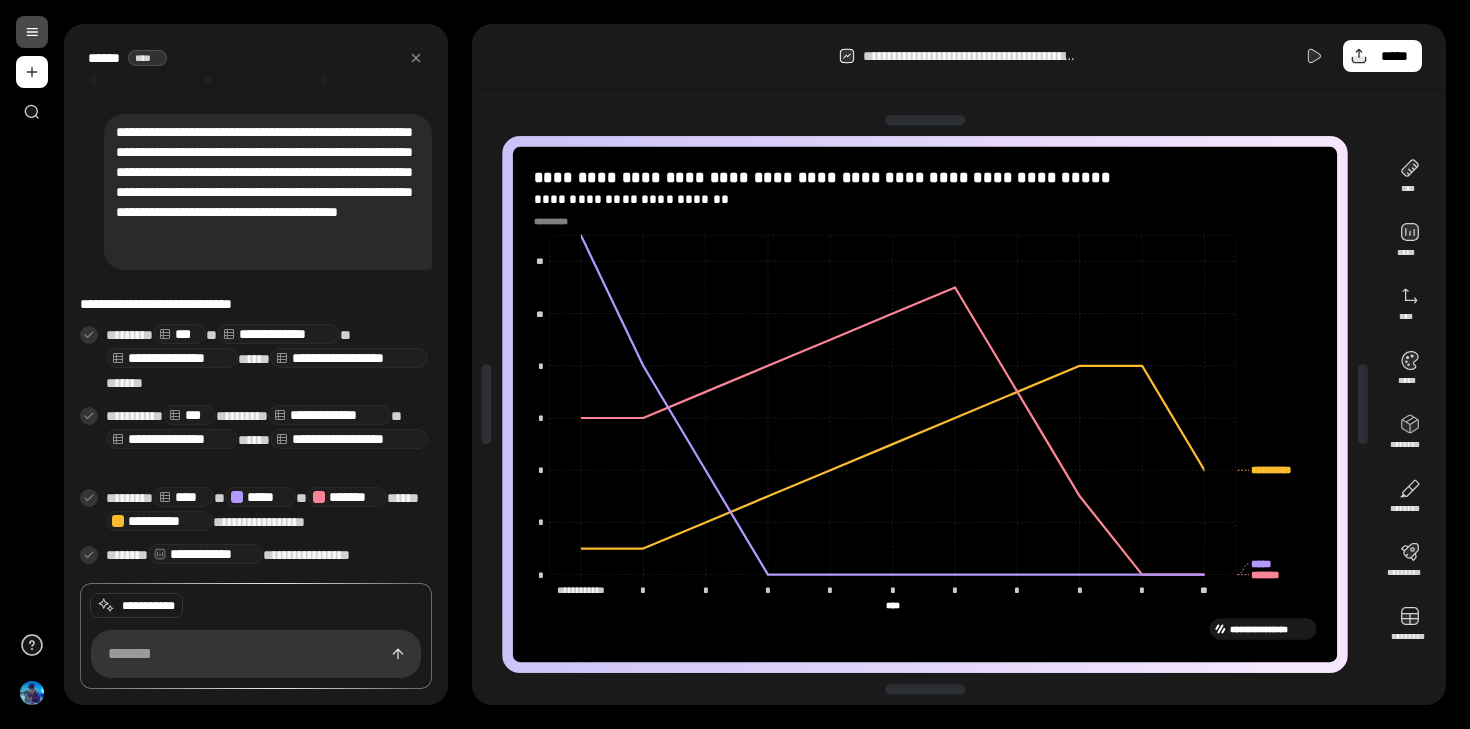 click on "**********" at bounding box center (925, 404) 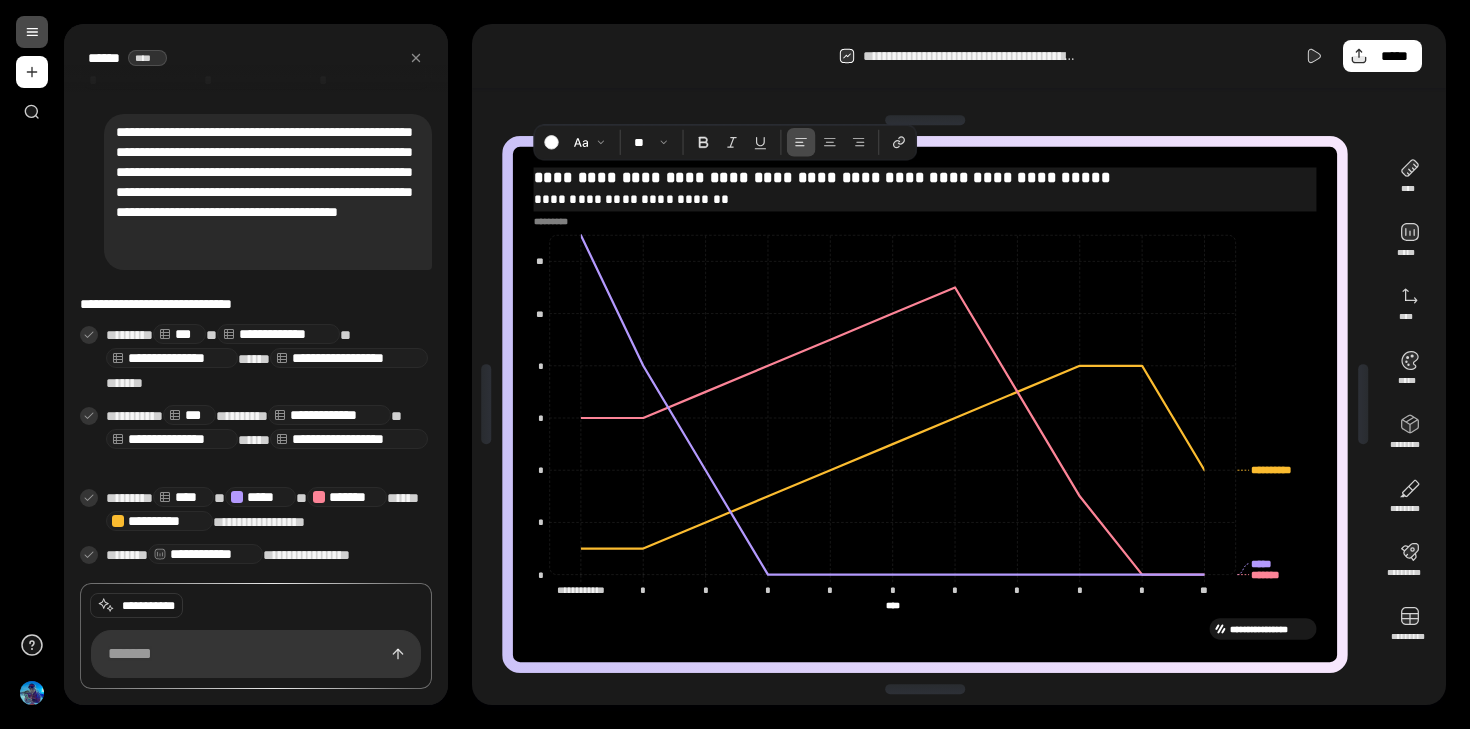 click on "**********" at bounding box center [924, 177] 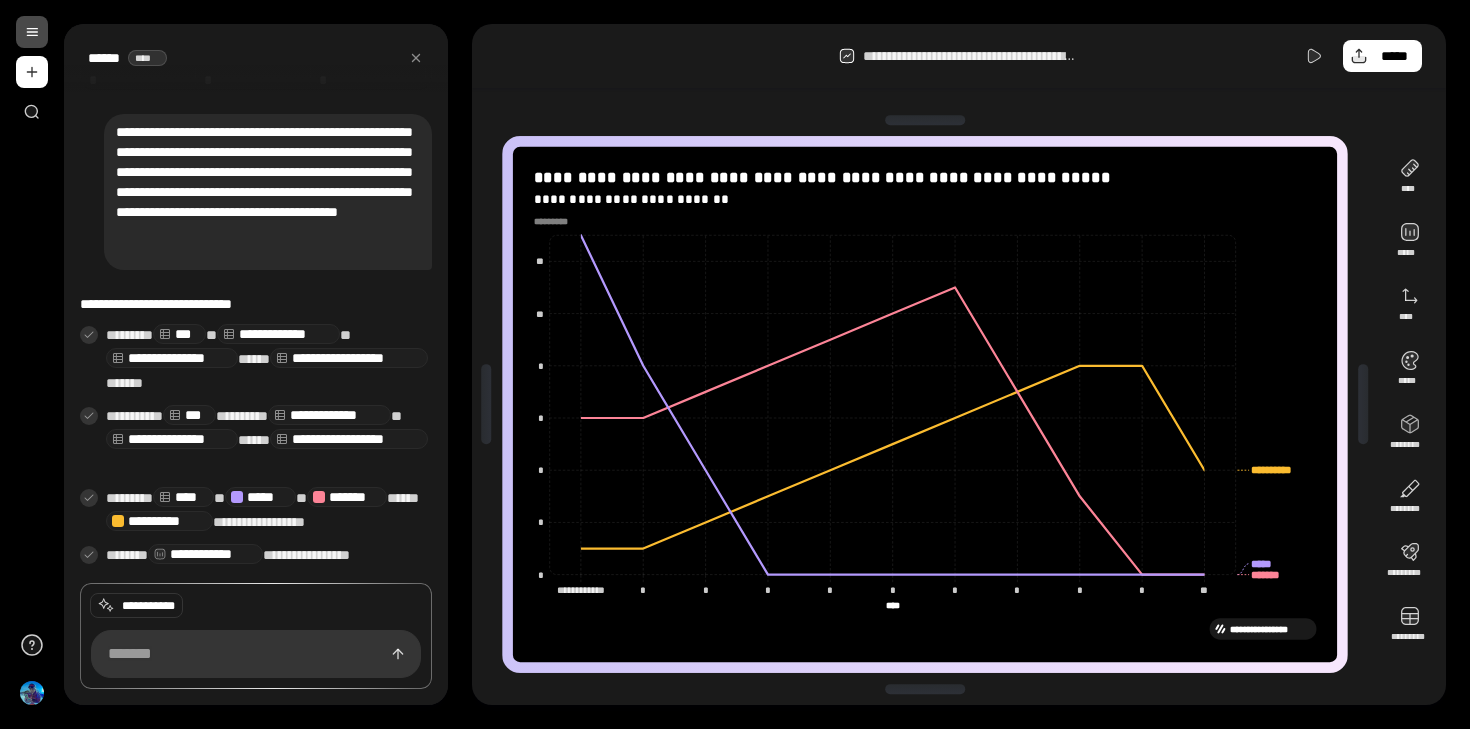click on "**********" at bounding box center (924, 628) 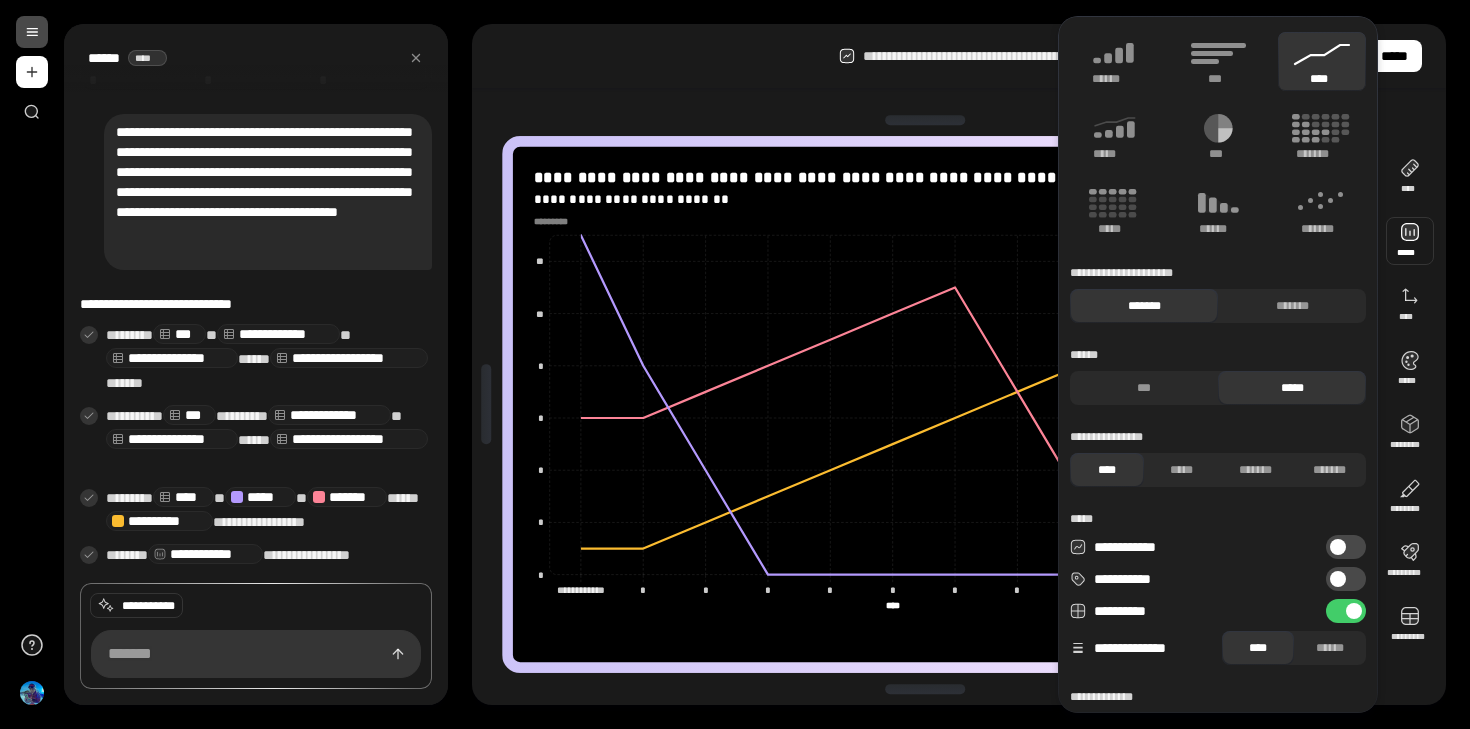click at bounding box center (1338, 547) 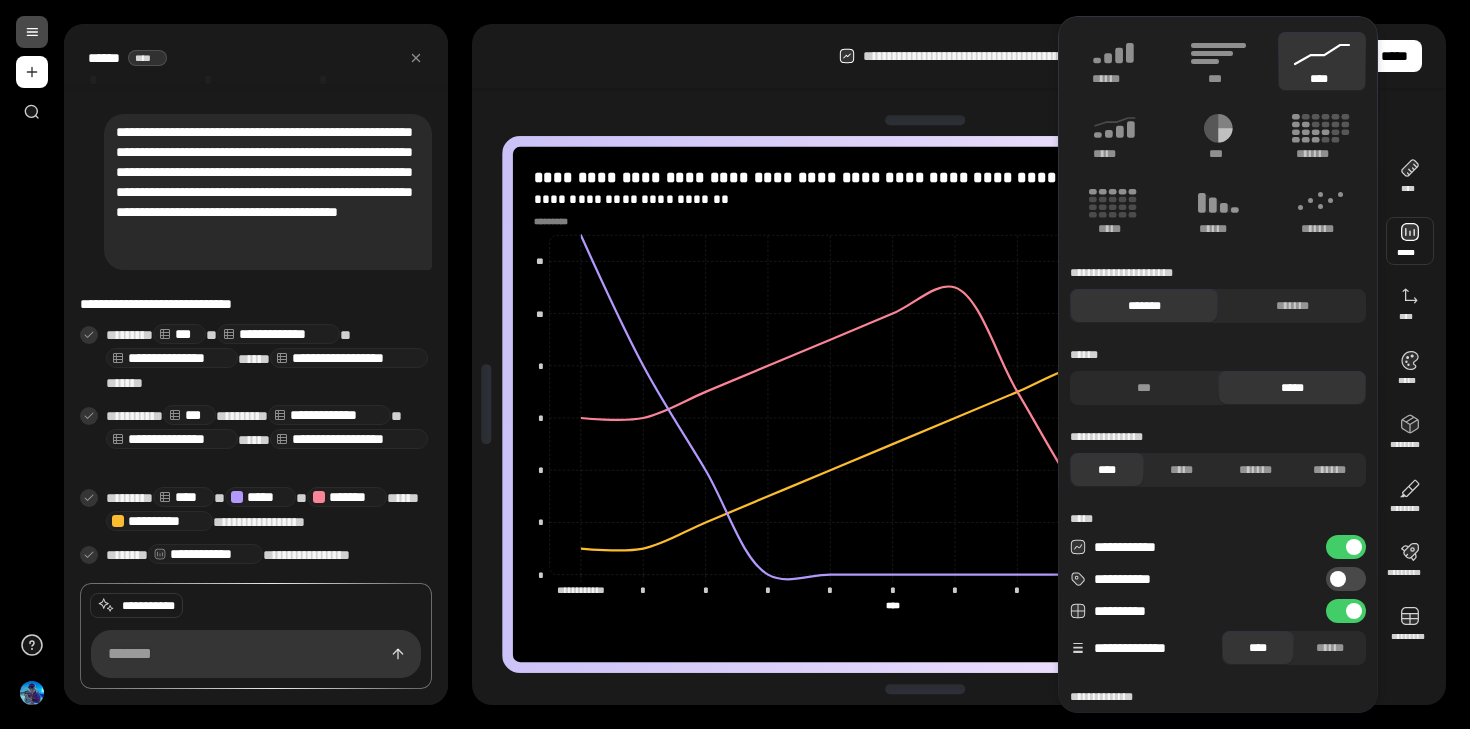 click on "**********" at bounding box center (1346, 547) 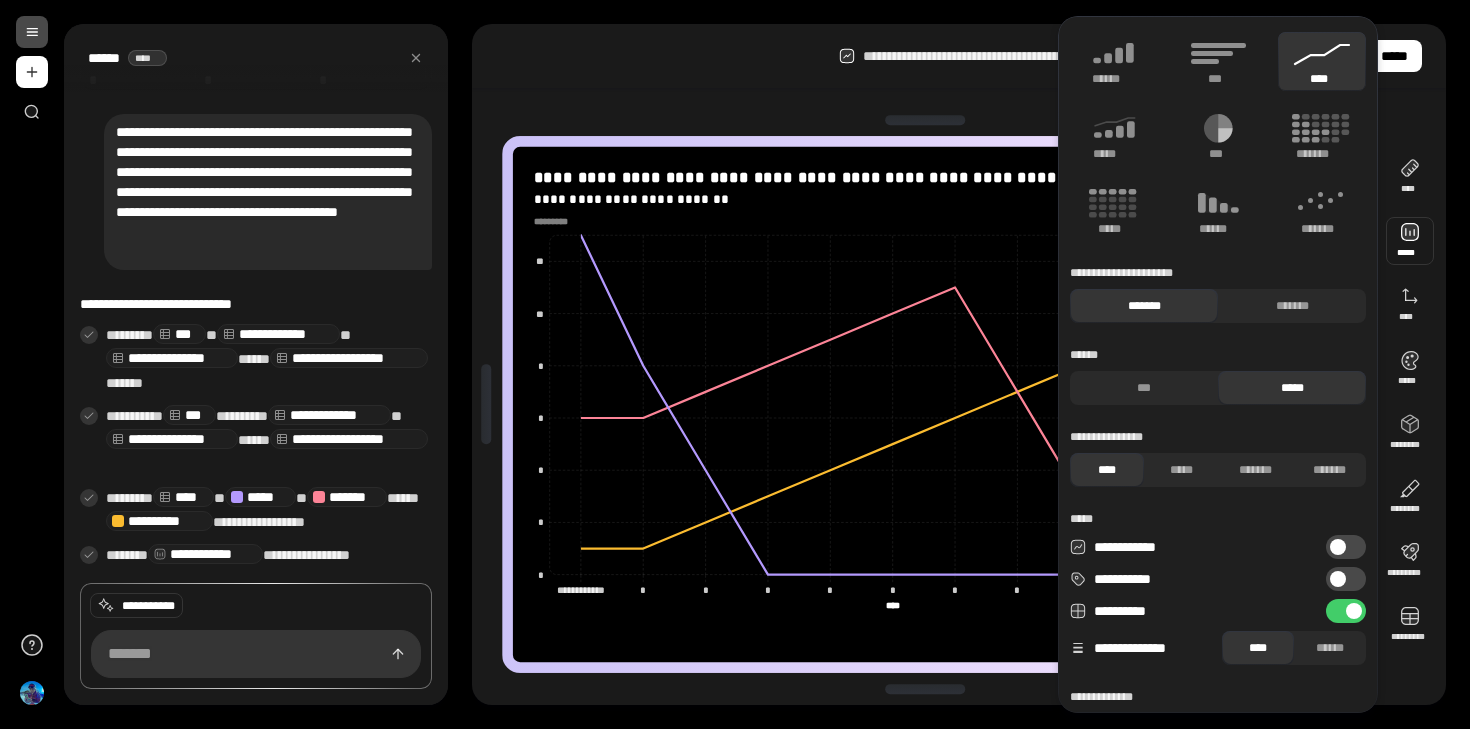 click at bounding box center [1338, 579] 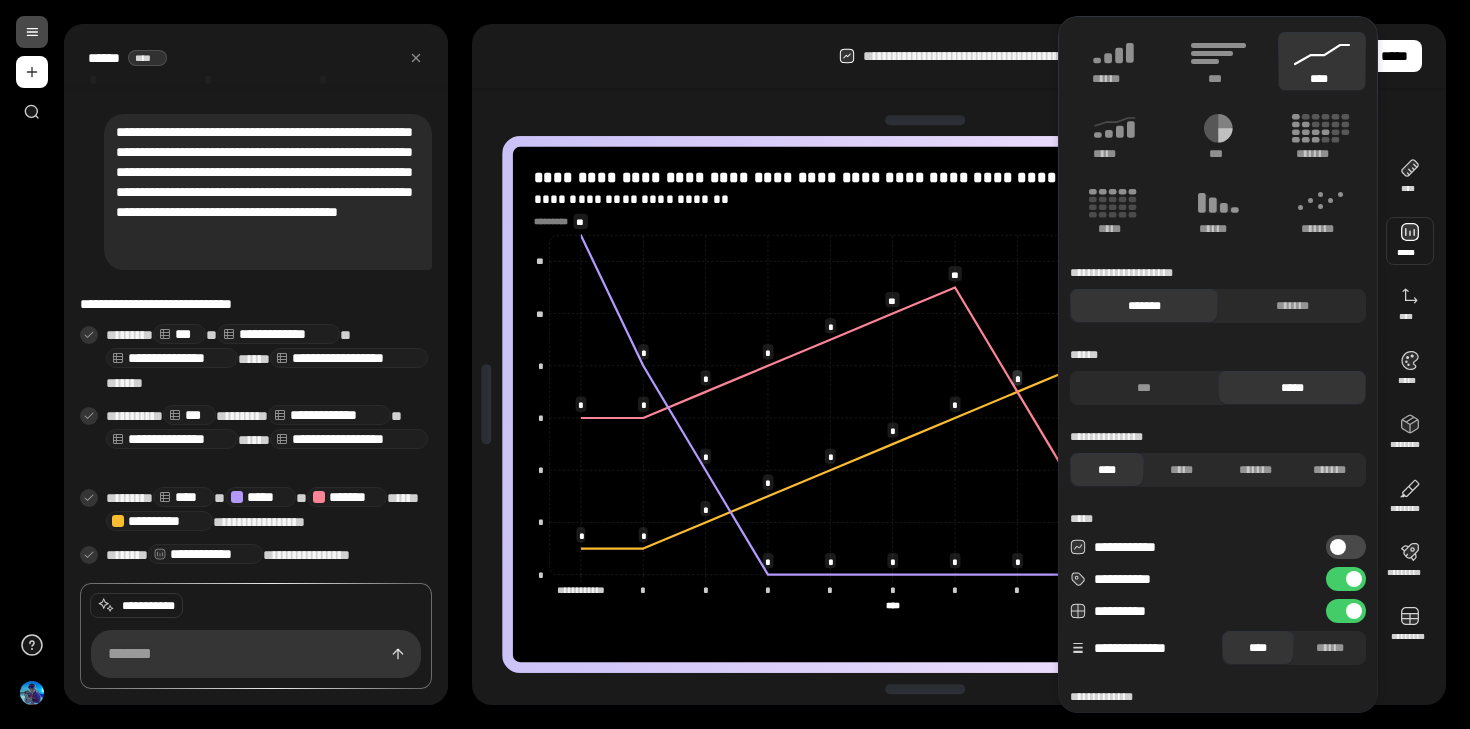 click on "**********" at bounding box center (1346, 579) 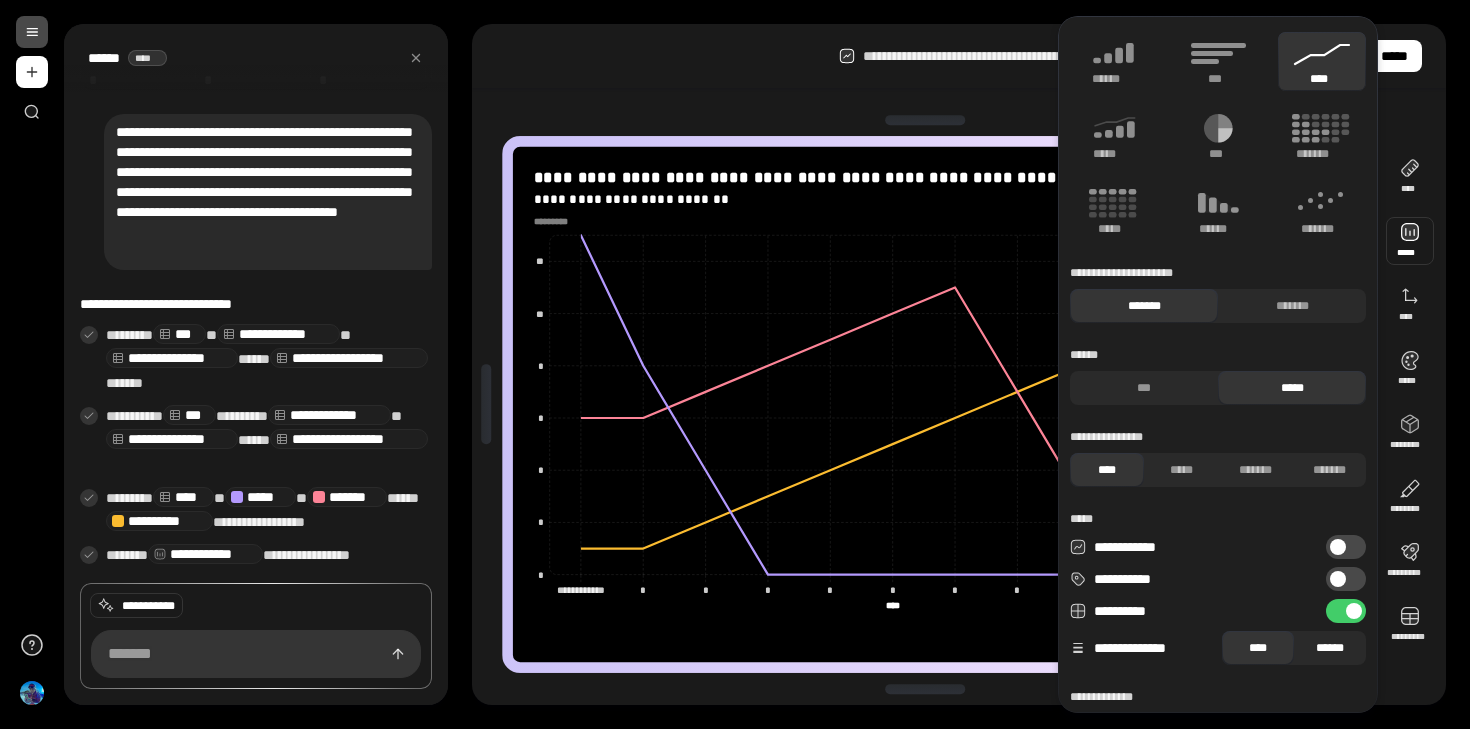 click on "******" at bounding box center (1330, 648) 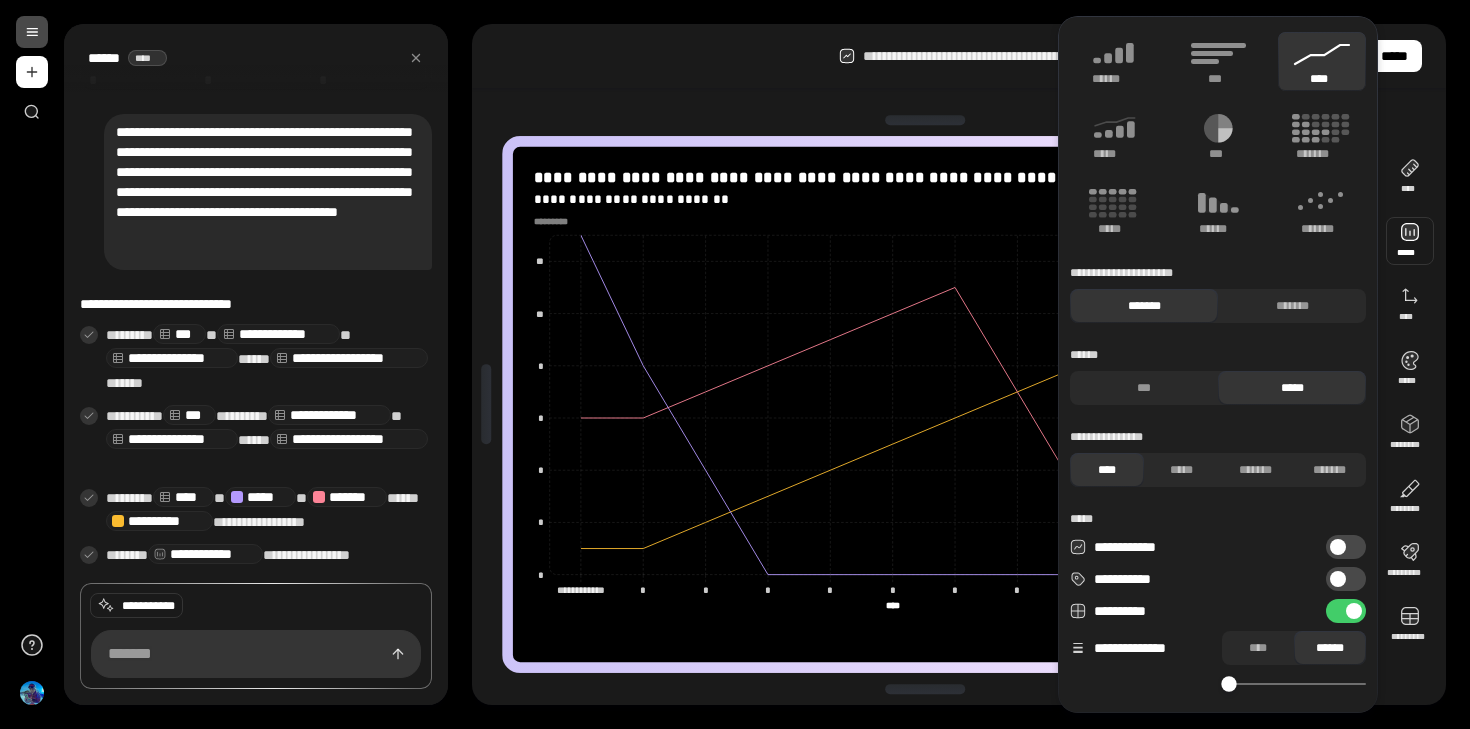 click at bounding box center [1228, 683] 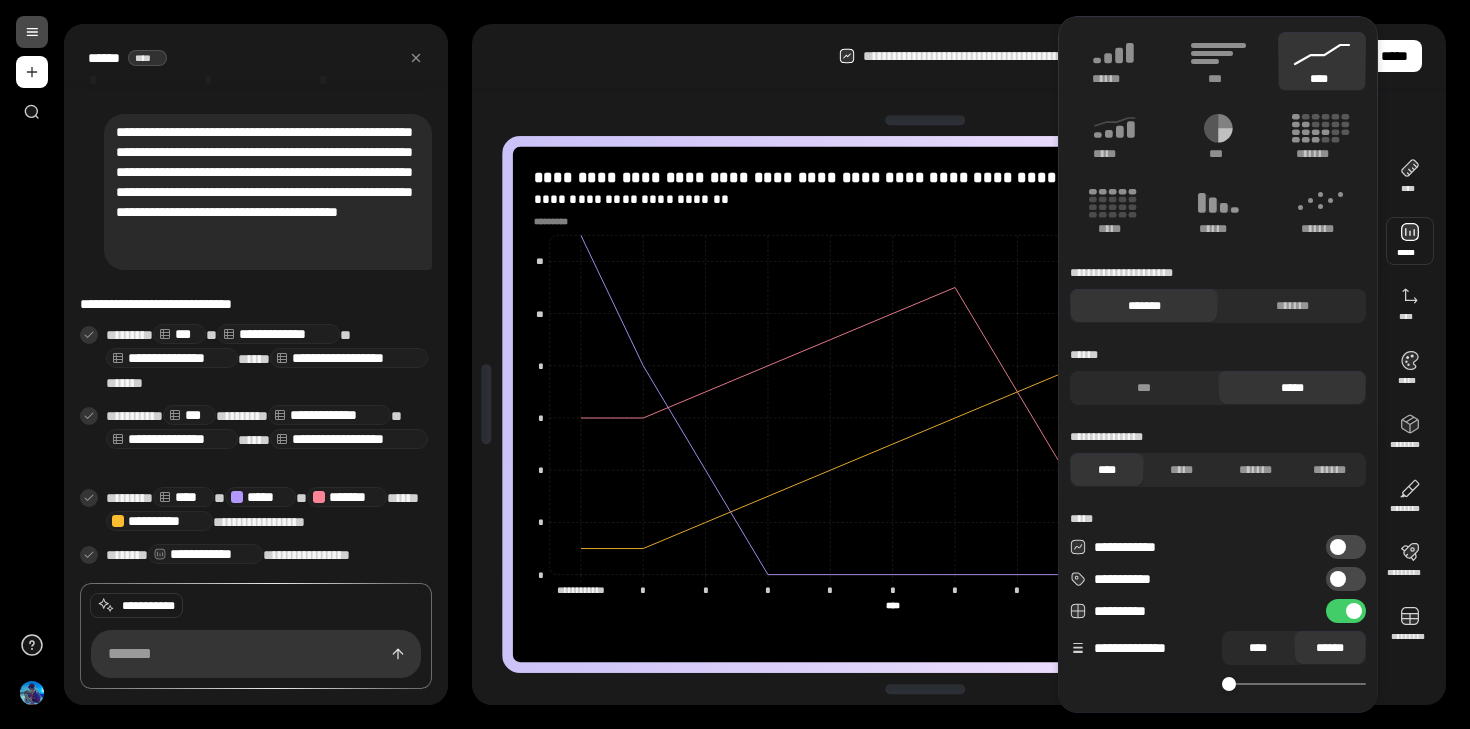 click on "****" at bounding box center [1258, 648] 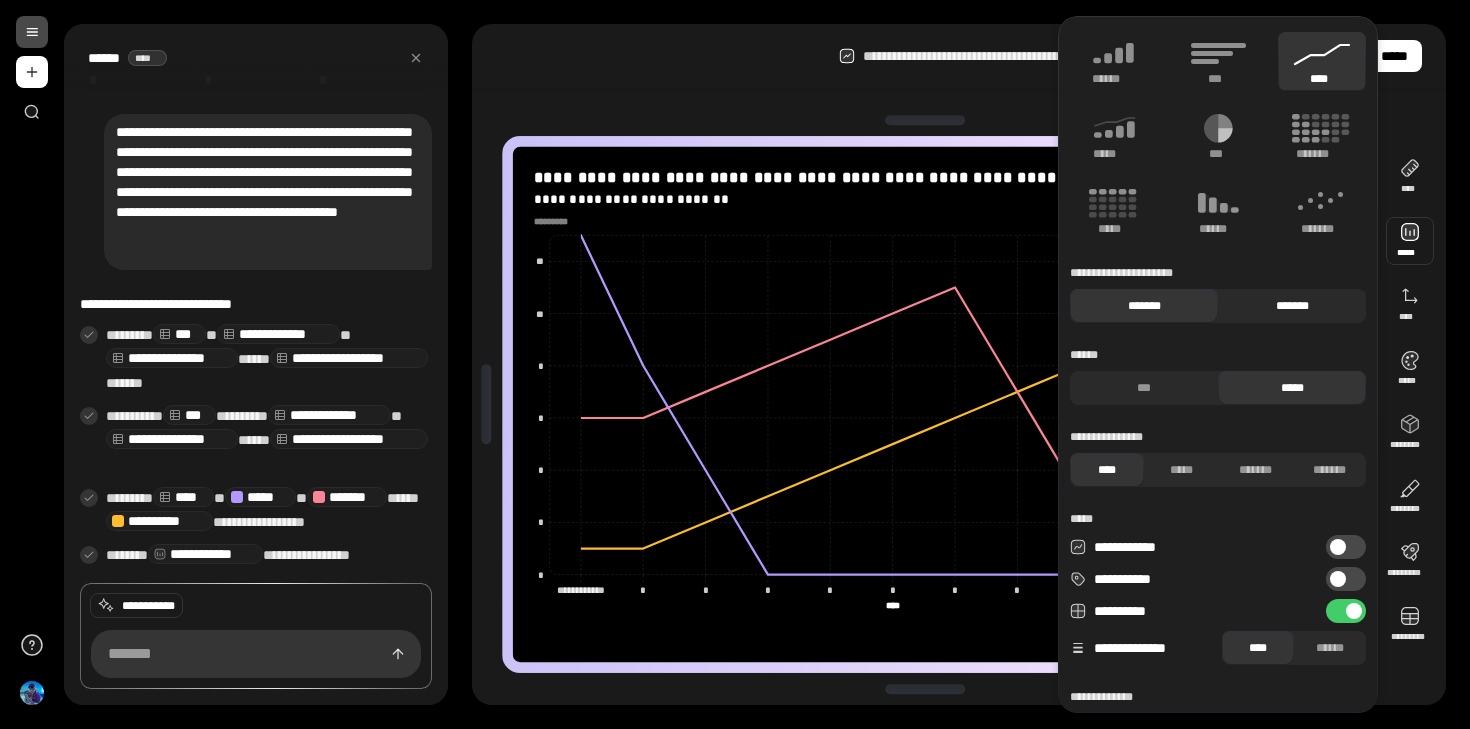 click on "*******" at bounding box center [1292, 306] 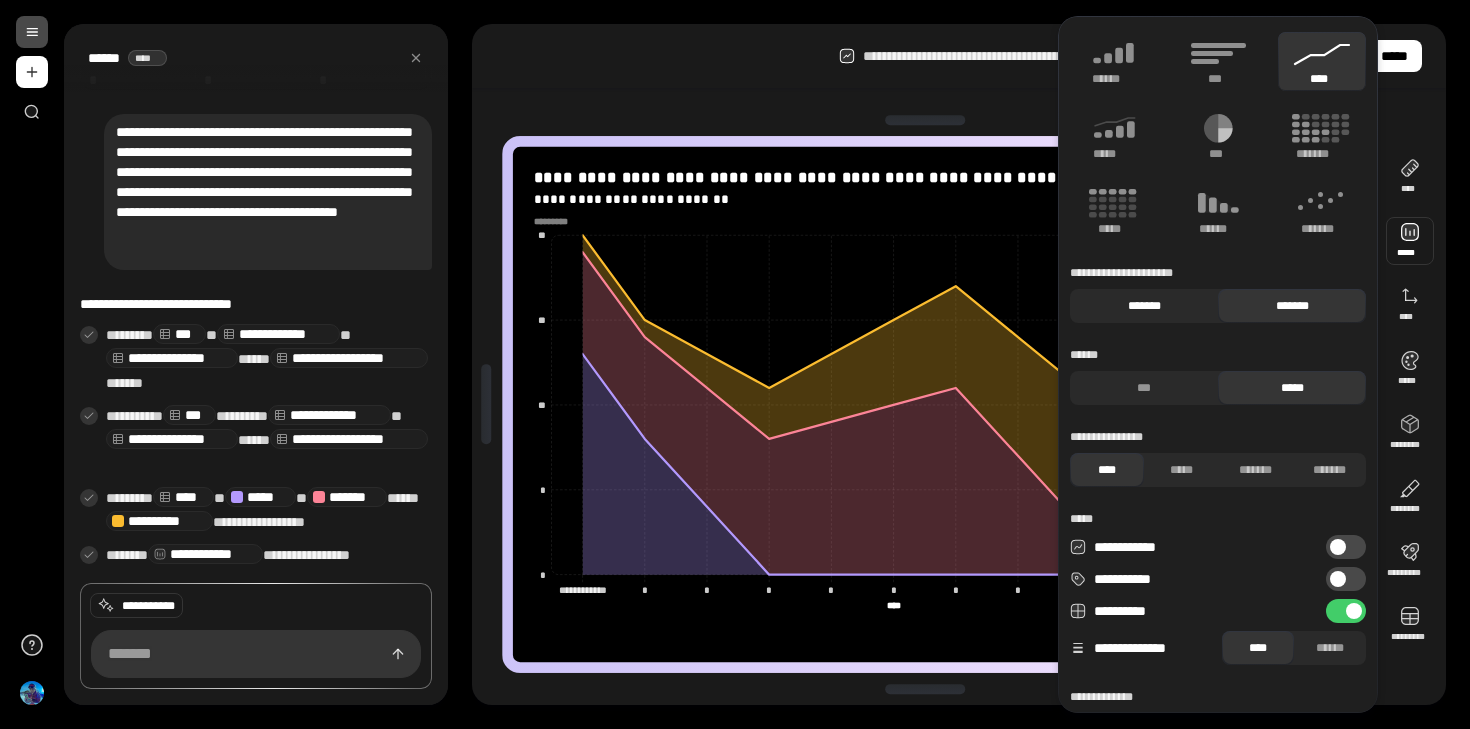 click on "*******" at bounding box center (1144, 306) 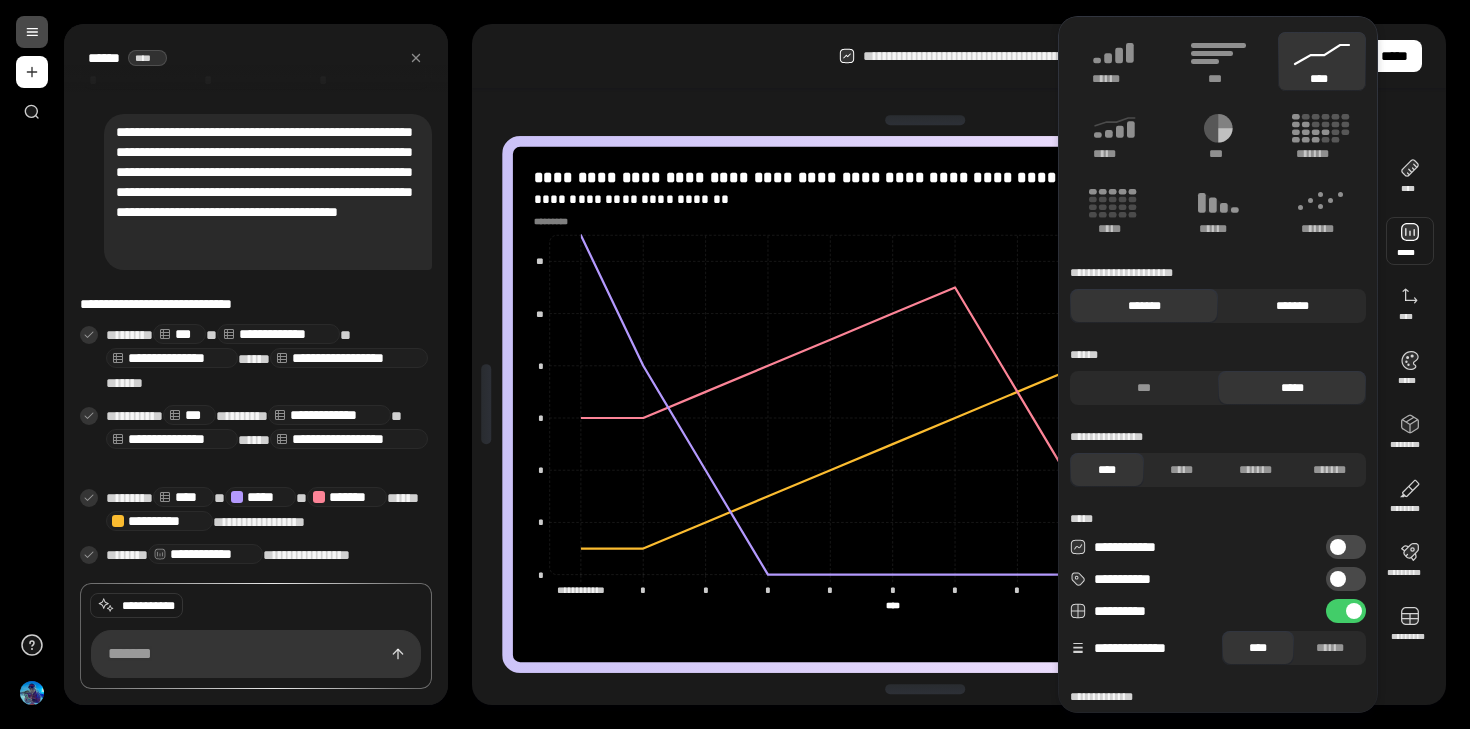 click on "*******" at bounding box center [1292, 306] 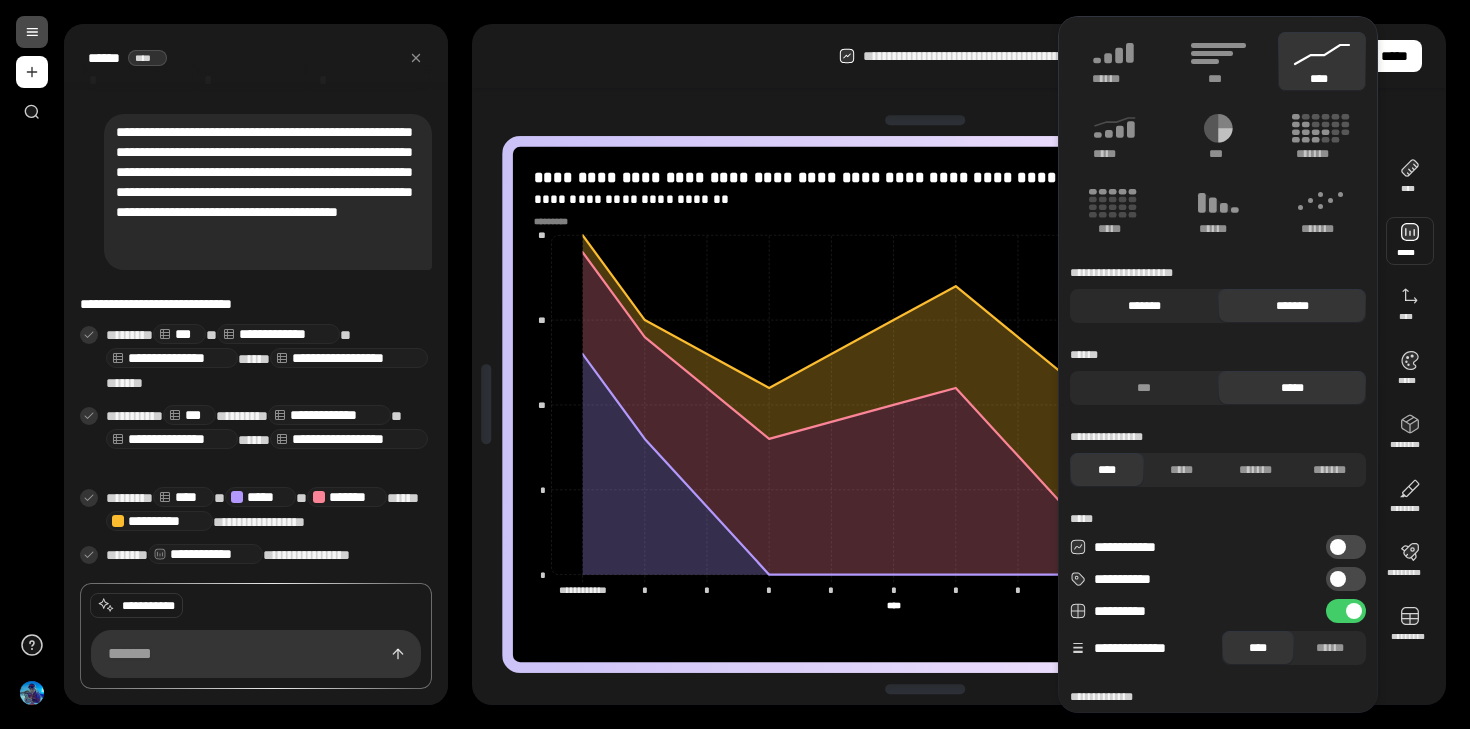 click on "*******" at bounding box center (1144, 306) 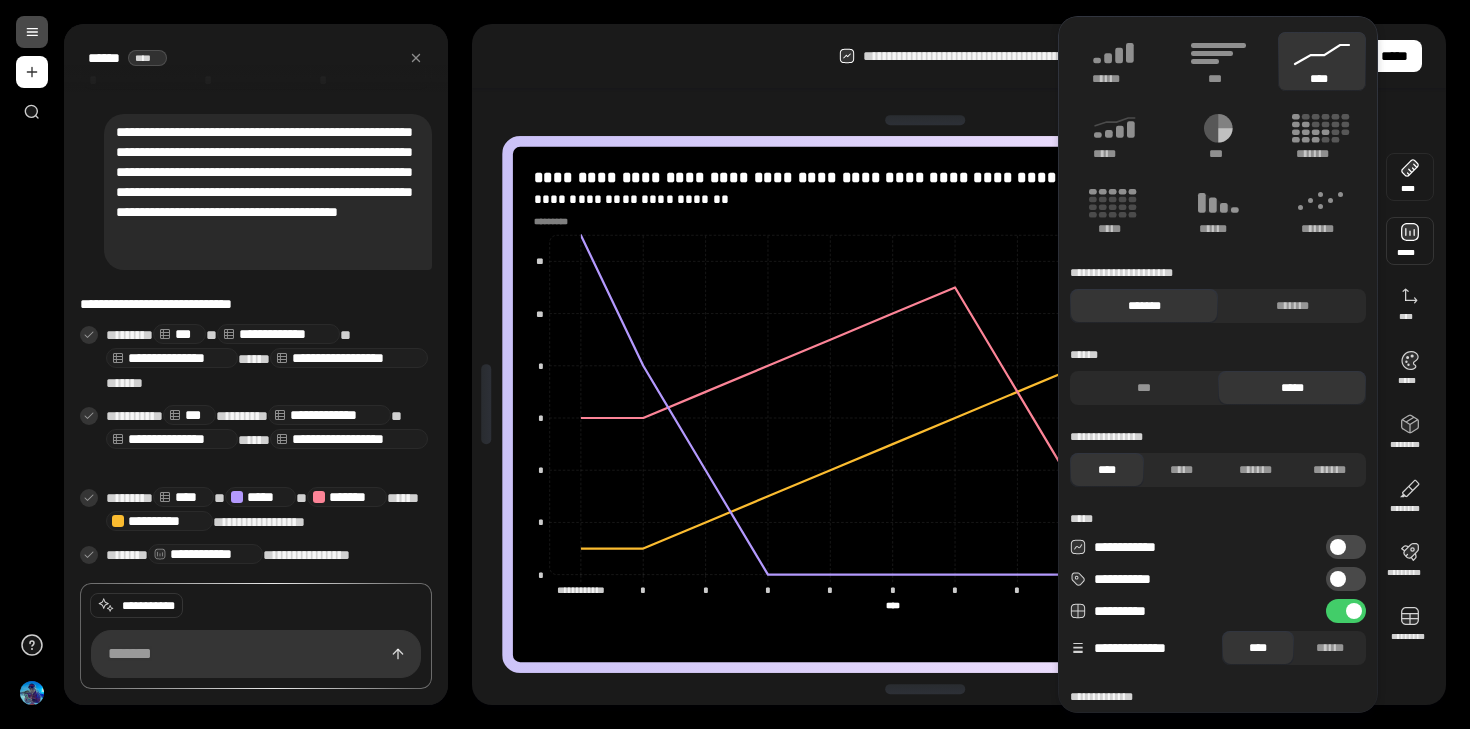 click at bounding box center (1410, 177) 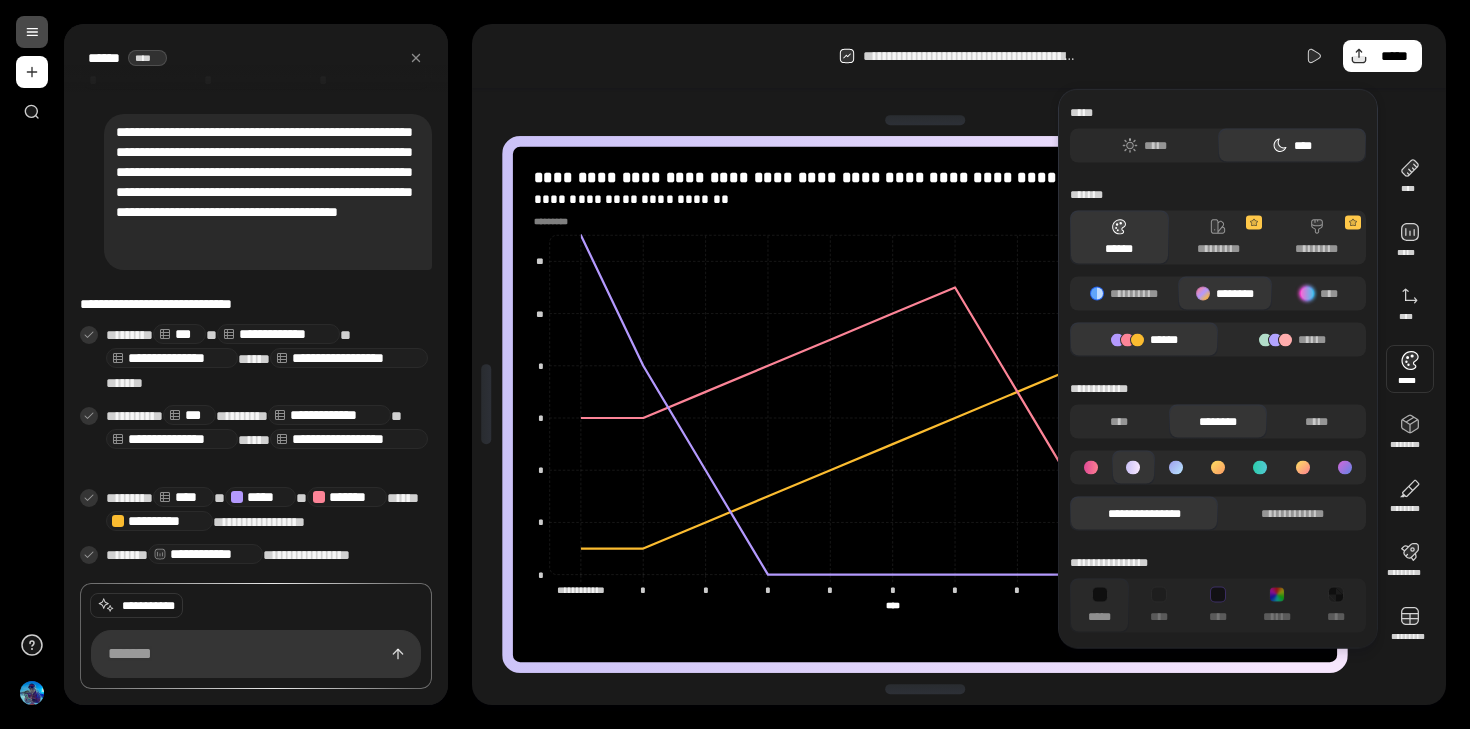 click at bounding box center [1410, 369] 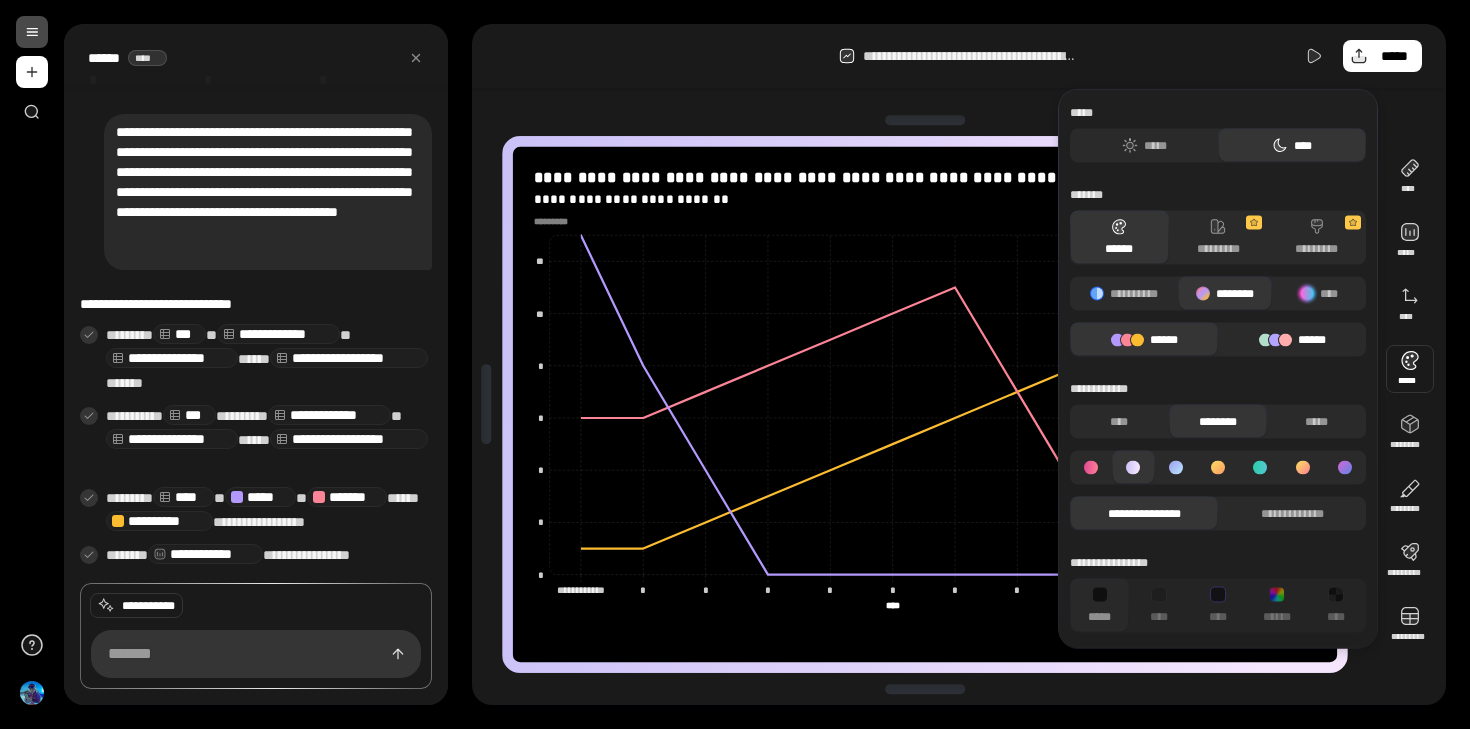 click on "******" at bounding box center [1292, 340] 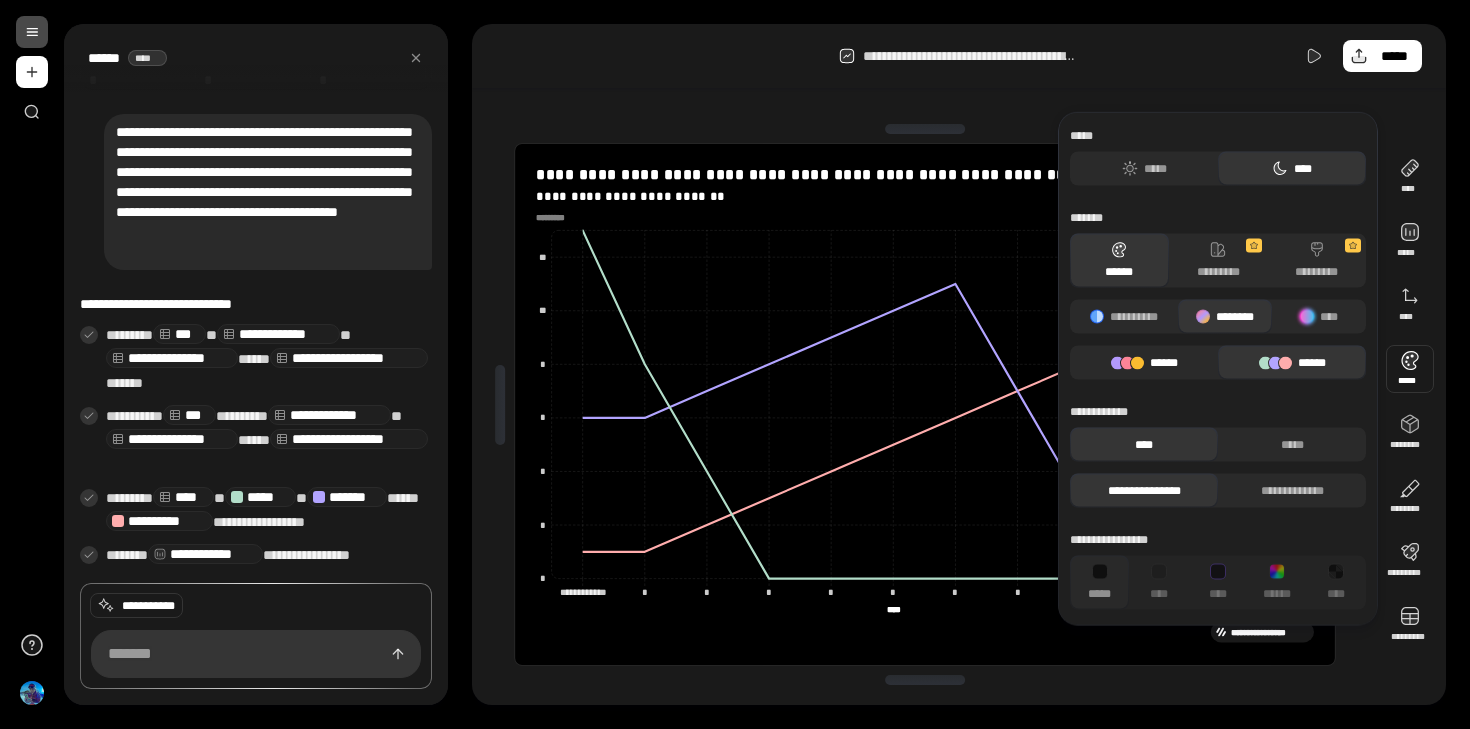 click on "******" at bounding box center [1144, 363] 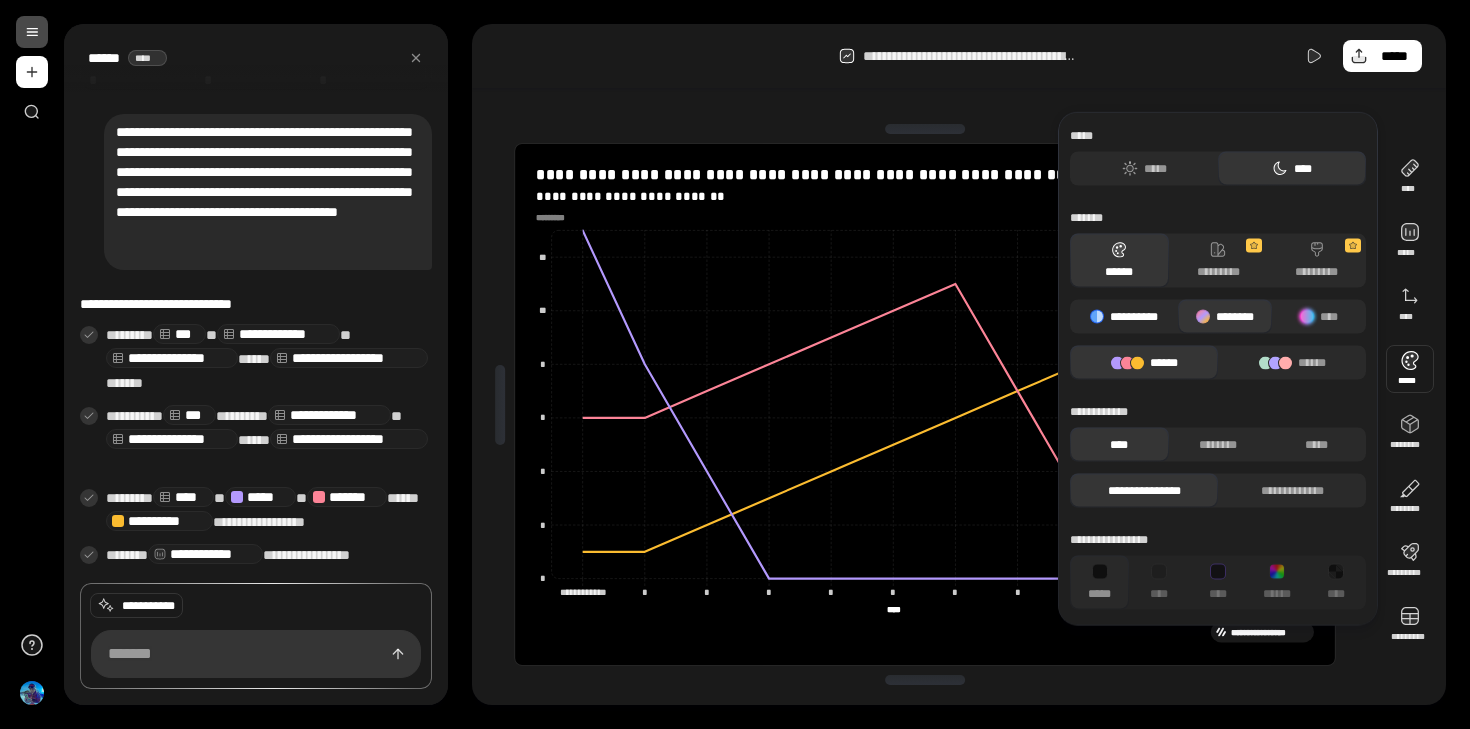 click on "**********" at bounding box center (1124, 317) 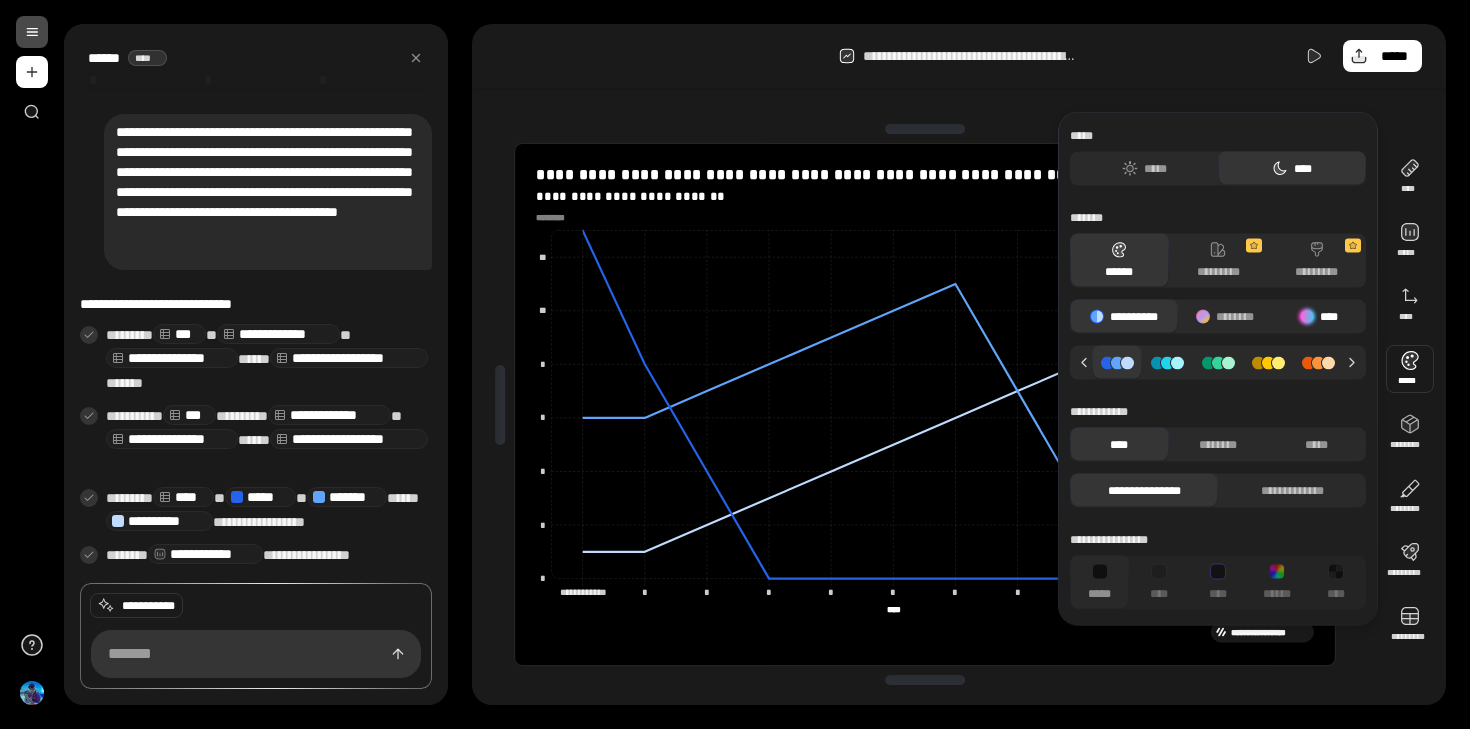 click on "****" at bounding box center (1319, 317) 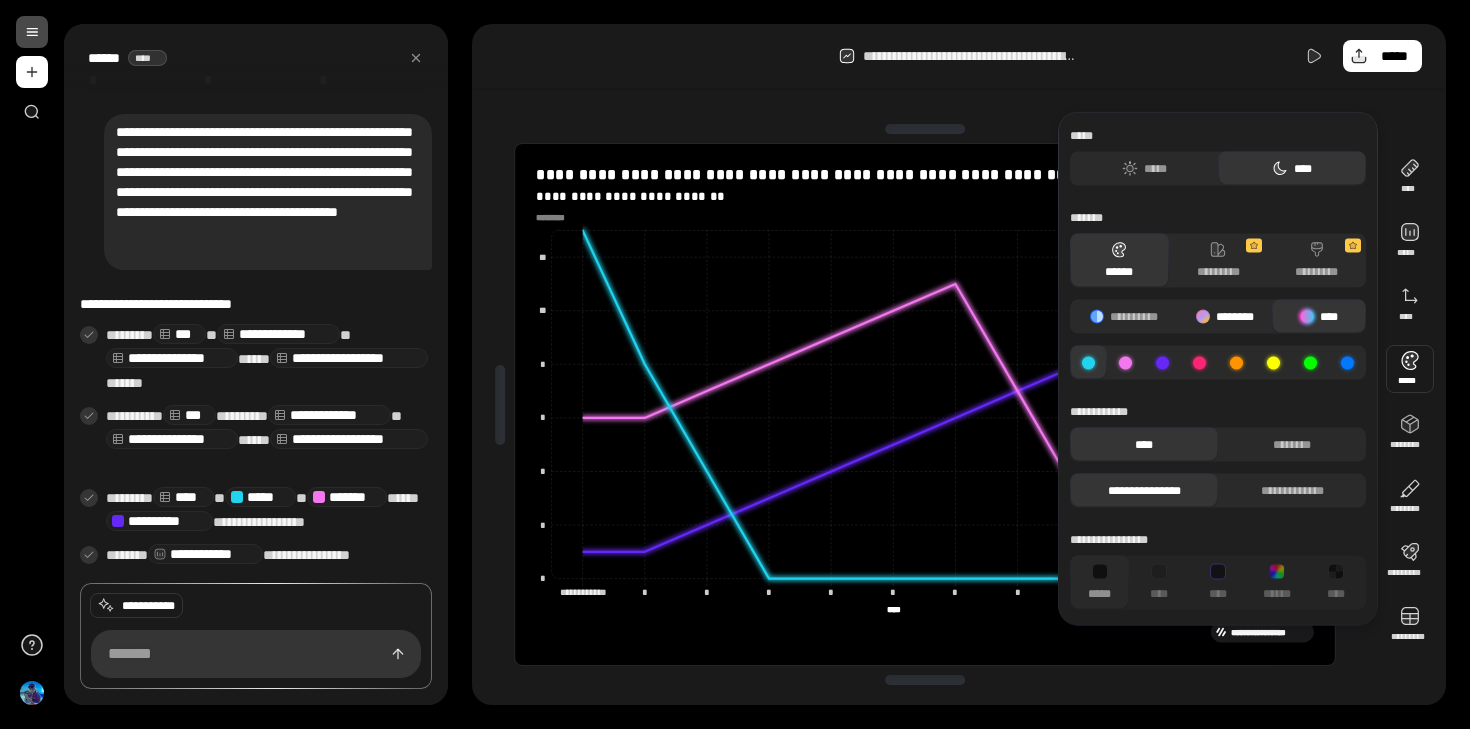 click on "********" at bounding box center (1225, 317) 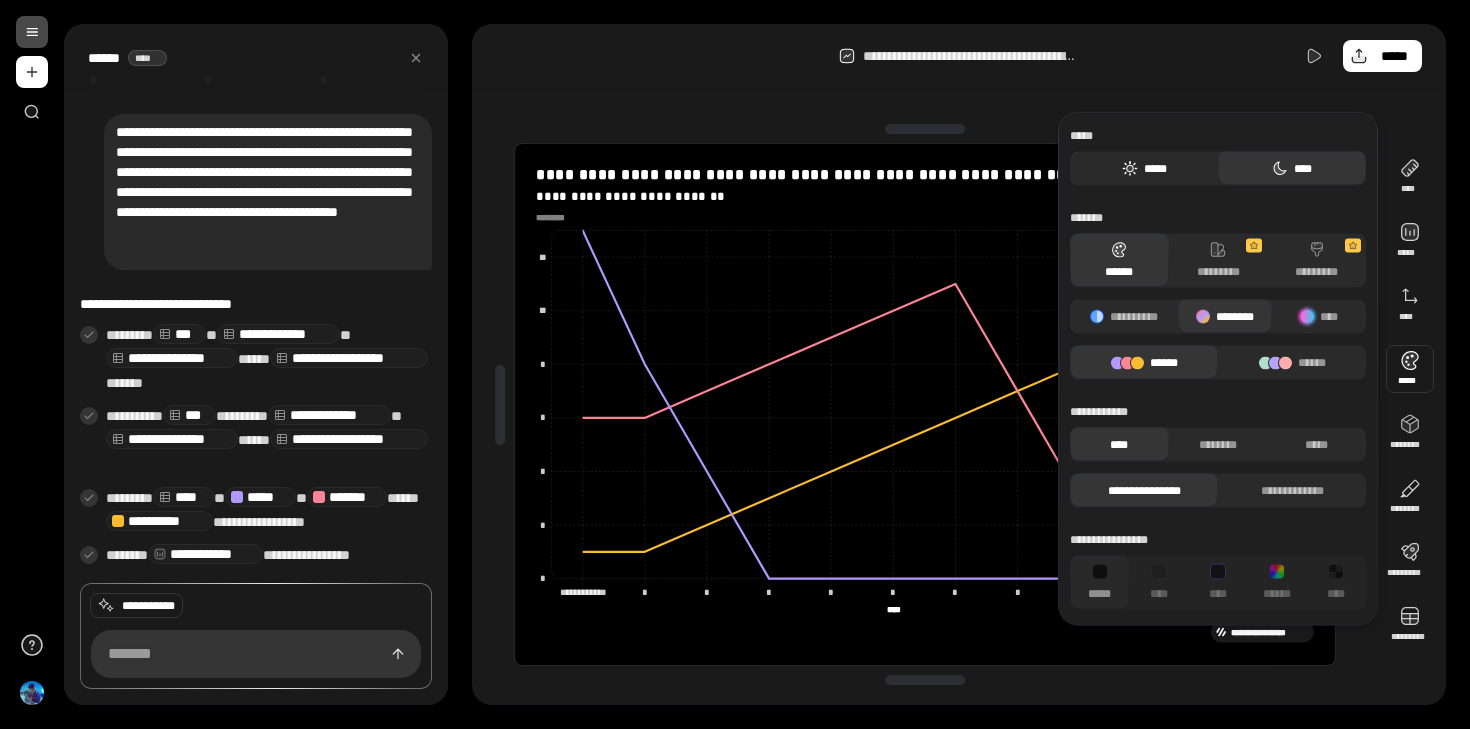 click on "*****" at bounding box center (1144, 169) 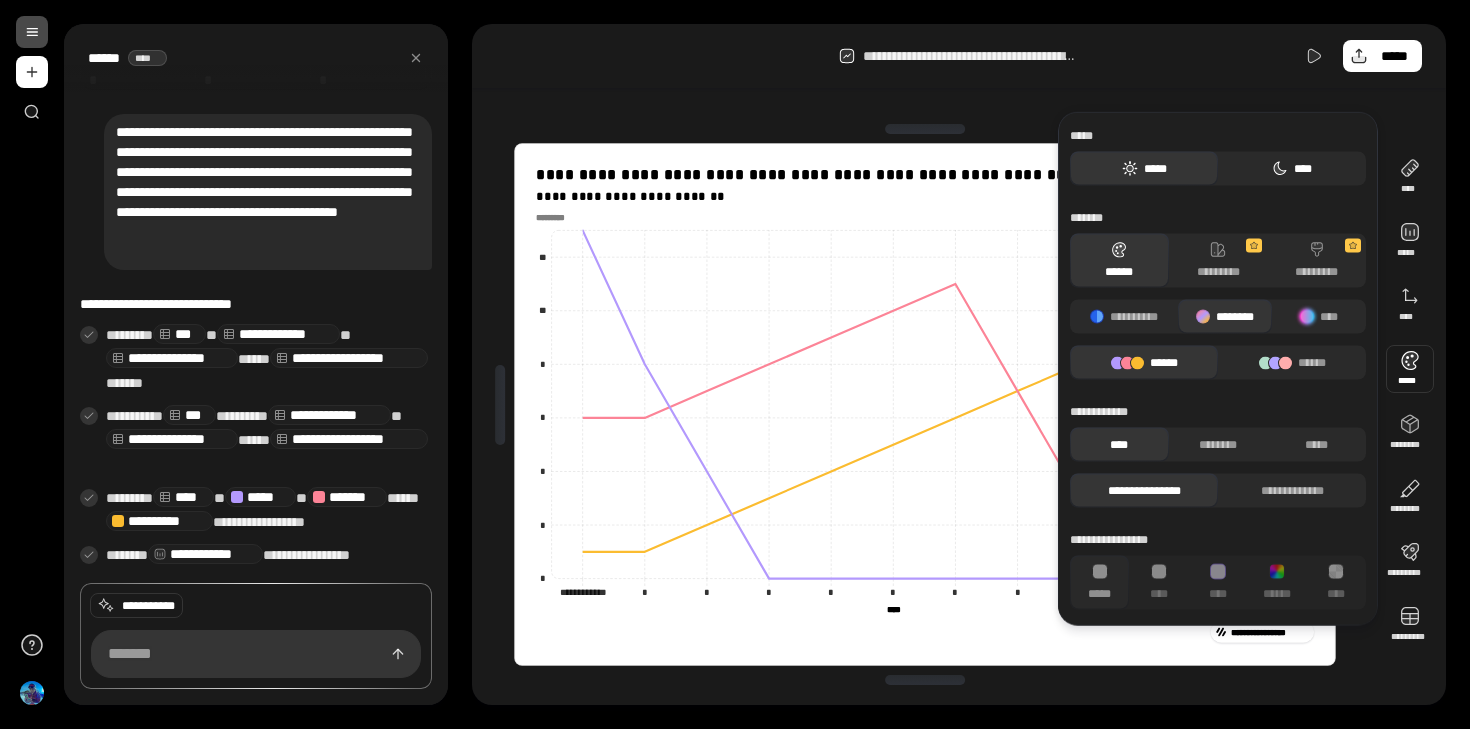 click 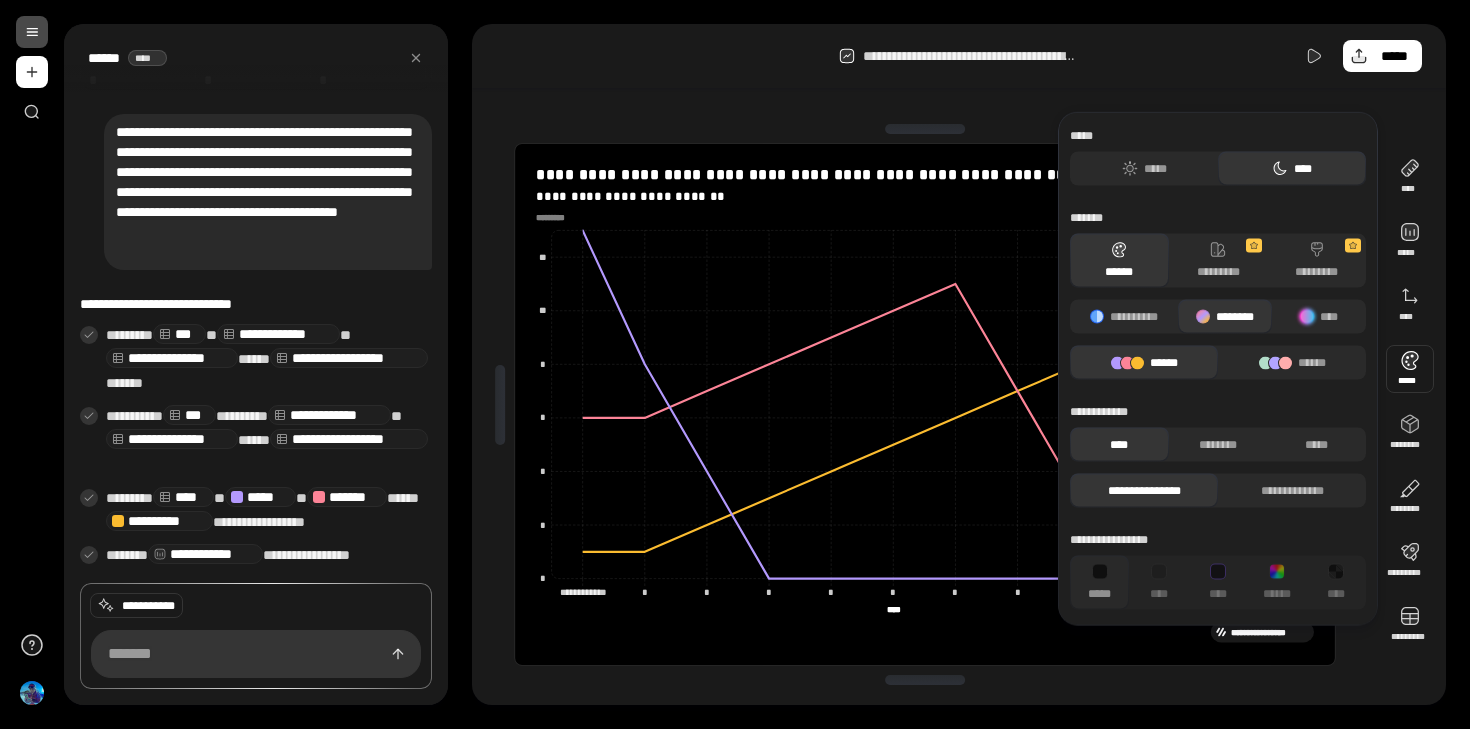 click on "**********" at bounding box center [925, 404] 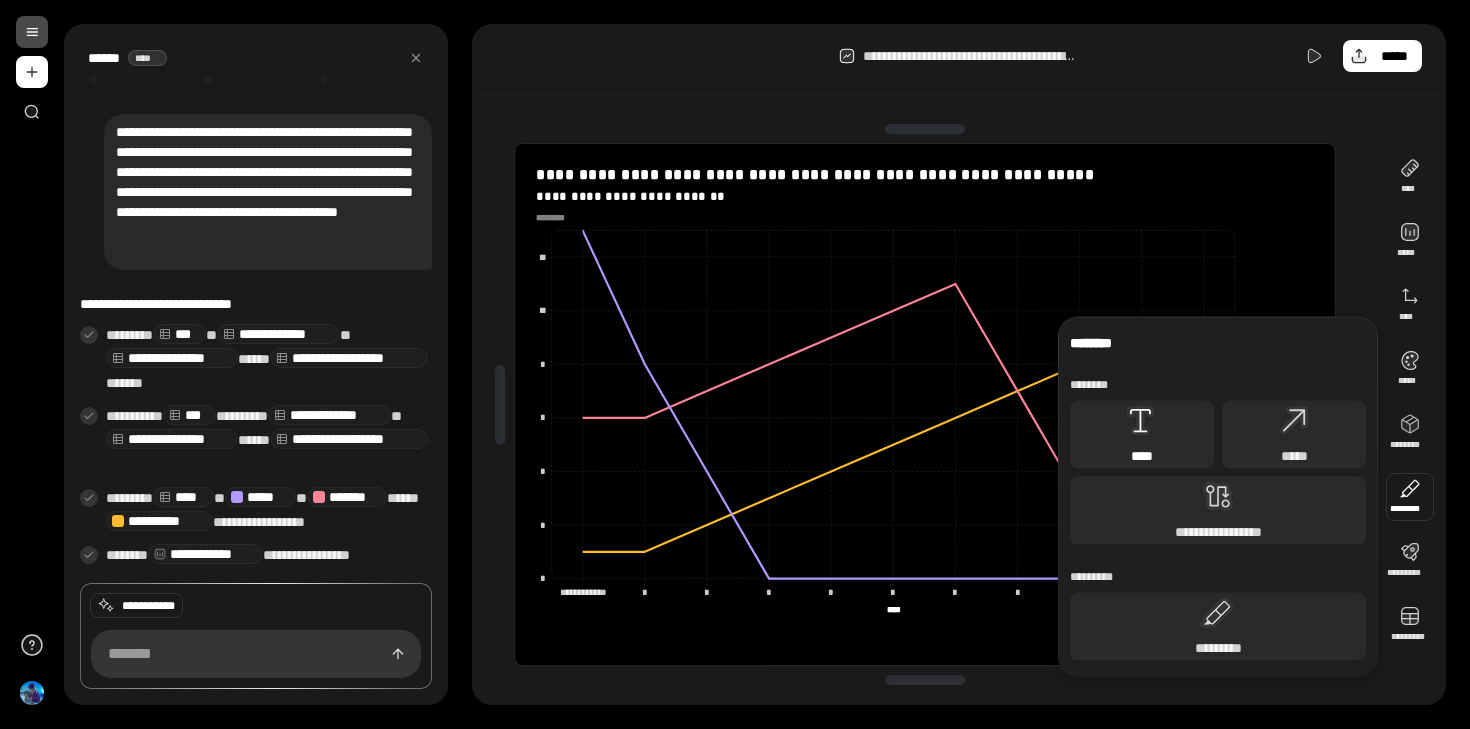 click on "****" at bounding box center (1142, 456) 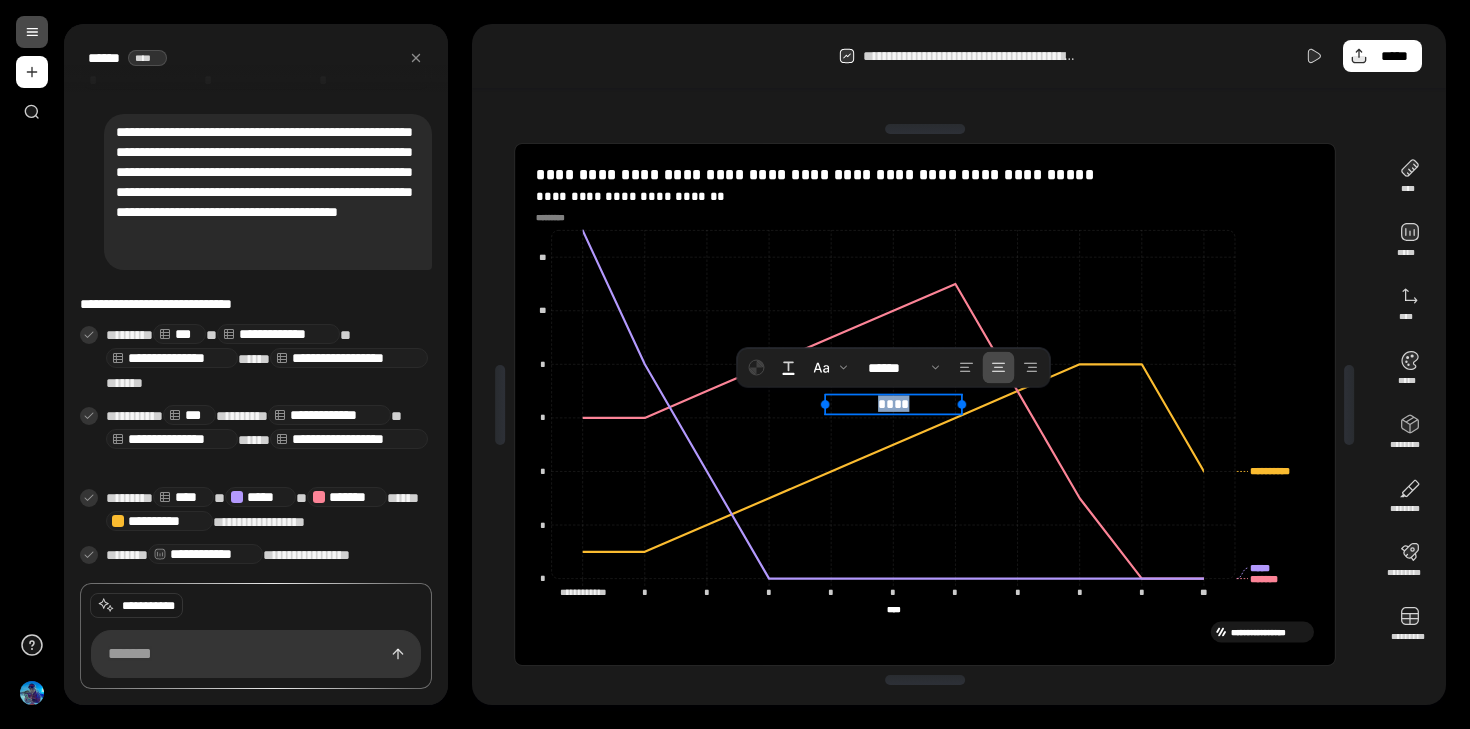 click on "****" at bounding box center (894, 403) 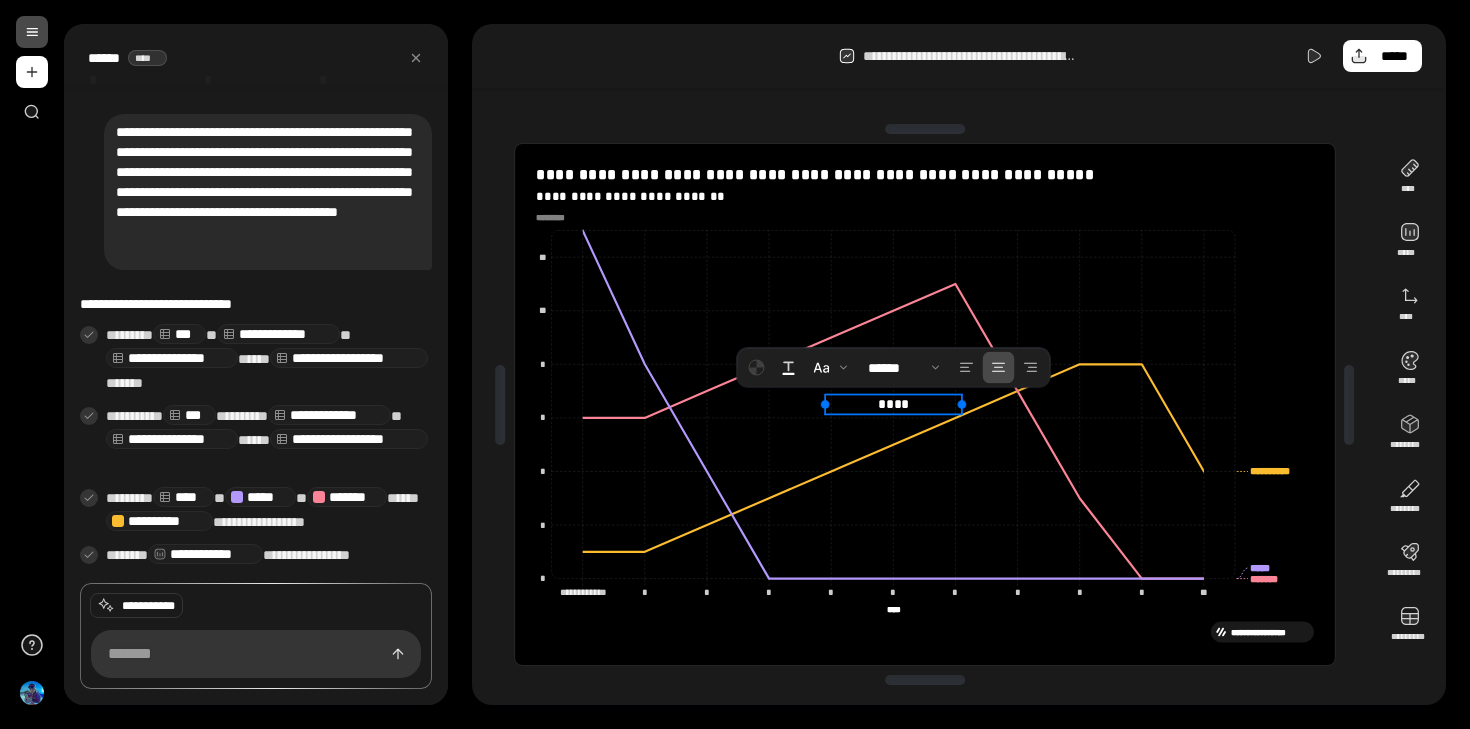 click 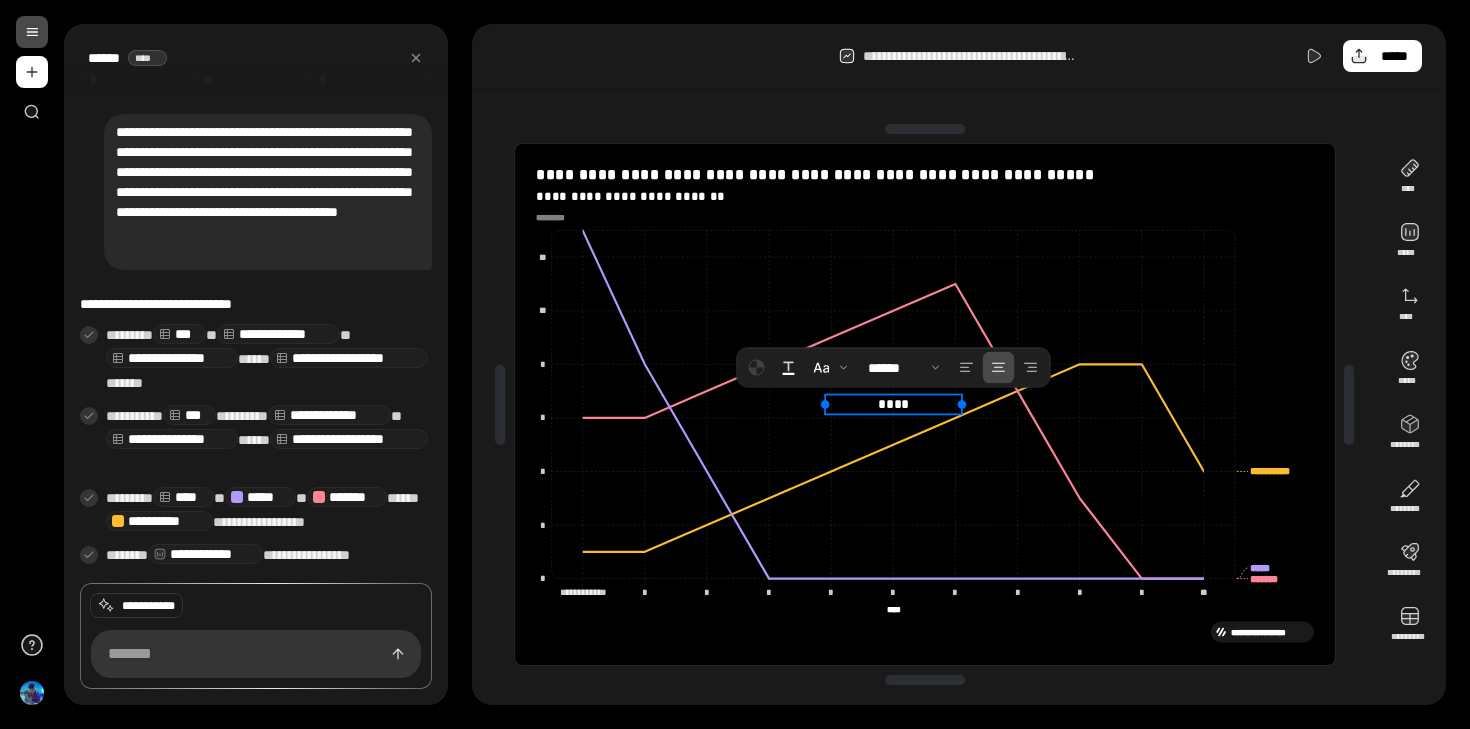 click on "****" at bounding box center (893, 404) 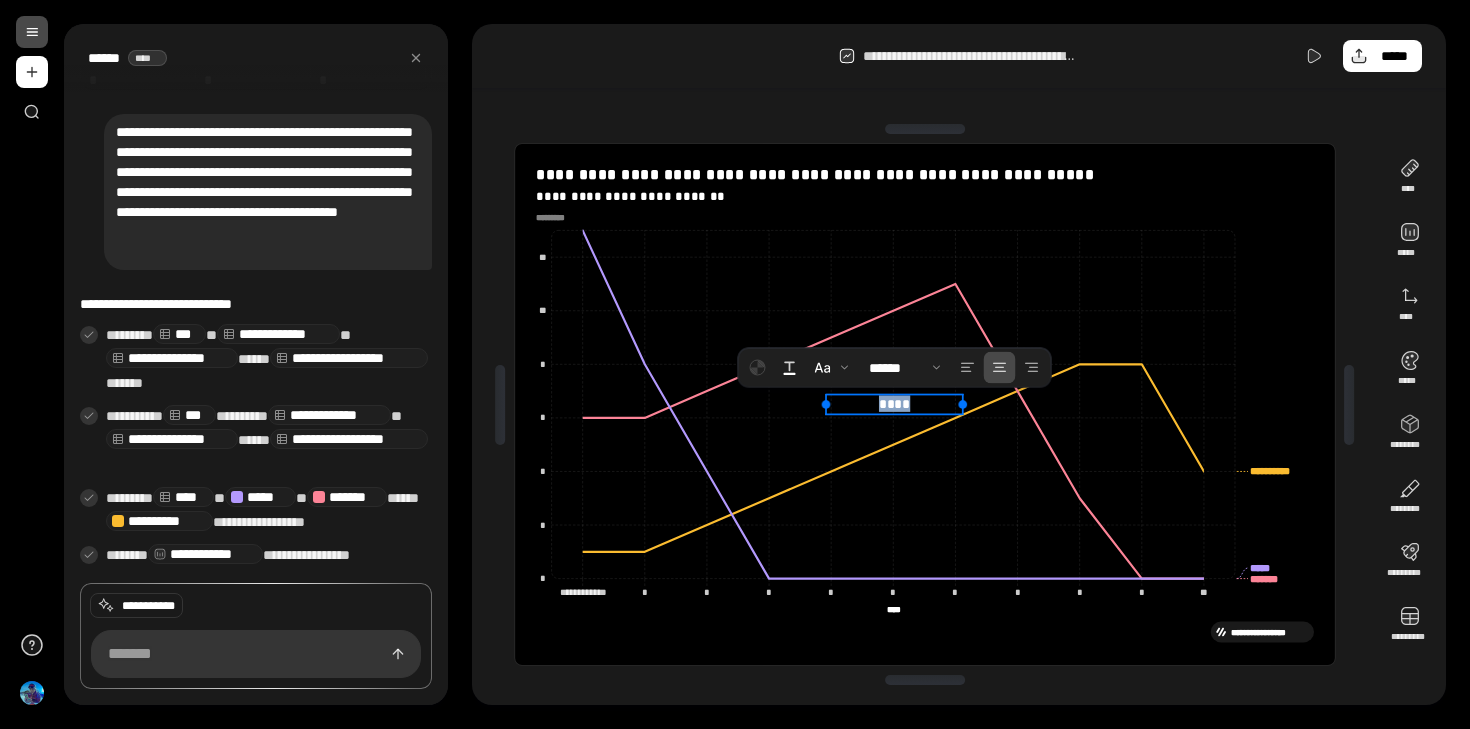 click on "****" at bounding box center (894, 403) 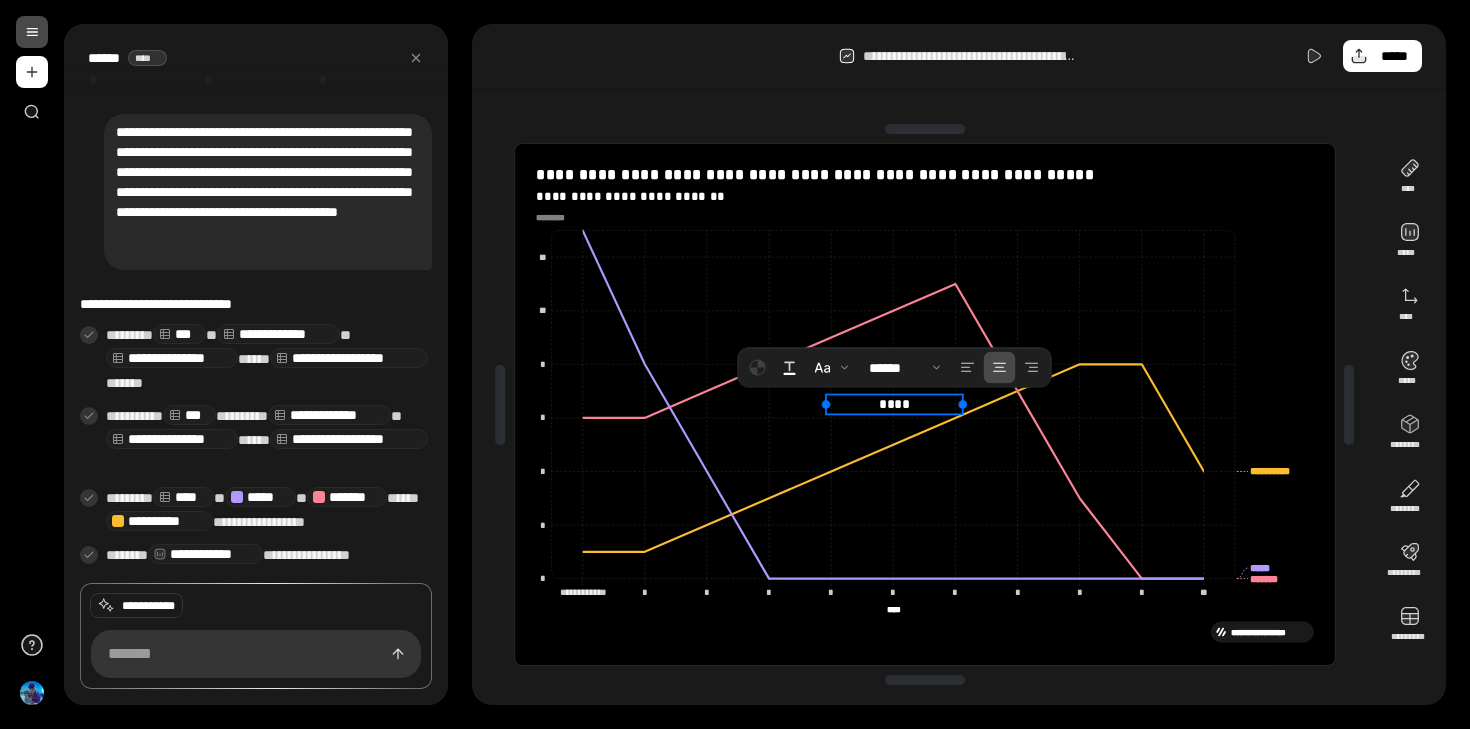 click 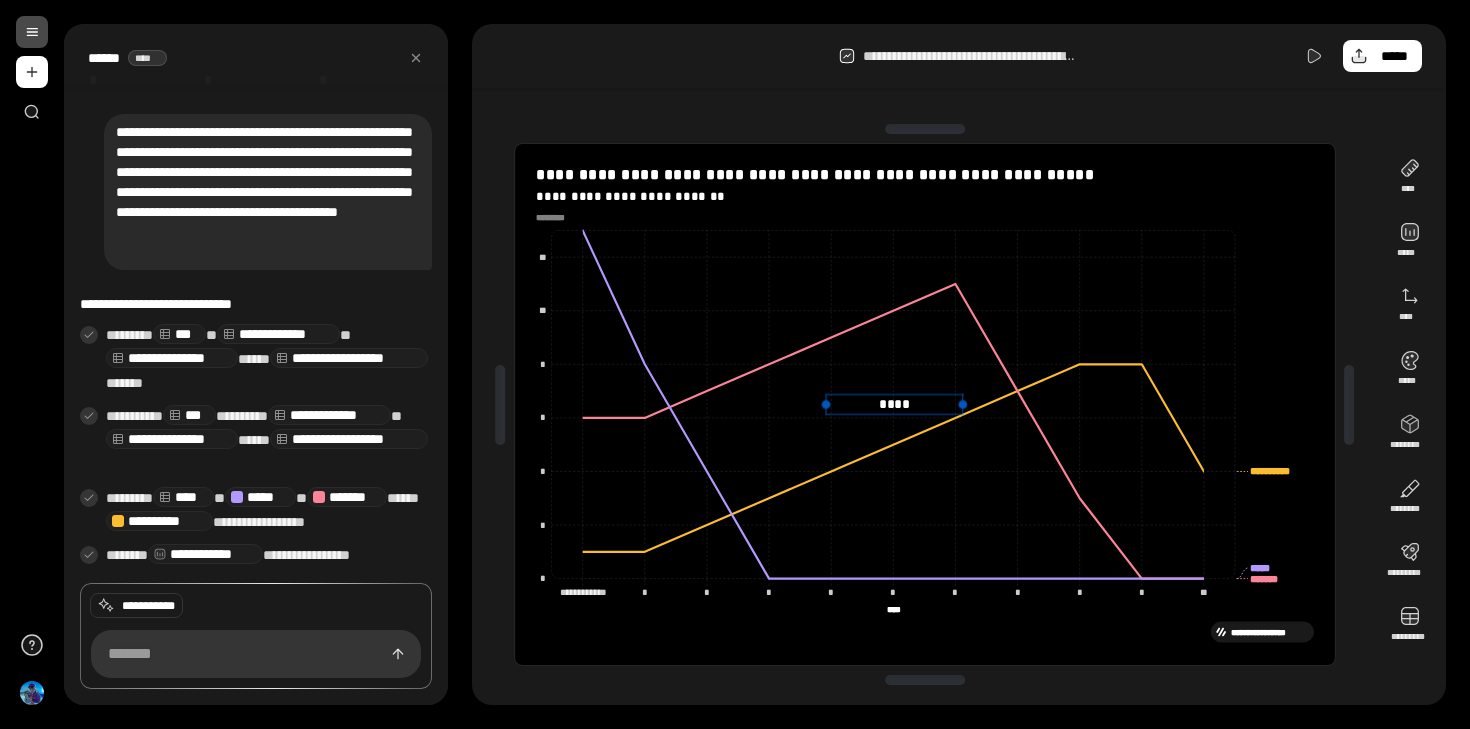 click on "****" at bounding box center (894, 404) 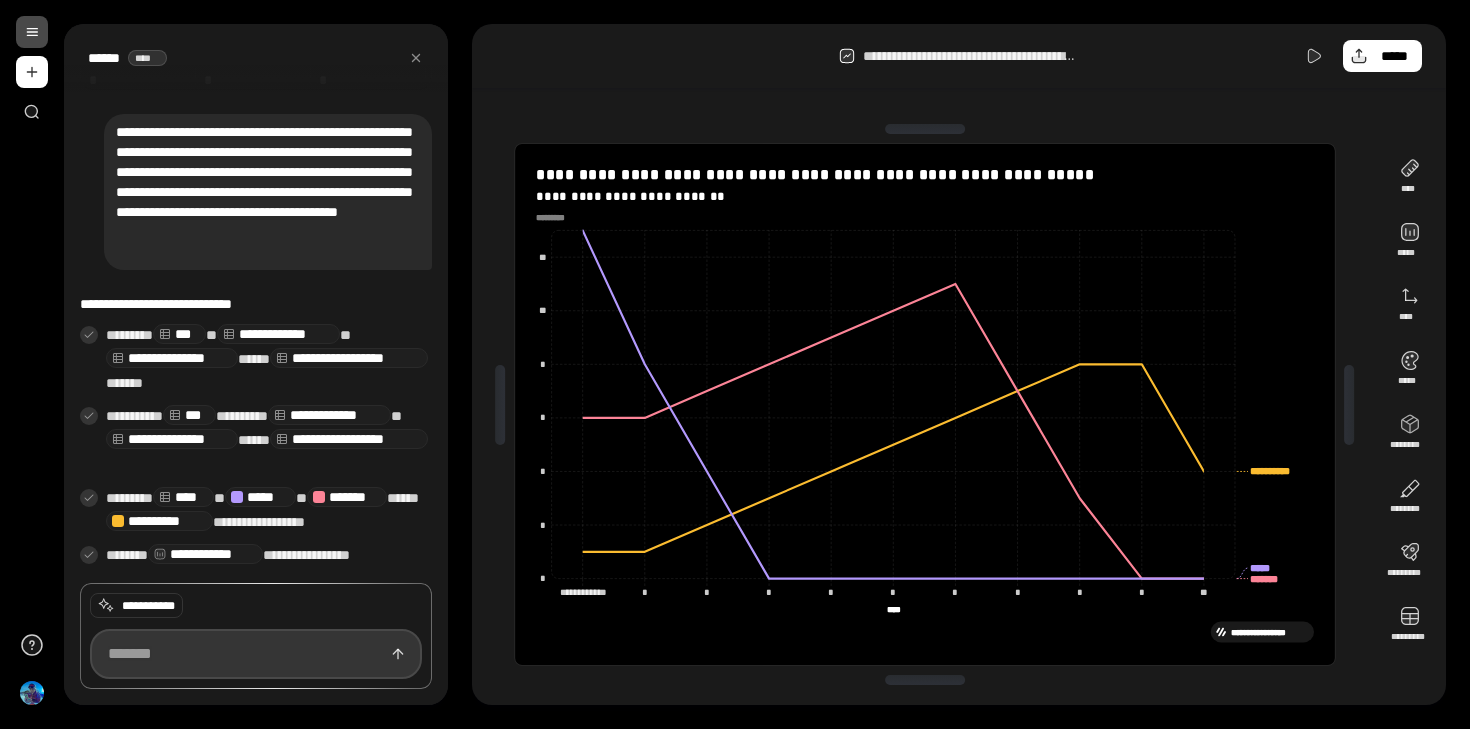 click at bounding box center [256, 654] 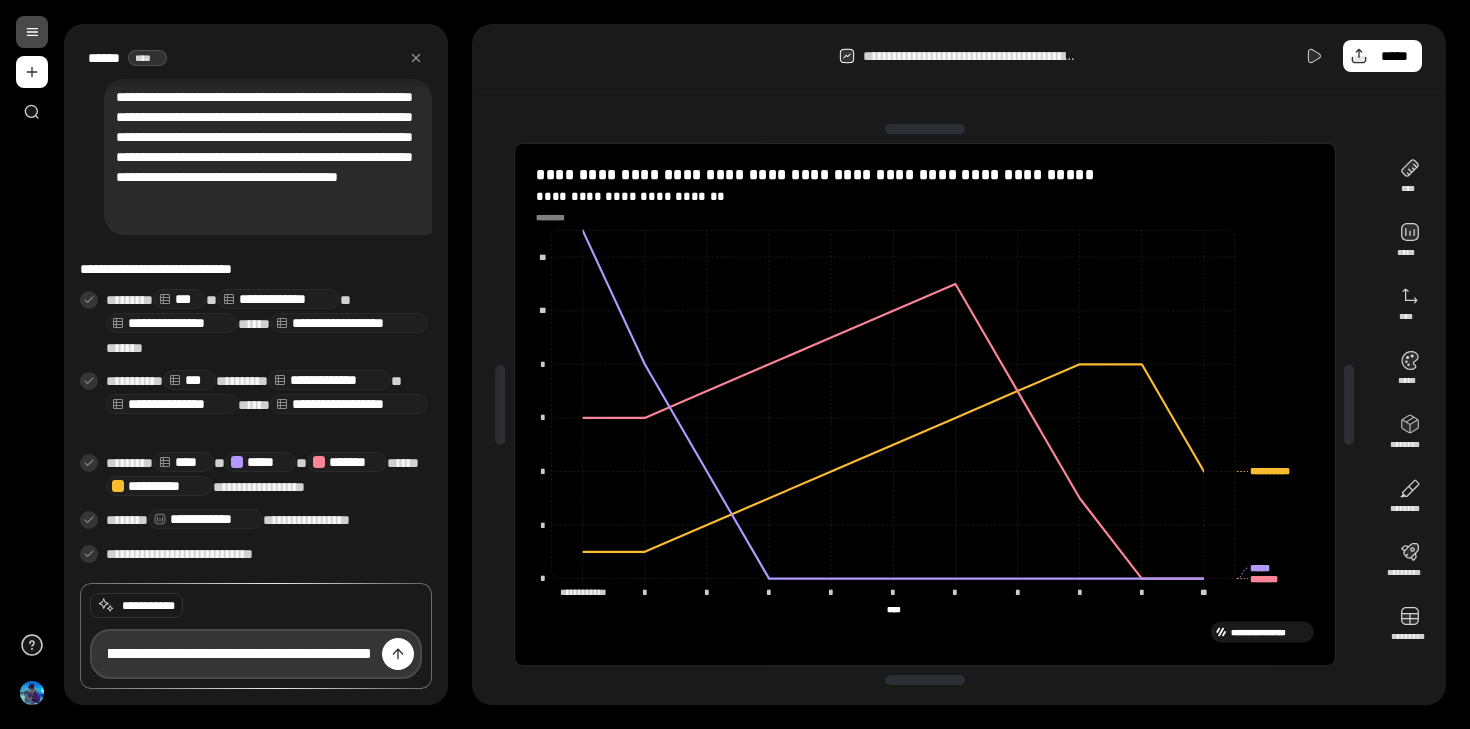 scroll, scrollTop: 0, scrollLeft: 230, axis: horizontal 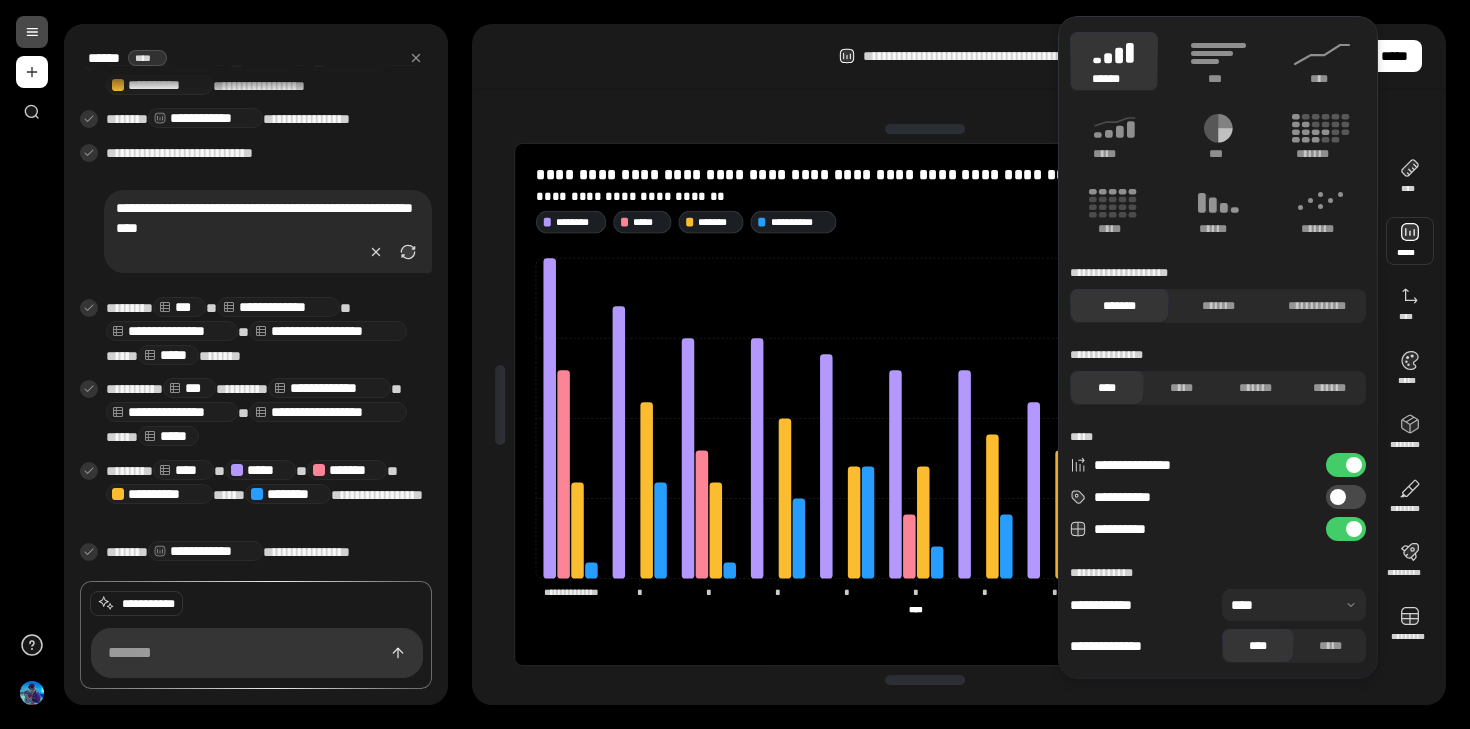 click at bounding box center (1410, 241) 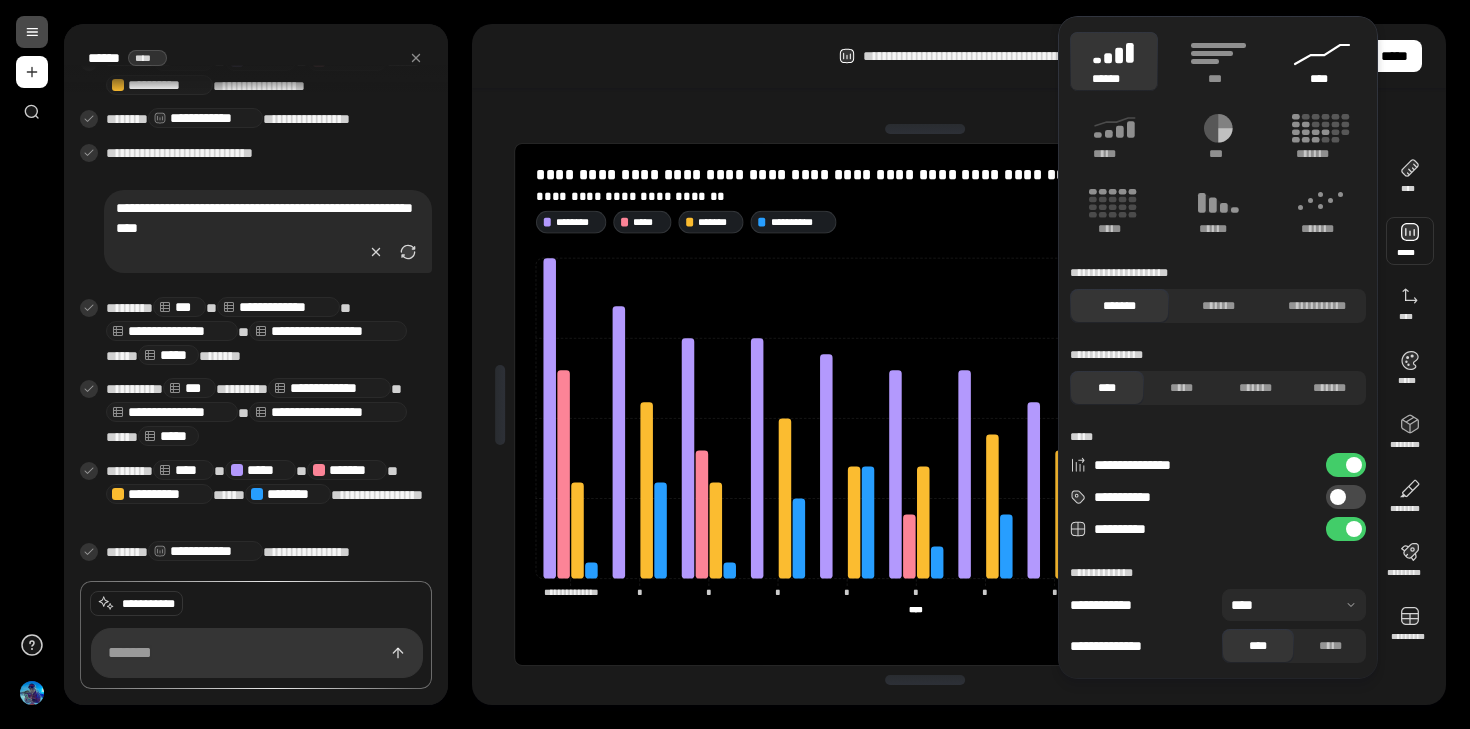 click on "****" at bounding box center (1322, 79) 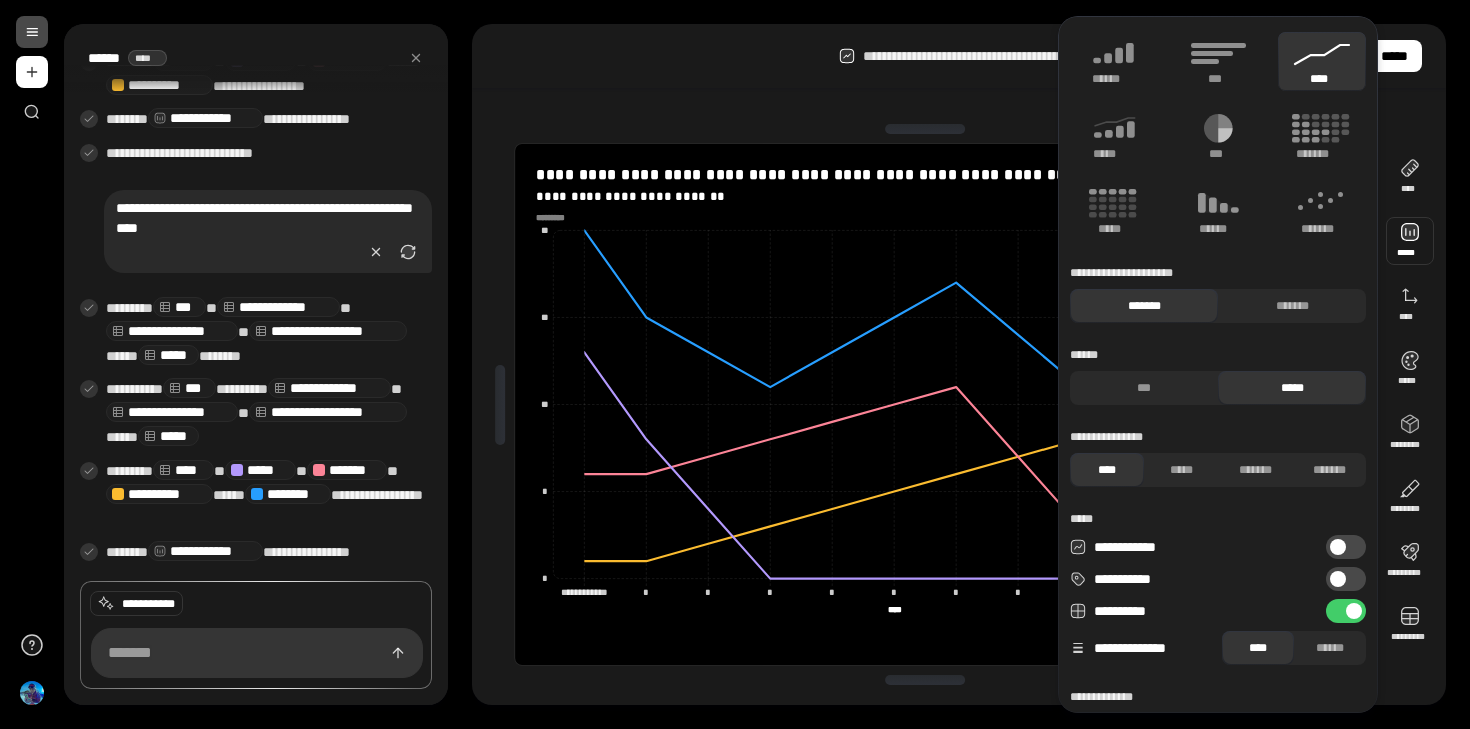 click on "**********" at bounding box center [959, 364] 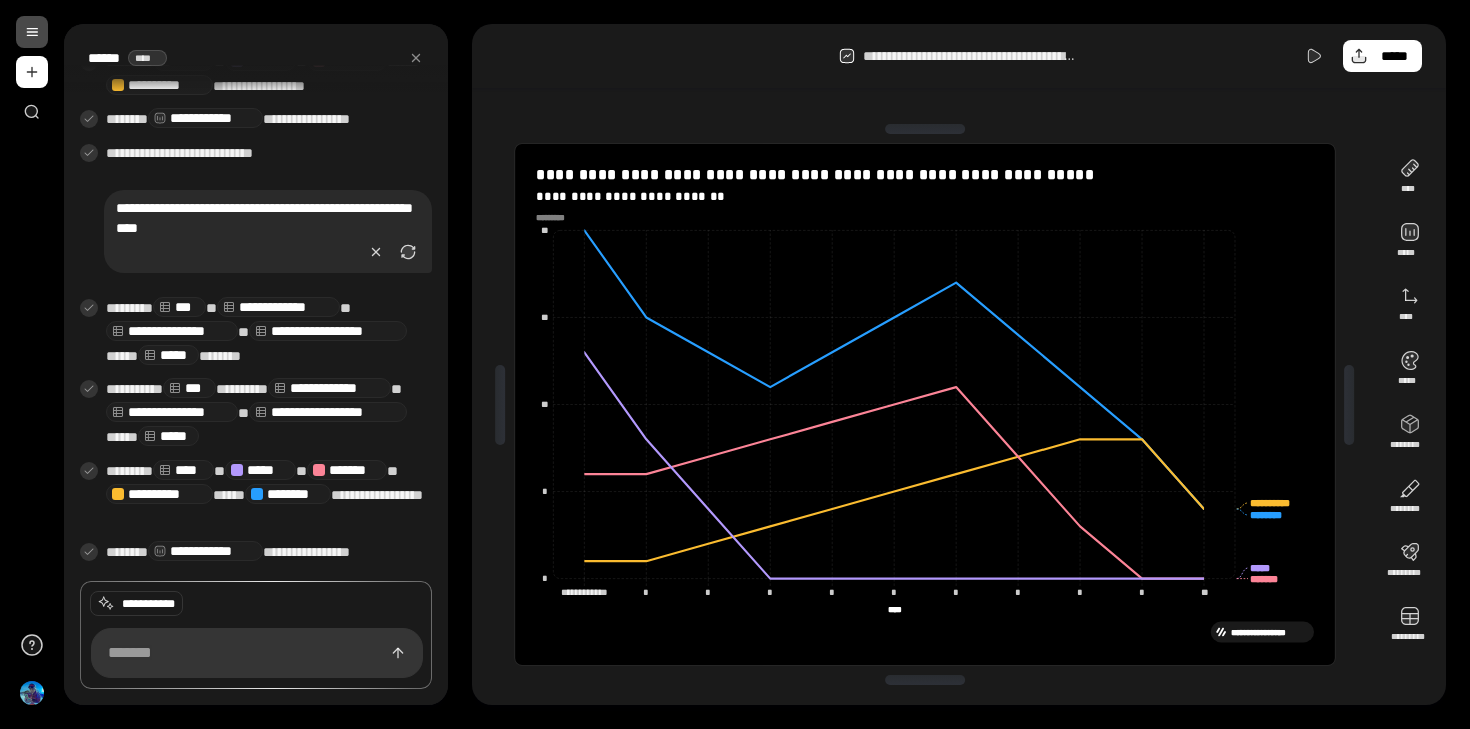 click on "******** ********" 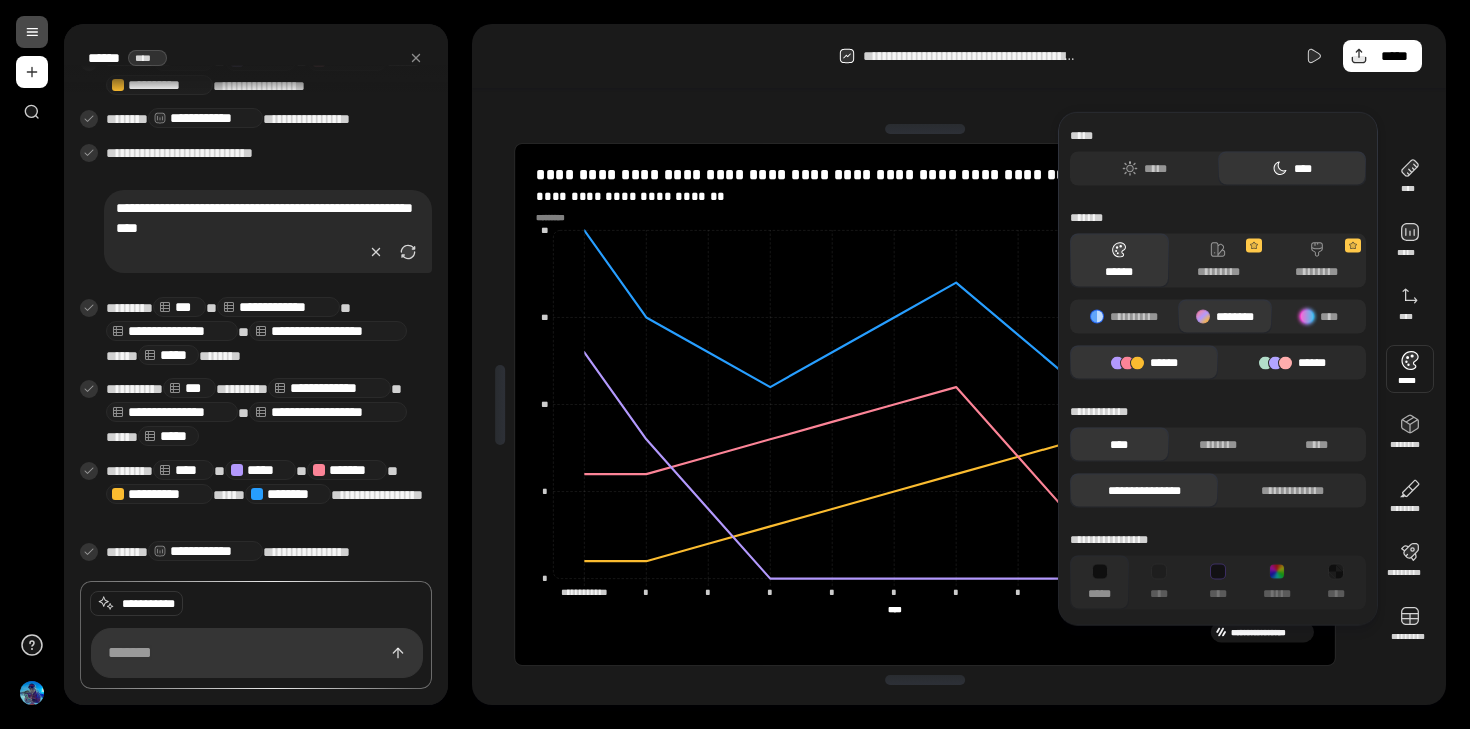 click 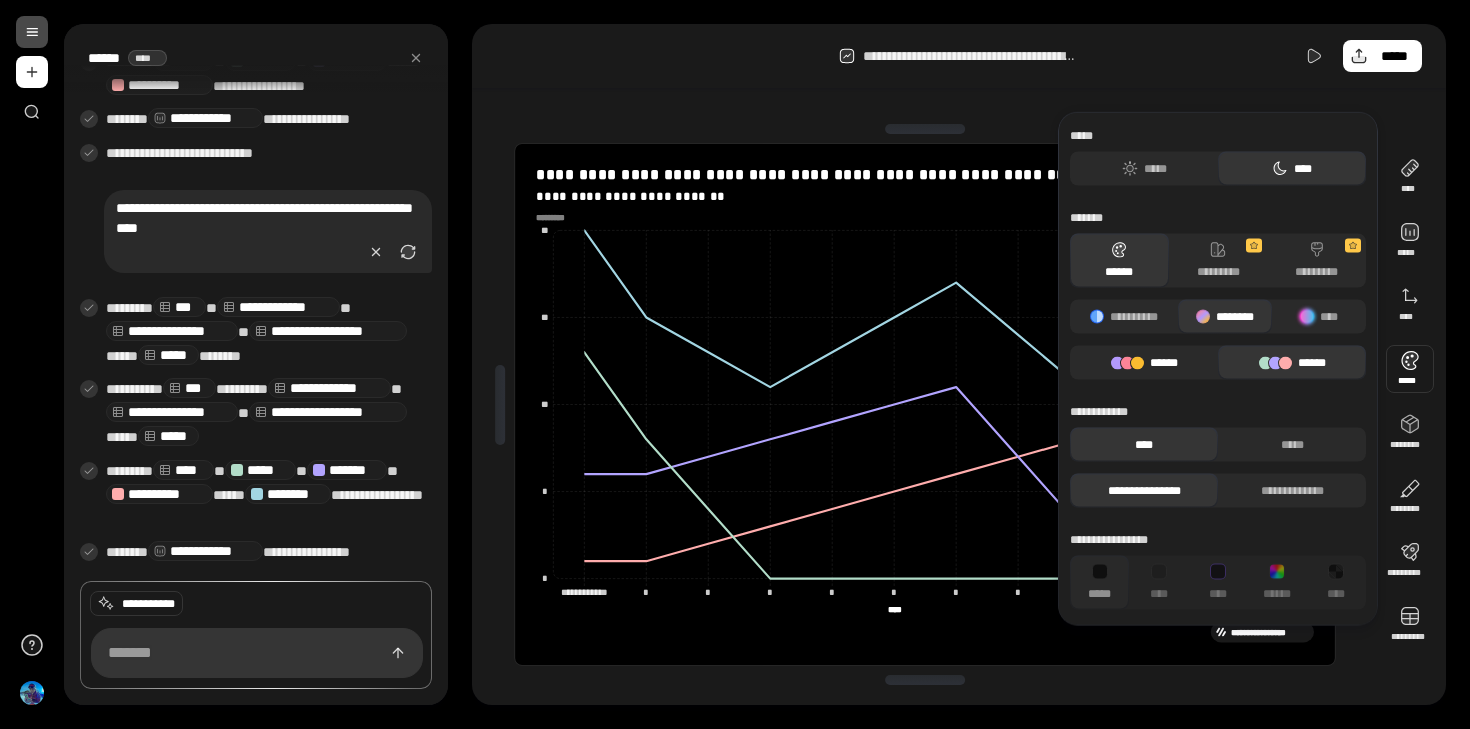 click on "******" at bounding box center [1144, 363] 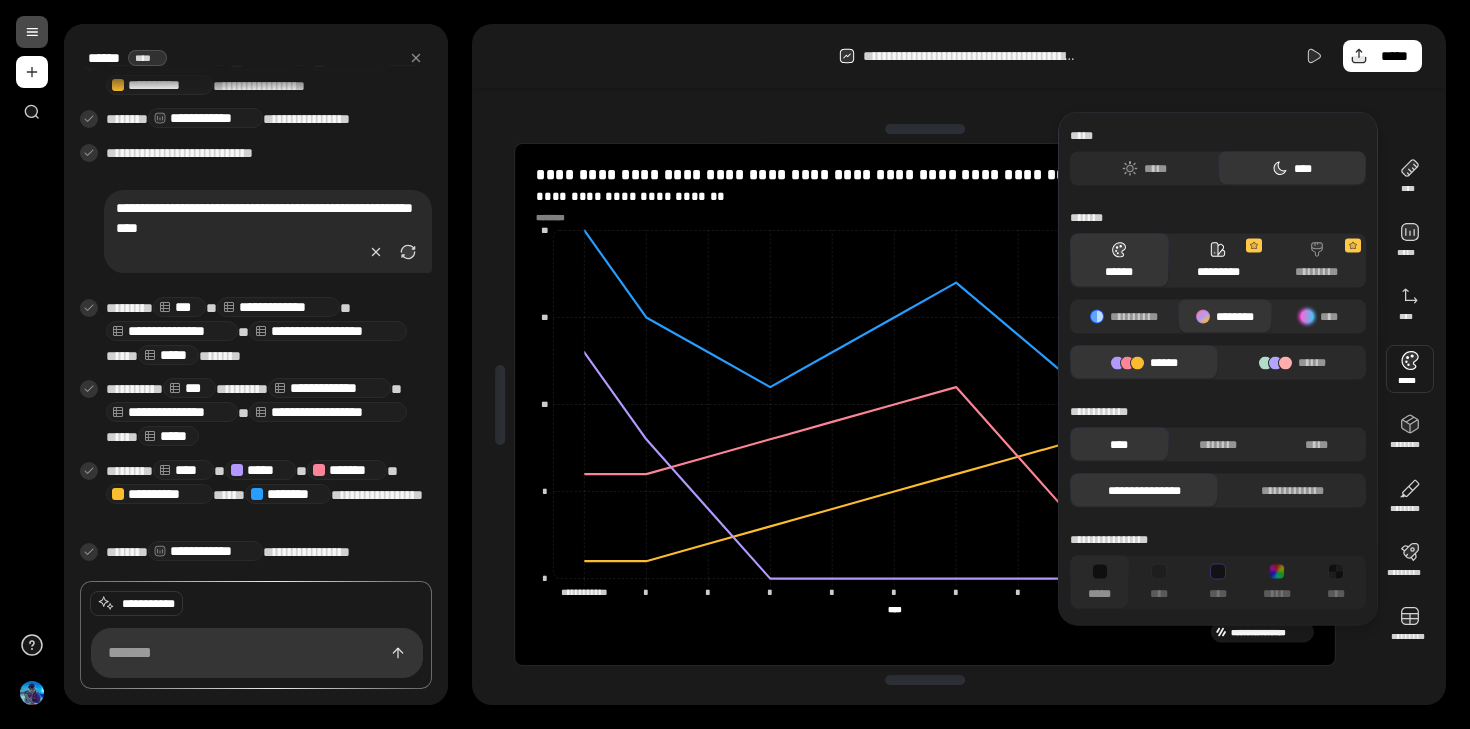 click on "*********" at bounding box center [1218, 261] 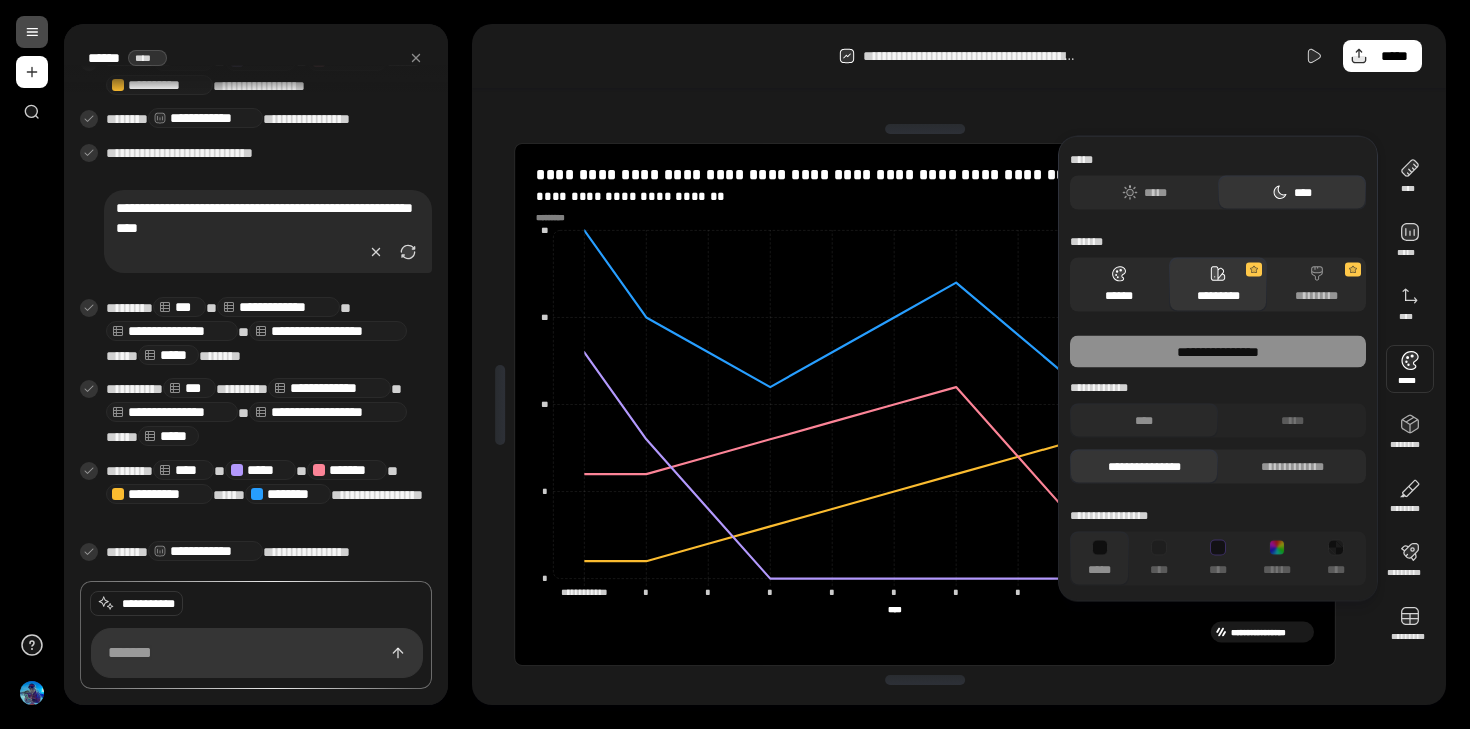 click 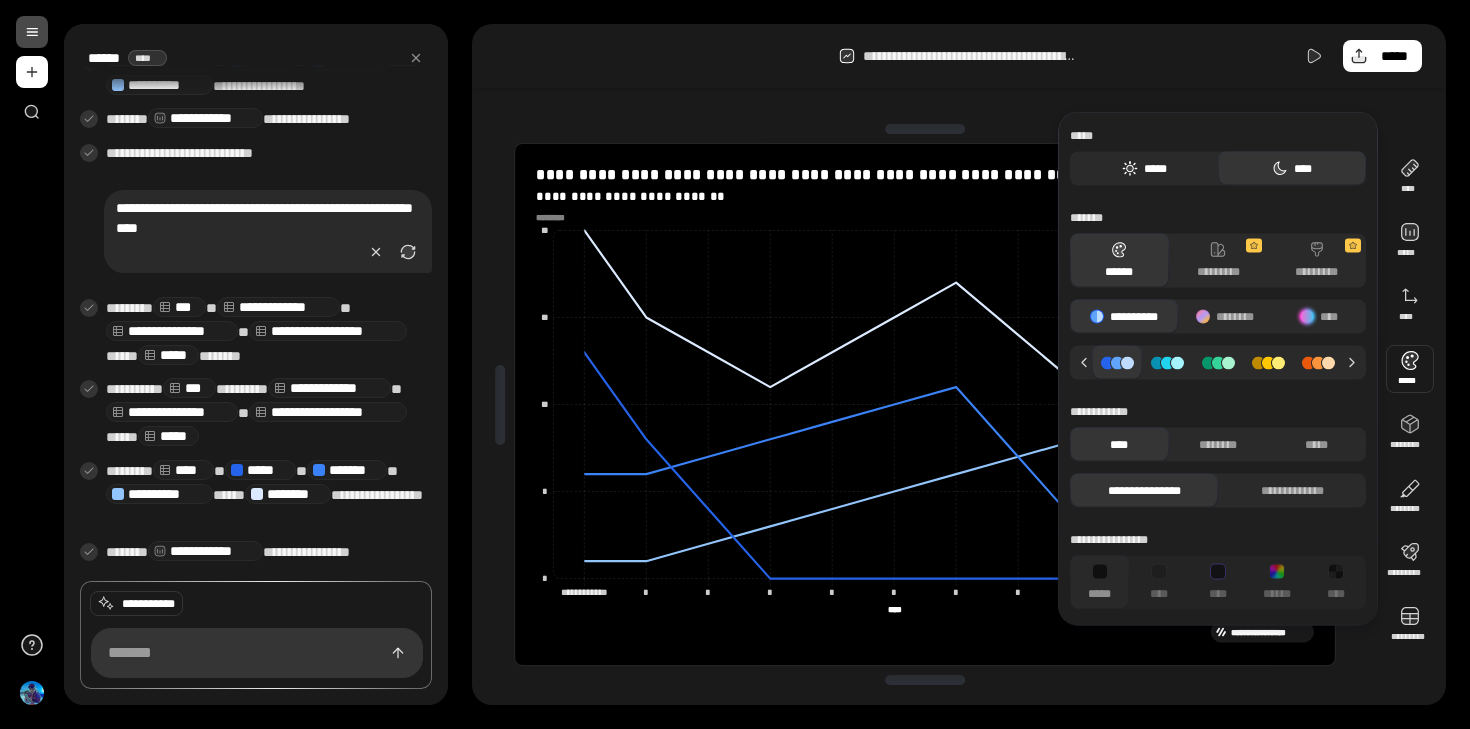 click on "*****" at bounding box center [1144, 169] 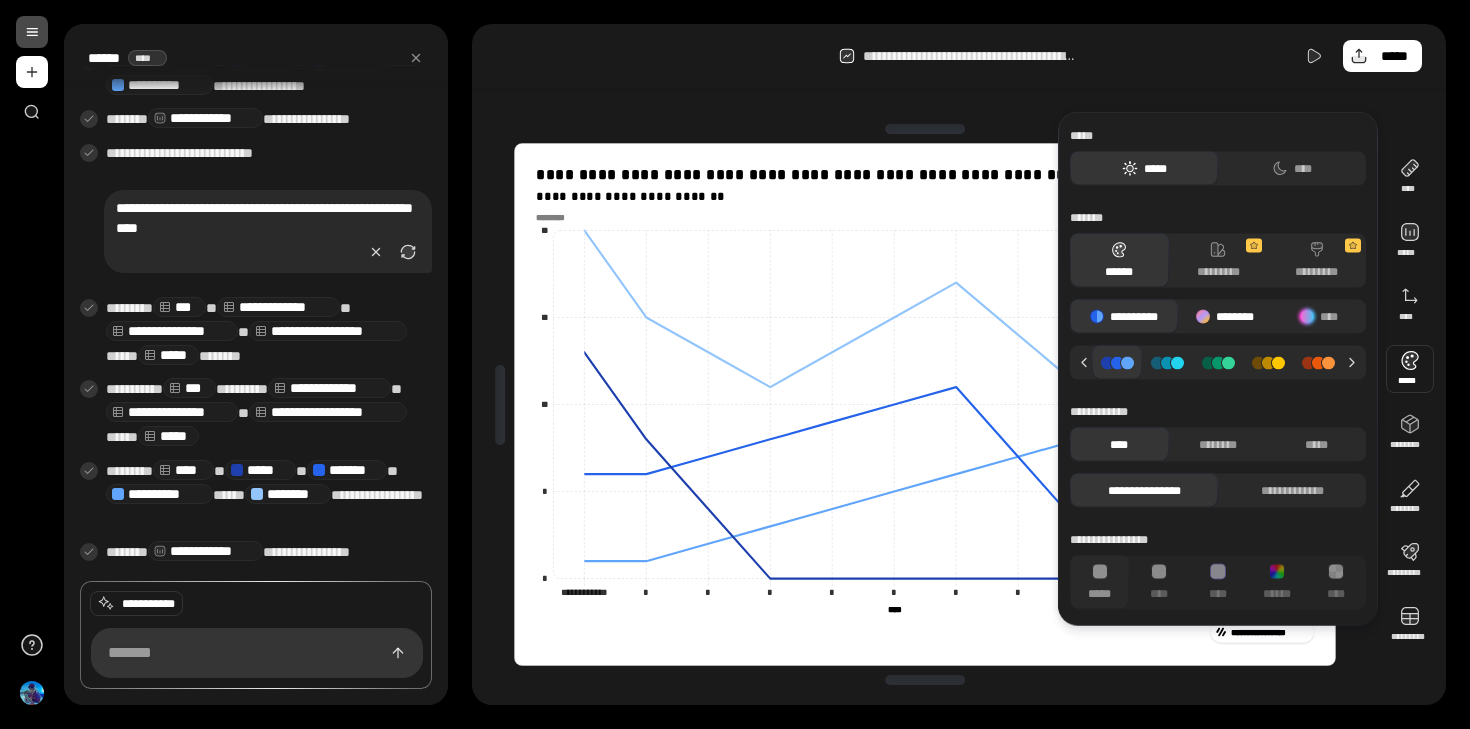 click on "********" at bounding box center [1225, 317] 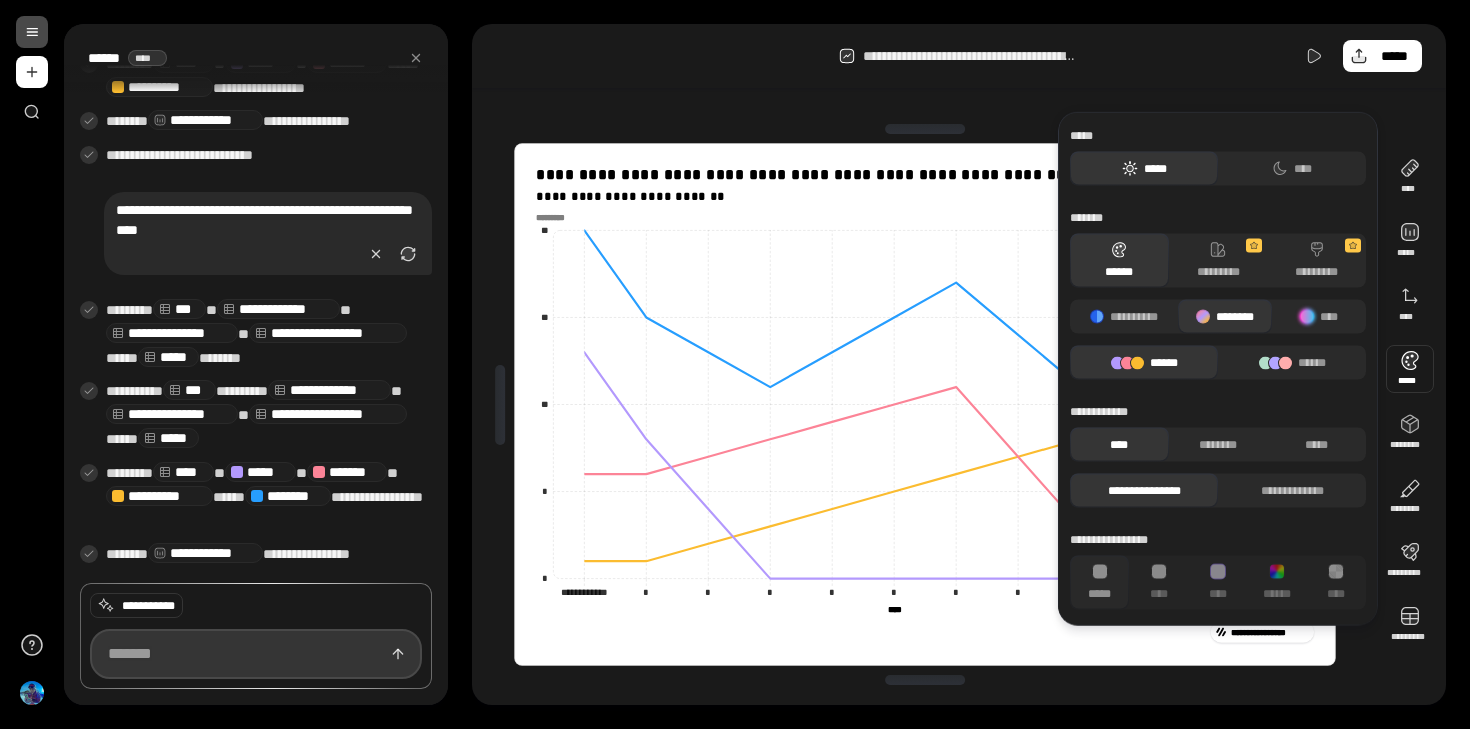 click at bounding box center [256, 654] 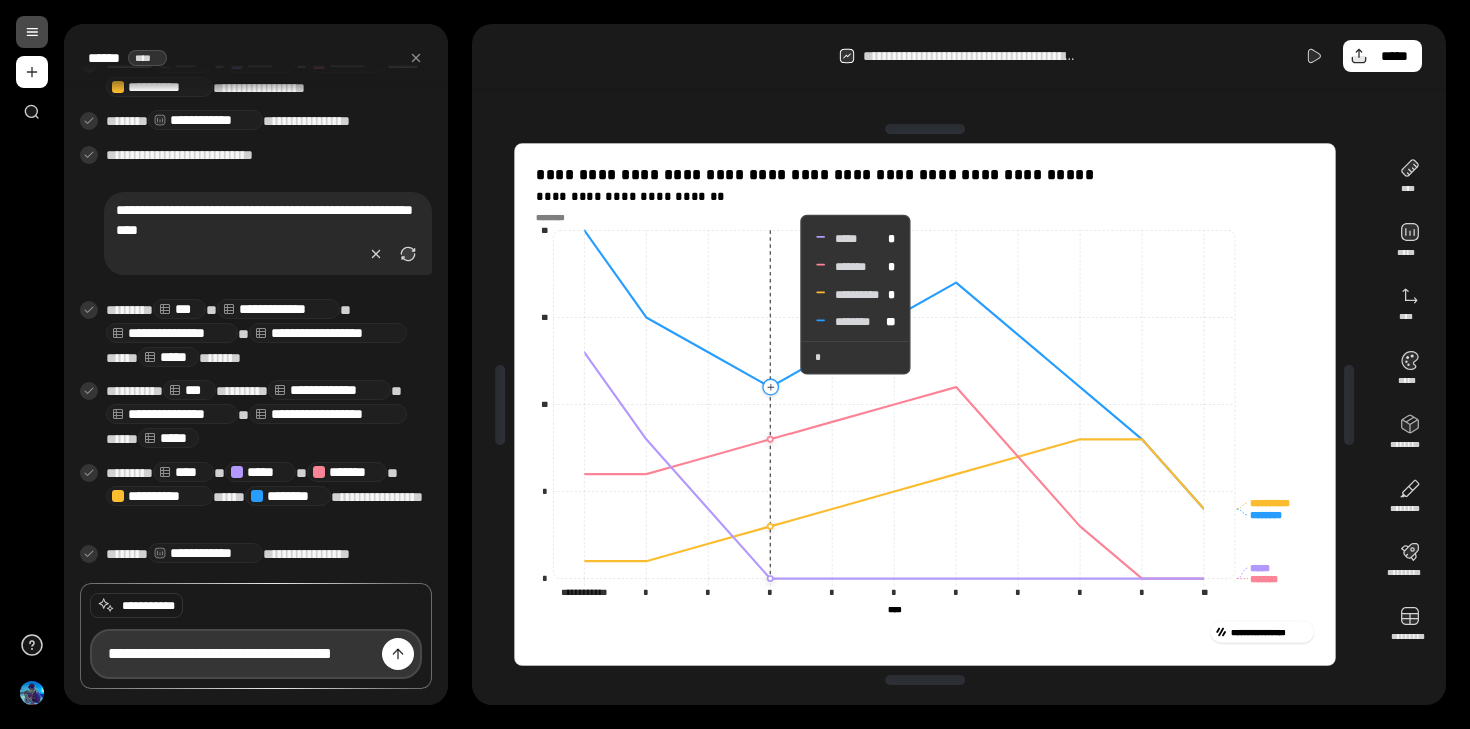 scroll, scrollTop: 0, scrollLeft: 18, axis: horizontal 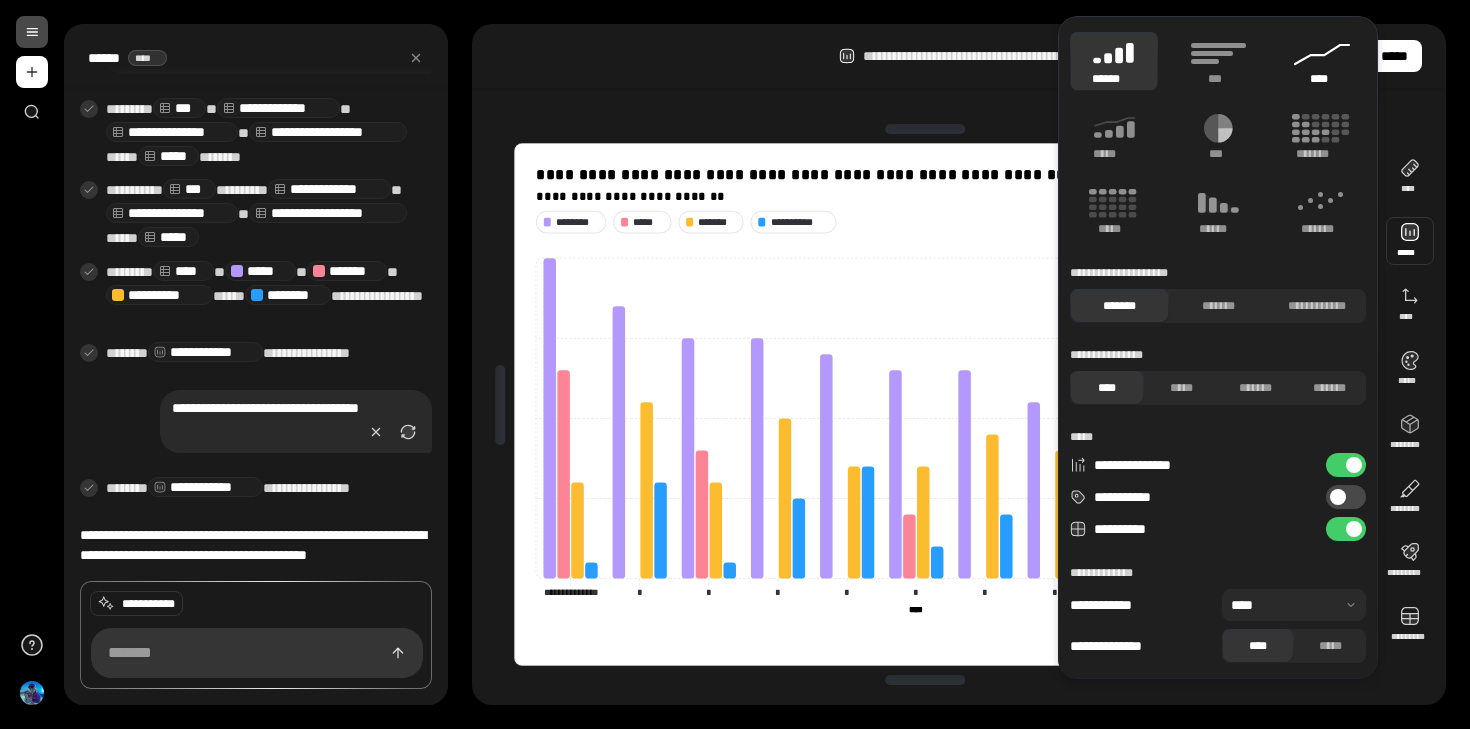 click on "****" at bounding box center [1322, 79] 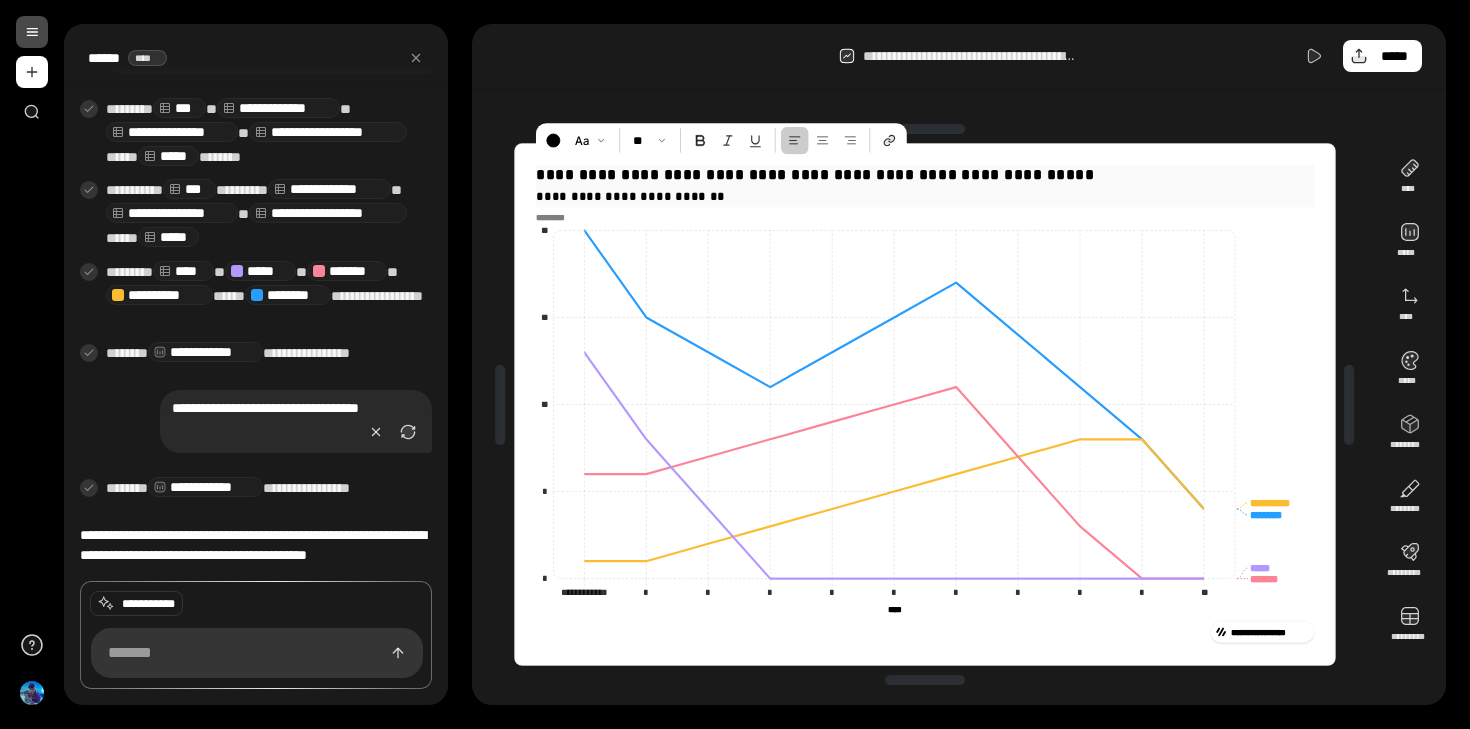 click on "**********" at bounding box center (925, 175) 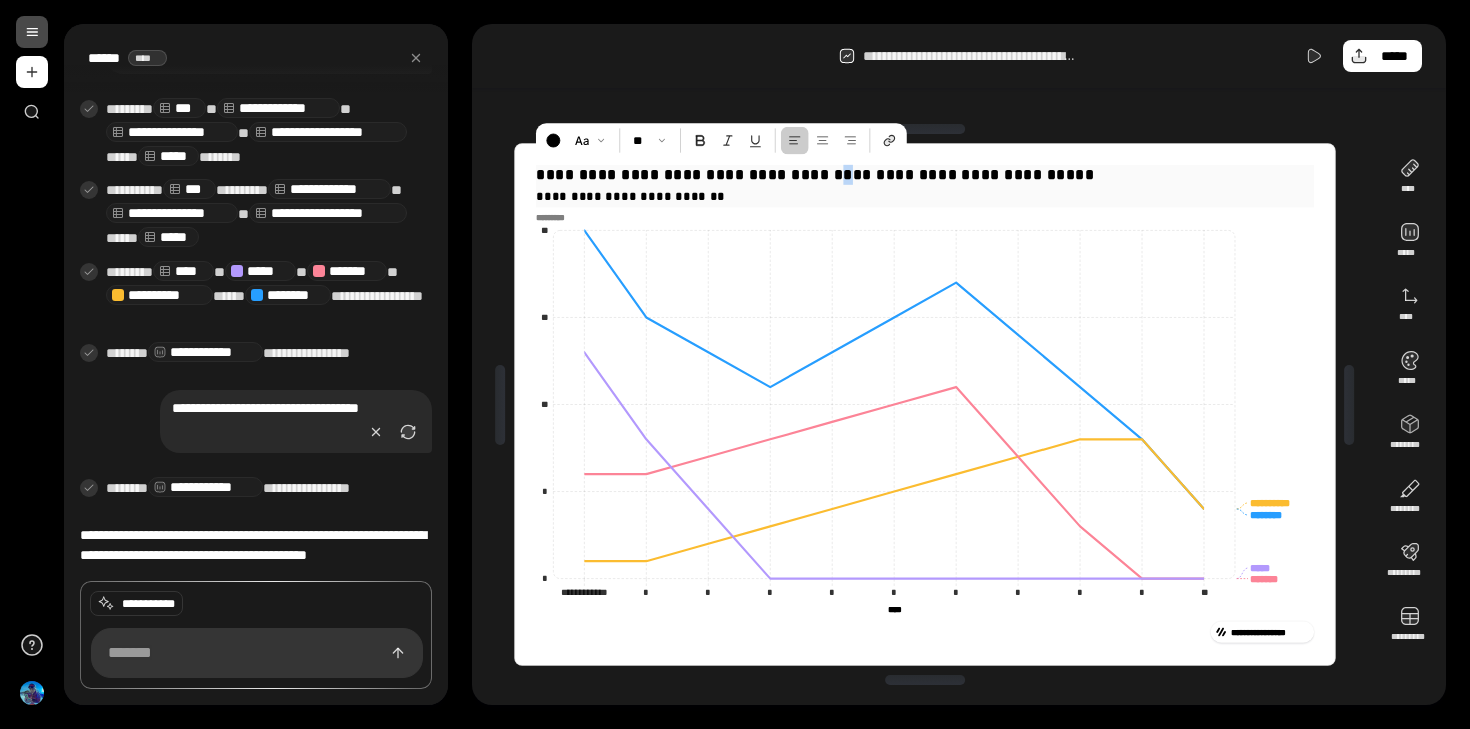 click on "**********" at bounding box center [925, 175] 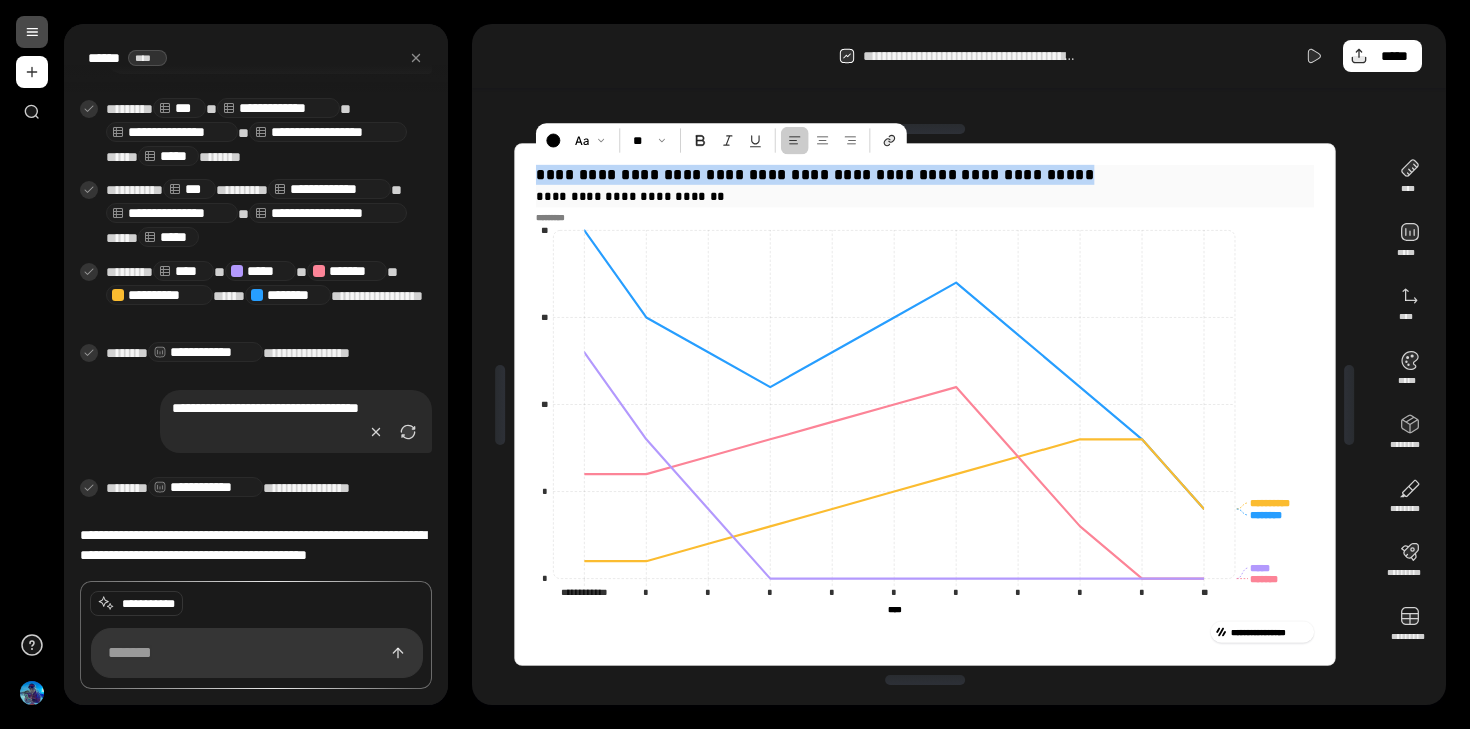click on "**********" at bounding box center (925, 175) 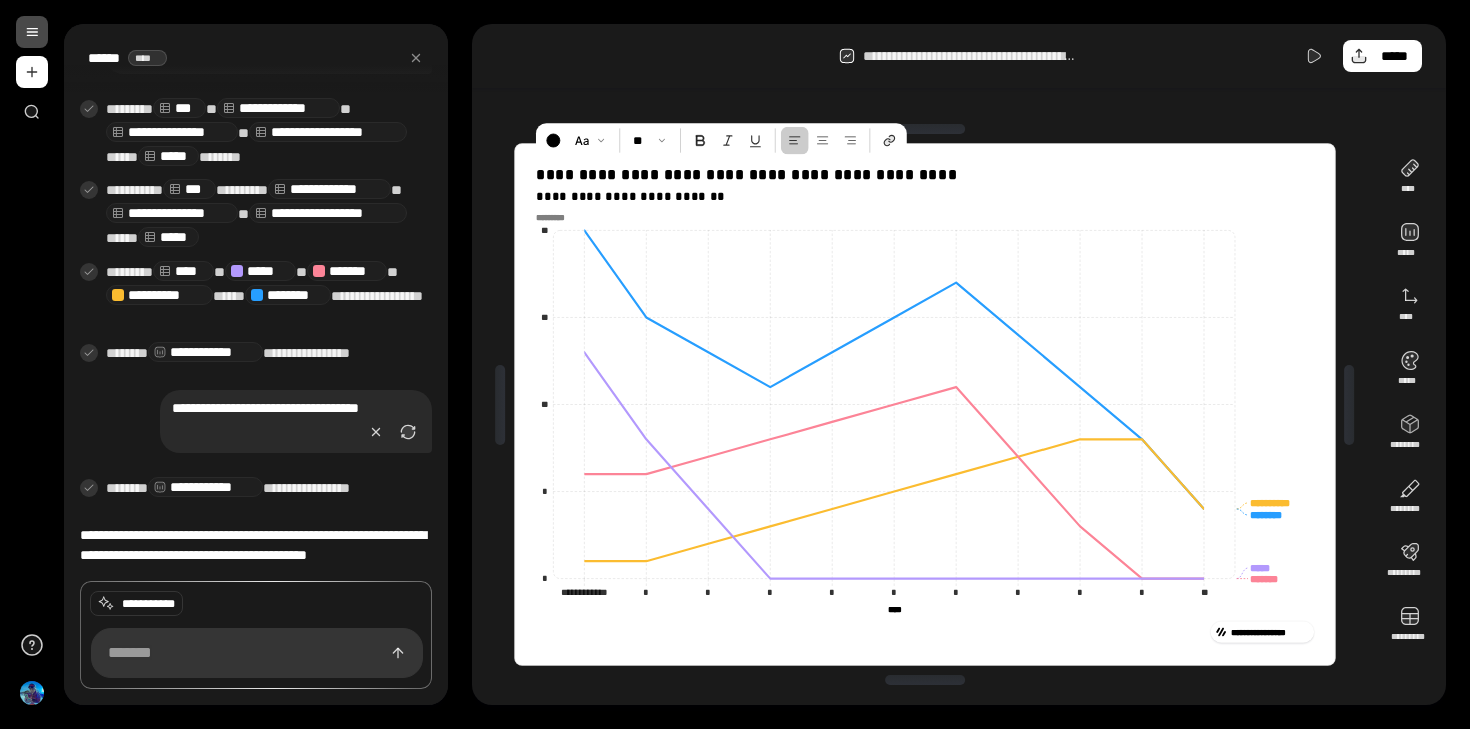 click on "**********" at bounding box center (959, 364) 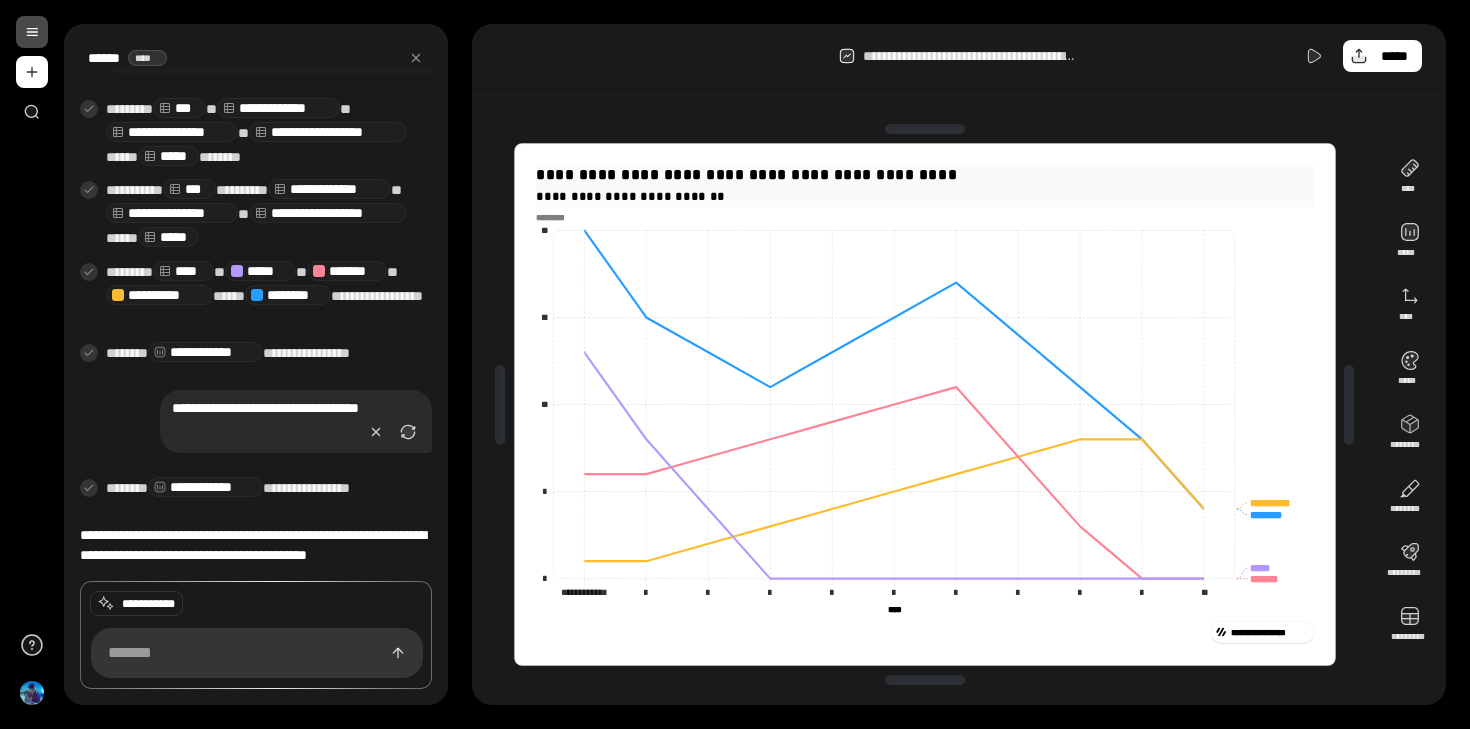 click on "**********" at bounding box center (925, 196) 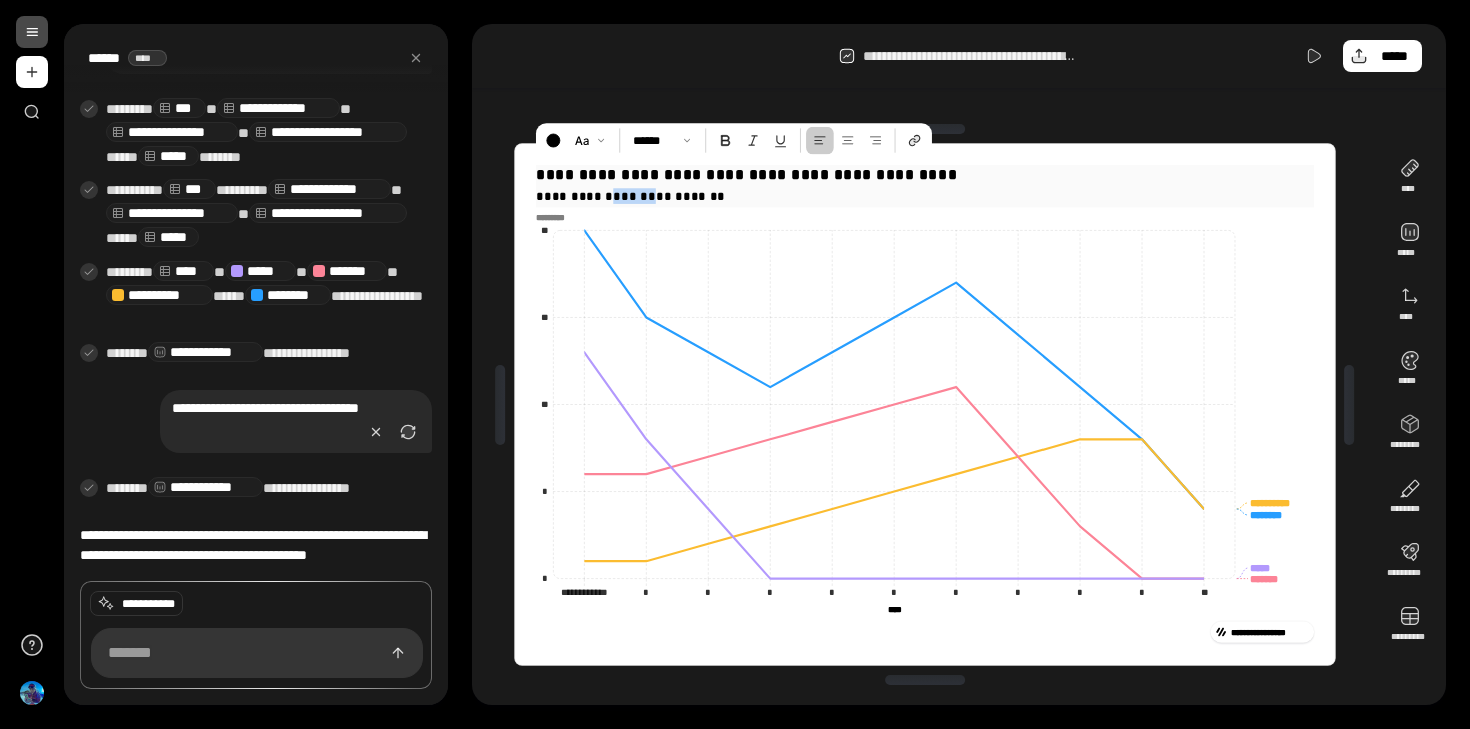 click on "**********" at bounding box center [925, 196] 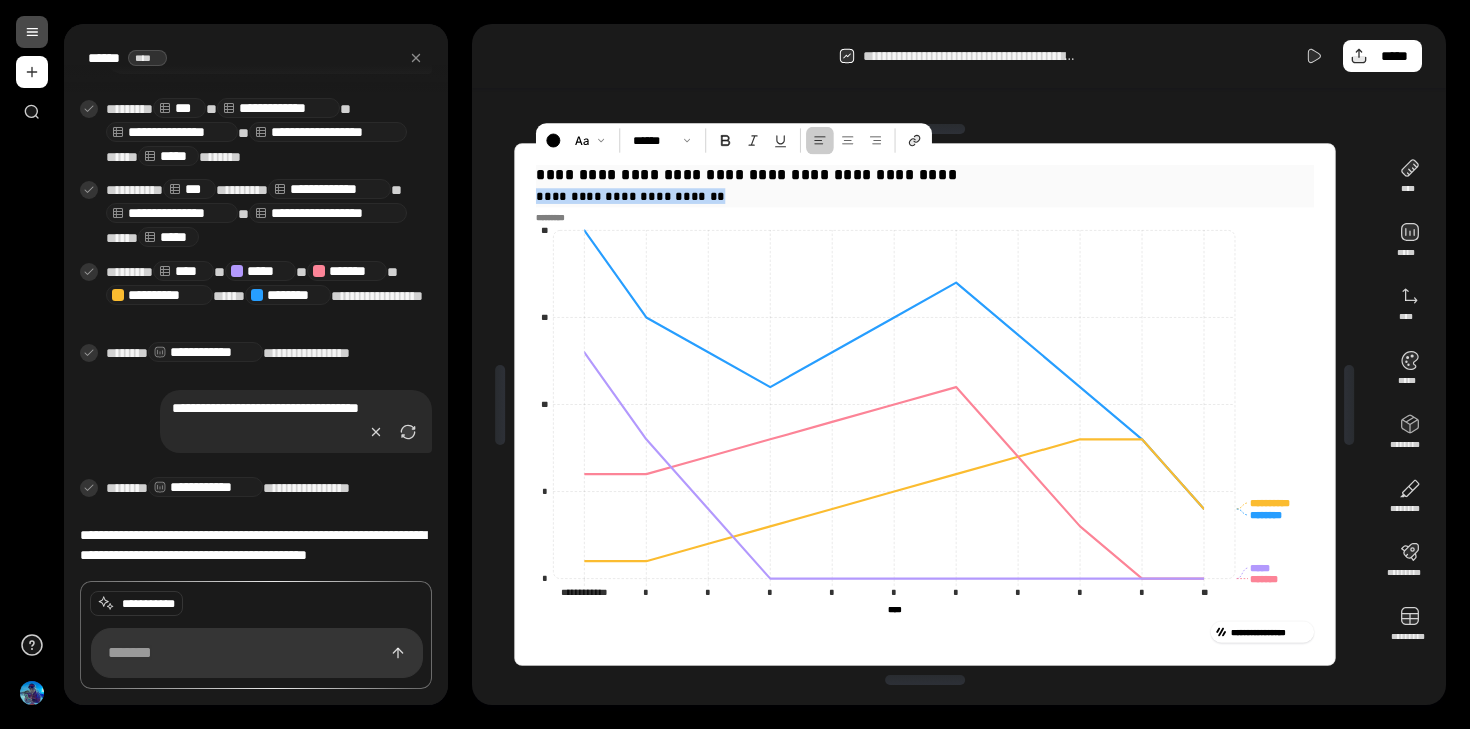 click on "**********" at bounding box center (925, 196) 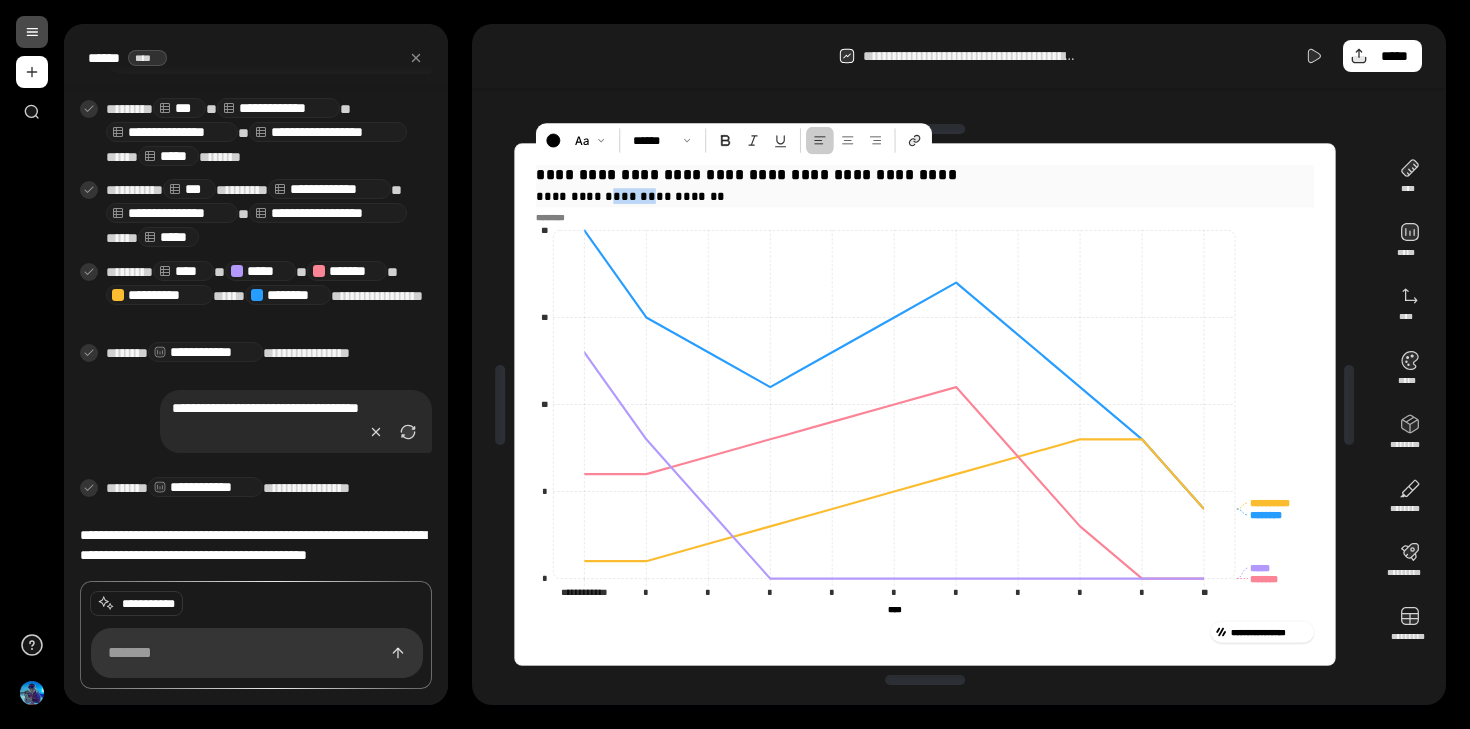 click on "**********" at bounding box center (925, 196) 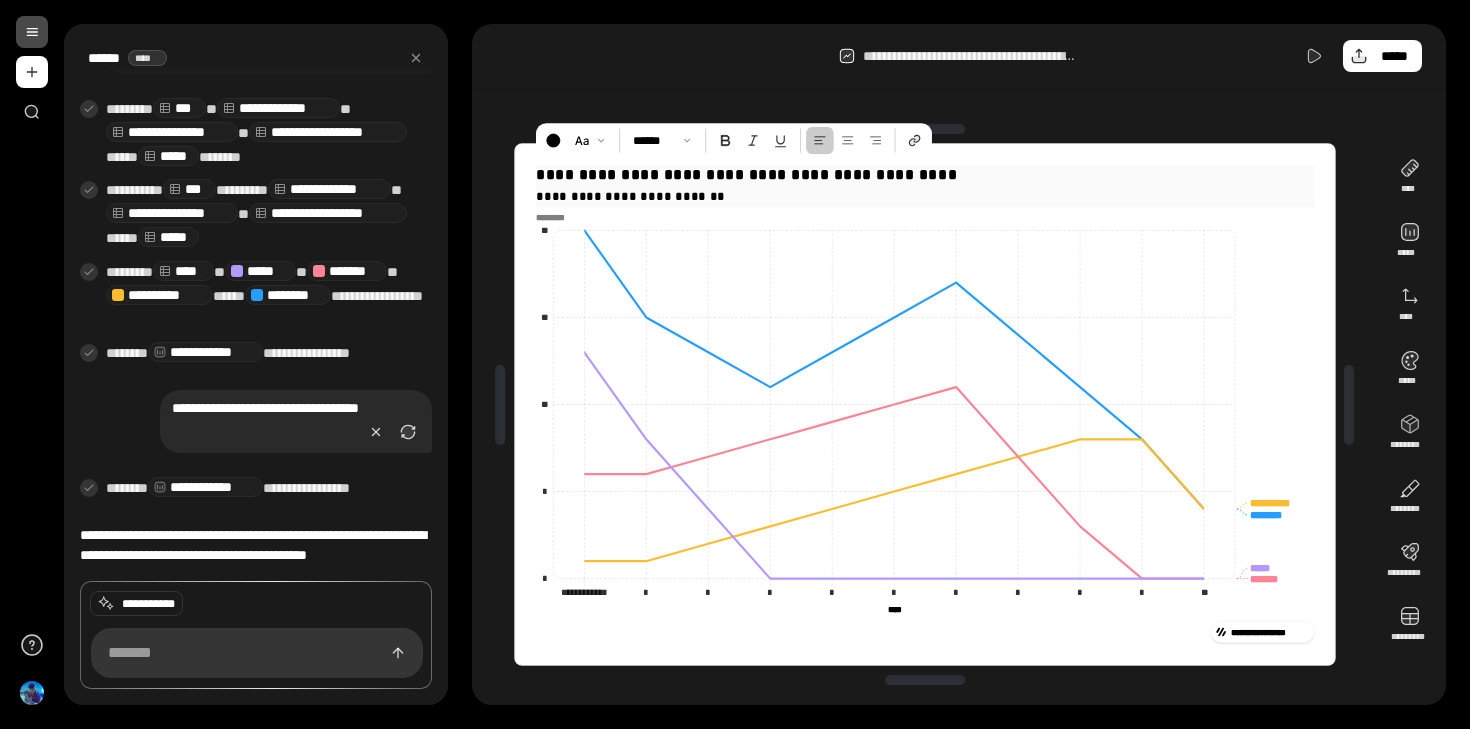 click on "**********" at bounding box center (925, 196) 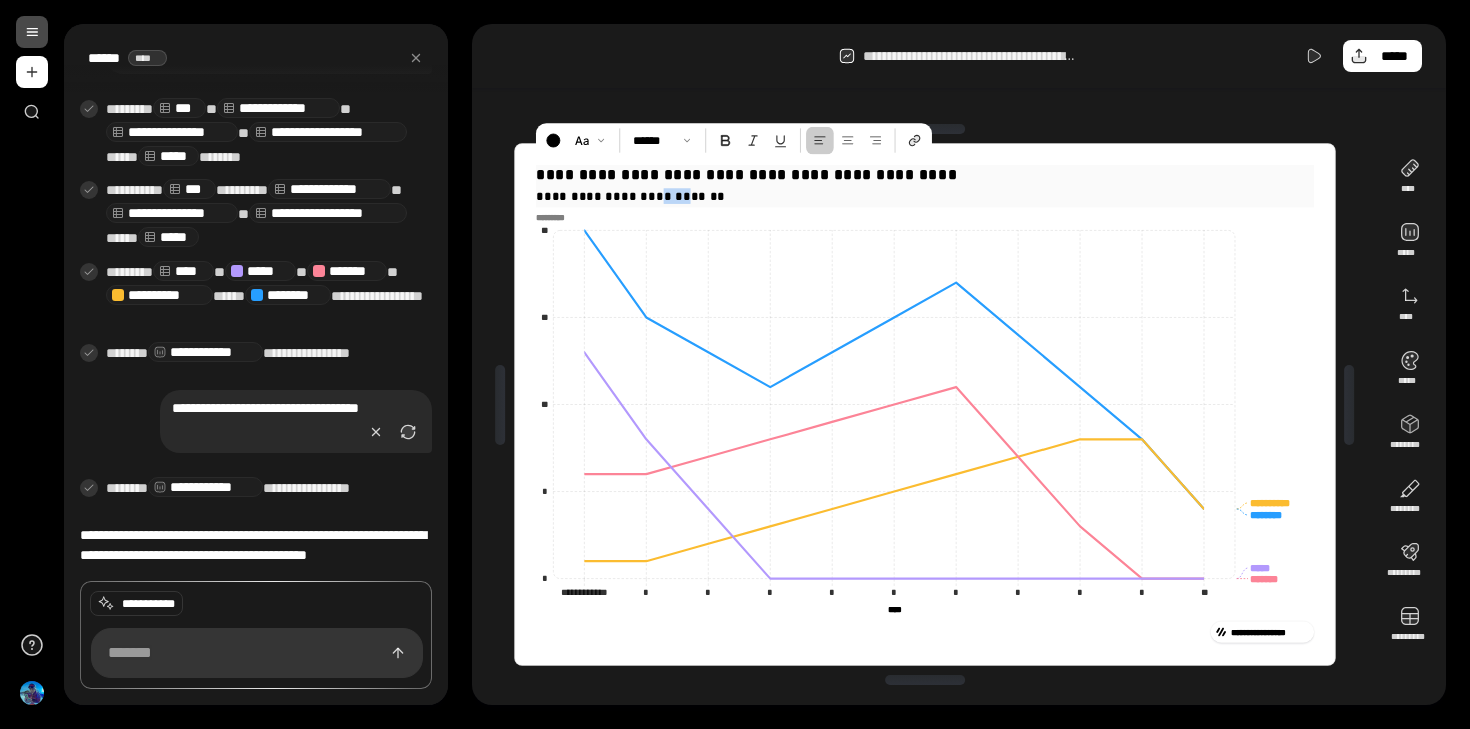 click on "**********" at bounding box center (925, 196) 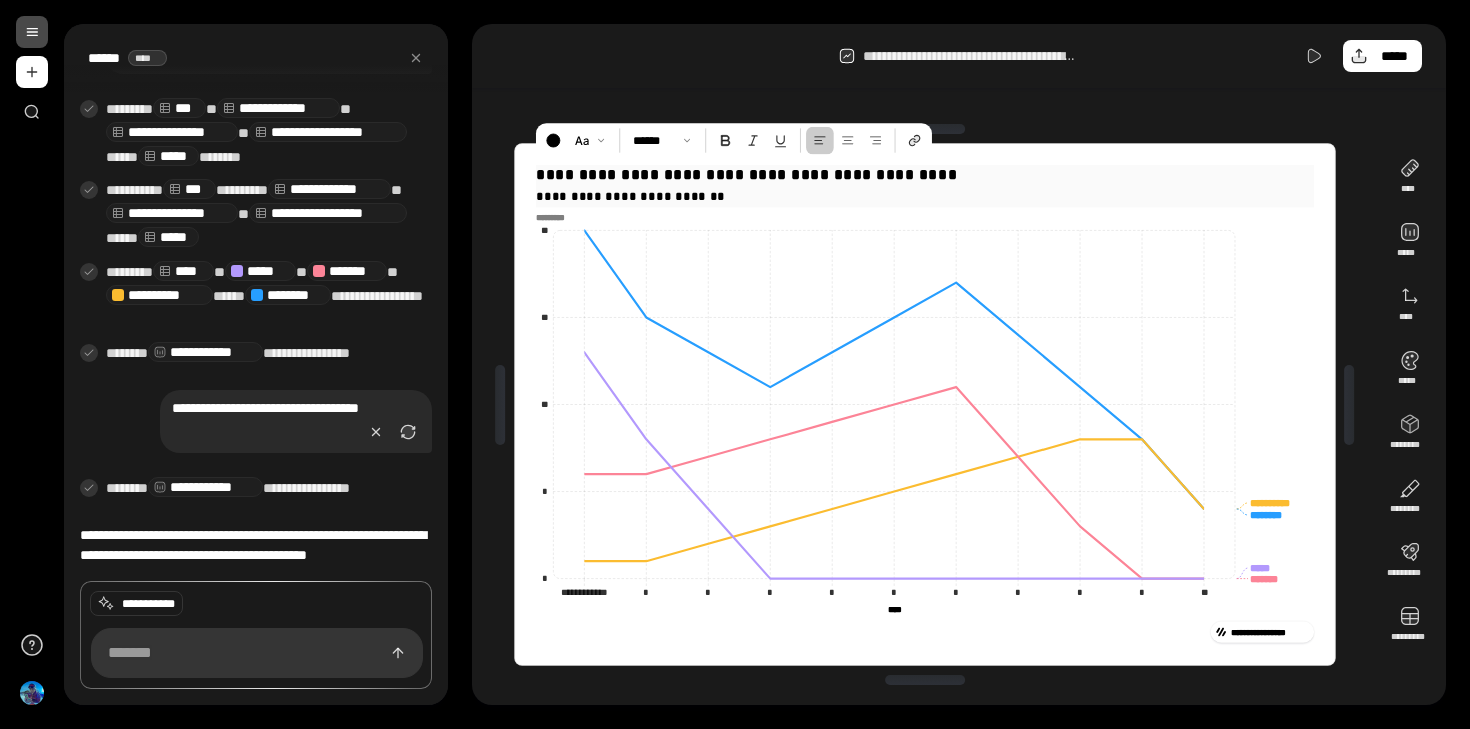 click on "**********" at bounding box center (925, 196) 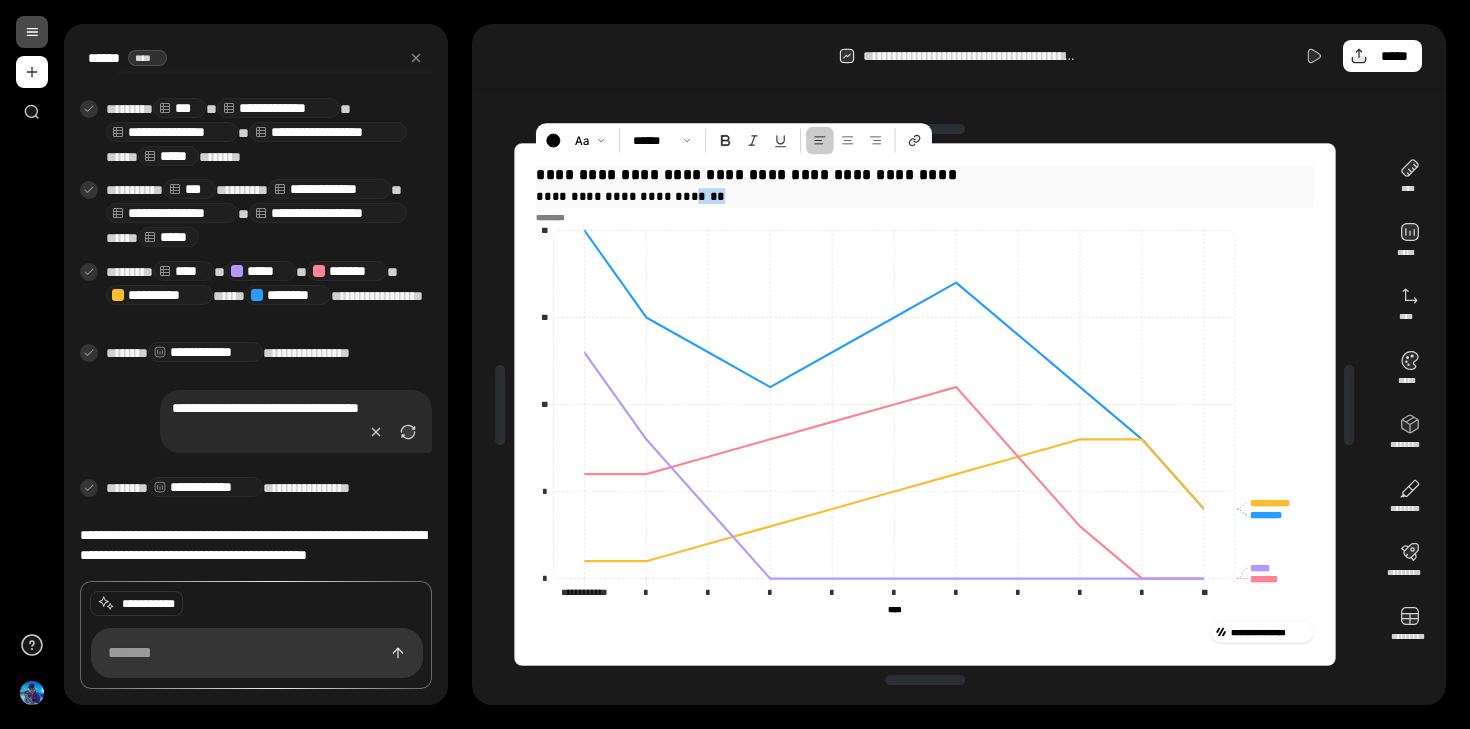 click on "**********" at bounding box center (925, 196) 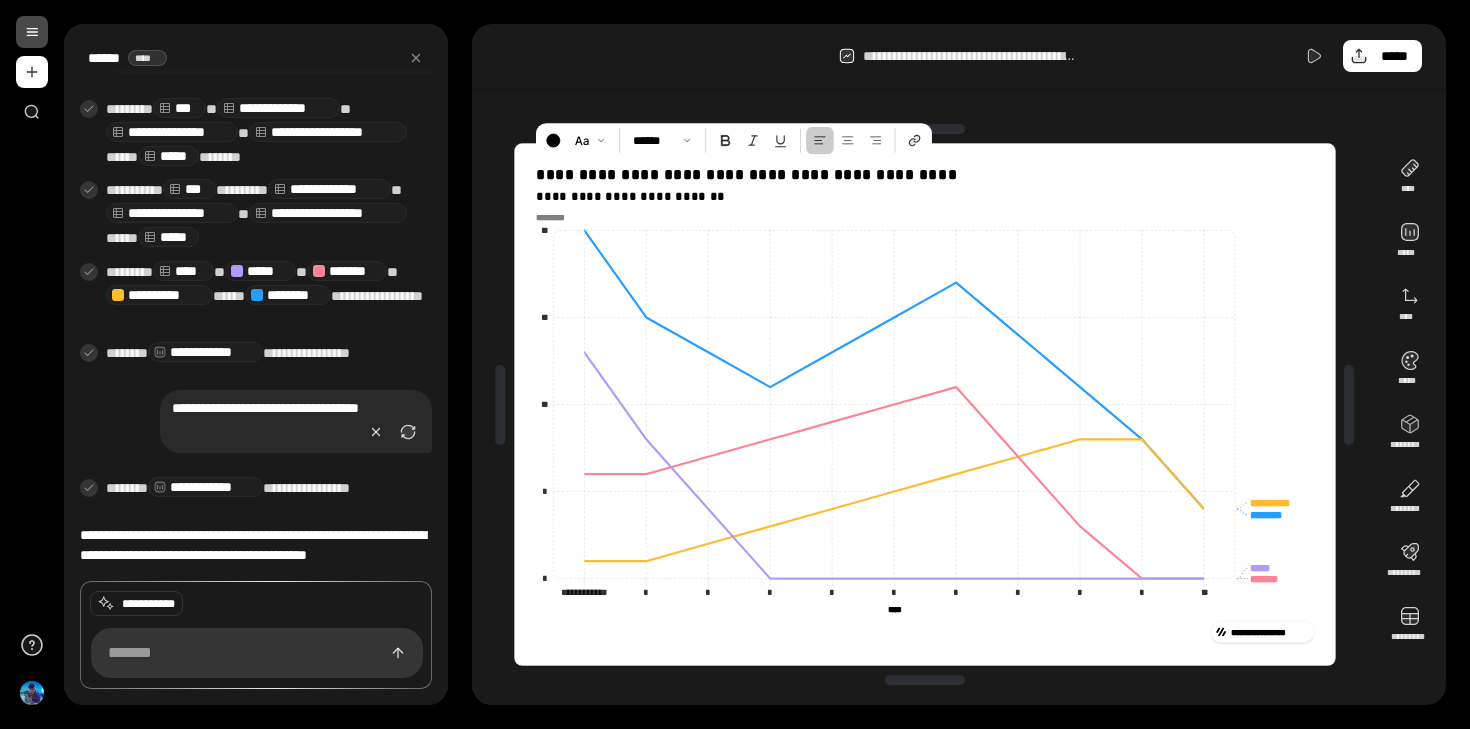 click on "**********" at bounding box center (959, 364) 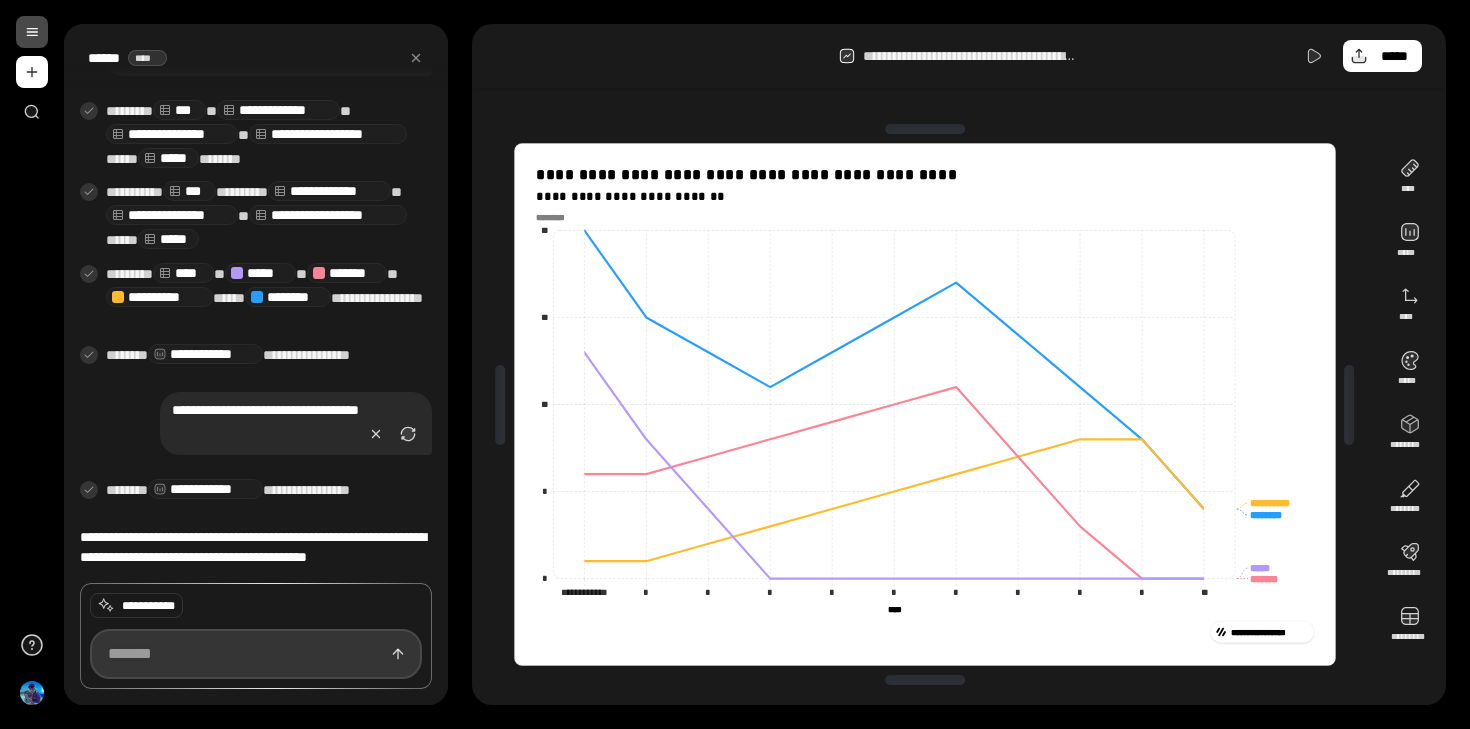 click at bounding box center [256, 654] 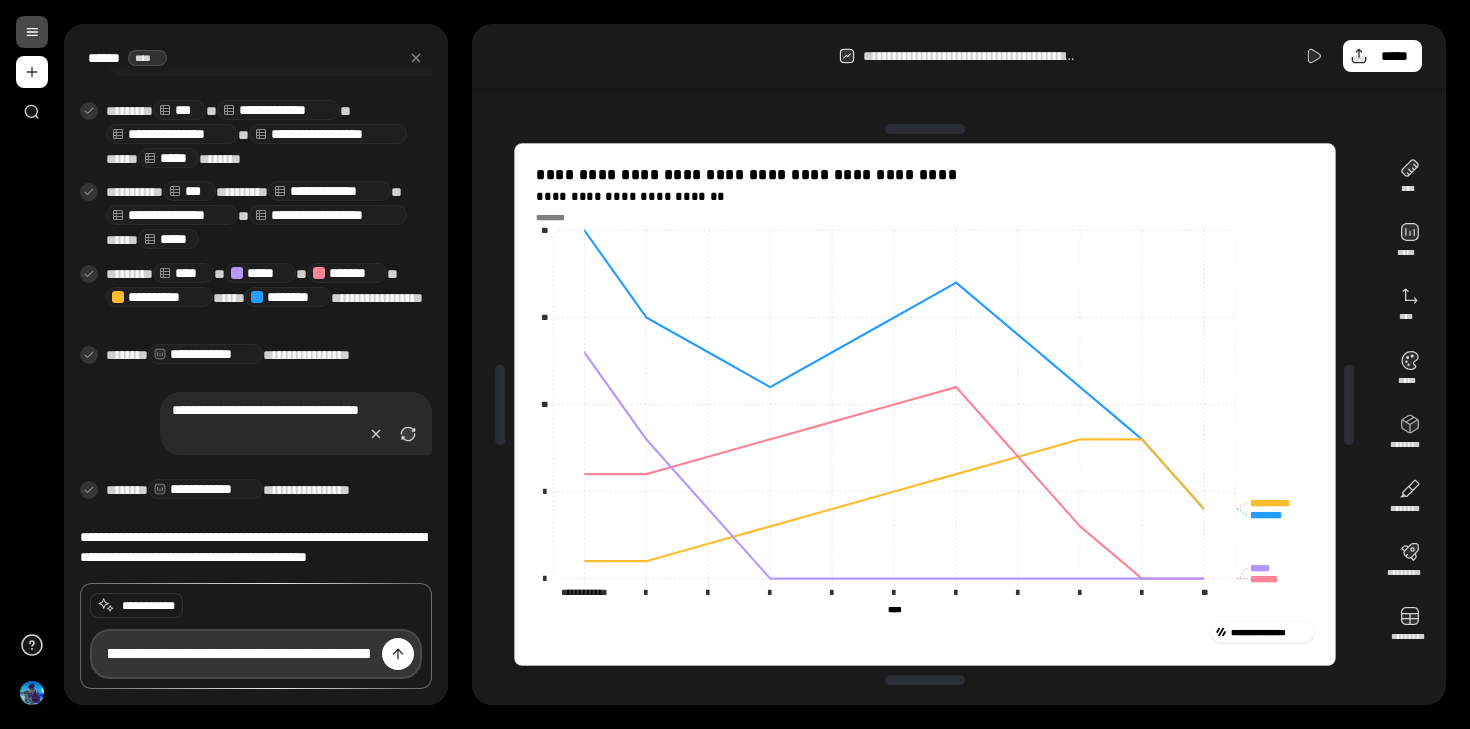 scroll, scrollTop: 0, scrollLeft: 62, axis: horizontal 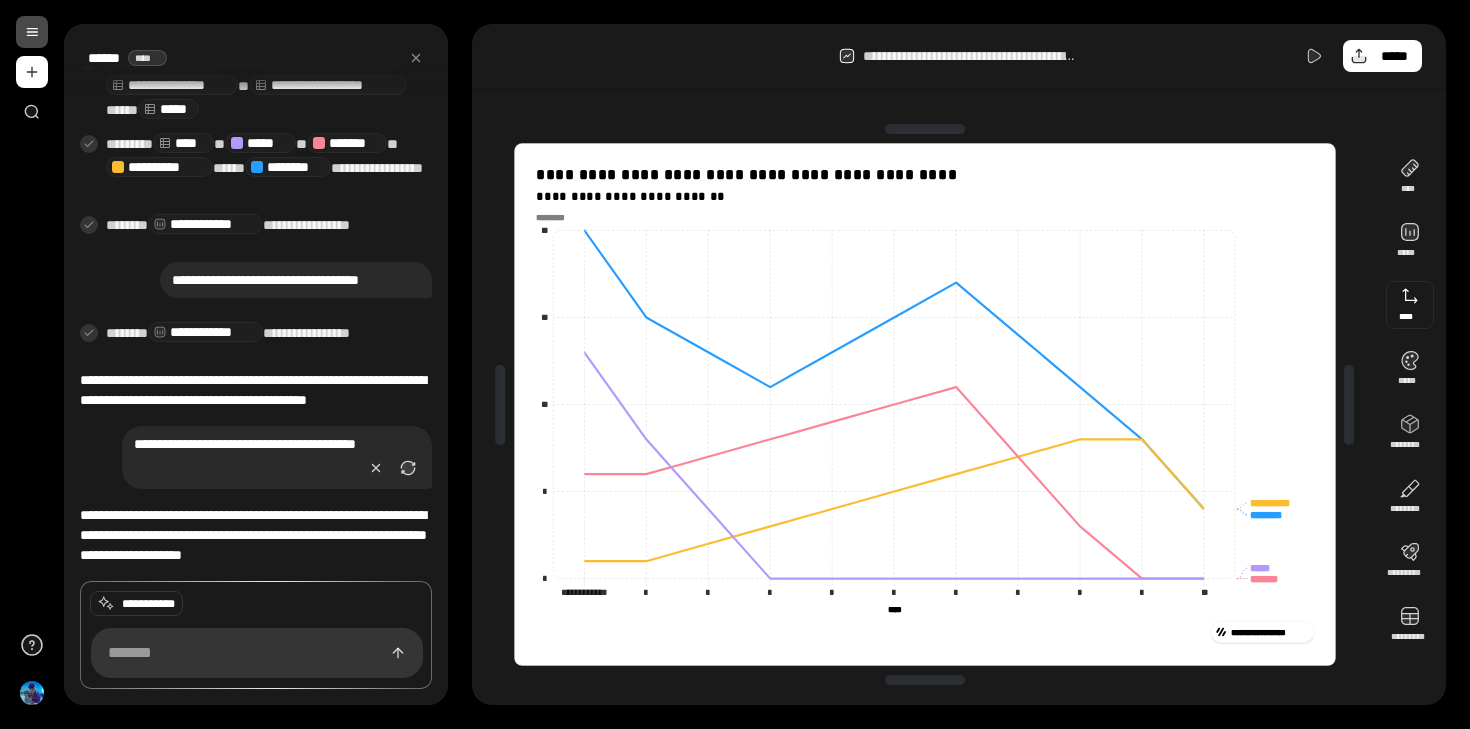 click at bounding box center (1410, 305) 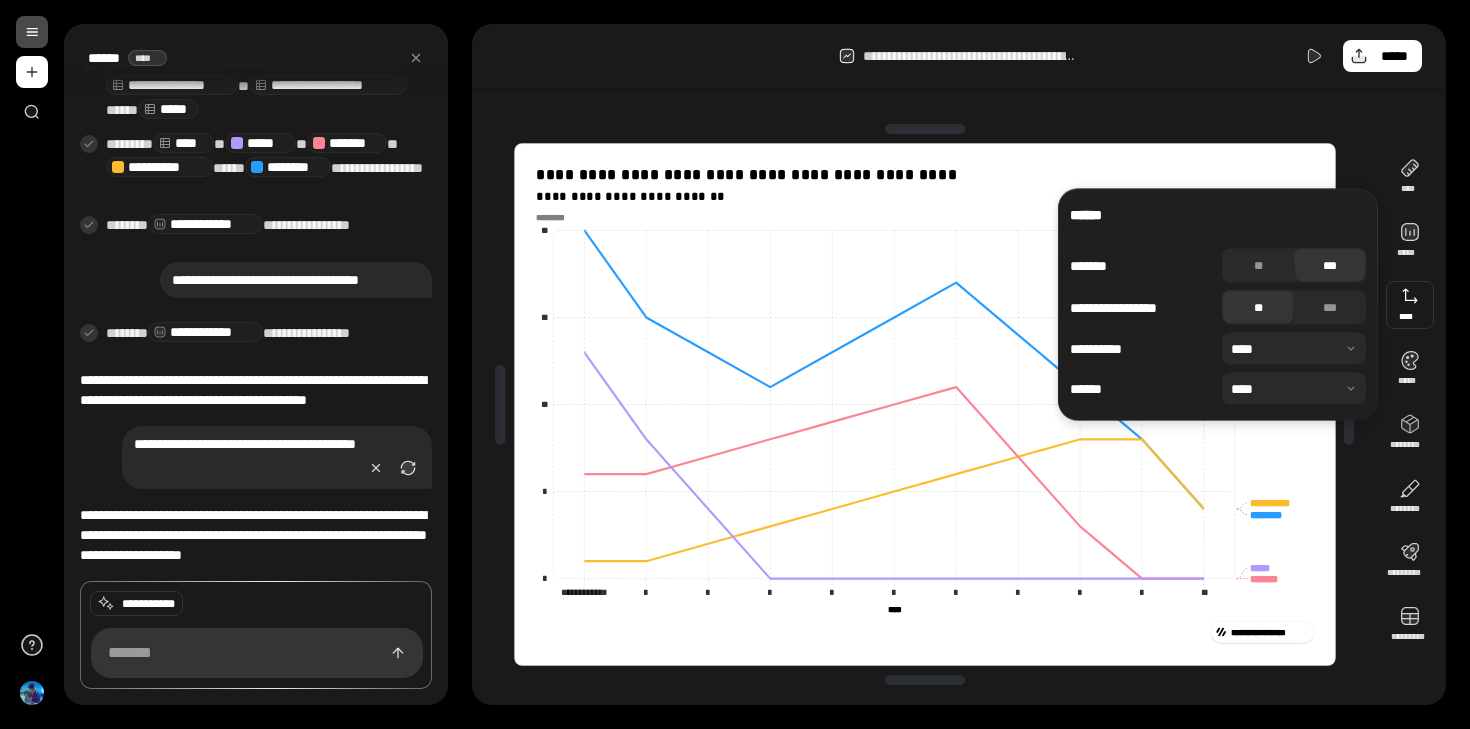 click on "******" at bounding box center [1218, 215] 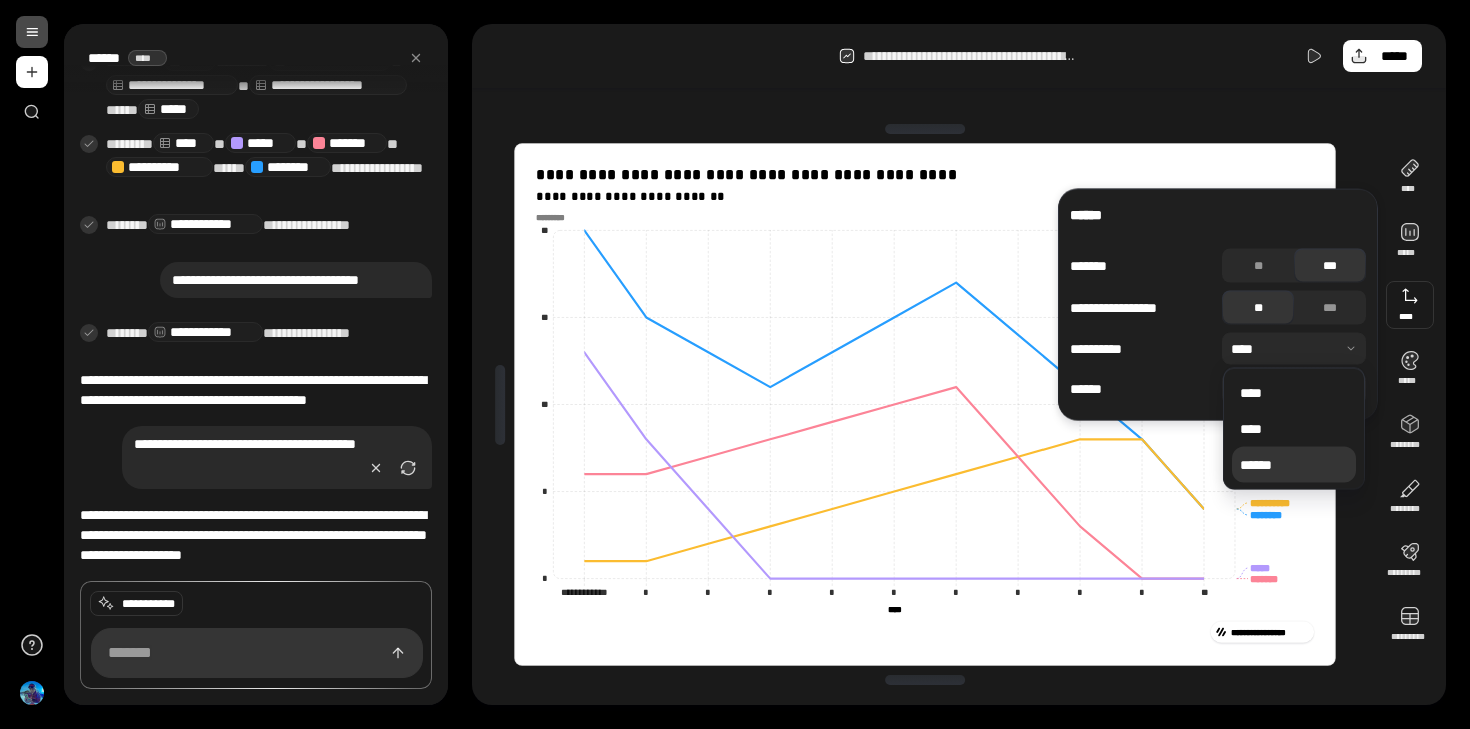 click on "******" at bounding box center [1294, 465] 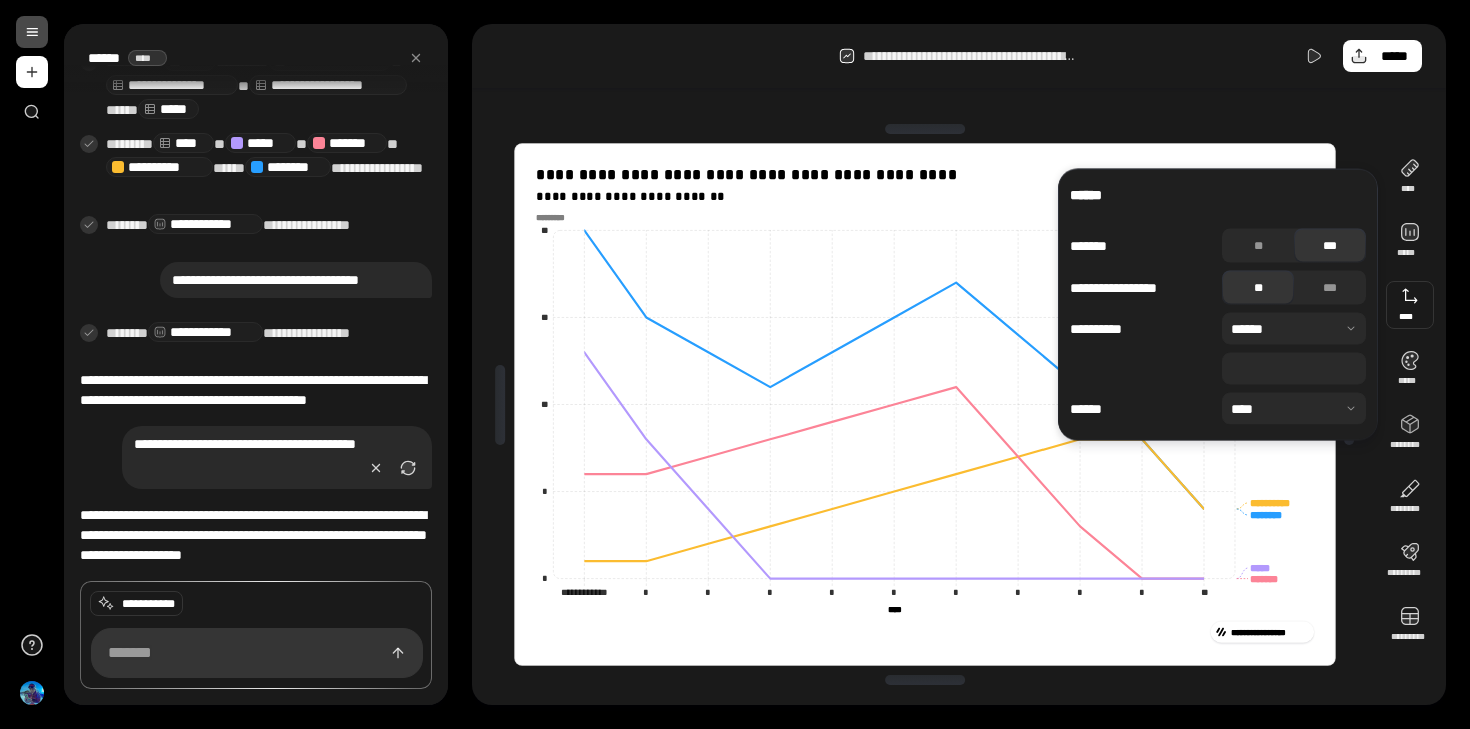 click on "*" at bounding box center [1294, 369] 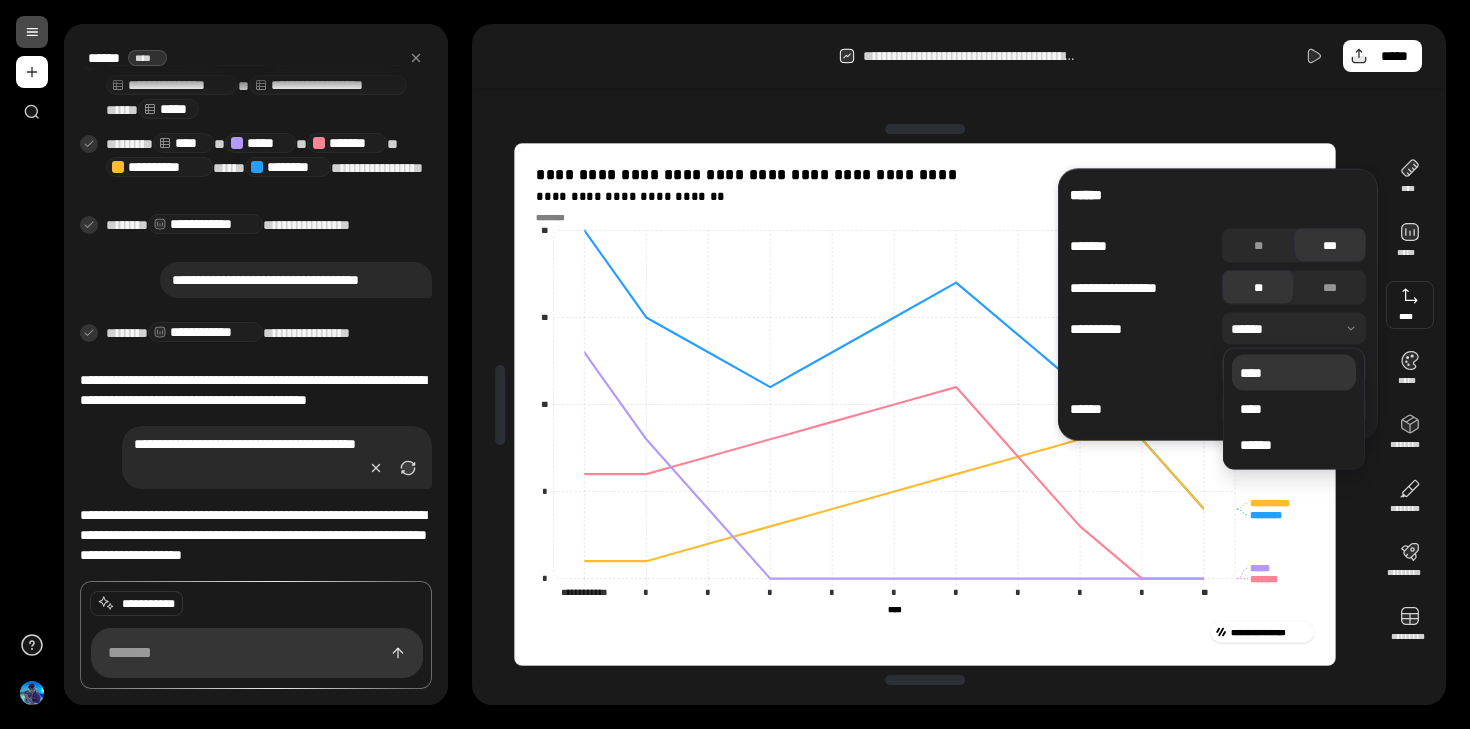 click on "****" at bounding box center (1294, 373) 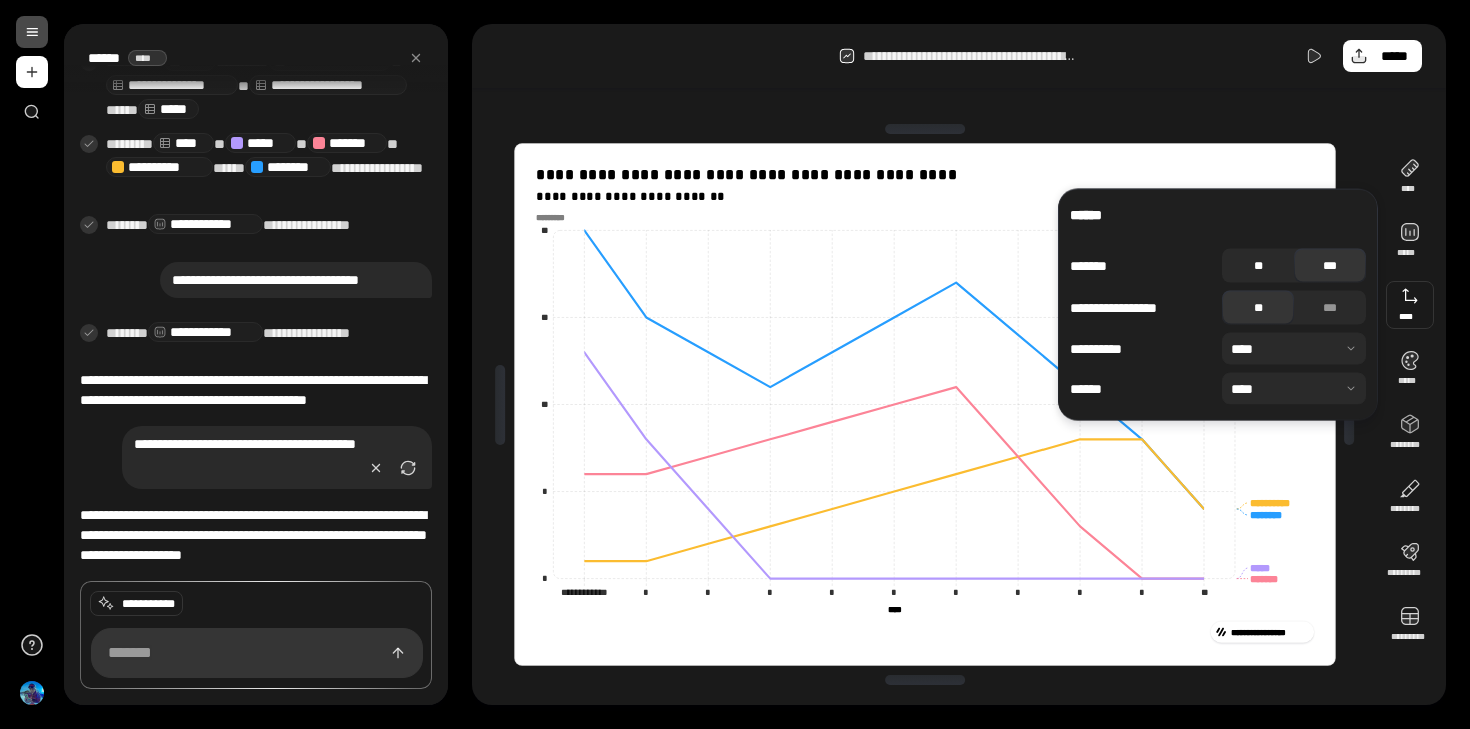 click on "**" at bounding box center [1258, 266] 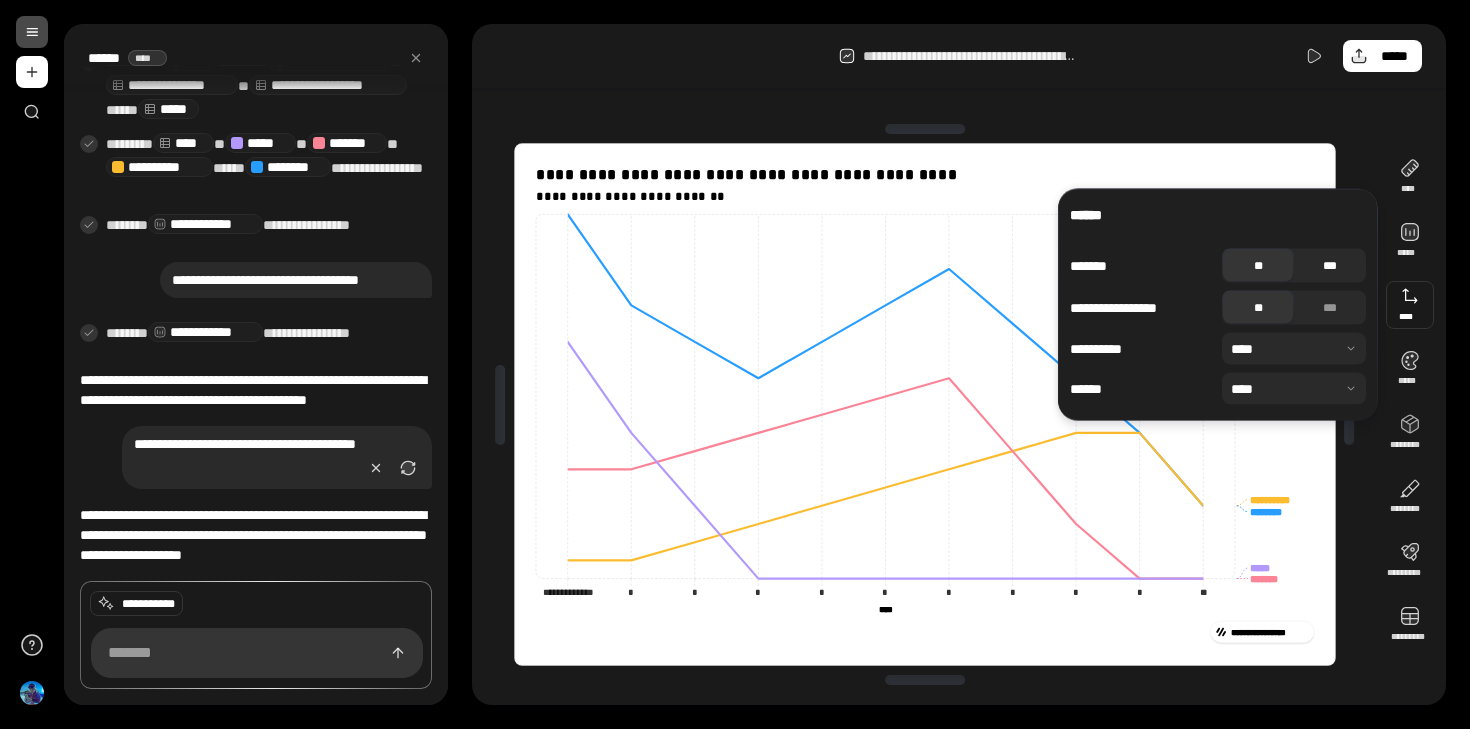 click on "***" at bounding box center (1330, 266) 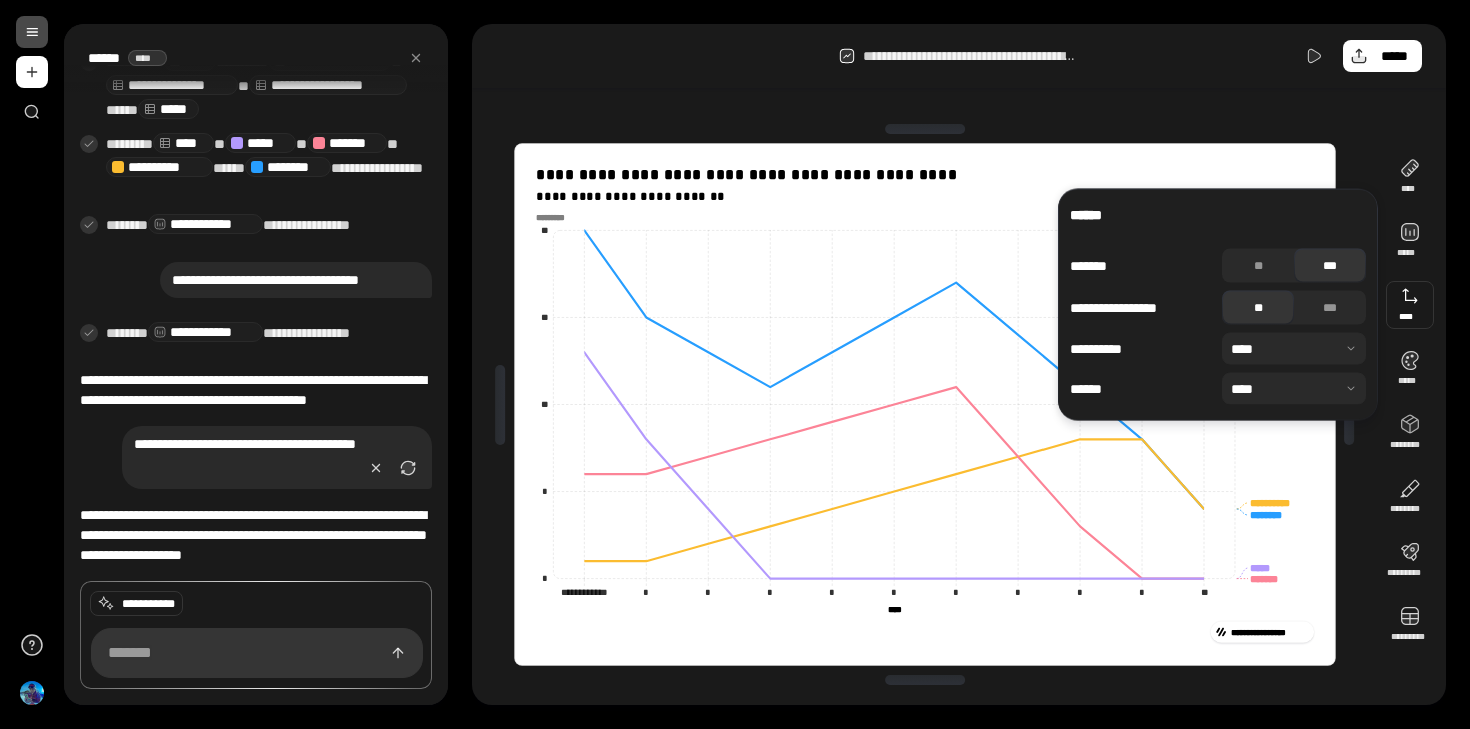 click on "**********" at bounding box center [925, 404] 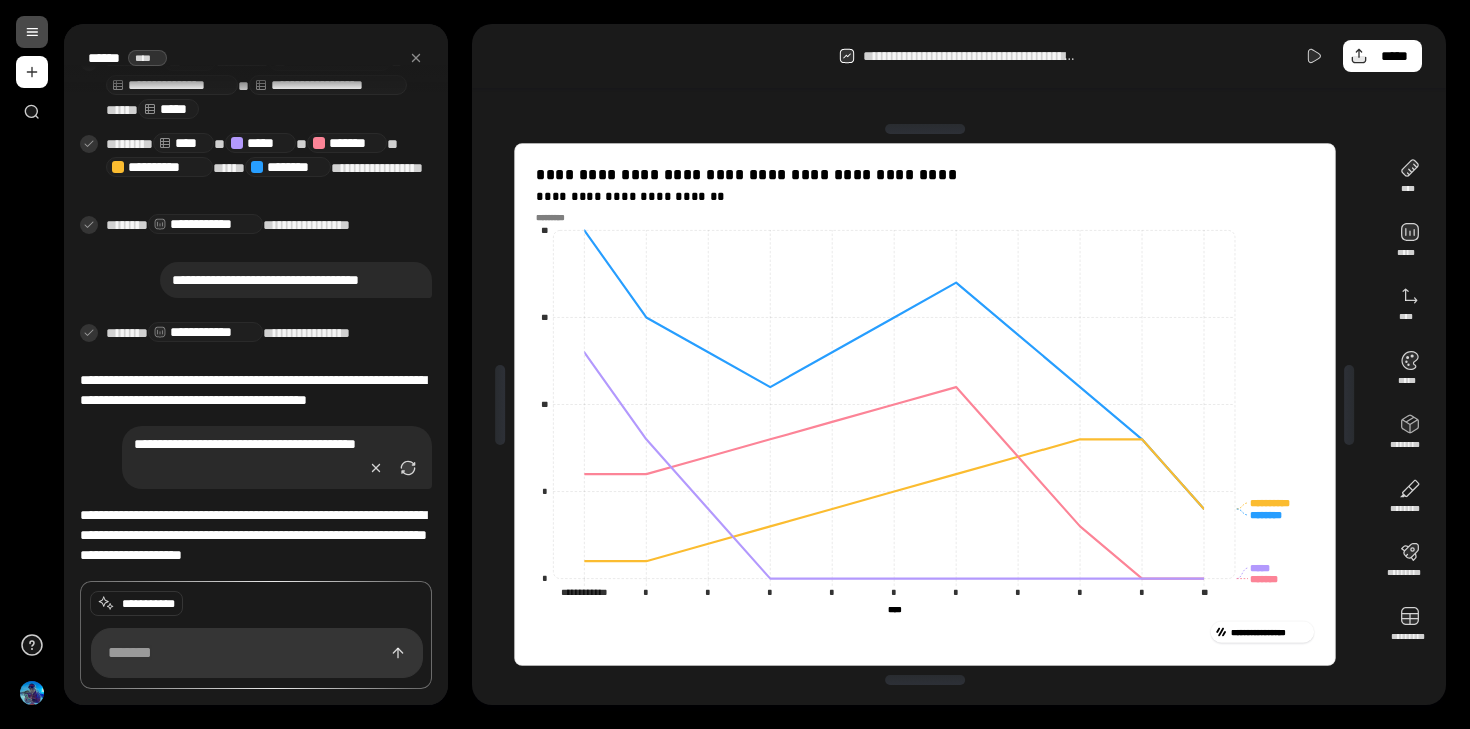 click on "*********" 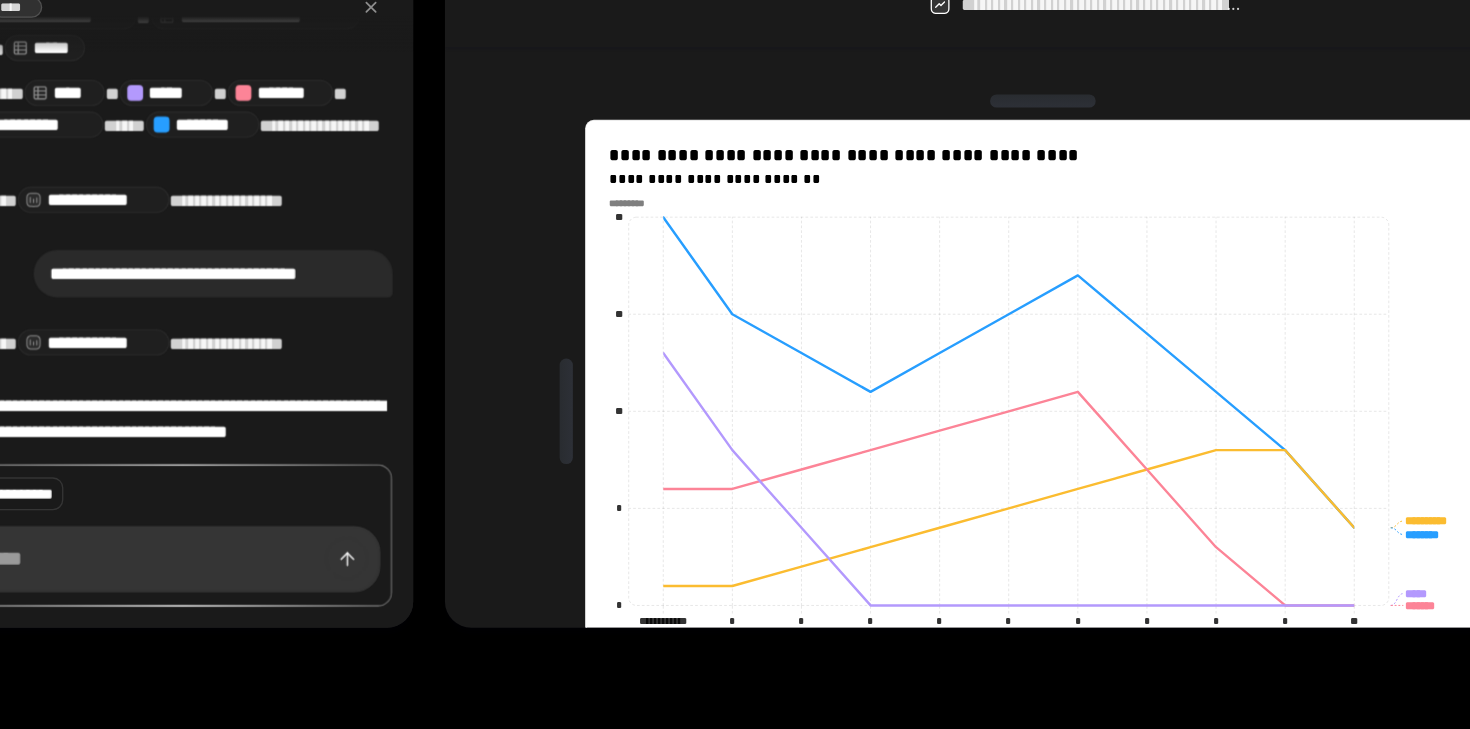 click on "*********" 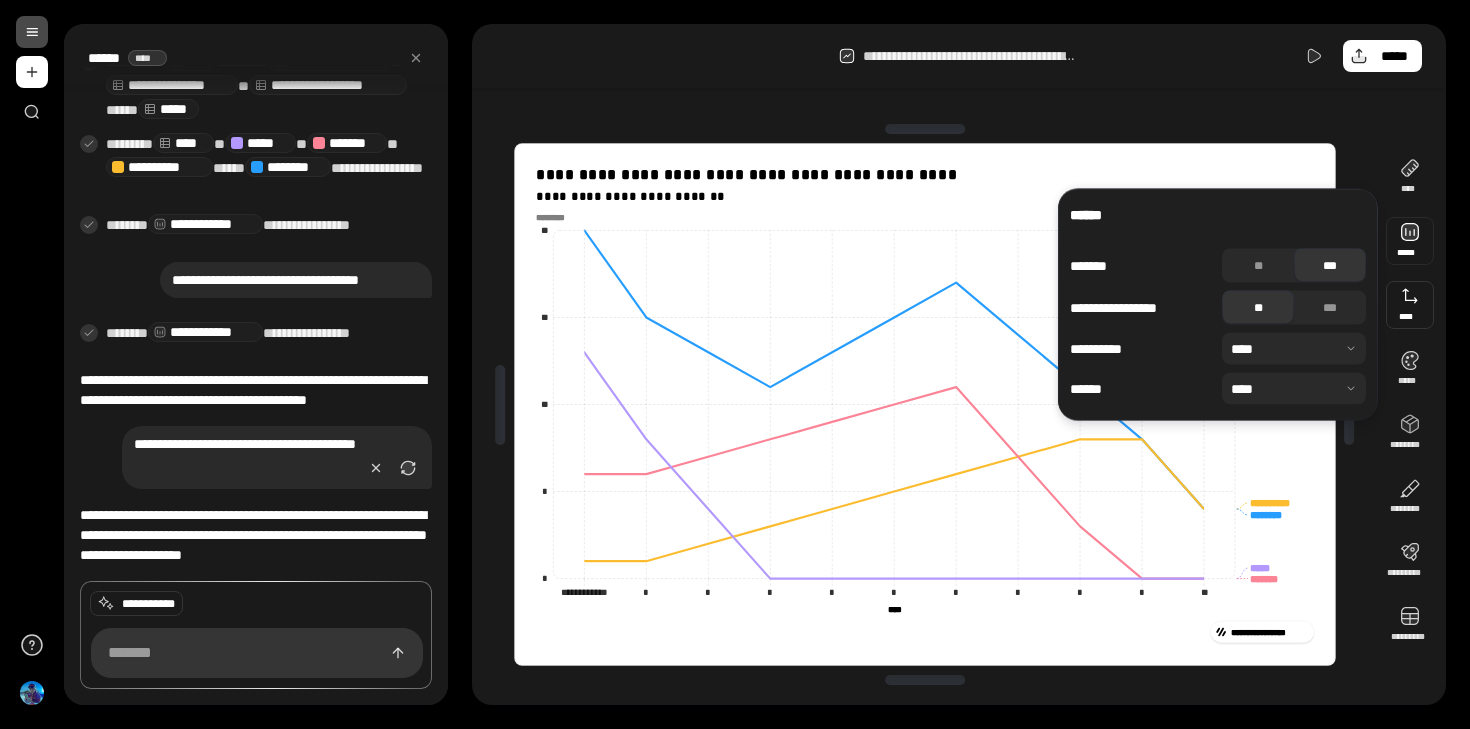click at bounding box center (1410, 305) 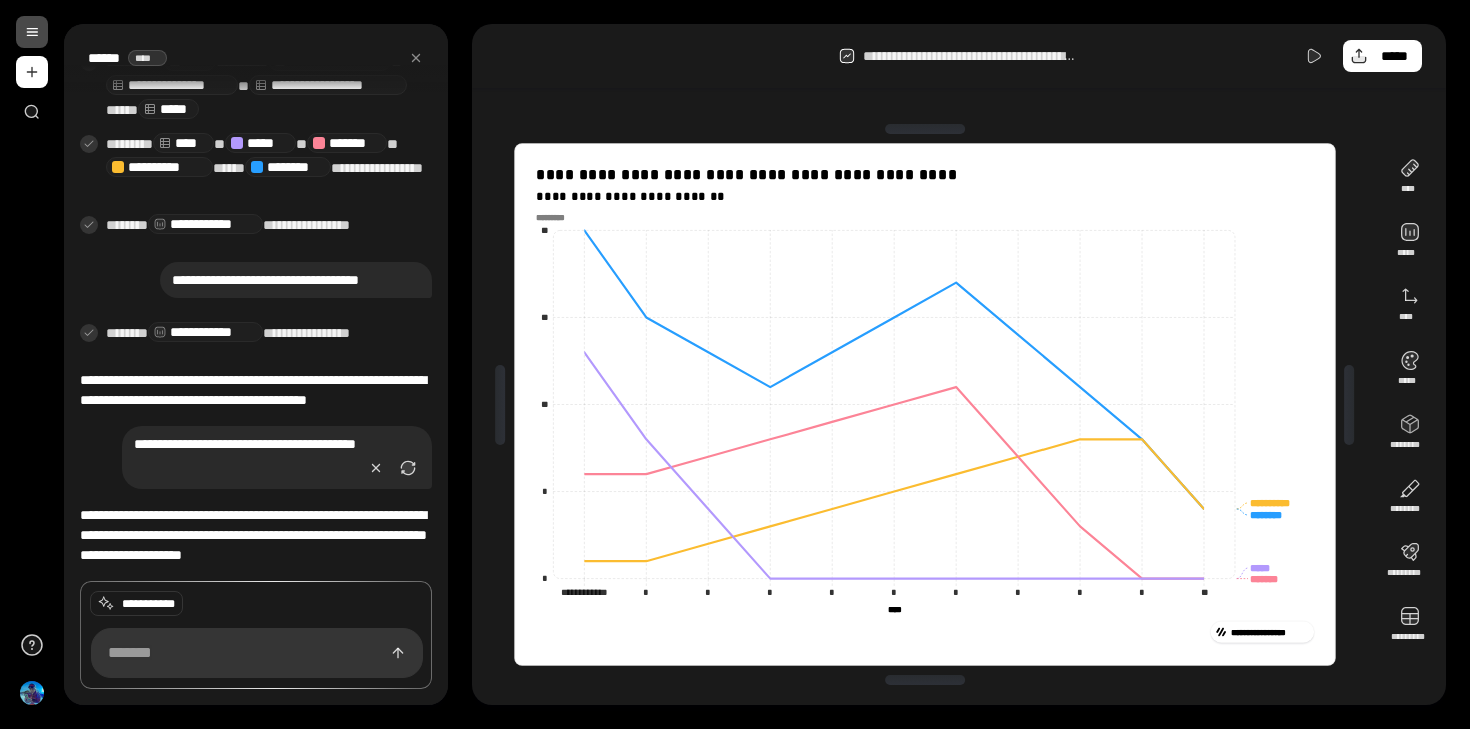 click on "*********" 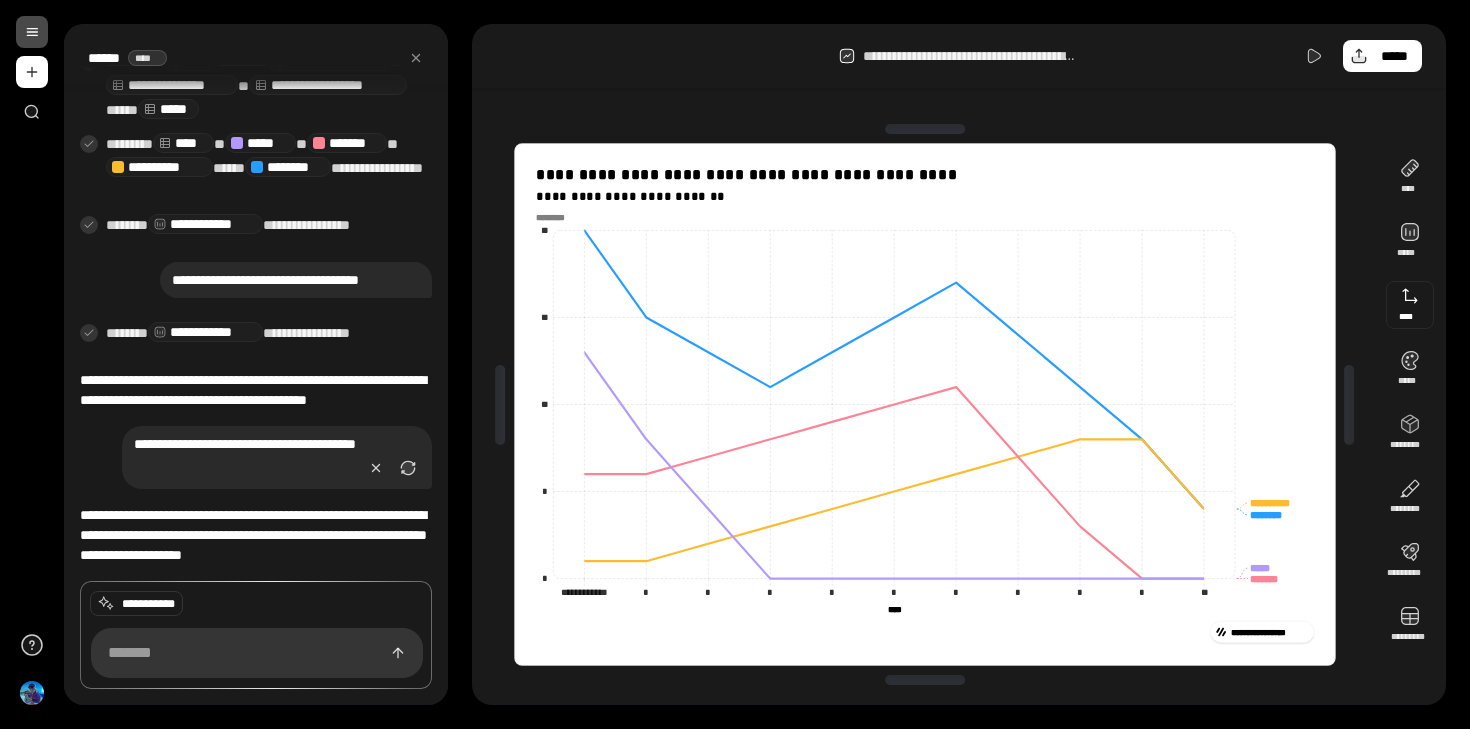 click at bounding box center (1410, 305) 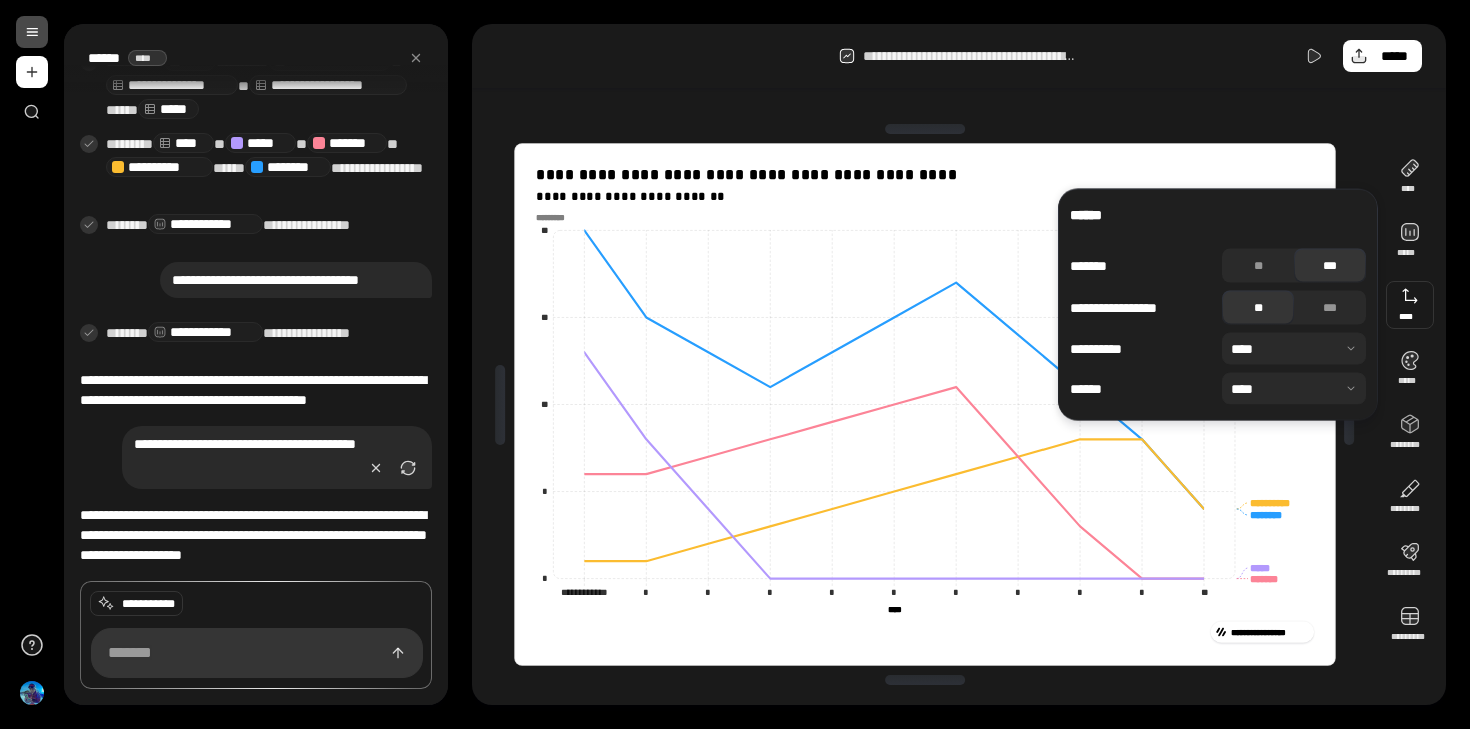 click at bounding box center (1294, 389) 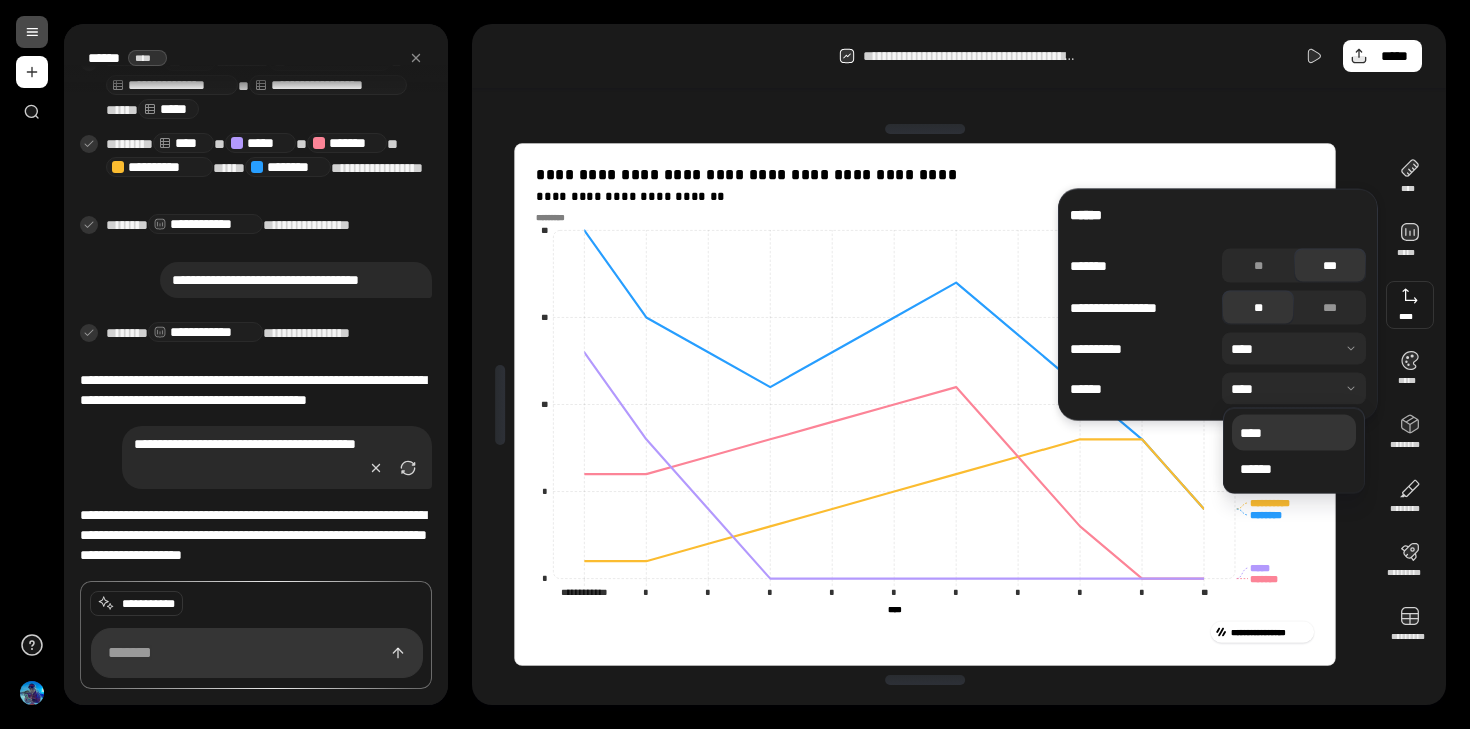 click at bounding box center [1294, 389] 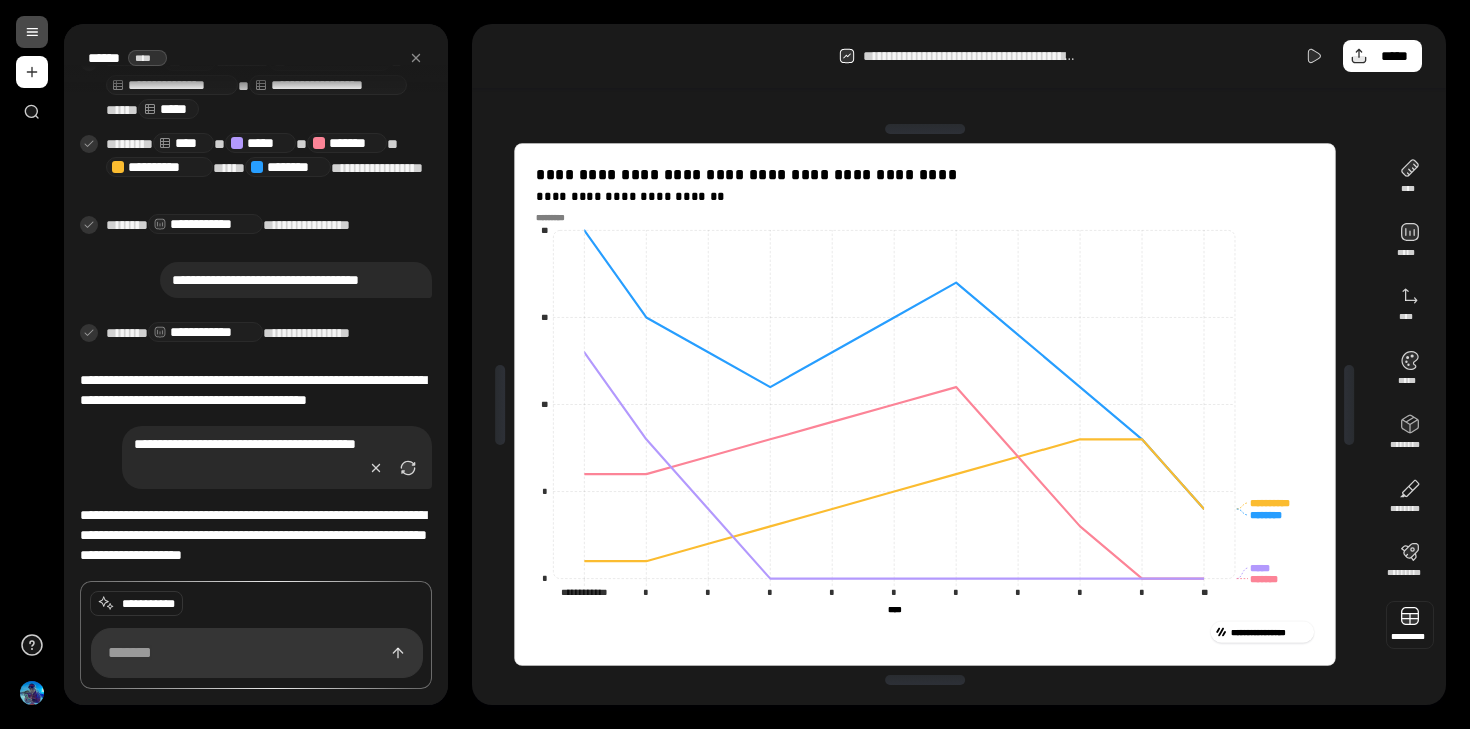 click at bounding box center (1410, 625) 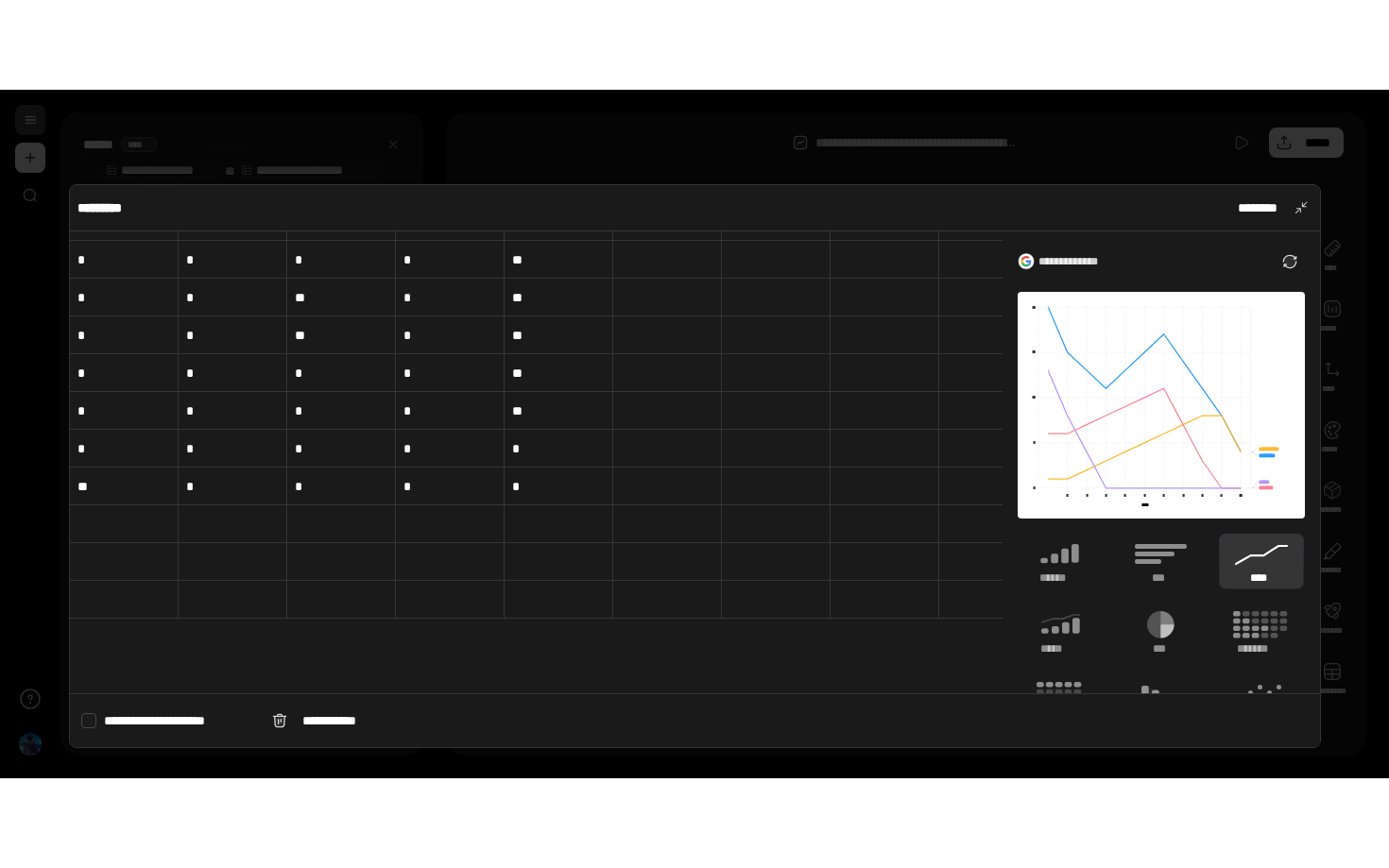 scroll, scrollTop: 0, scrollLeft: 0, axis: both 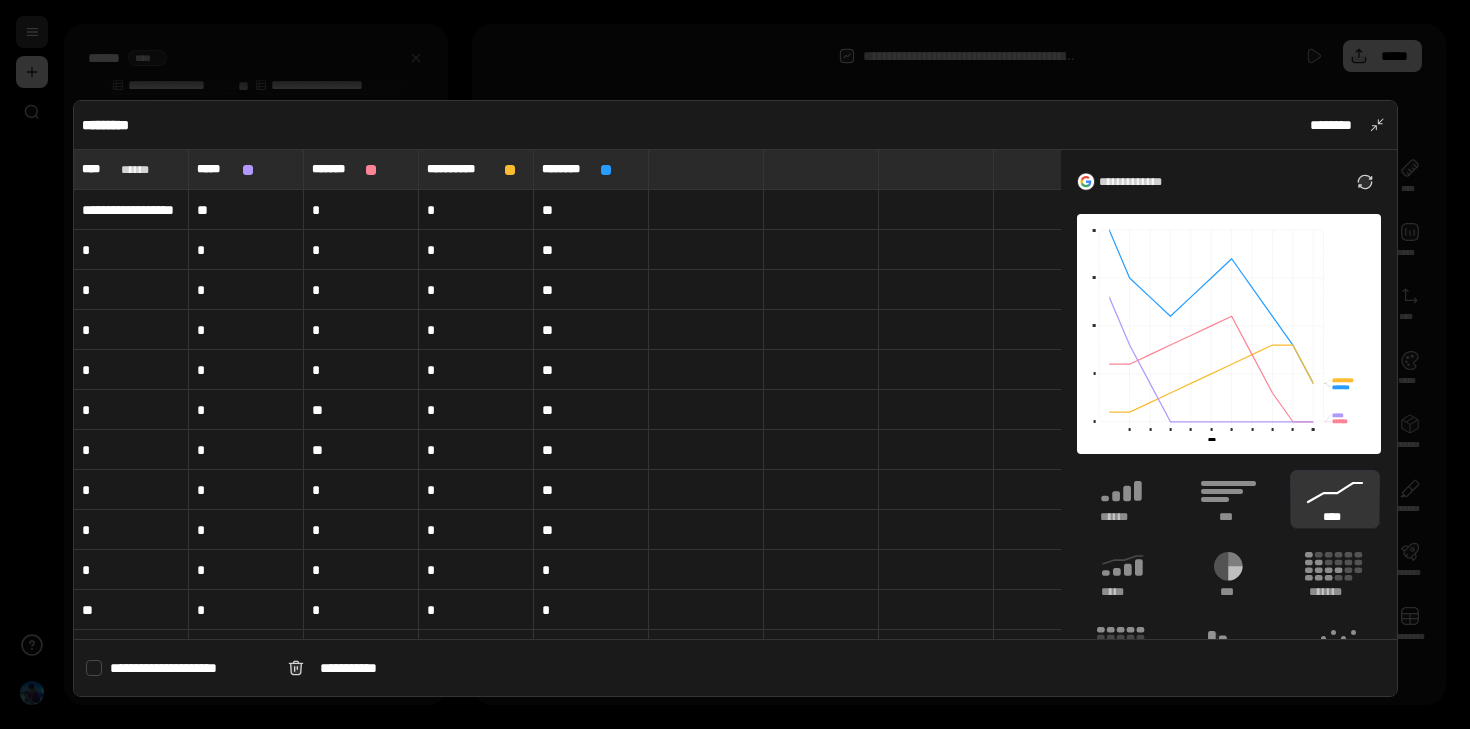click at bounding box center [735, 364] 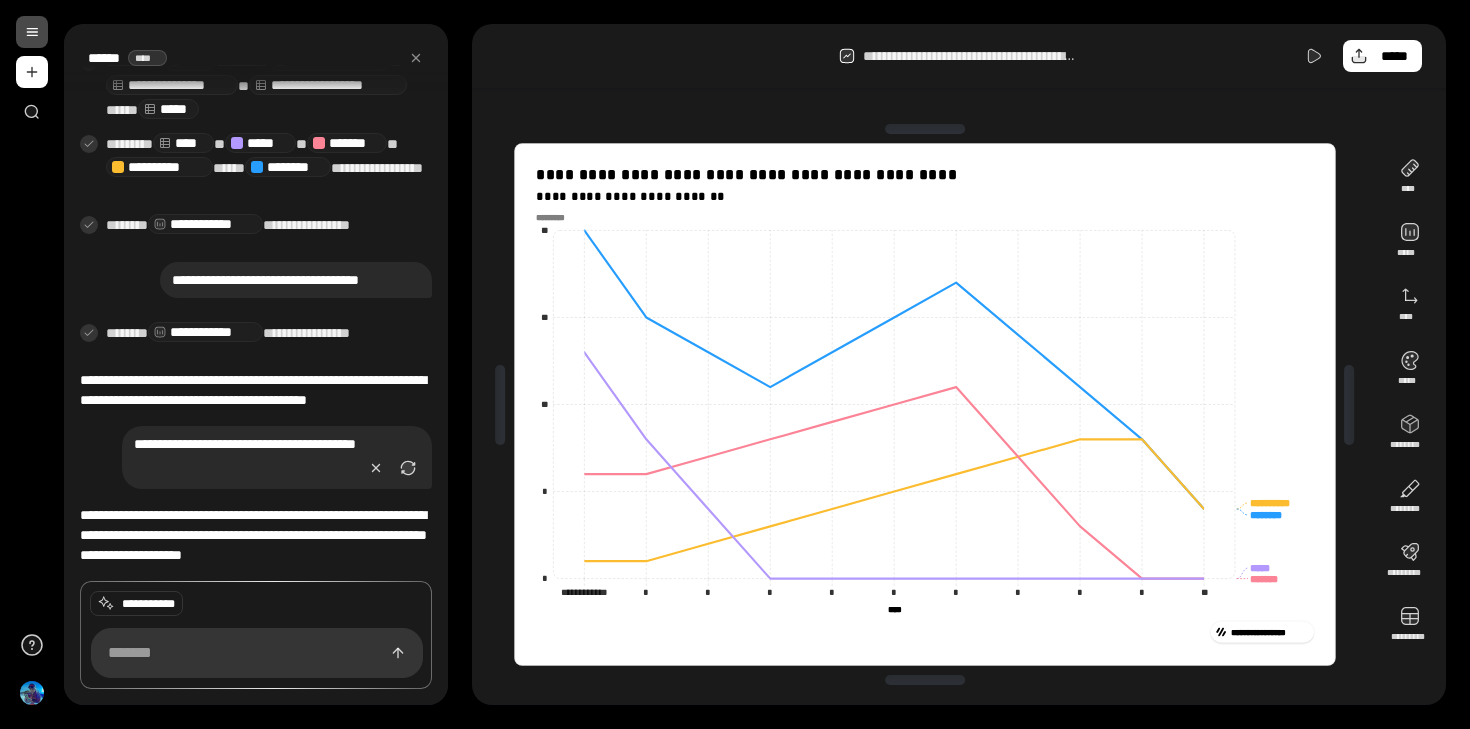 click on "**********" at bounding box center [925, 404] 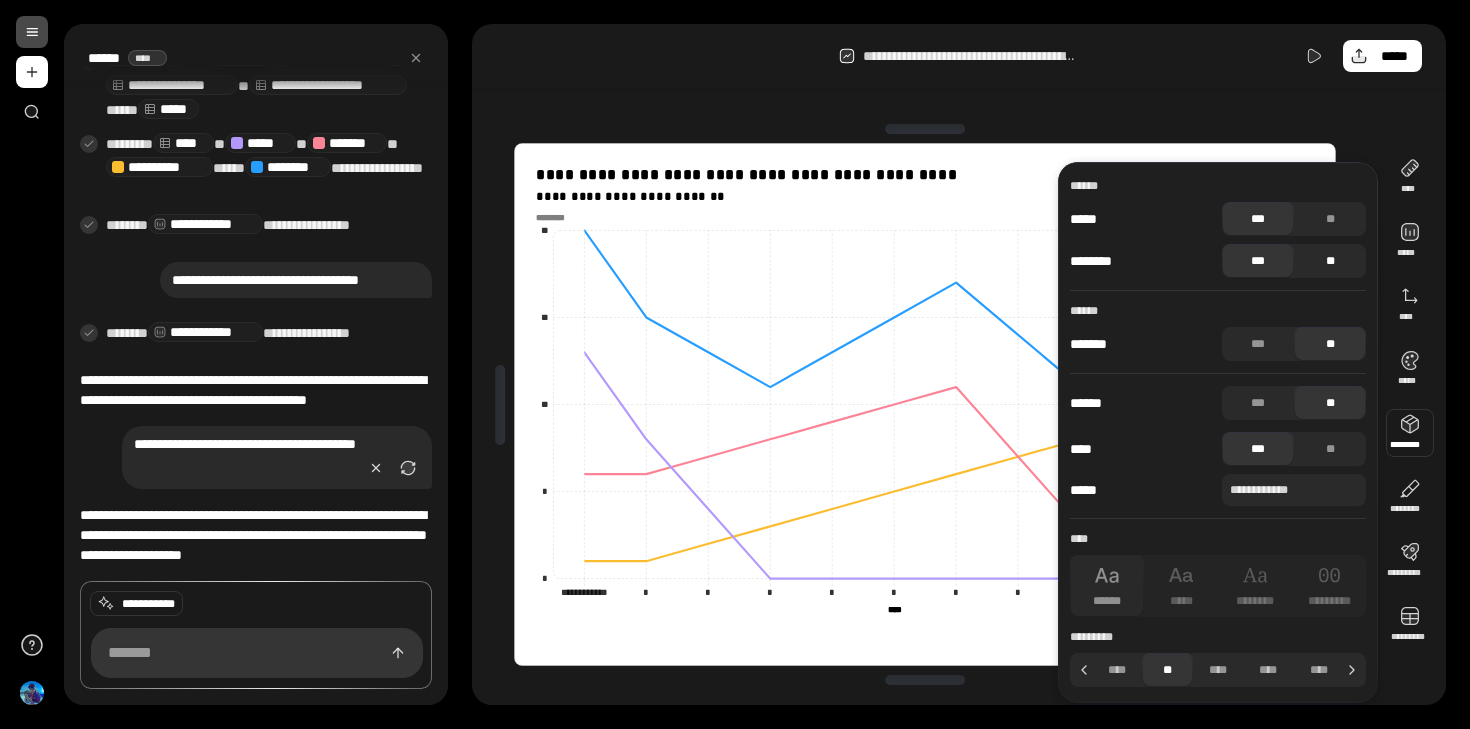 click on "**" at bounding box center (1330, 261) 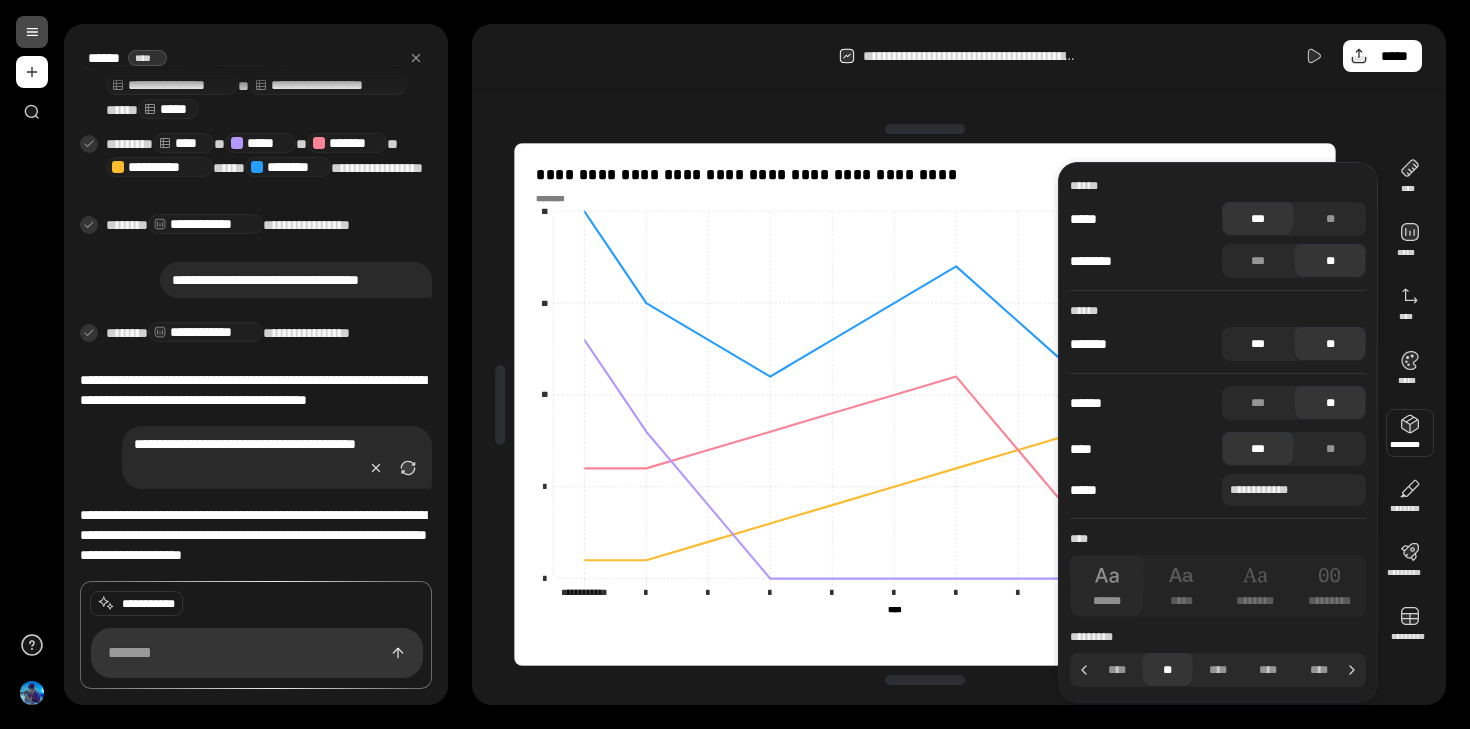 click on "***" at bounding box center [1258, 344] 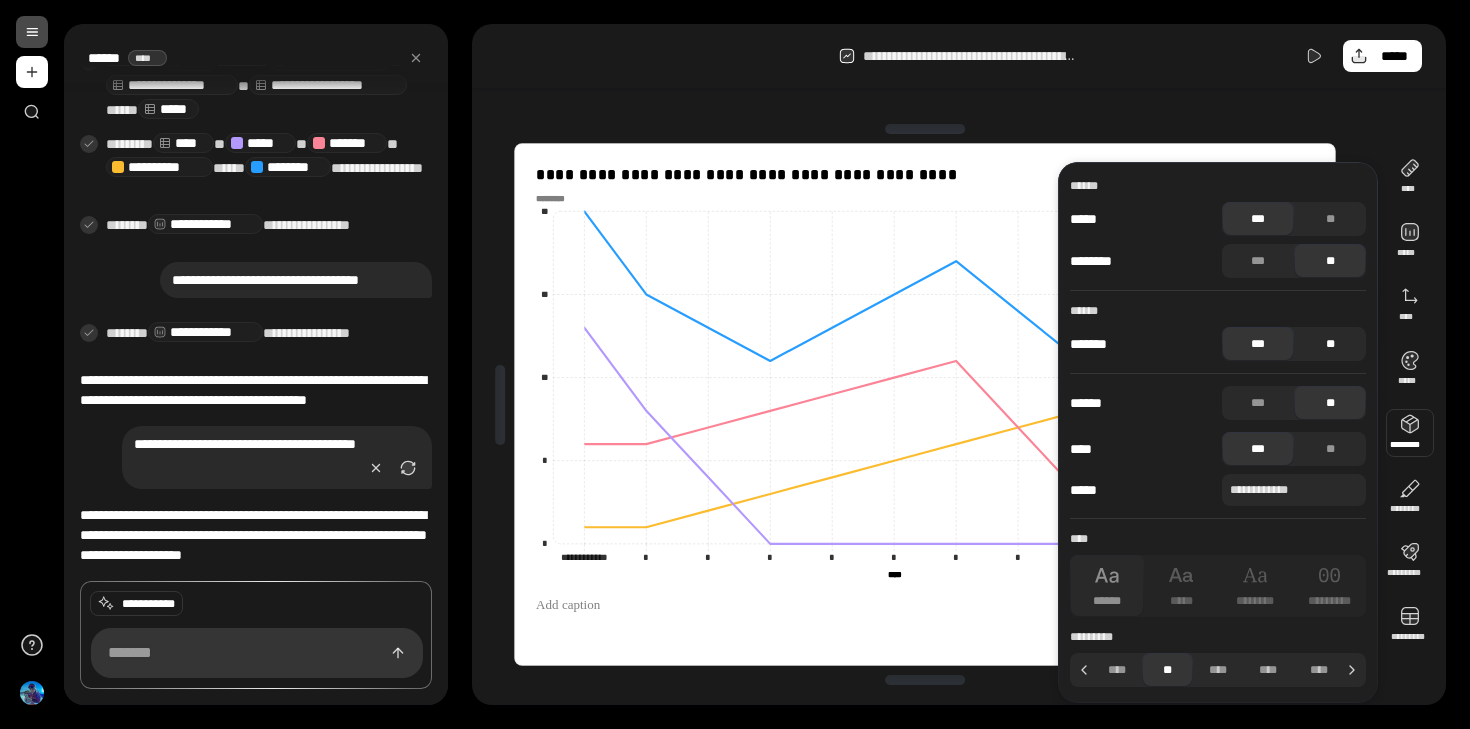 click on "**" at bounding box center (1330, 344) 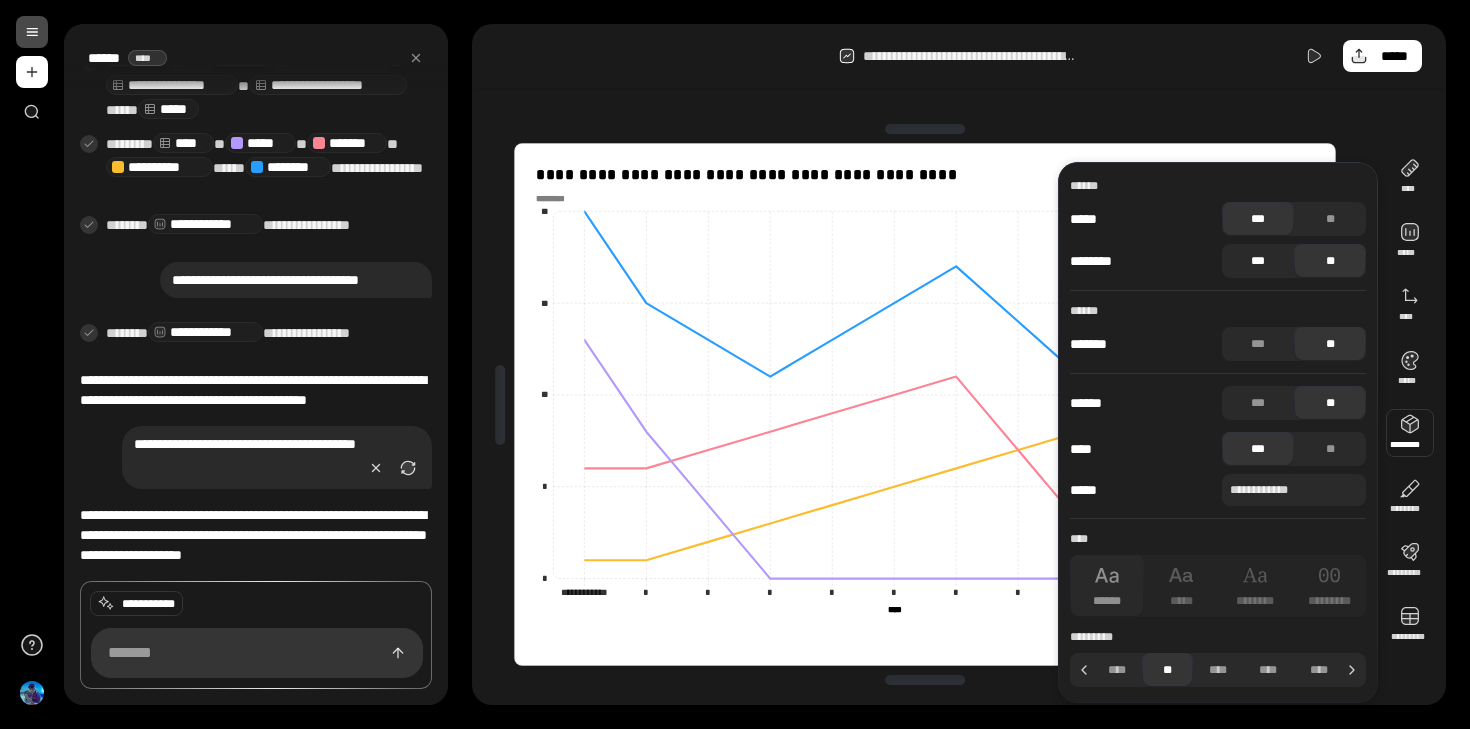 click on "***" at bounding box center (1258, 261) 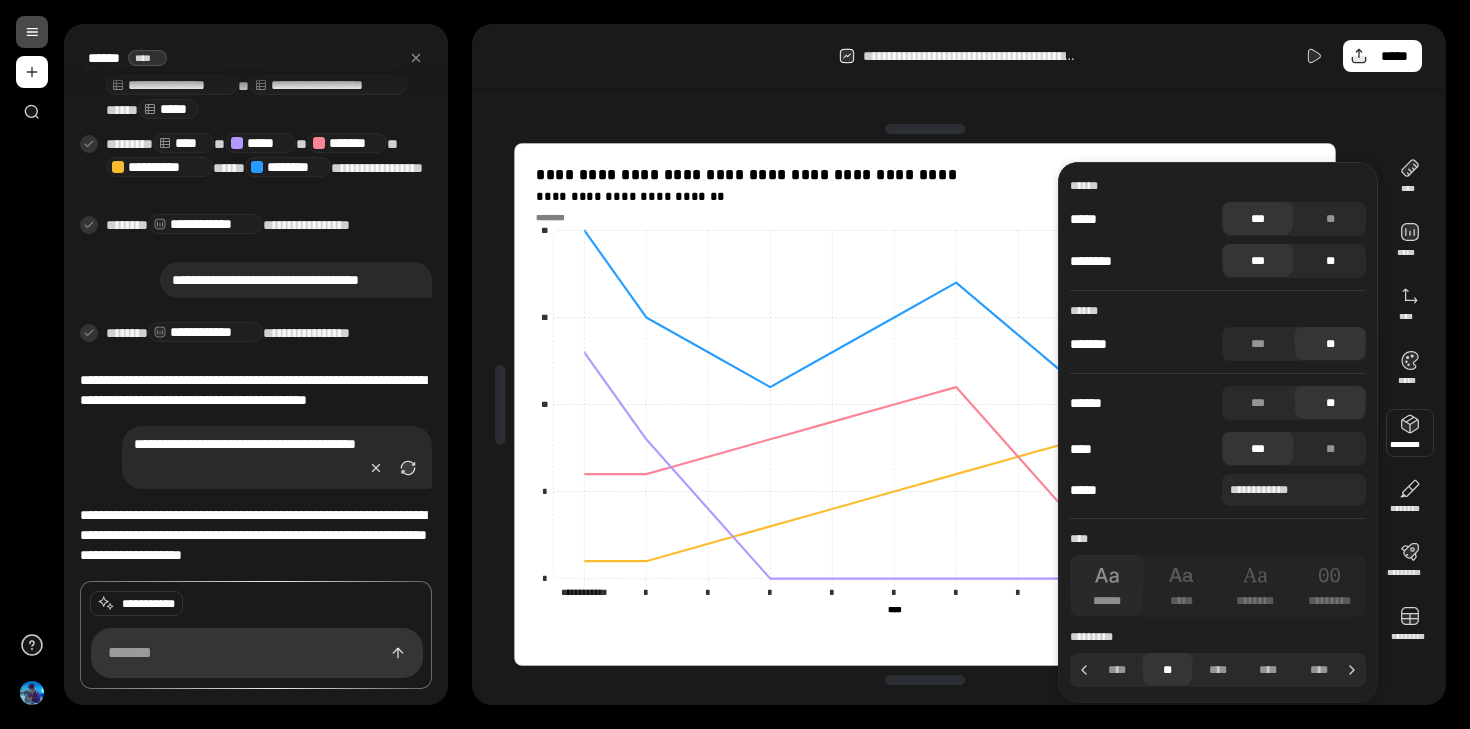 click on "**" at bounding box center [1330, 261] 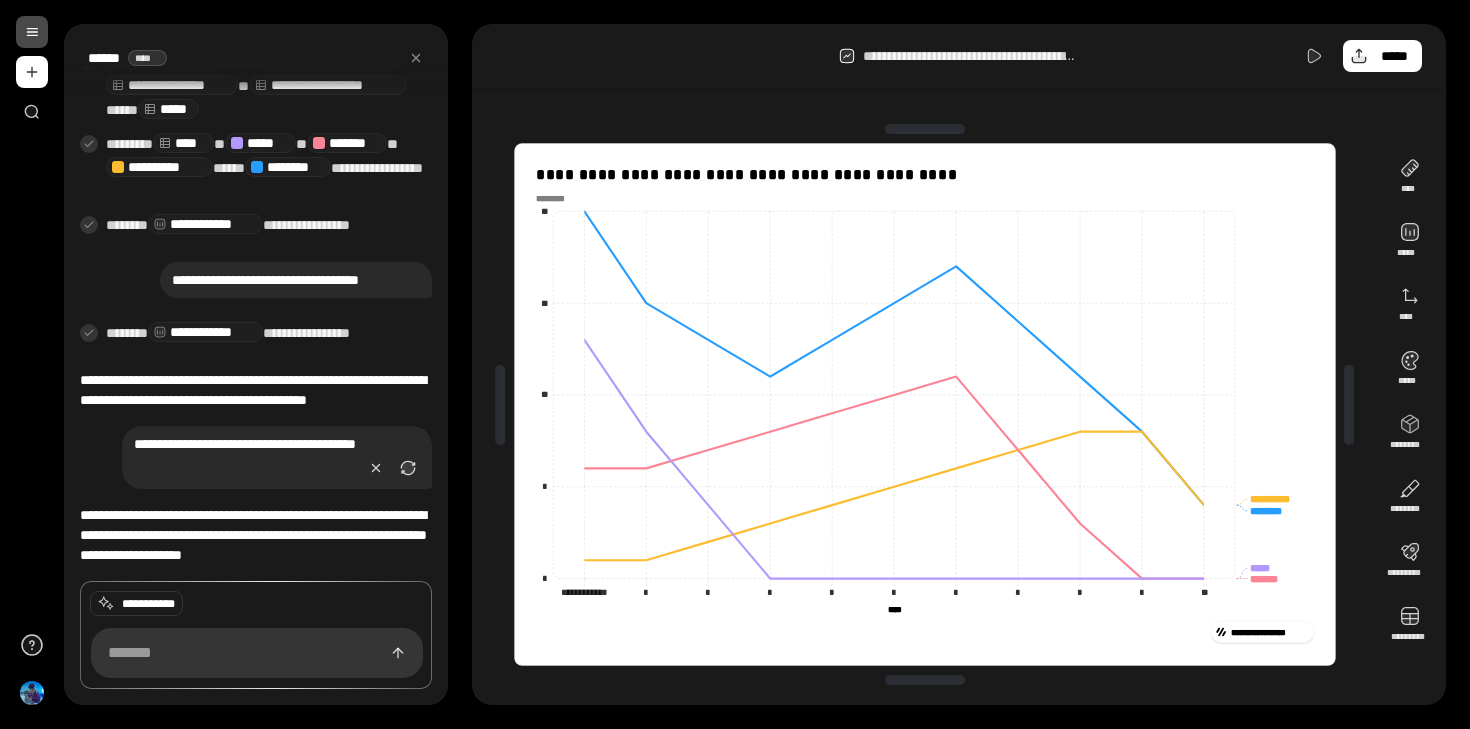 click on "**********" at bounding box center [925, 404] 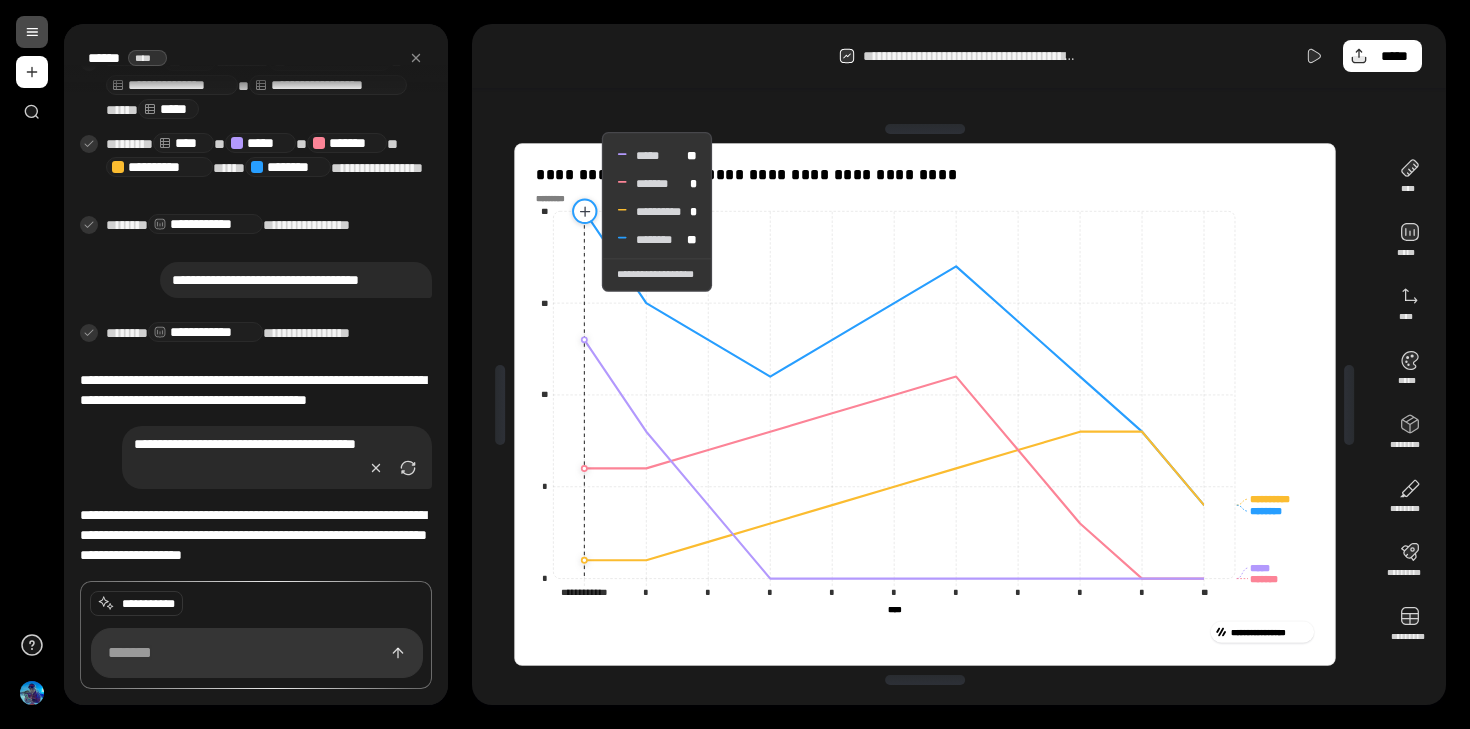 click 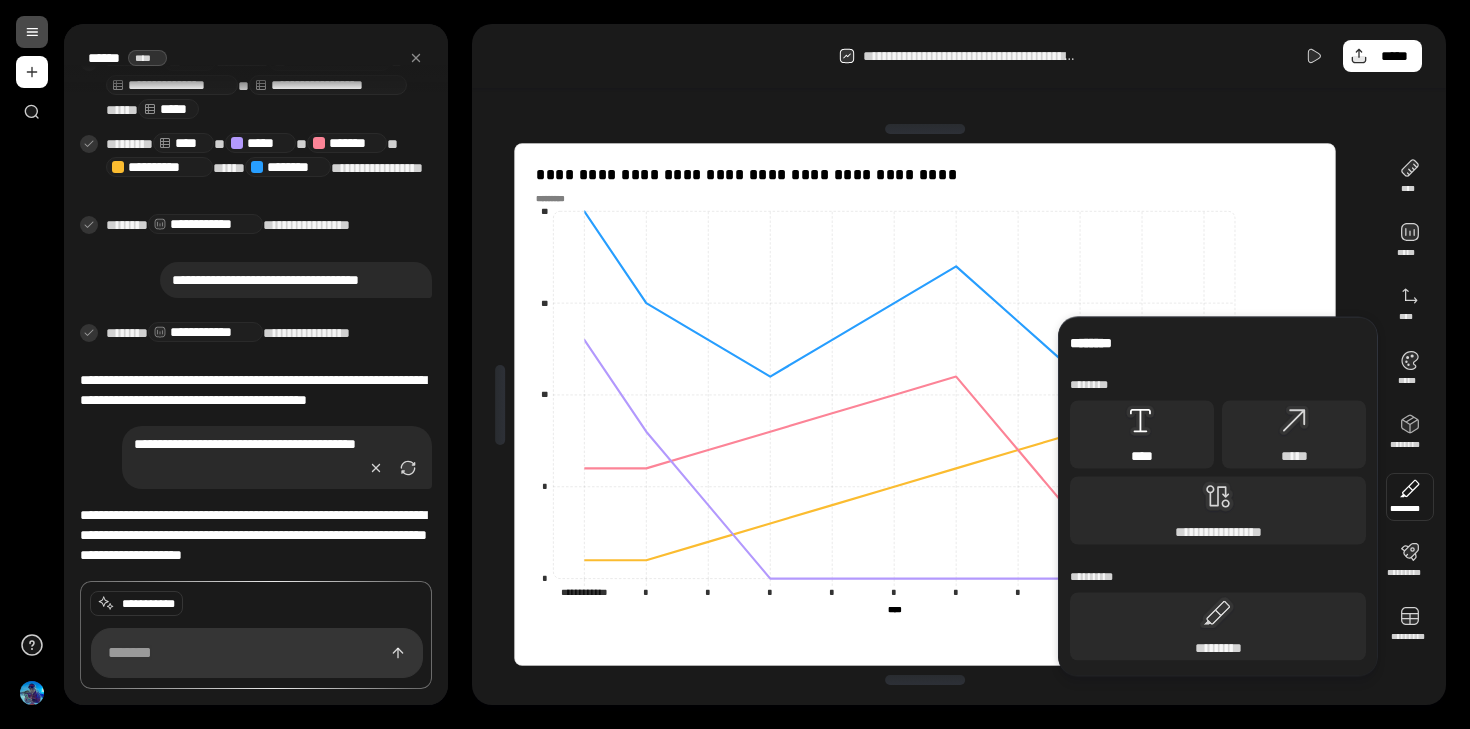 click 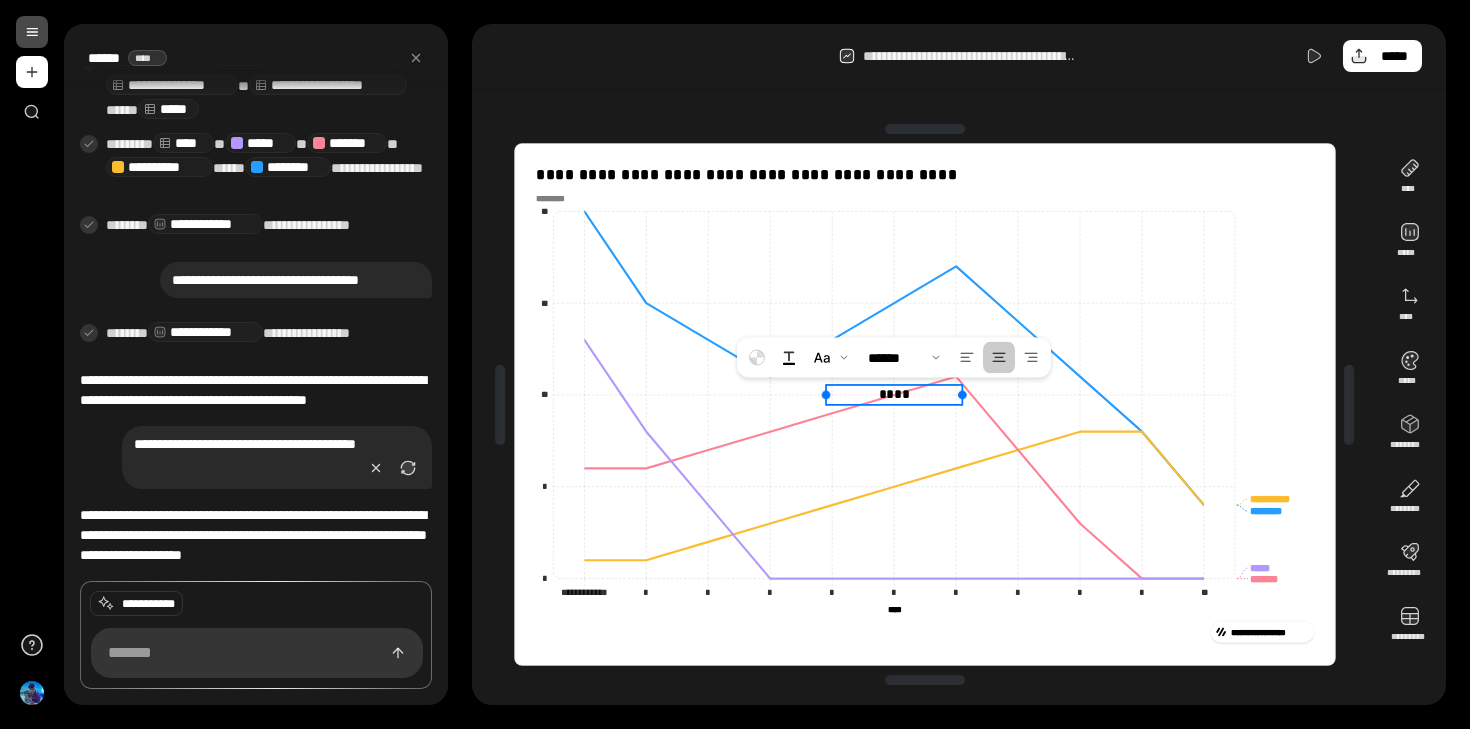 click at bounding box center (893, 385) 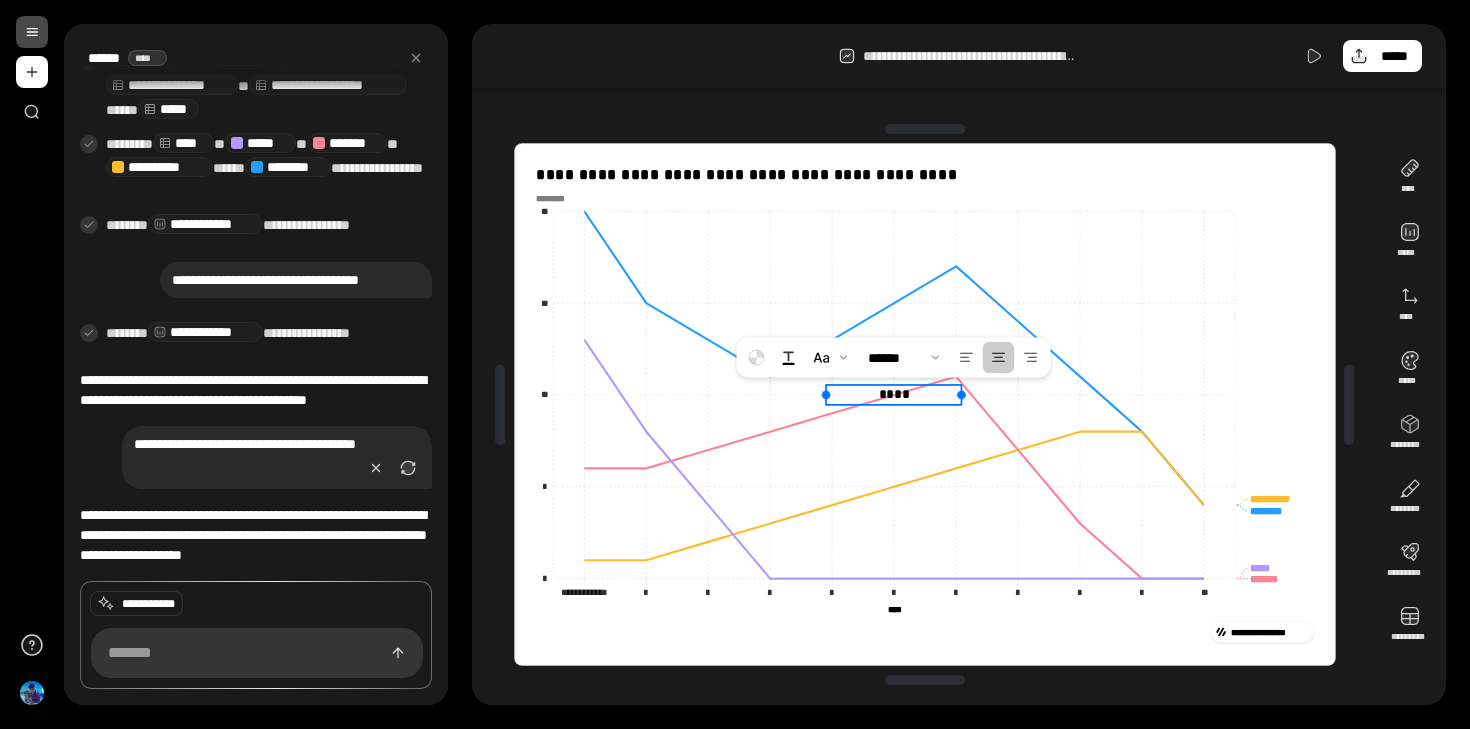drag, startPoint x: 962, startPoint y: 391, endPoint x: 961, endPoint y: 376, distance: 15.033297 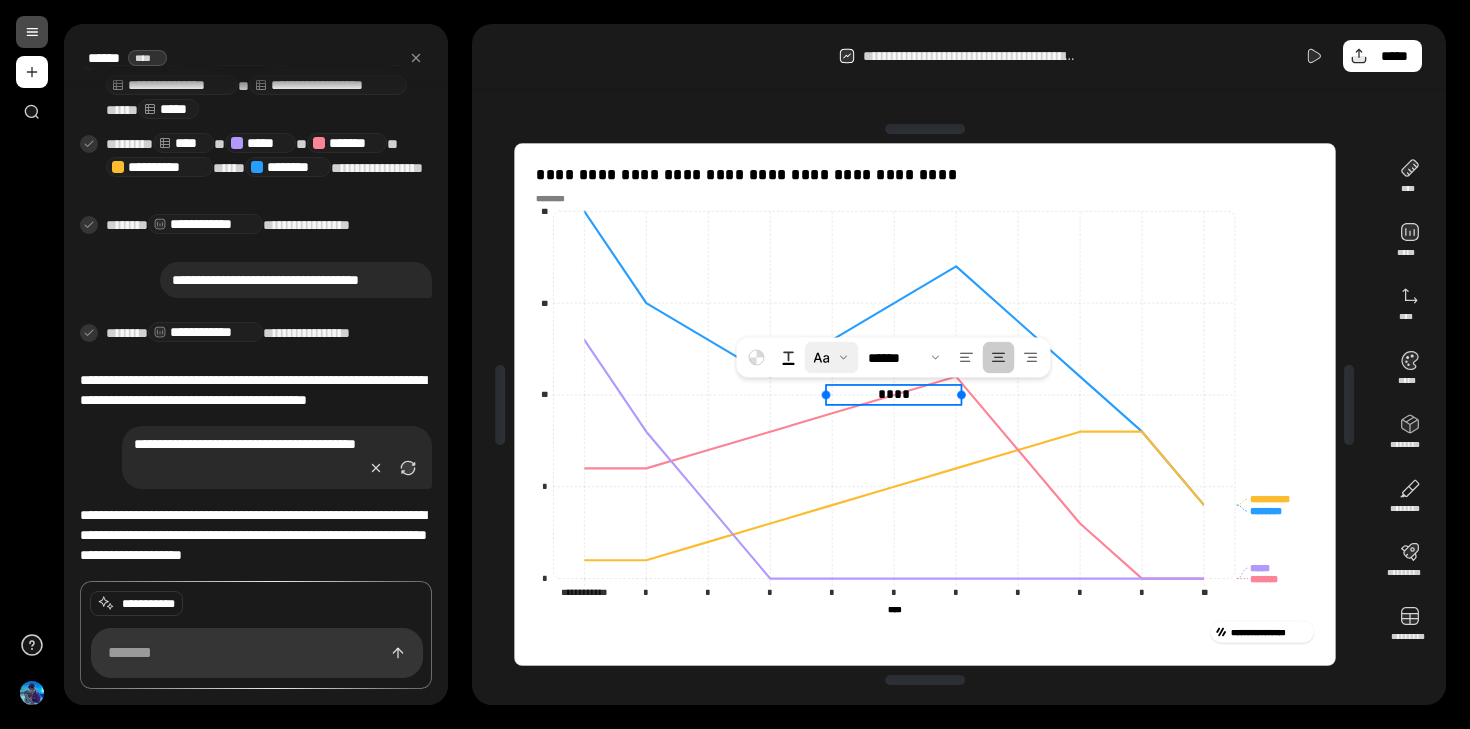 click at bounding box center [832, 358] 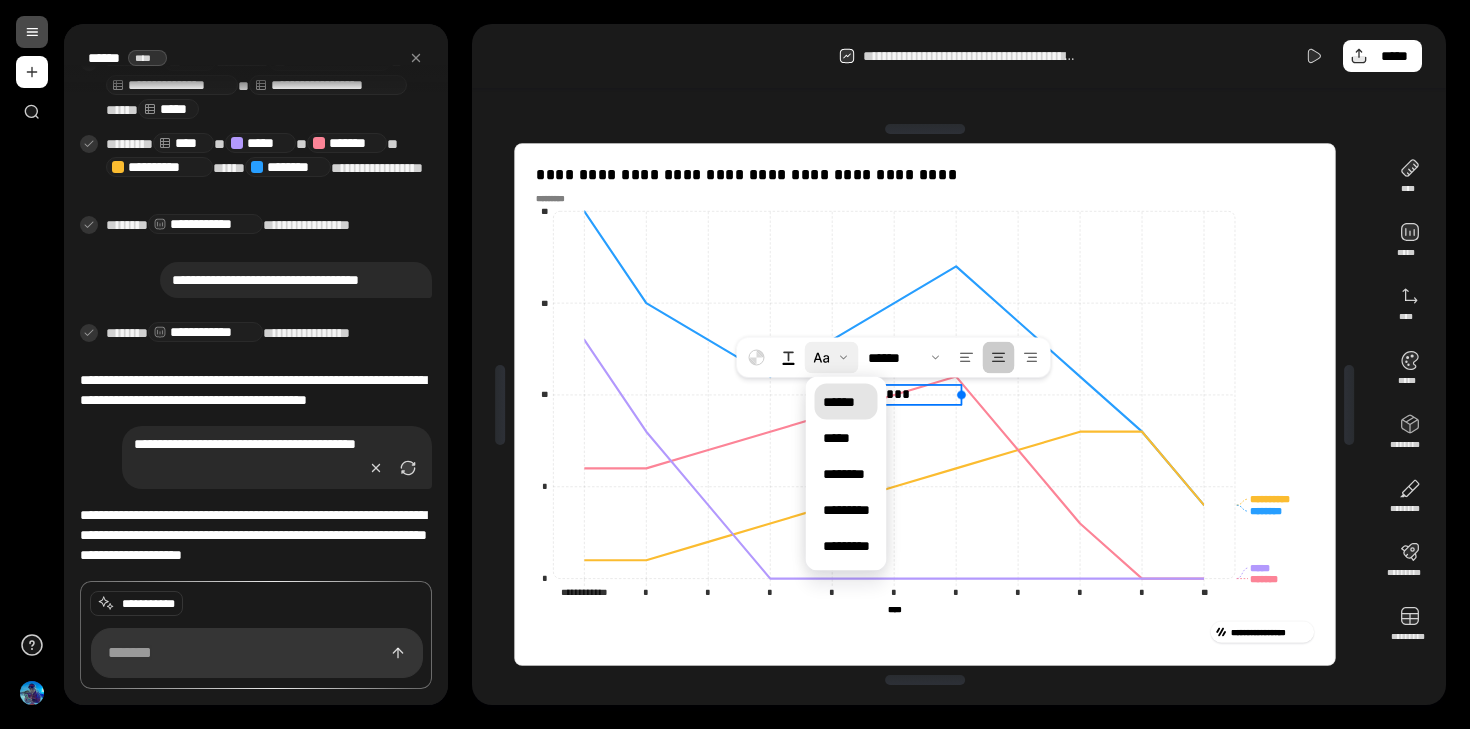 click at bounding box center [832, 358] 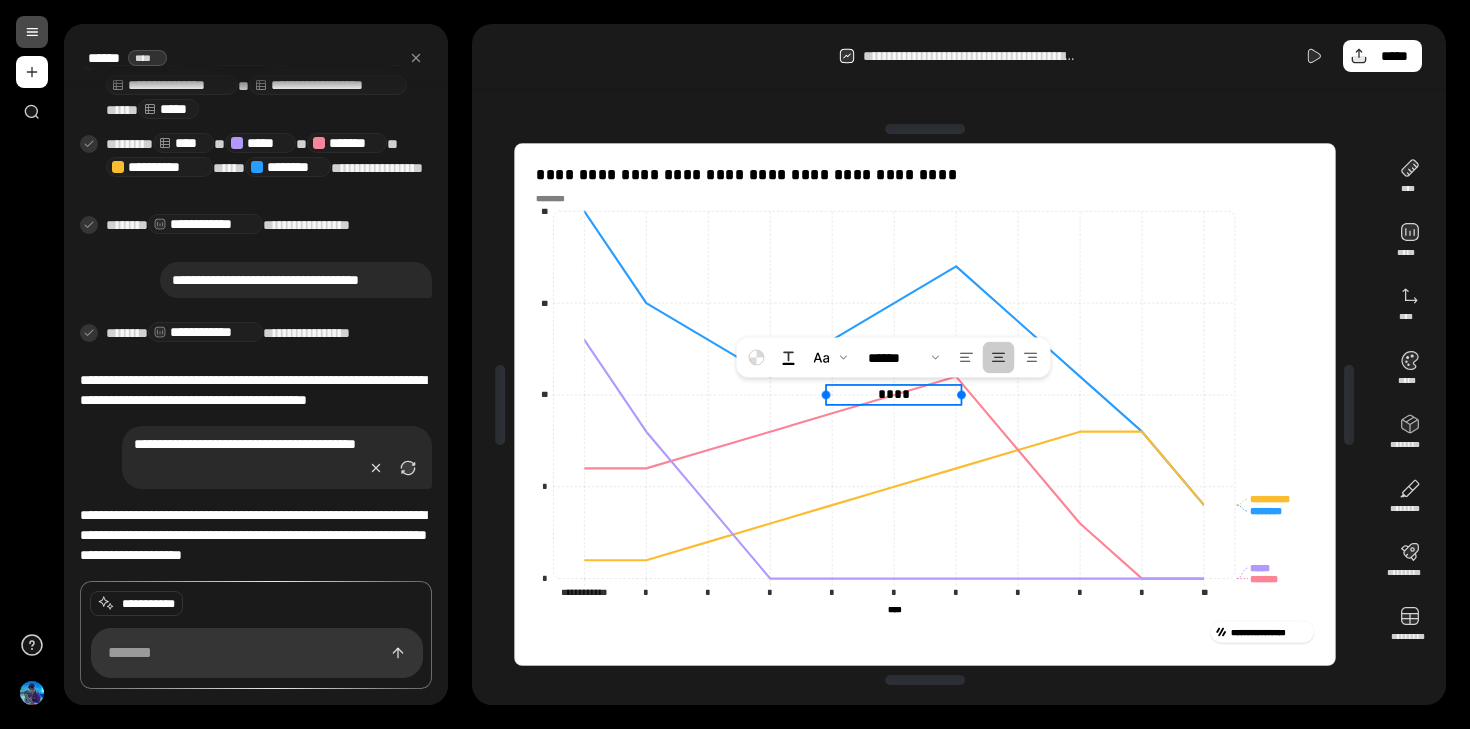 click 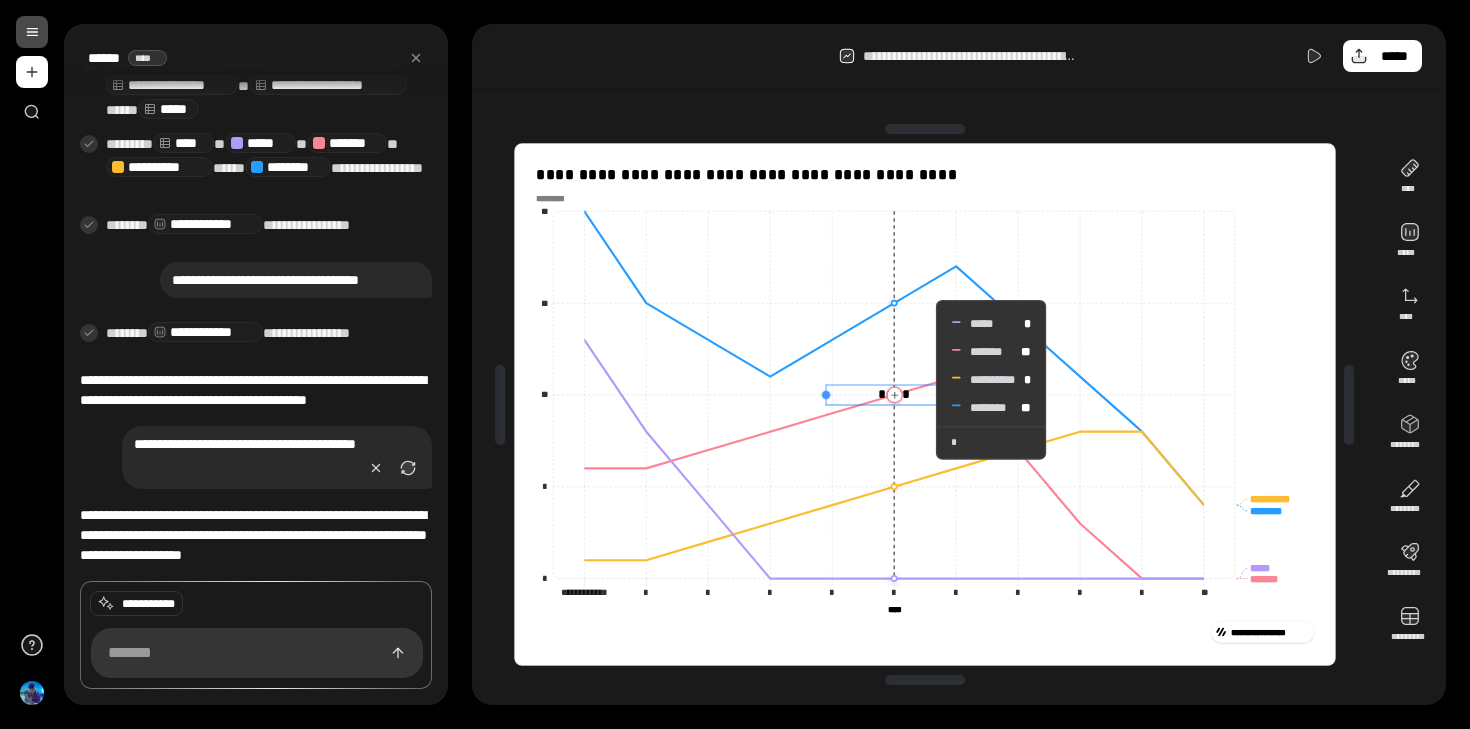 click on "****" at bounding box center [893, 395] 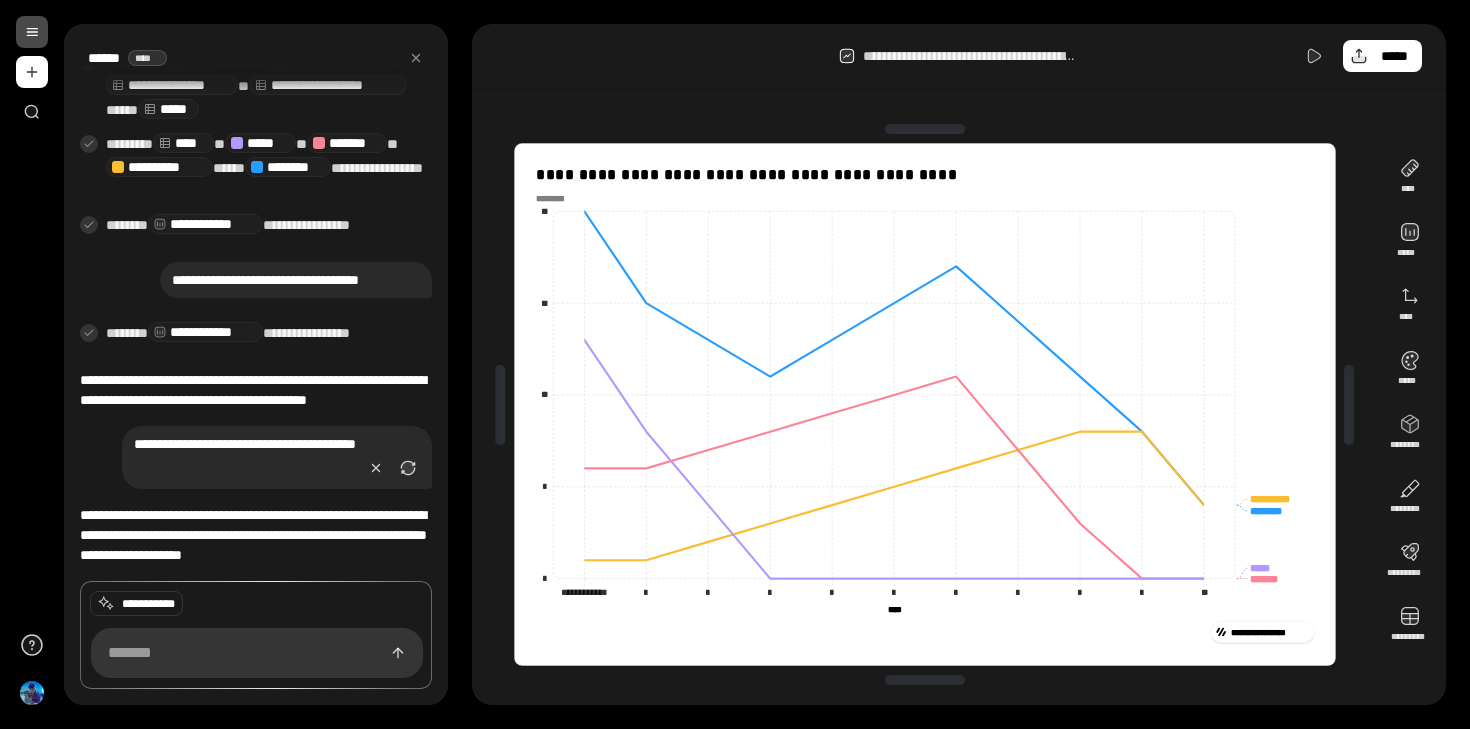 click on "**********" at bounding box center (959, 56) 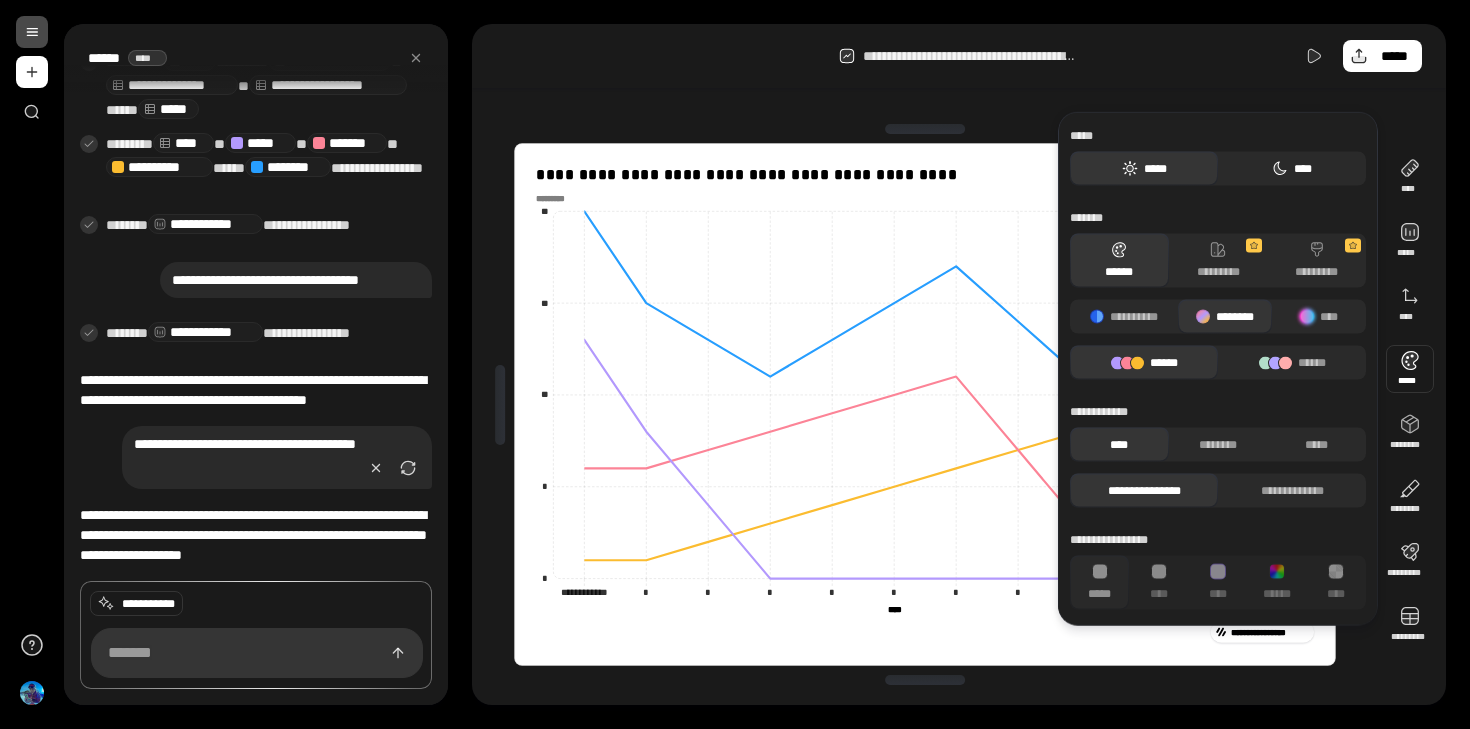 click on "****" at bounding box center [1292, 169] 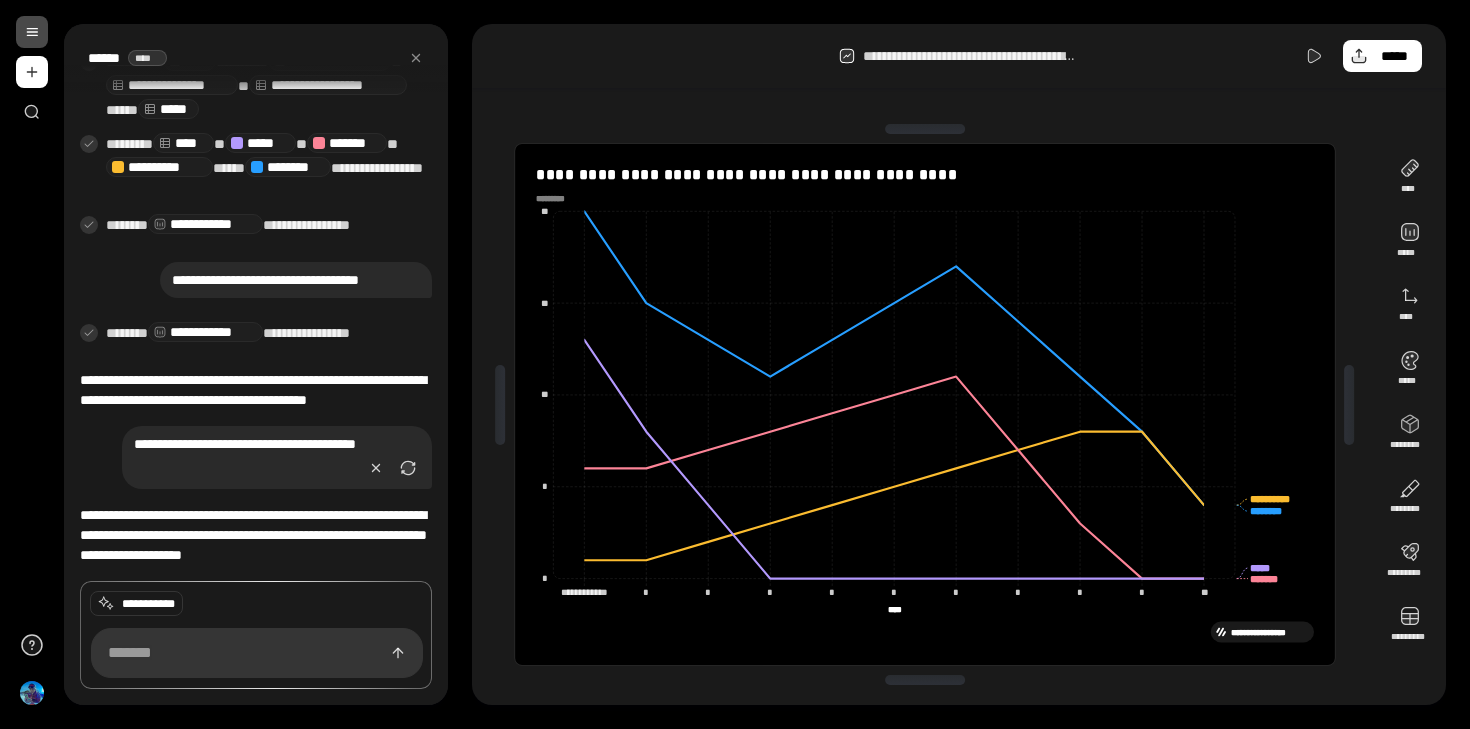 click on "**********" at bounding box center [959, 364] 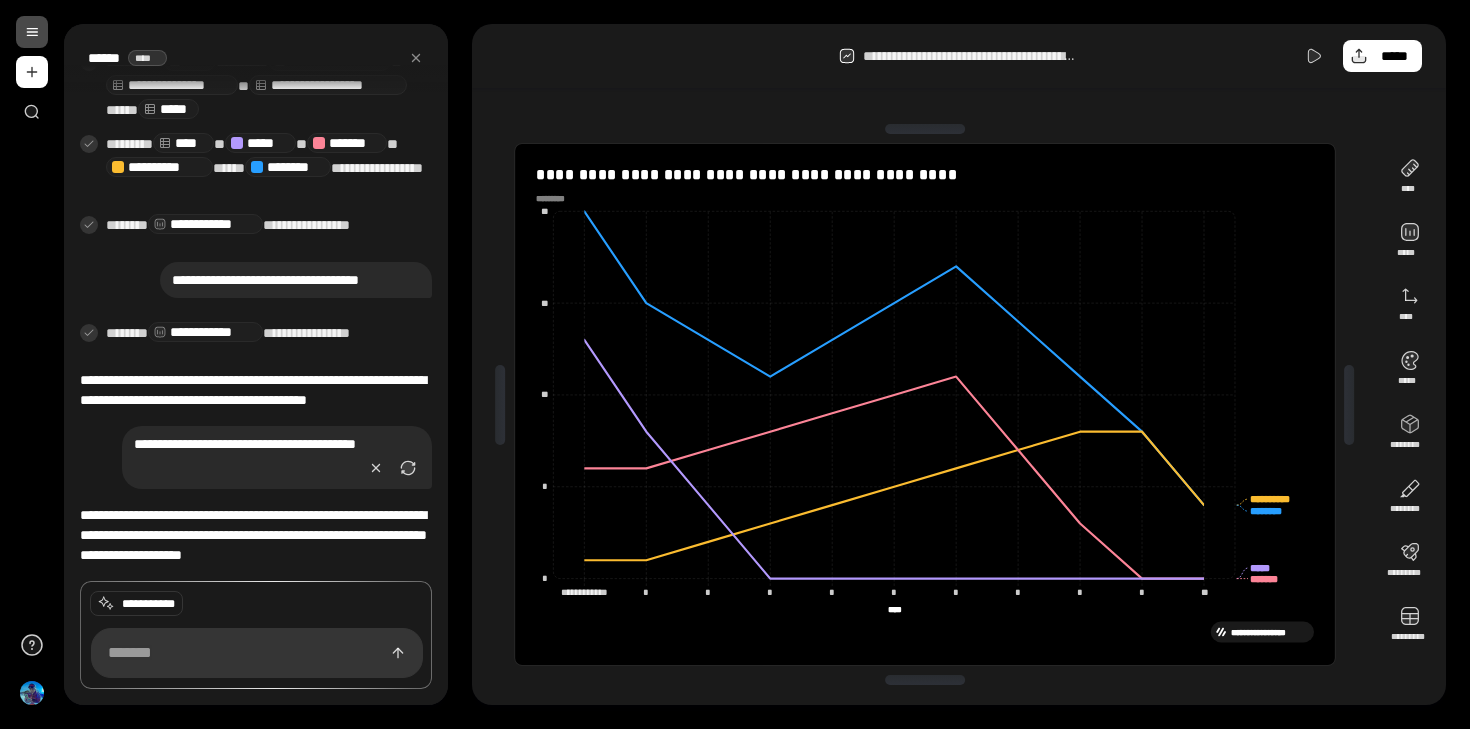 click on "*********" 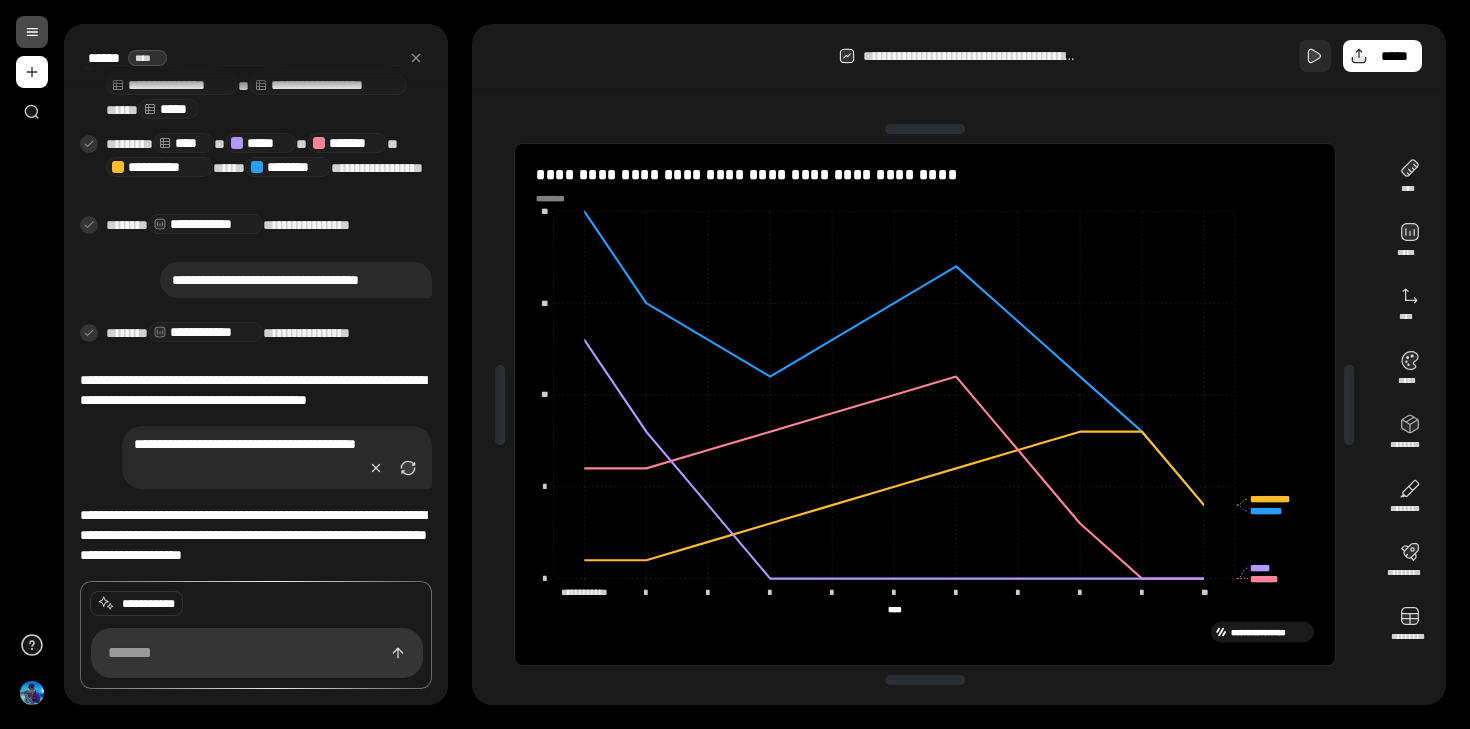 click at bounding box center [1315, 56] 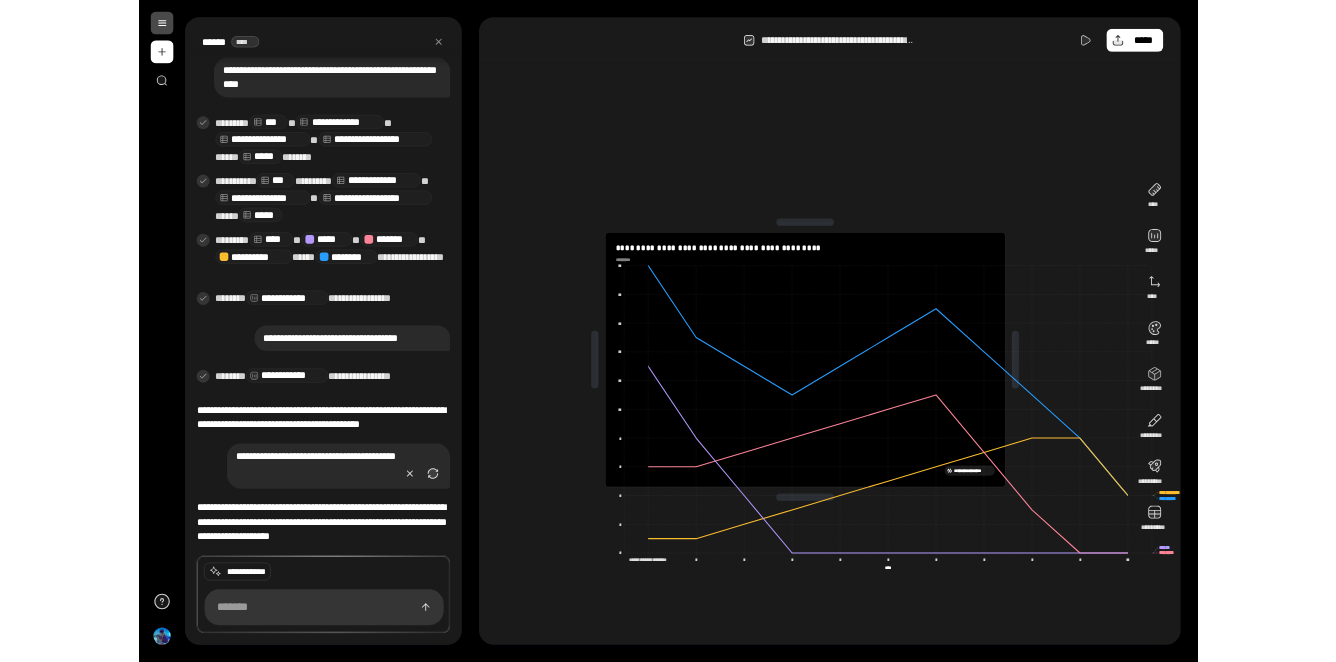 scroll, scrollTop: 895, scrollLeft: 0, axis: vertical 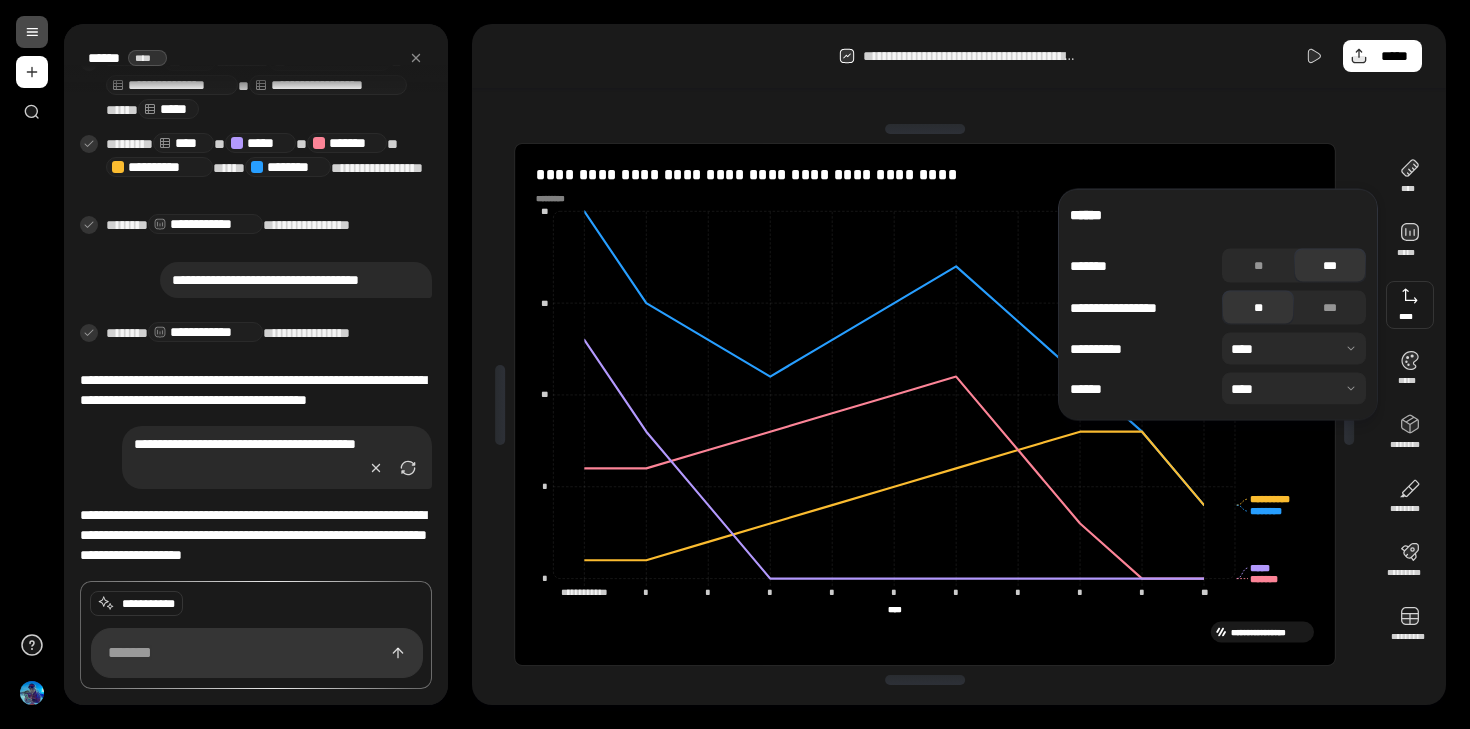 click at bounding box center [1410, 305] 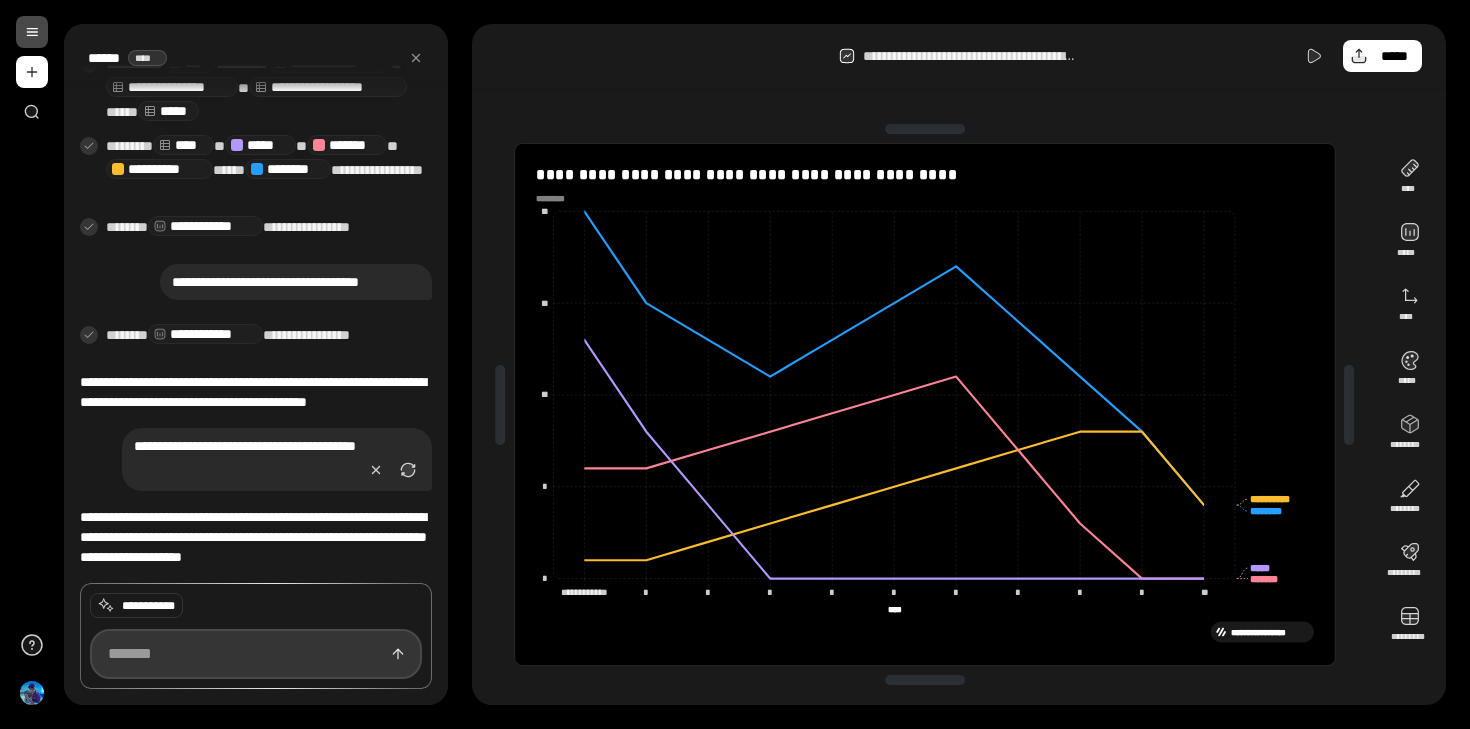 click at bounding box center (256, 654) 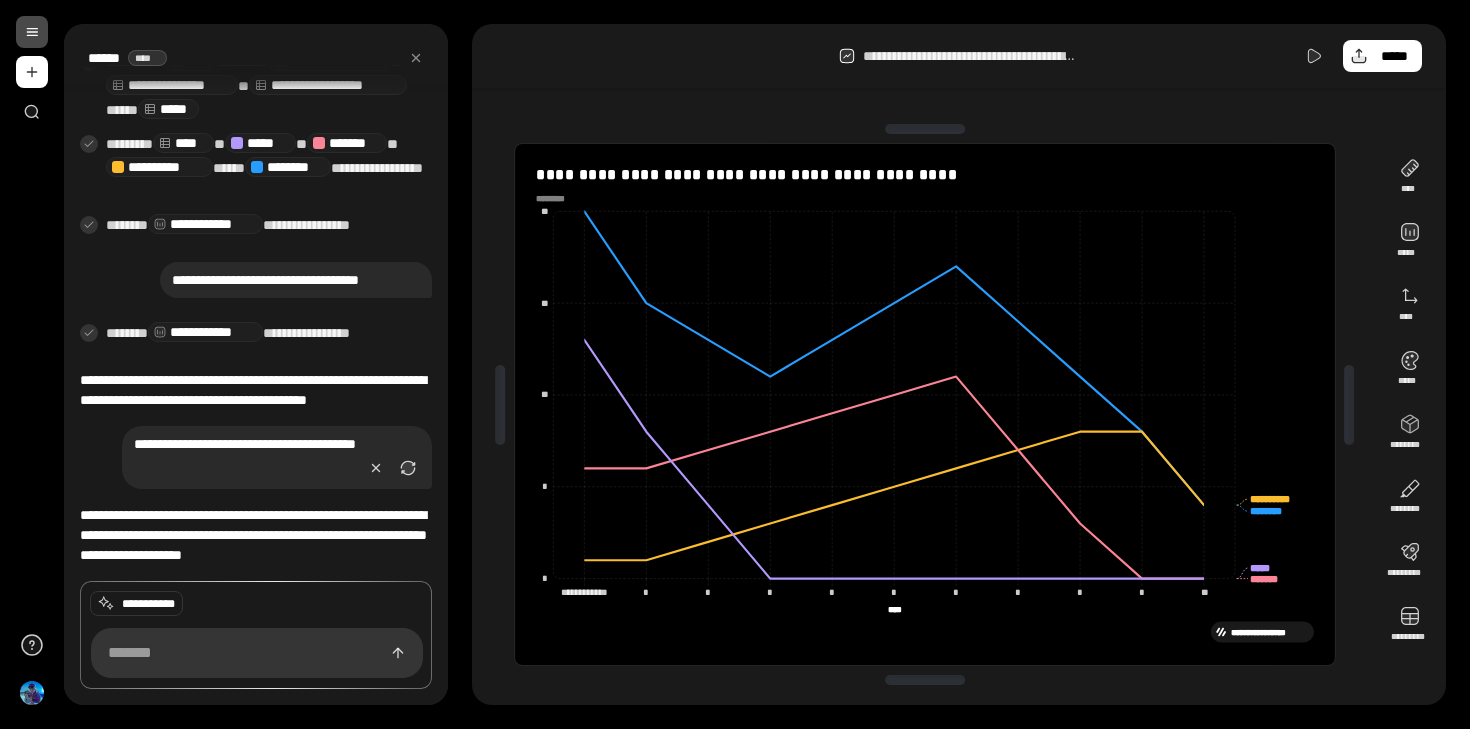 click on "*" 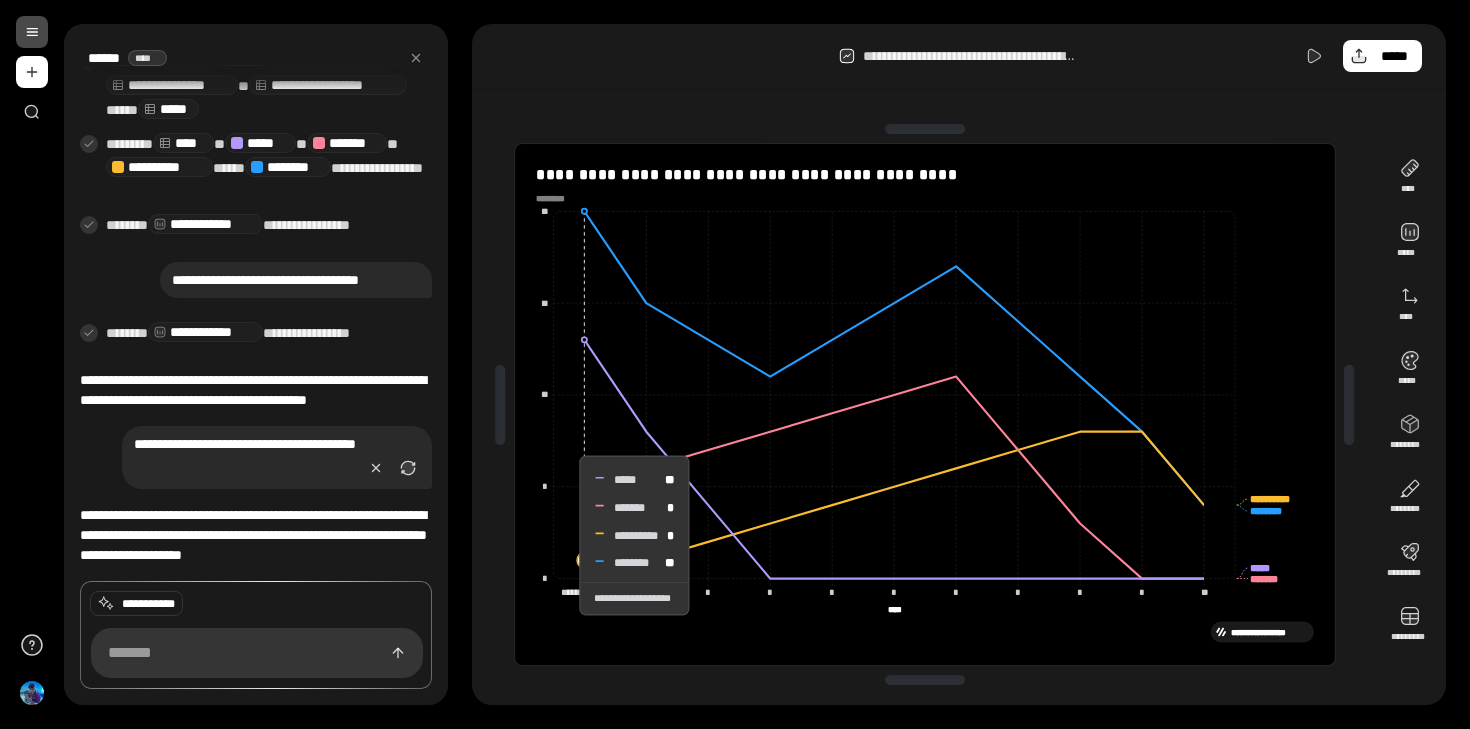 click 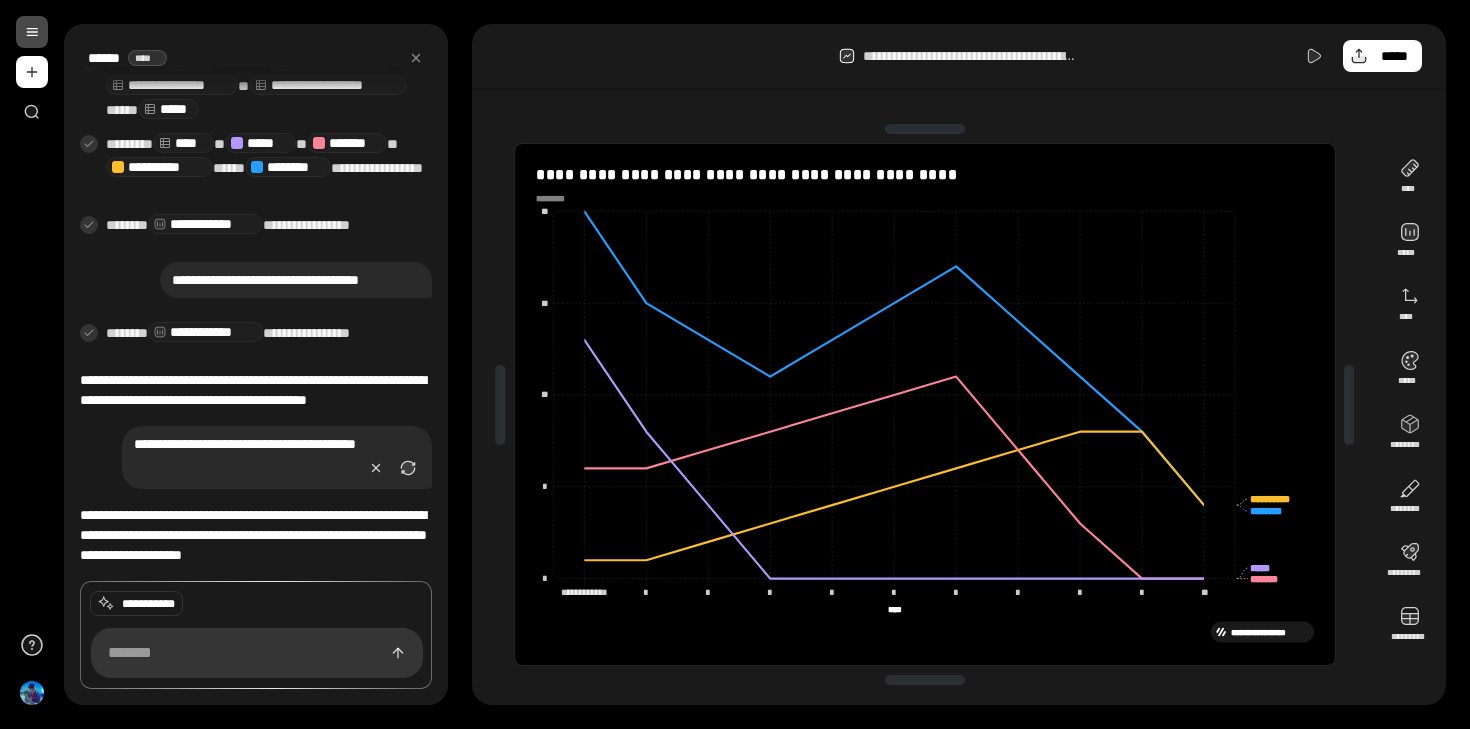 click on "*********" 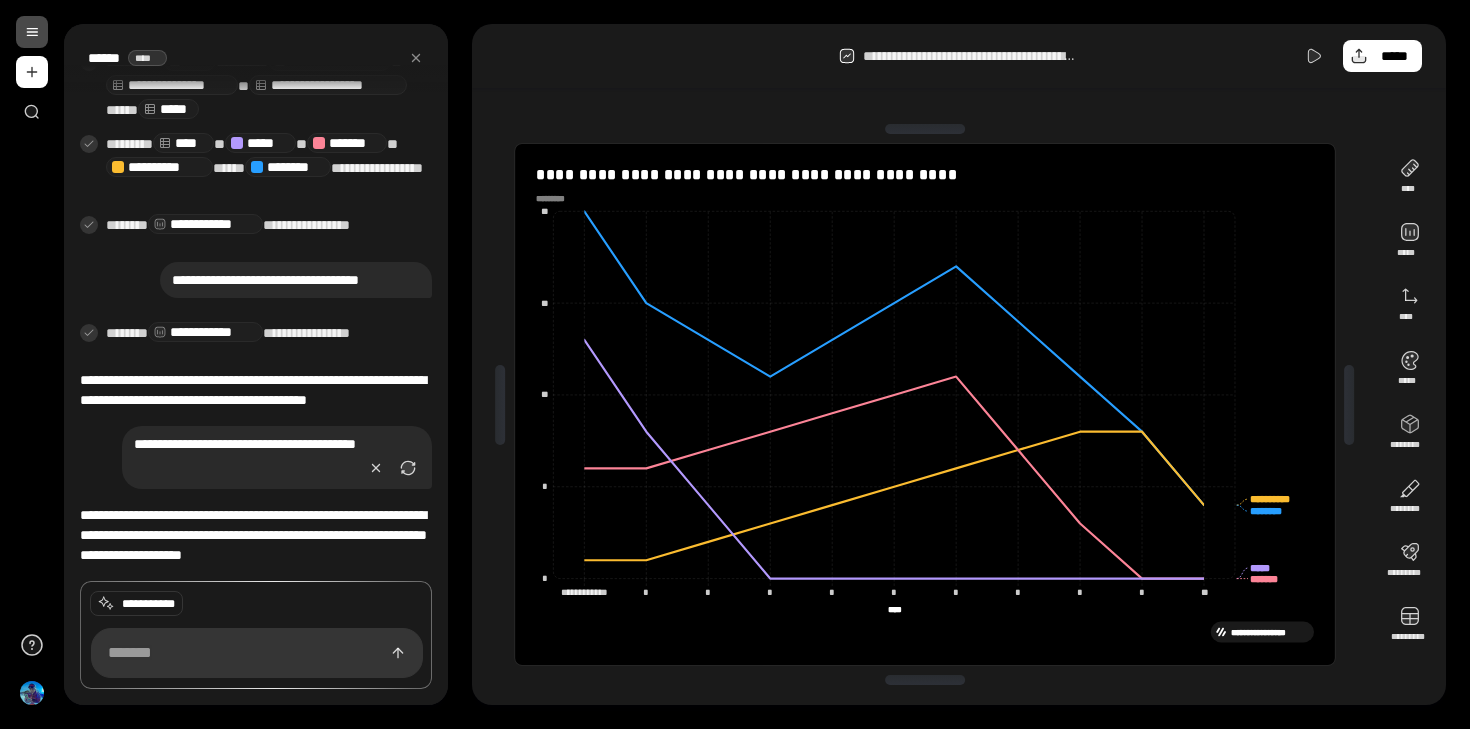 click at bounding box center (925, 680) 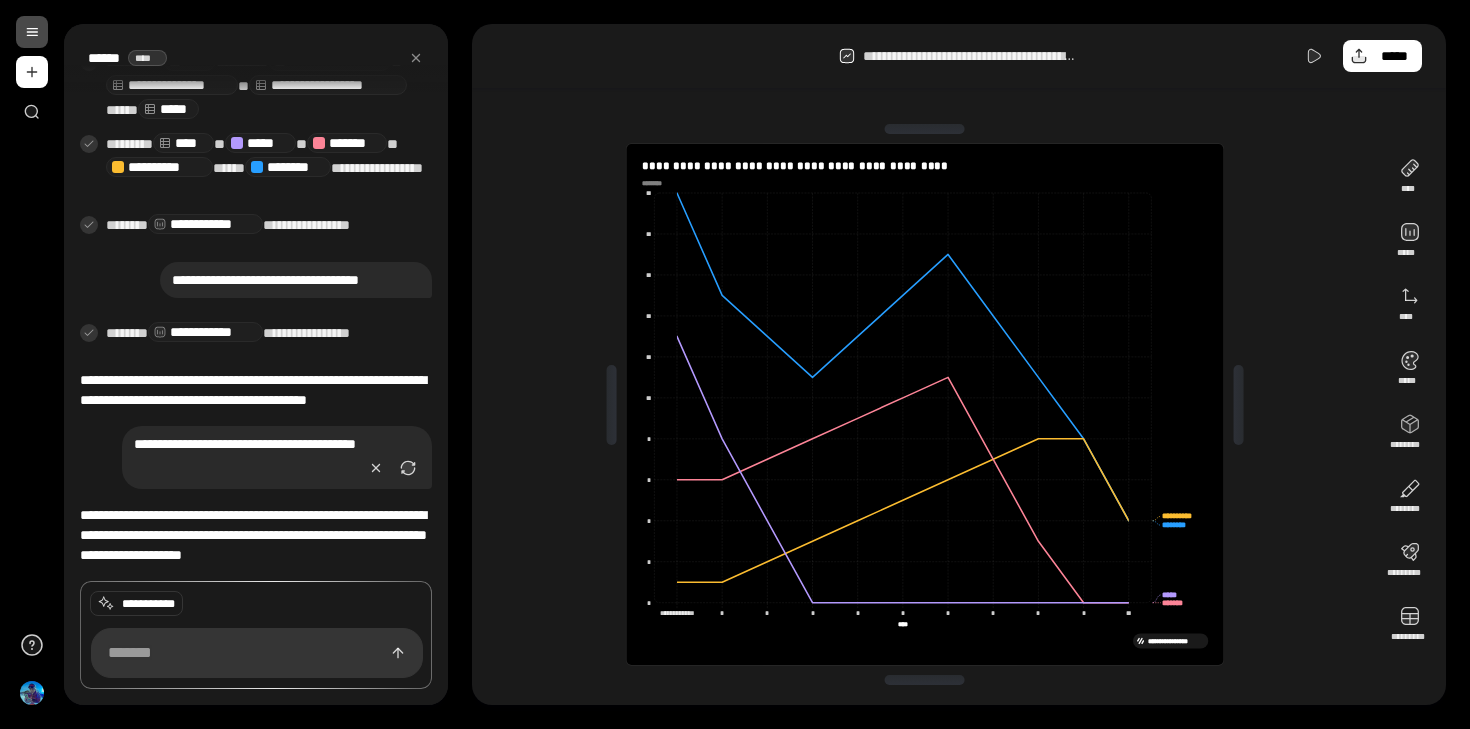click on "**********" at bounding box center (735, 364) 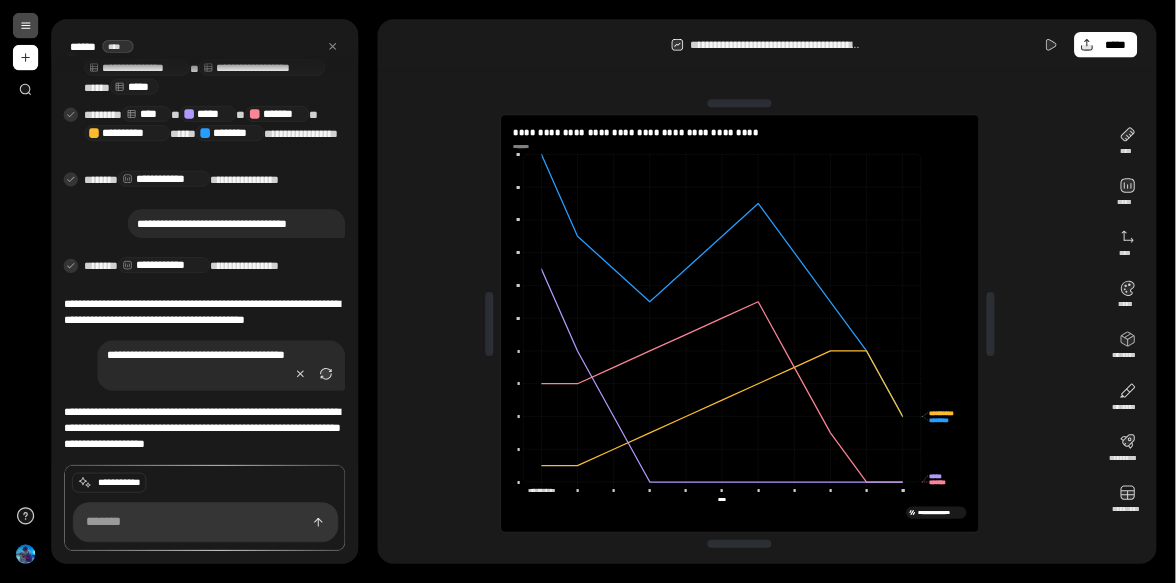 scroll, scrollTop: 895, scrollLeft: 0, axis: vertical 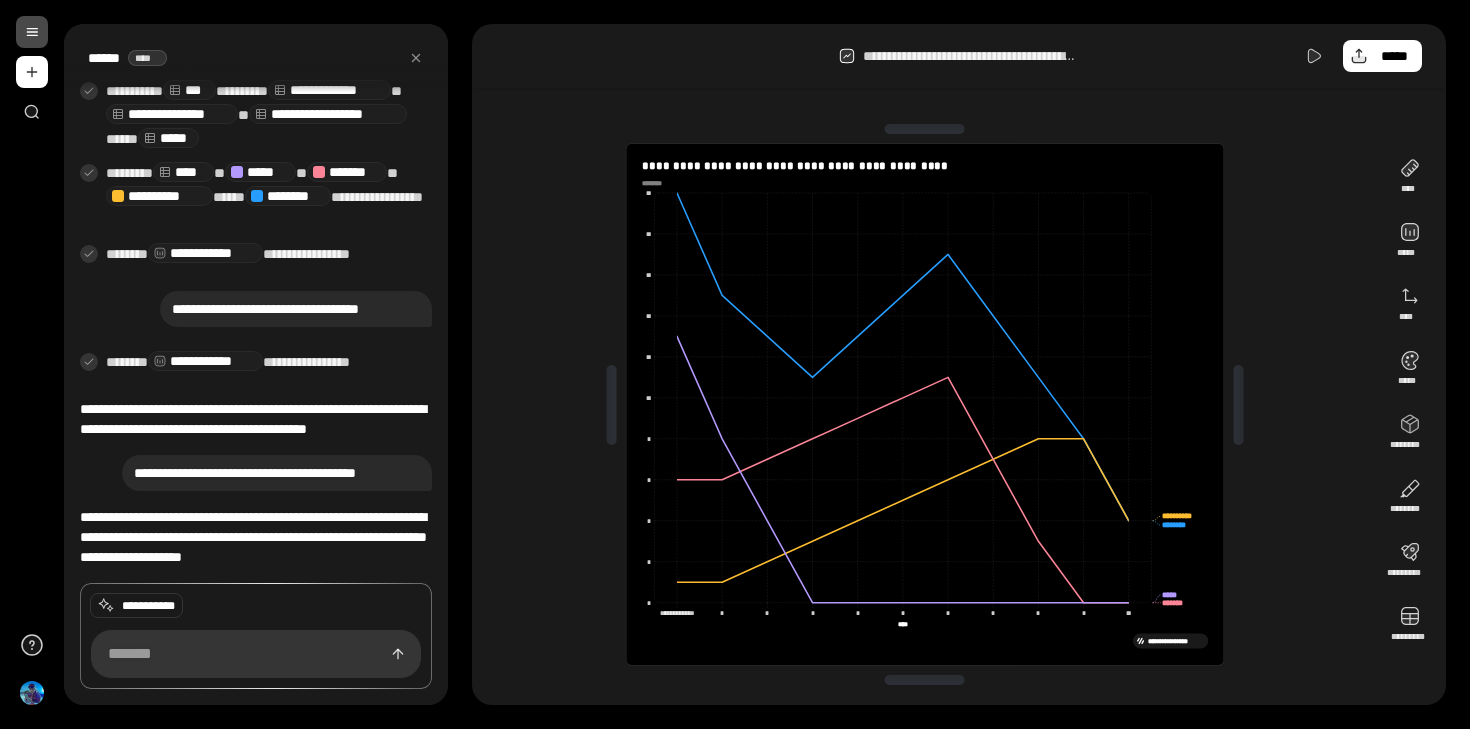 click on "*********" 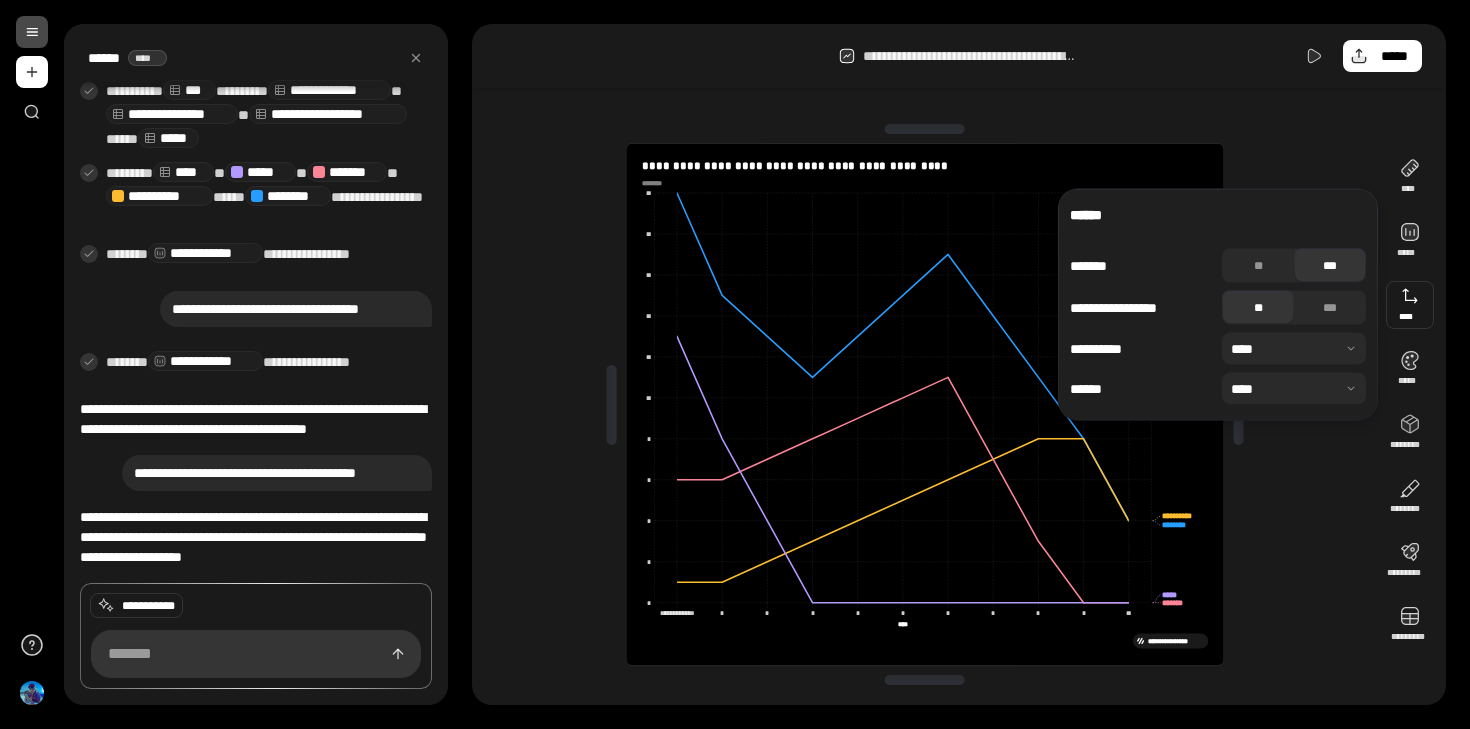 click at bounding box center (1410, 305) 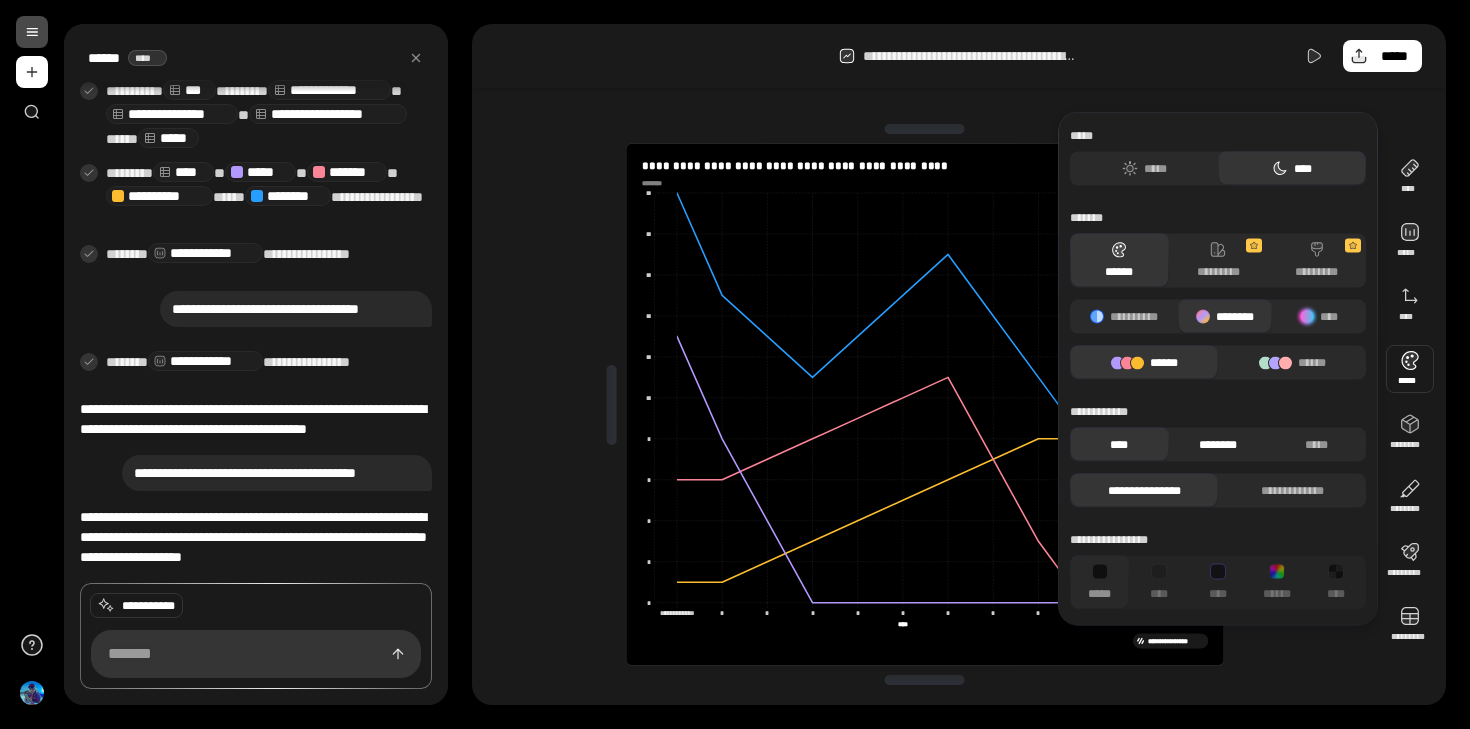 click on "********" at bounding box center (1218, 445) 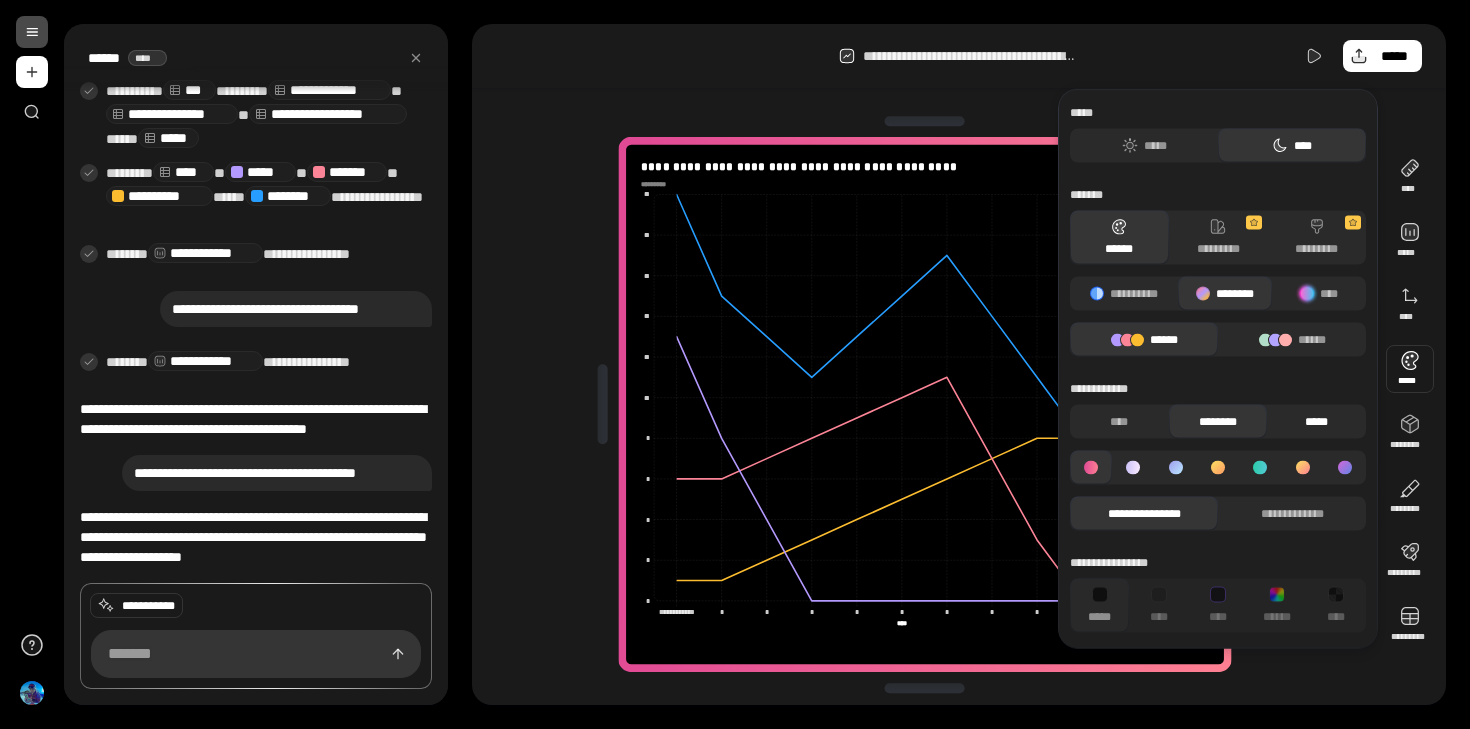 click on "*****" at bounding box center [1316, 422] 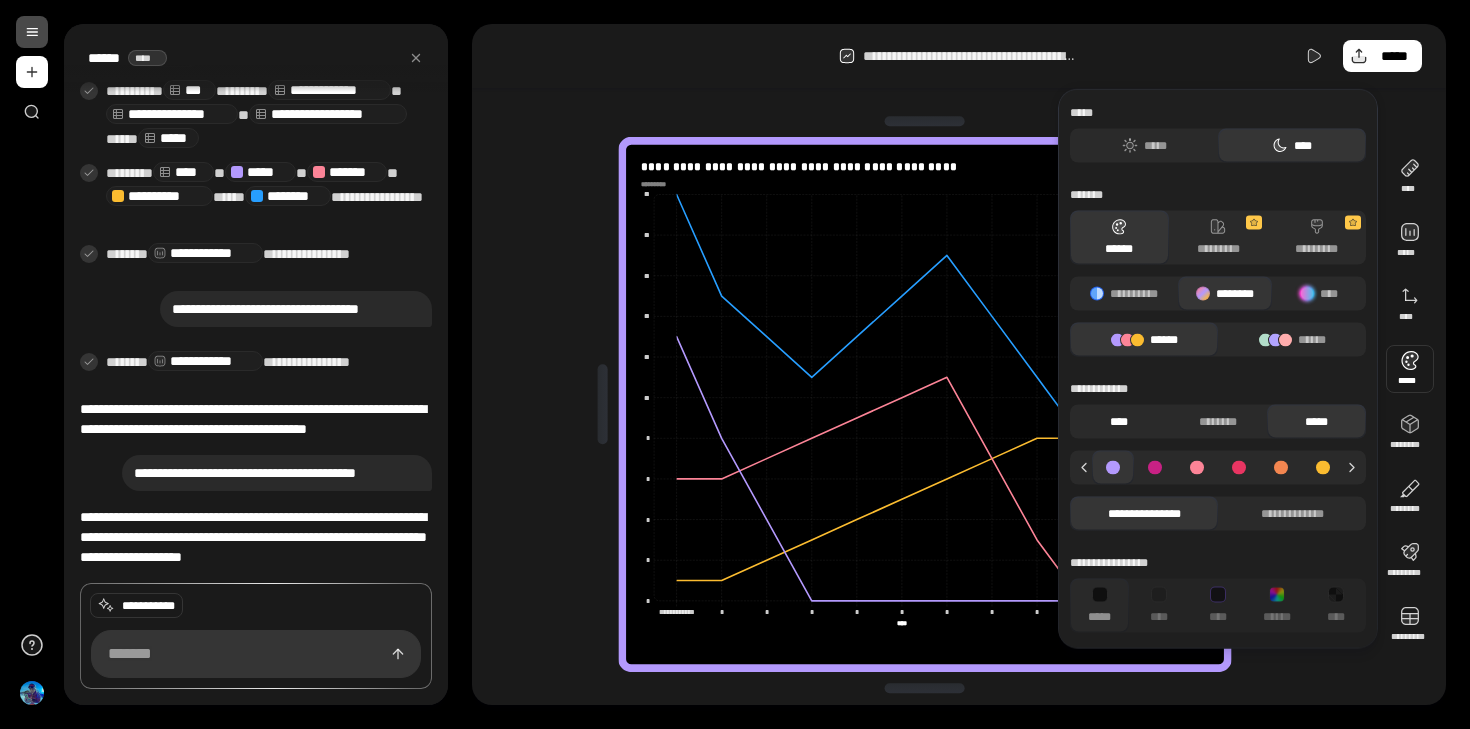 click on "****" at bounding box center (1119, 422) 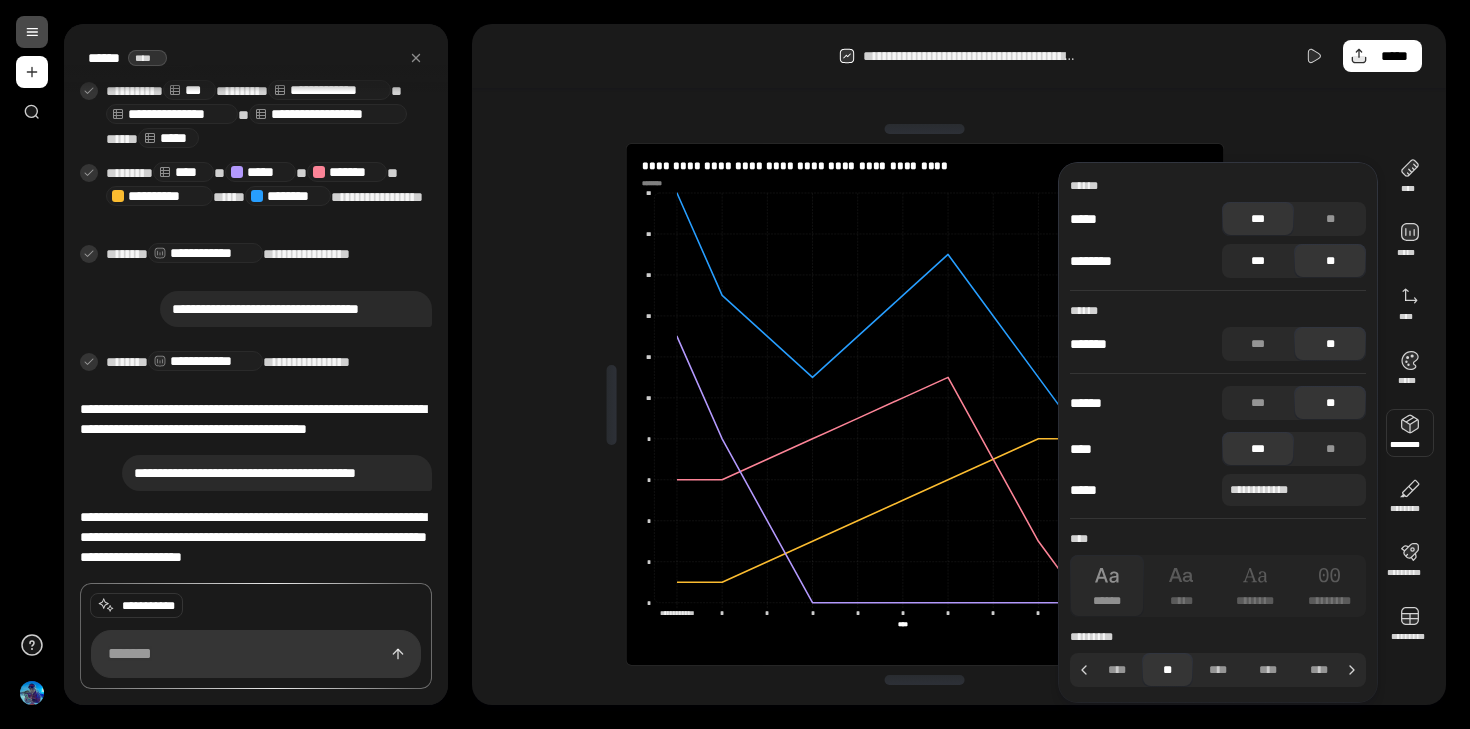 click on "***" at bounding box center [1258, 261] 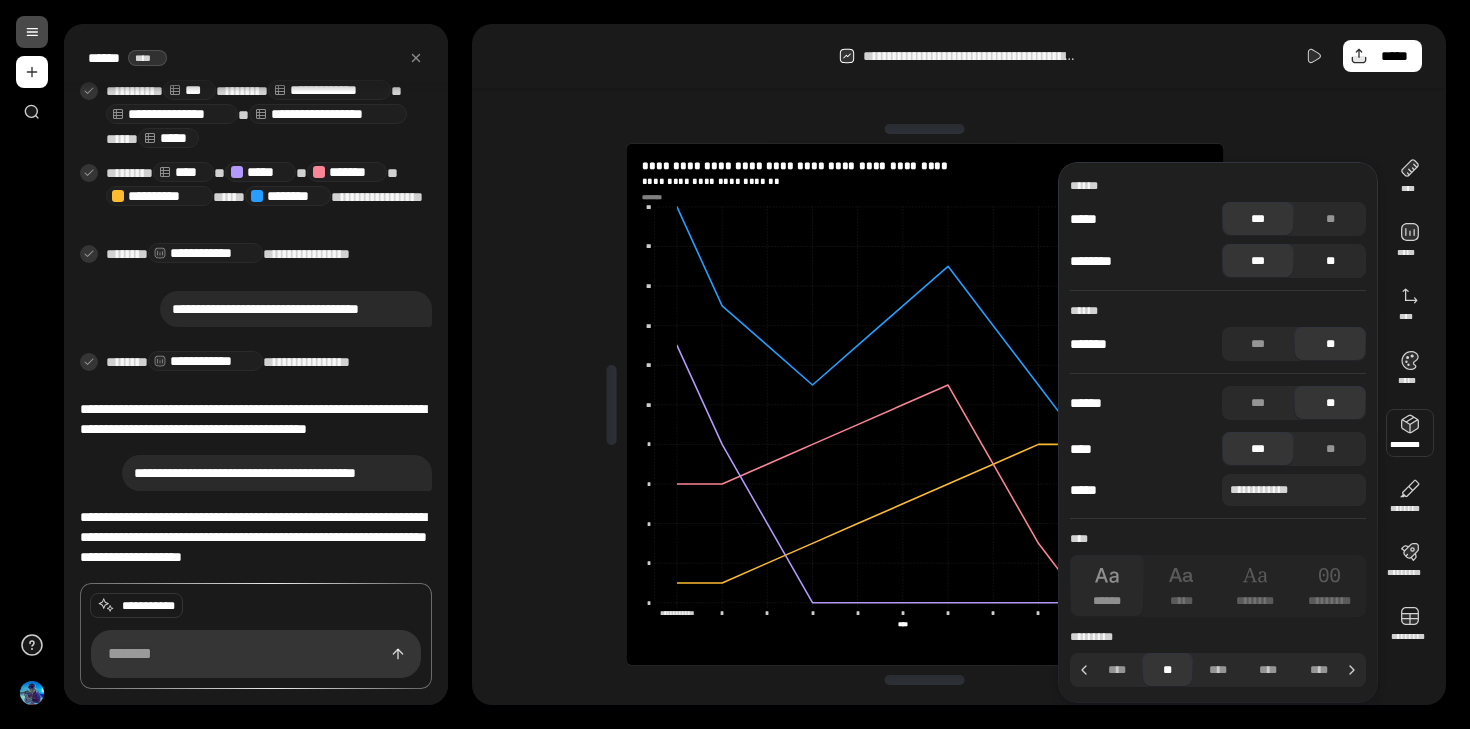 click on "**" at bounding box center [1330, 261] 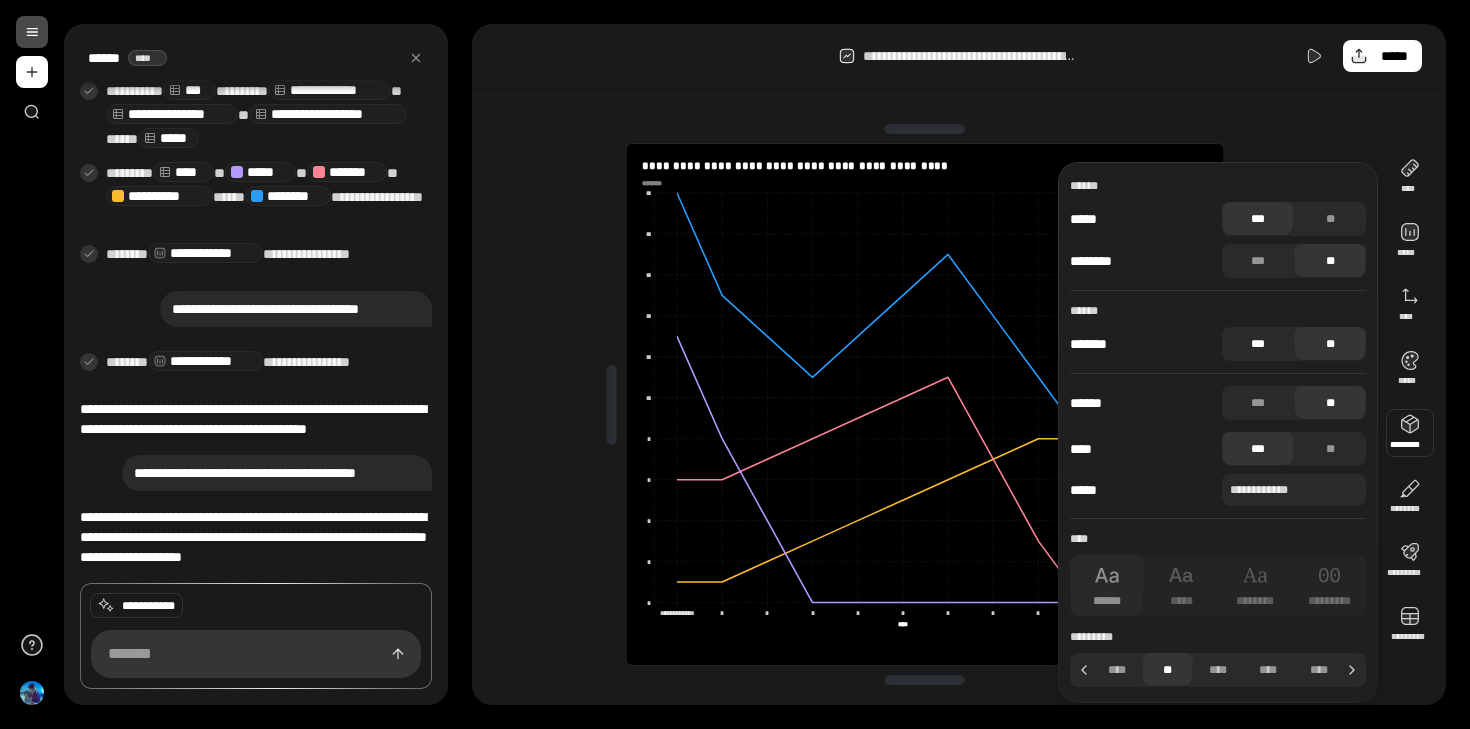 click on "***" at bounding box center (1258, 344) 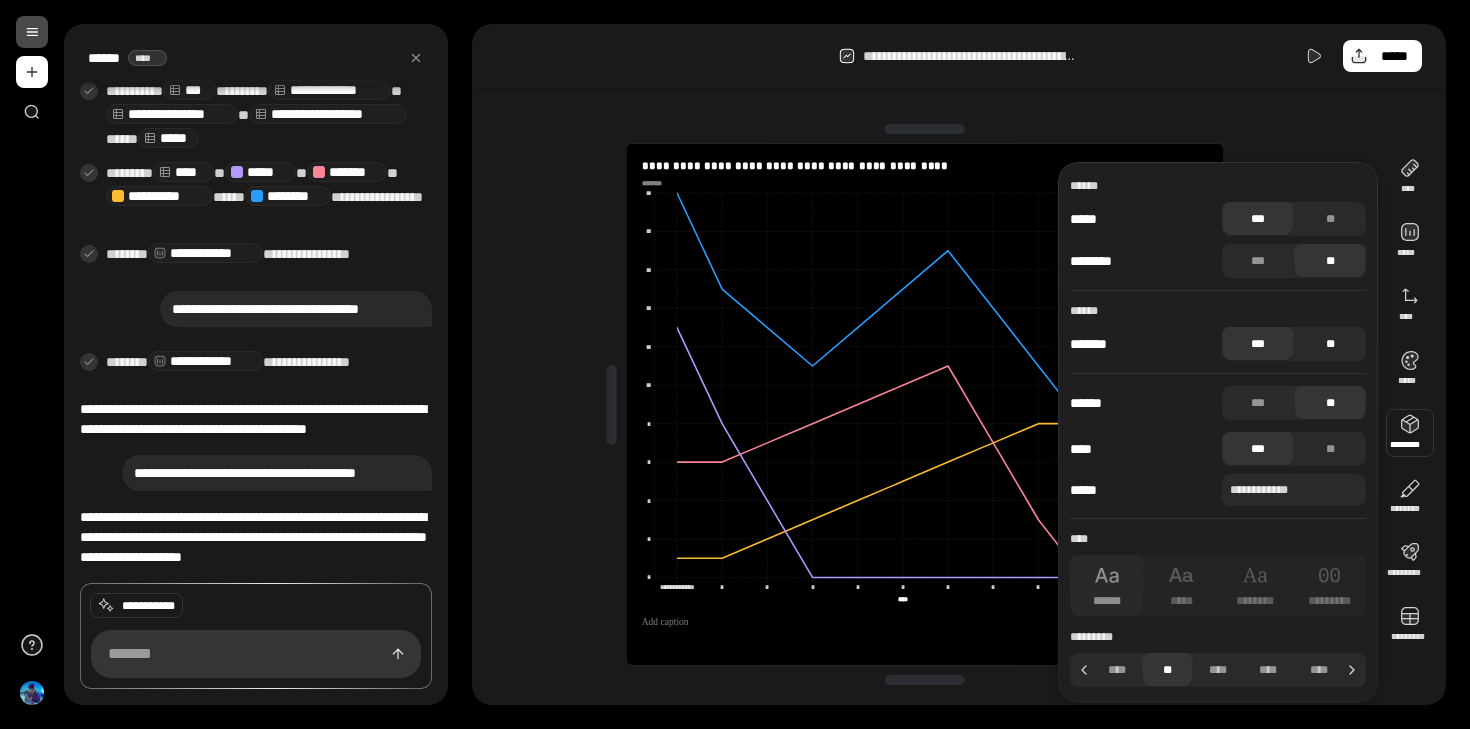 click on "**" at bounding box center (1330, 344) 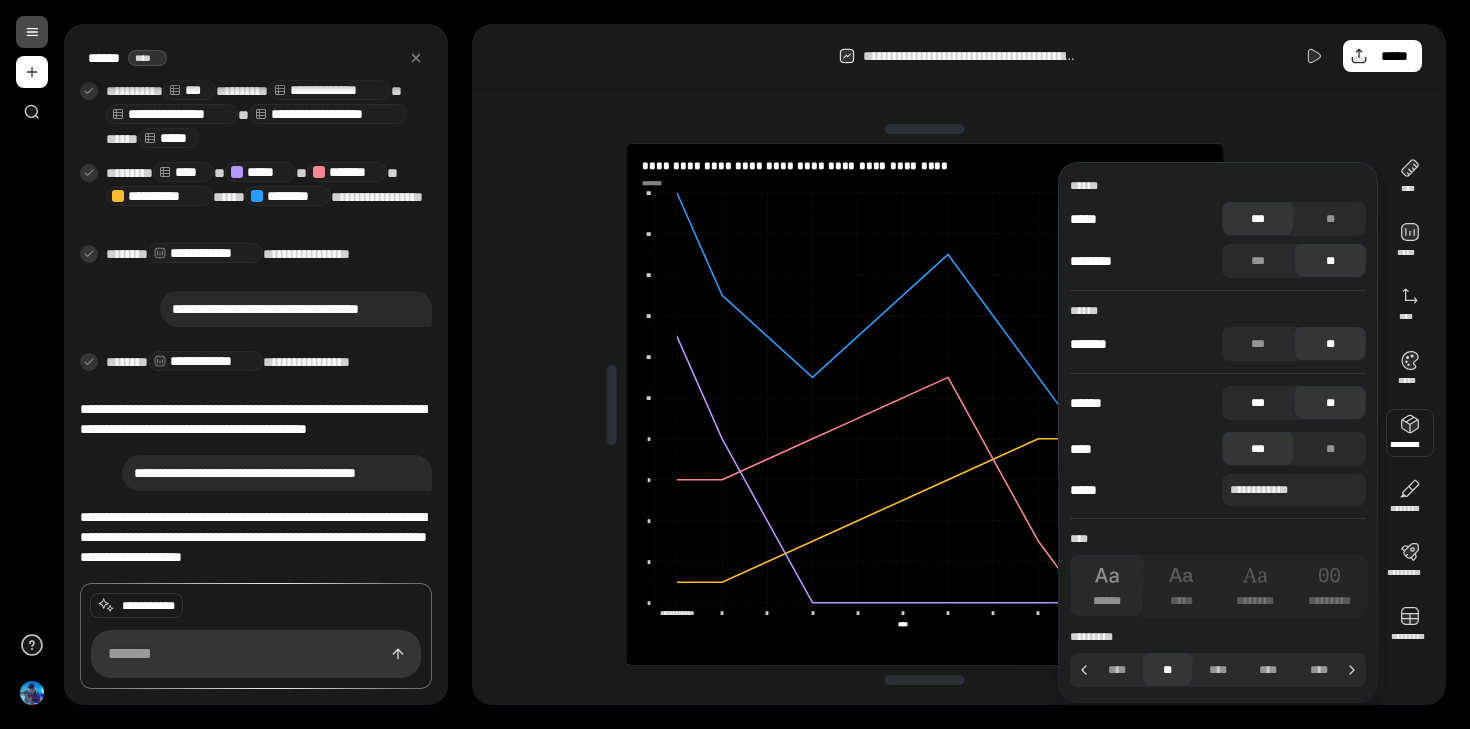 click on "***" at bounding box center (1258, 403) 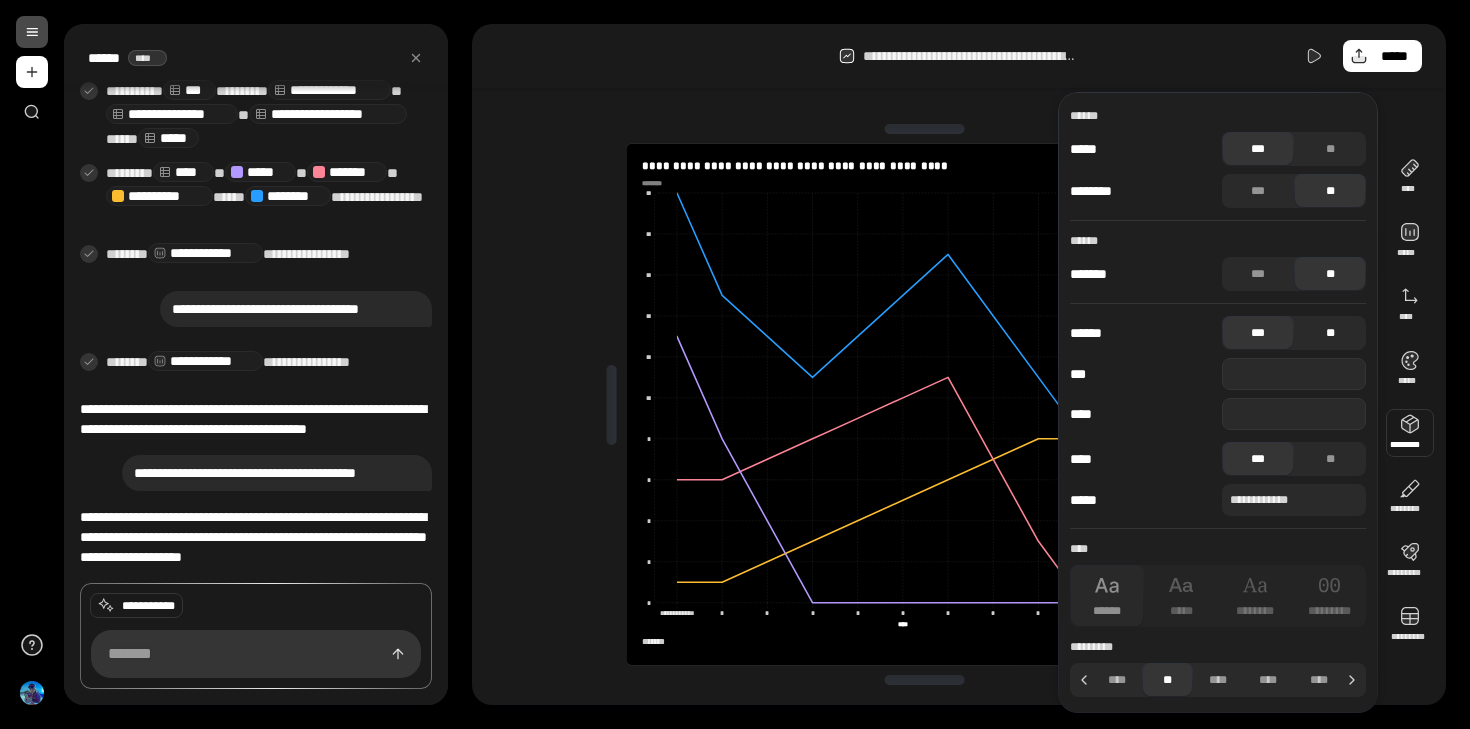 click on "**" at bounding box center [1330, 333] 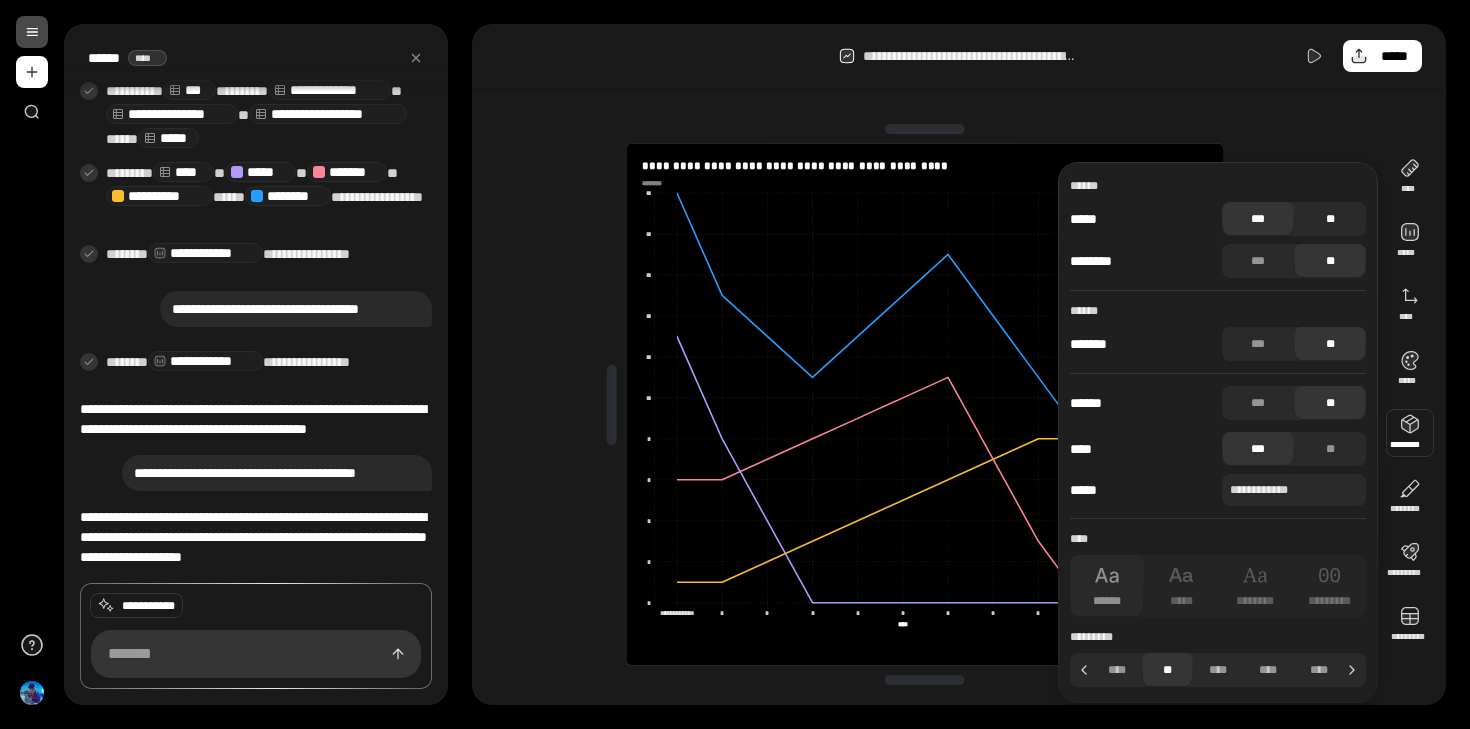 click on "**" at bounding box center [1330, 219] 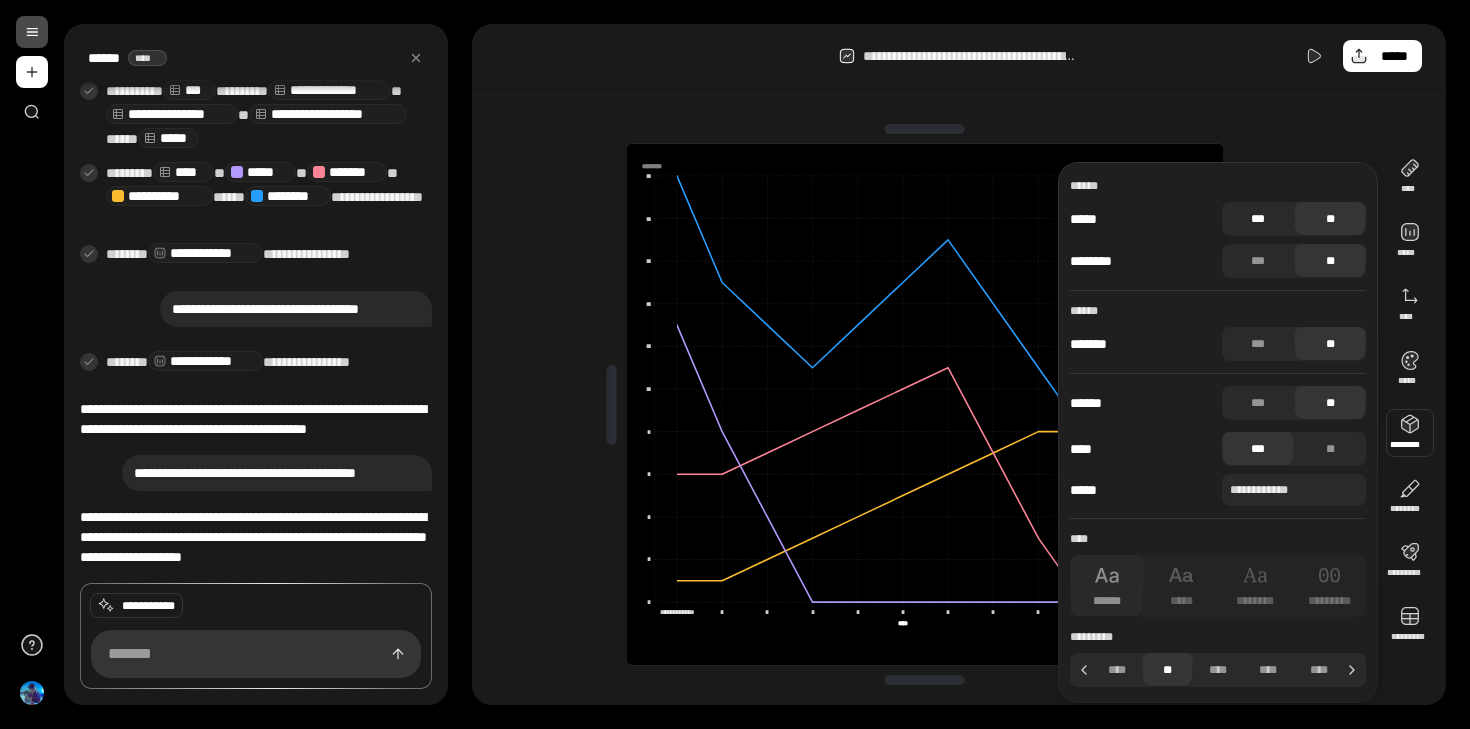 click on "***" at bounding box center (1258, 219) 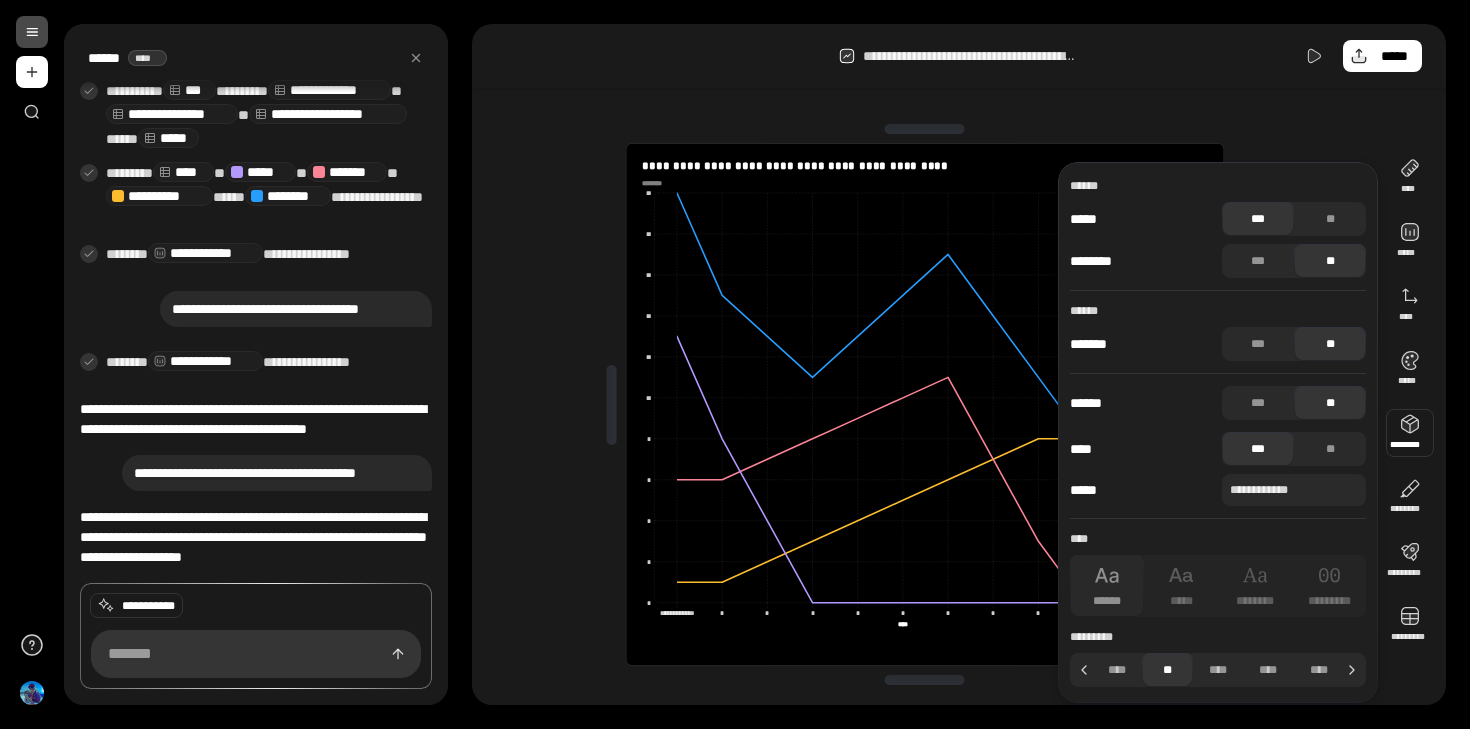 click on "**********" at bounding box center [925, 404] 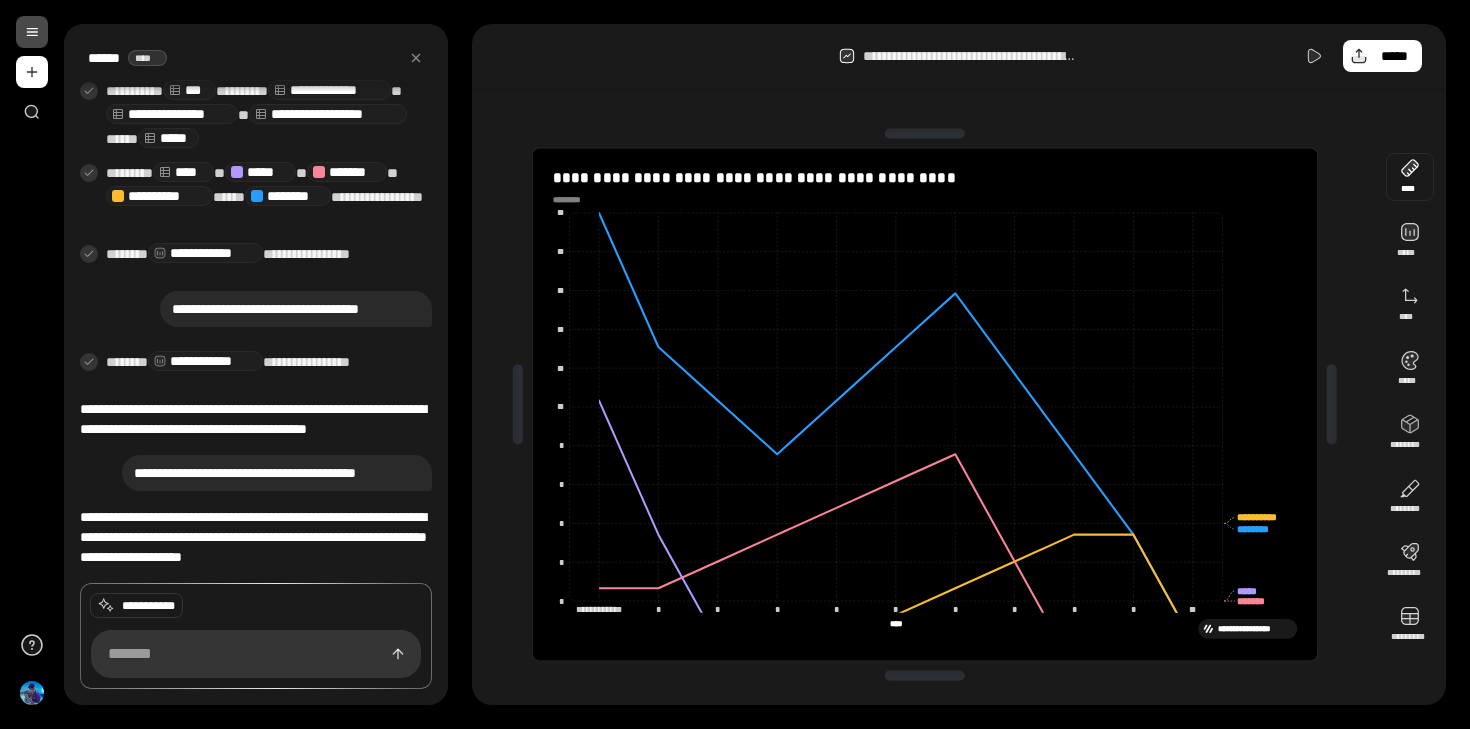 click on "**********" at bounding box center [925, 405] 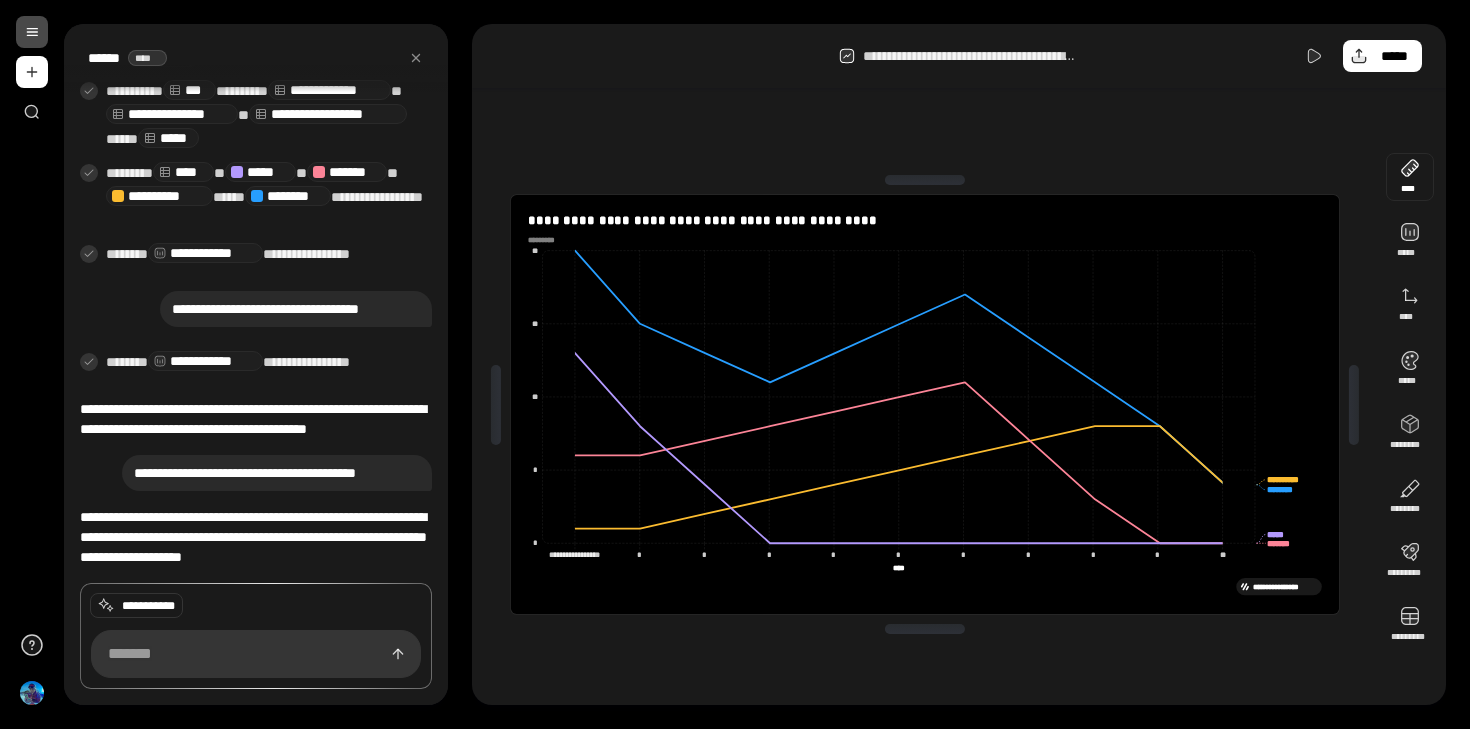 click on "**********" at bounding box center [755, 364] 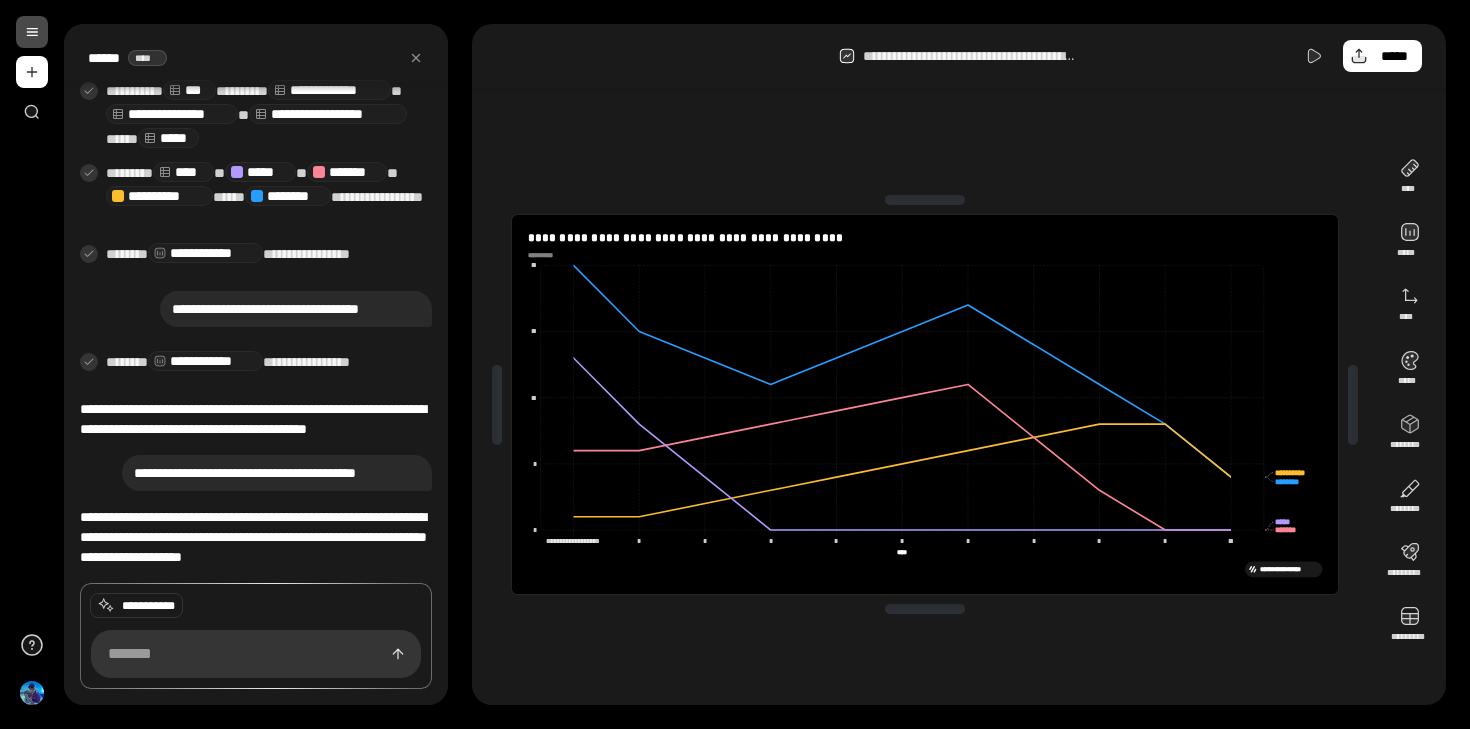 click on "*********" 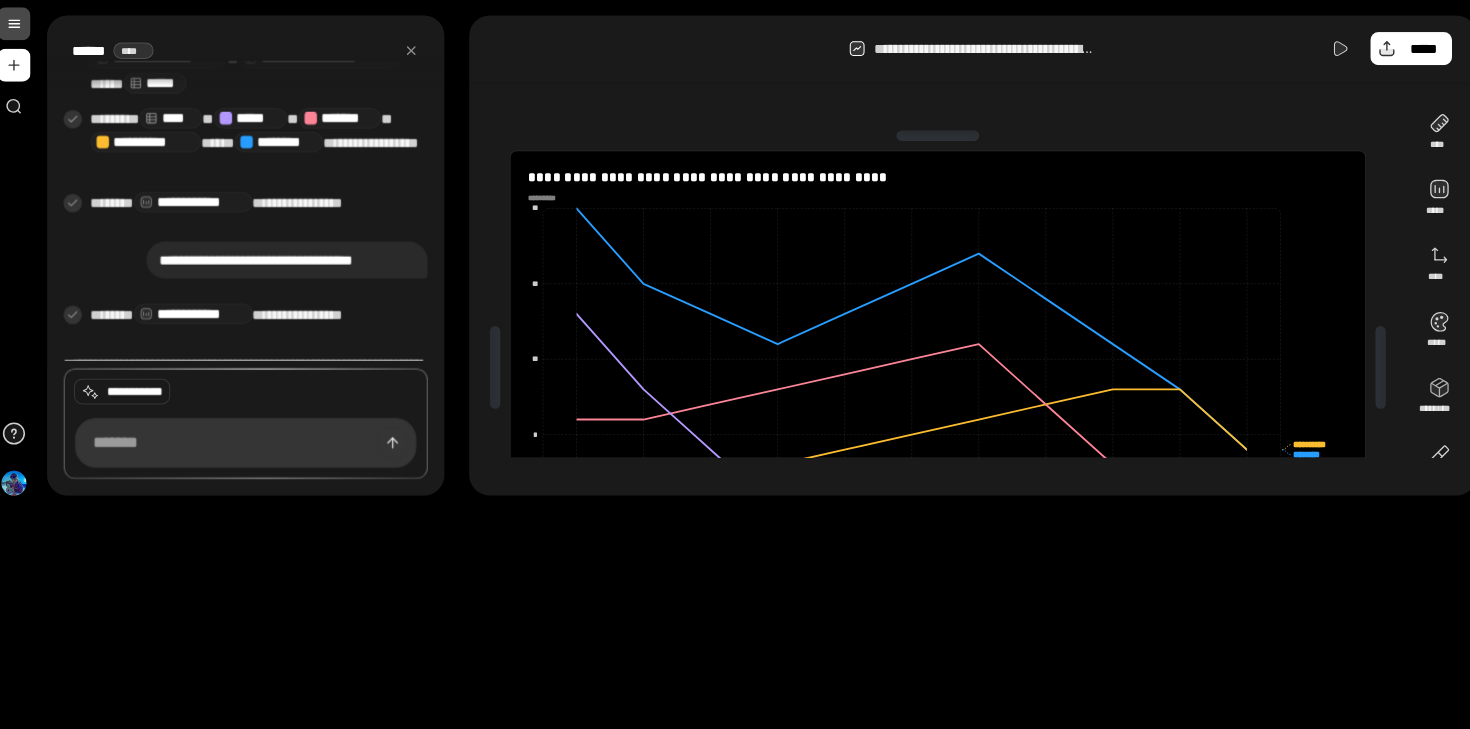 scroll, scrollTop: 888, scrollLeft: 0, axis: vertical 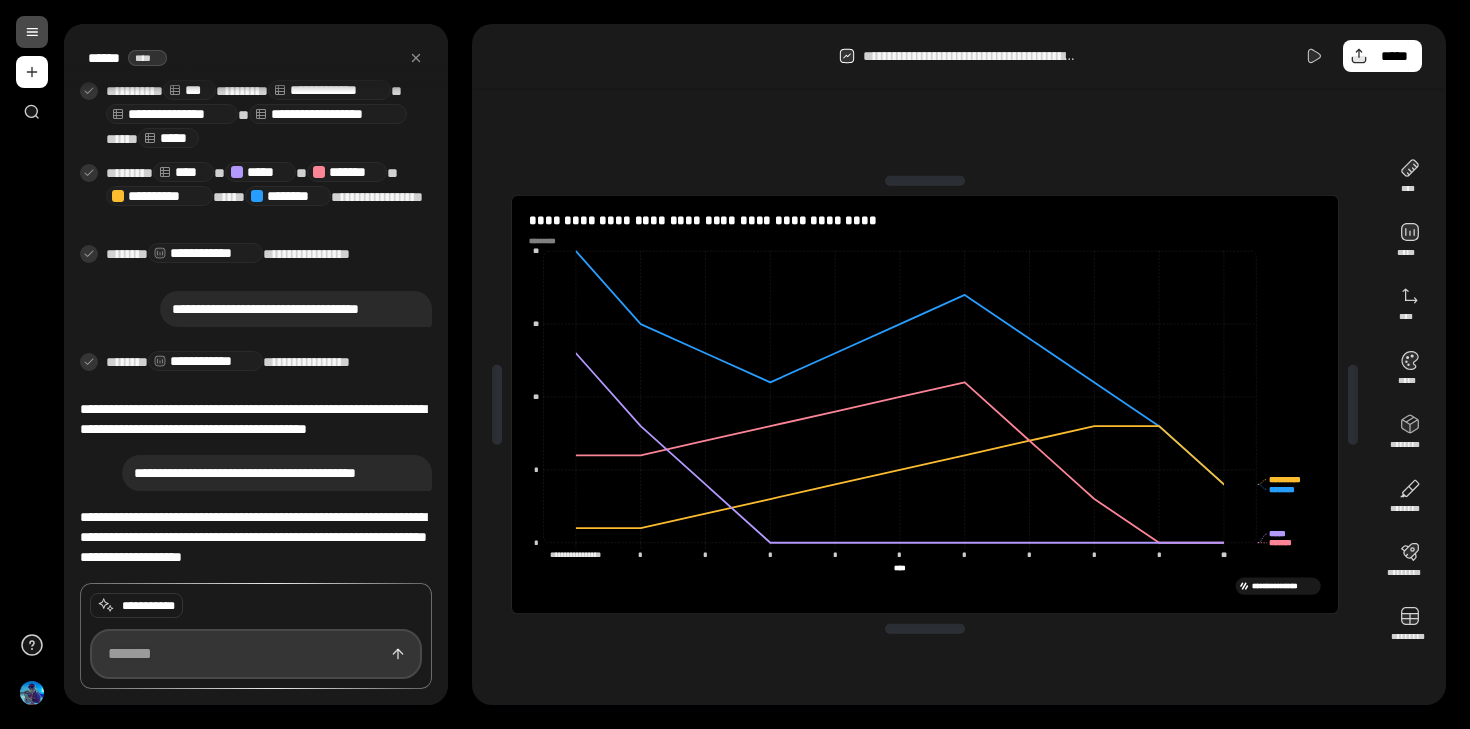 click at bounding box center (256, 654) 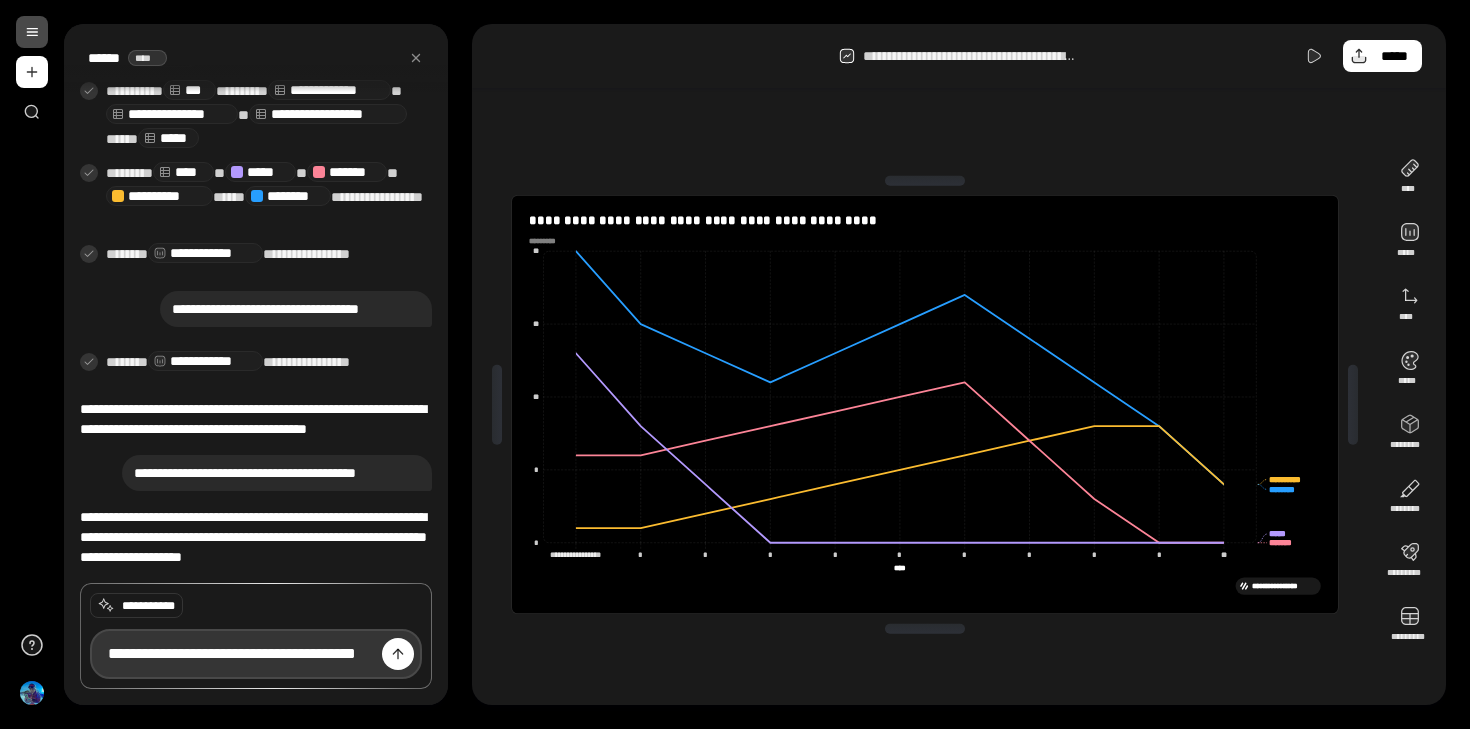 scroll, scrollTop: 0, scrollLeft: 31, axis: horizontal 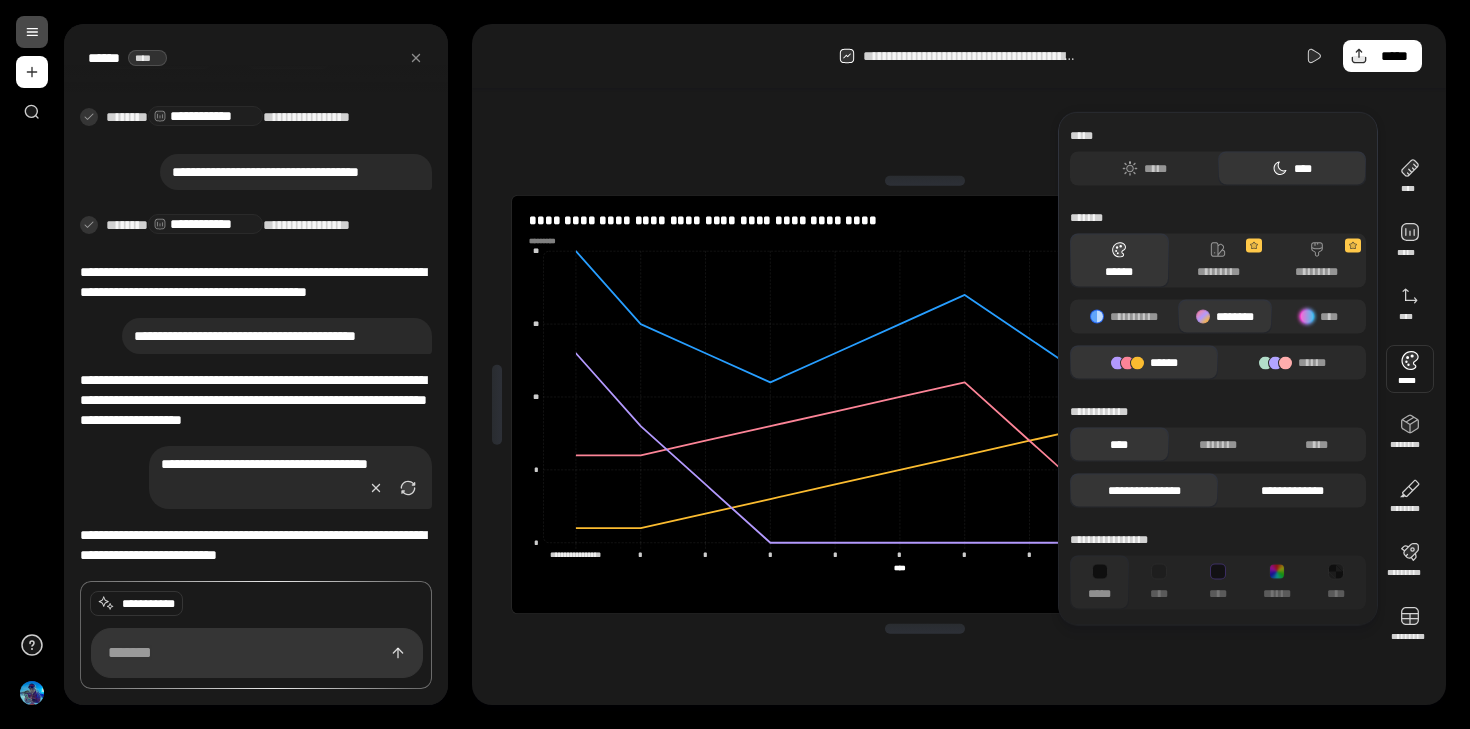 click on "**********" at bounding box center (1292, 491) 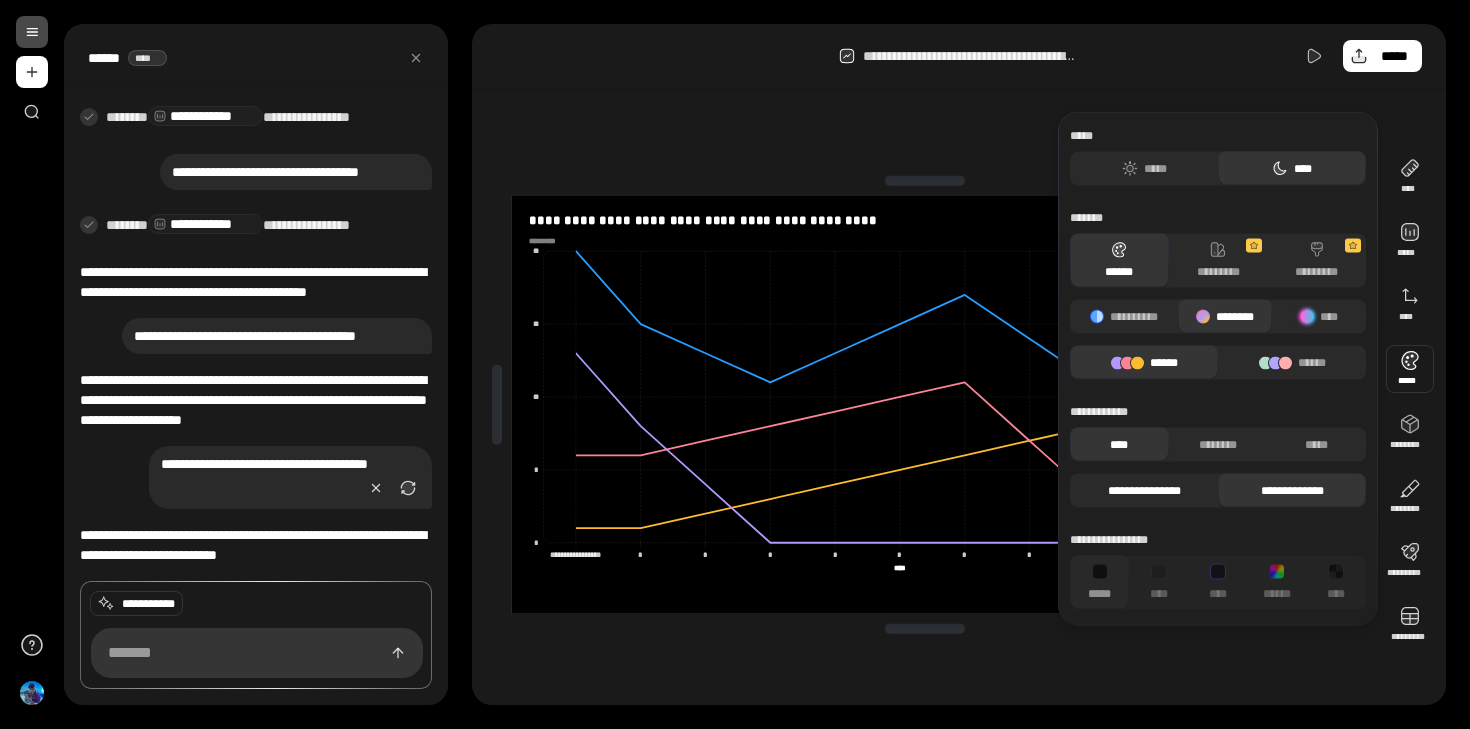 click on "**********" at bounding box center (1144, 491) 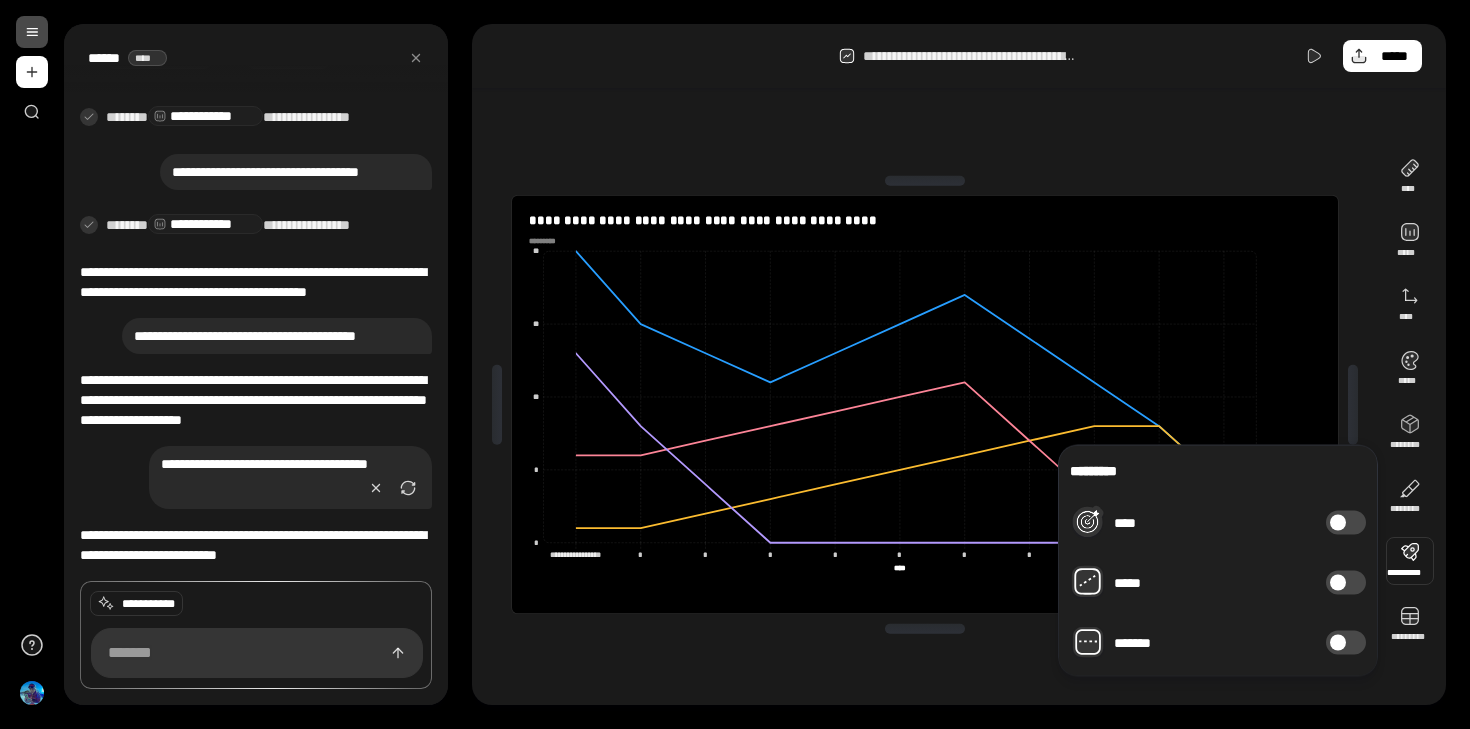 click on "*******" at bounding box center (1346, 643) 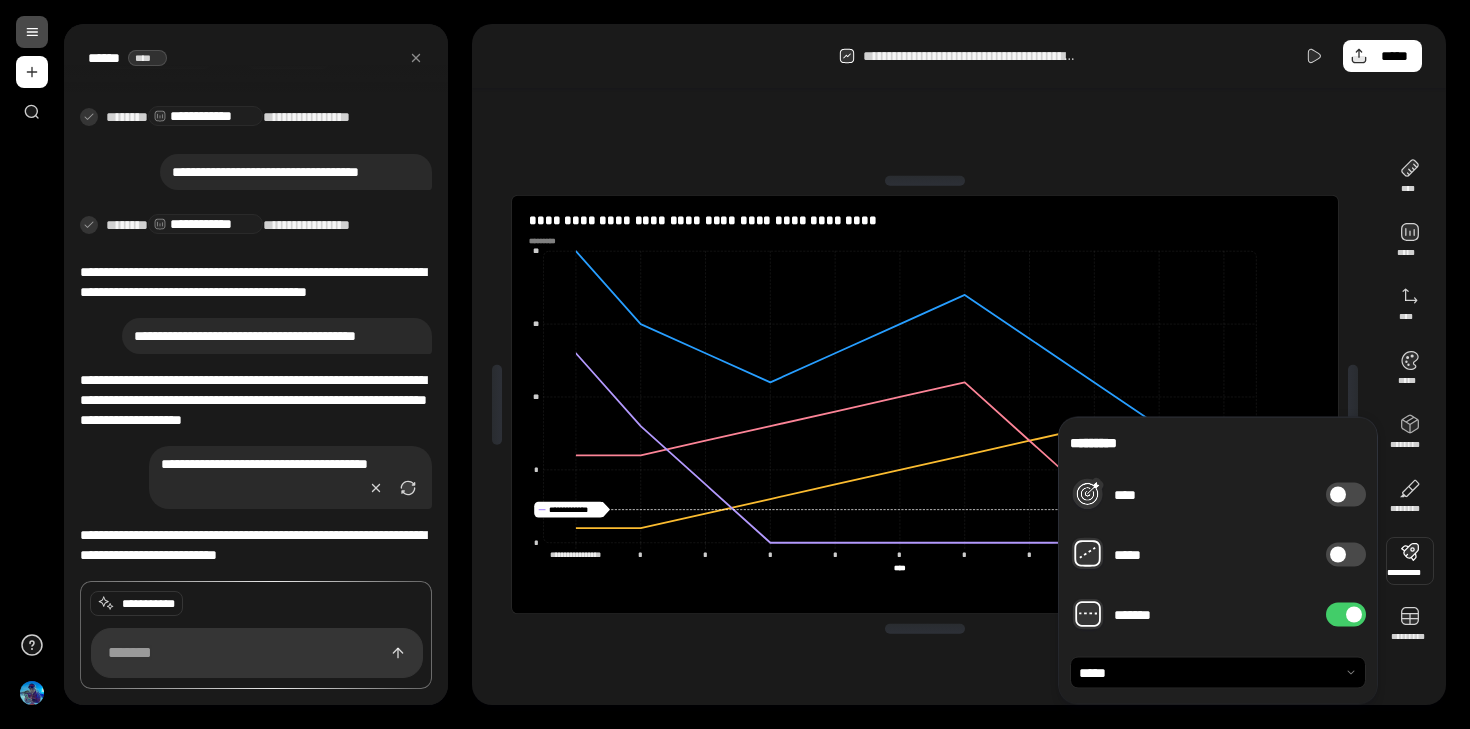 click at bounding box center [1354, 615] 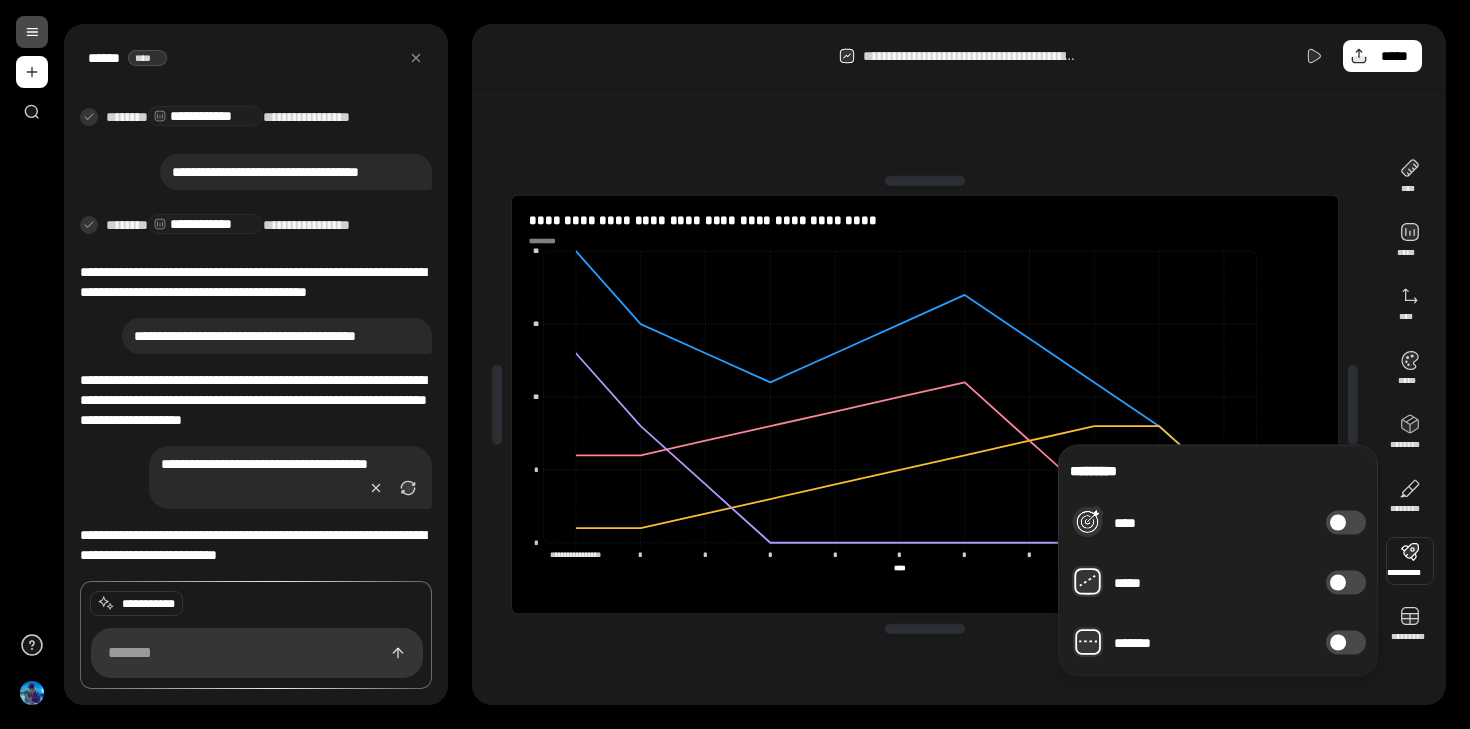 click on "*****" at bounding box center [1346, 583] 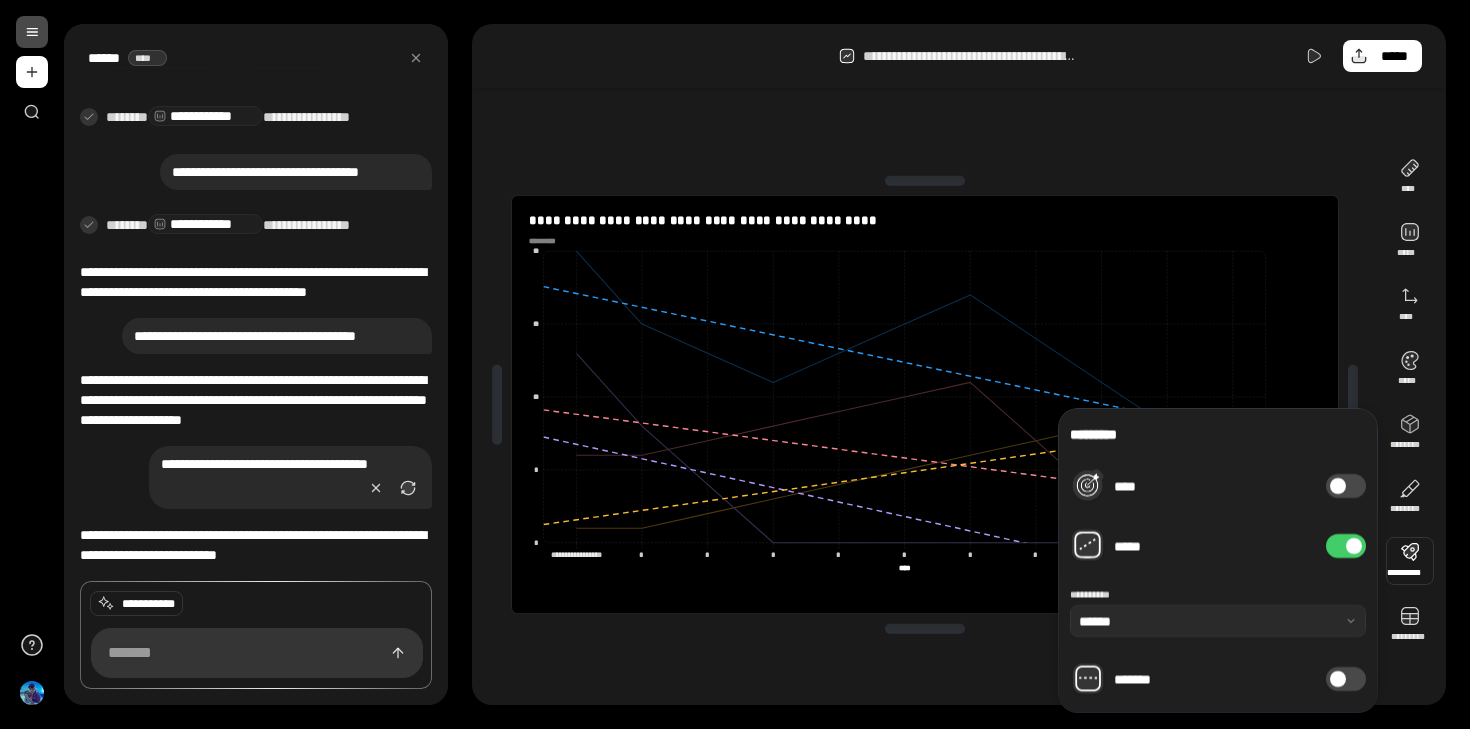 click on "*****" at bounding box center (1346, 546) 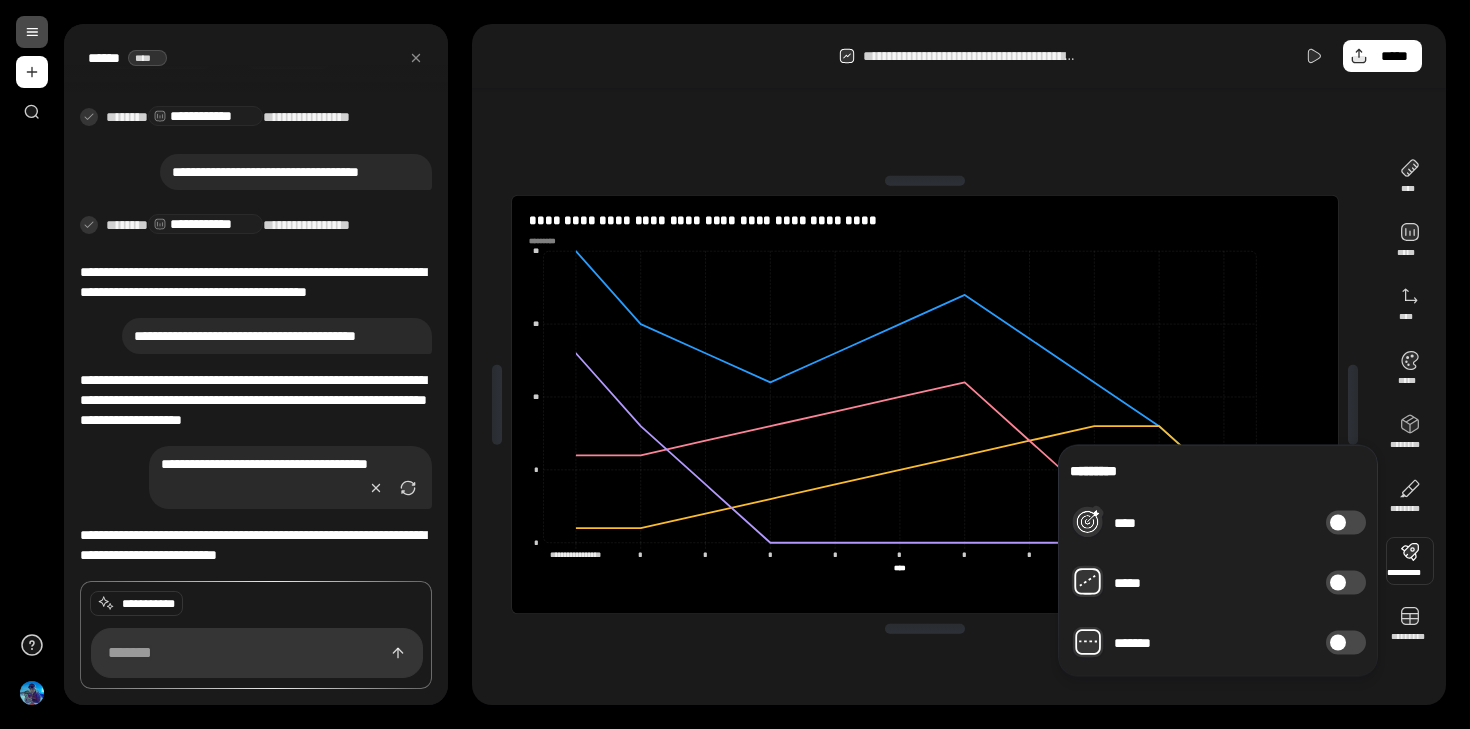 click on "****" at bounding box center [1346, 523] 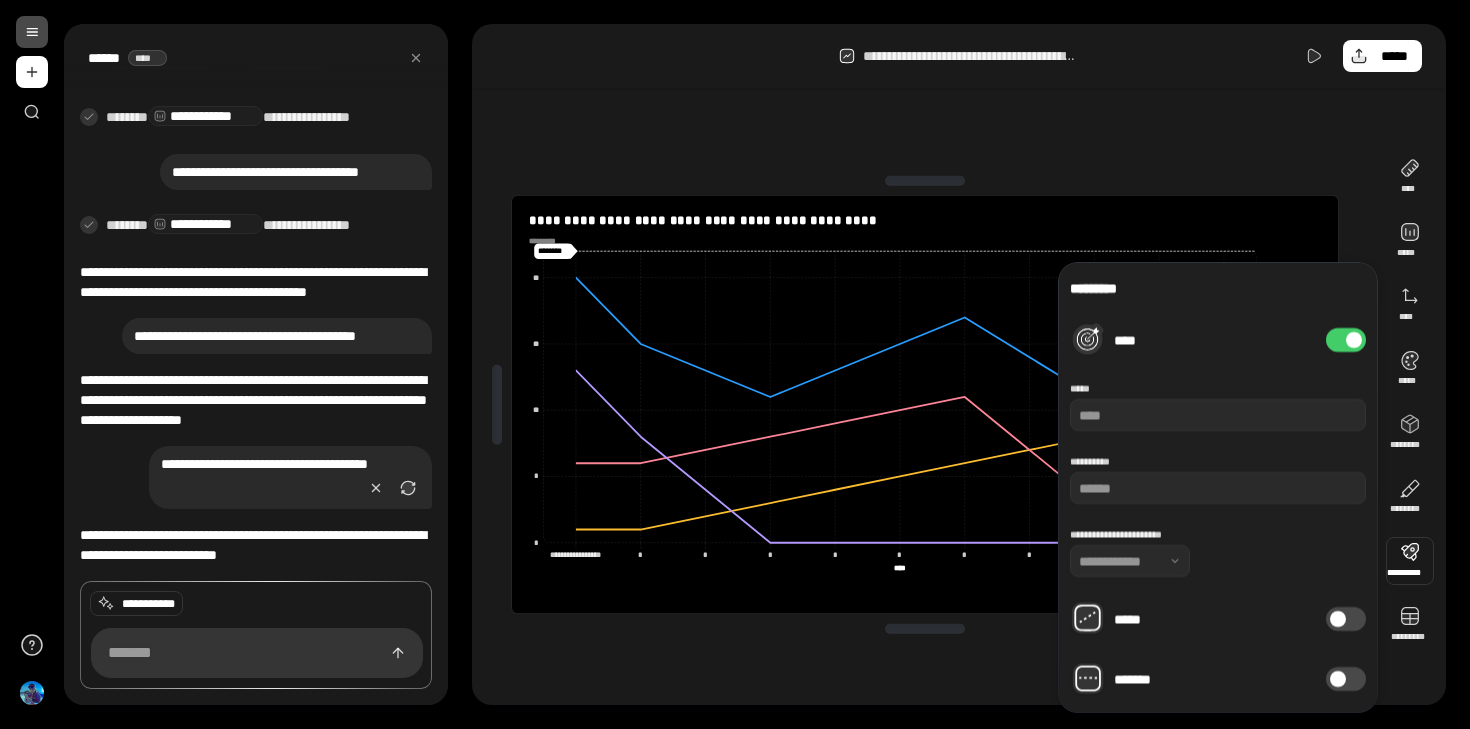 click at bounding box center [1354, 340] 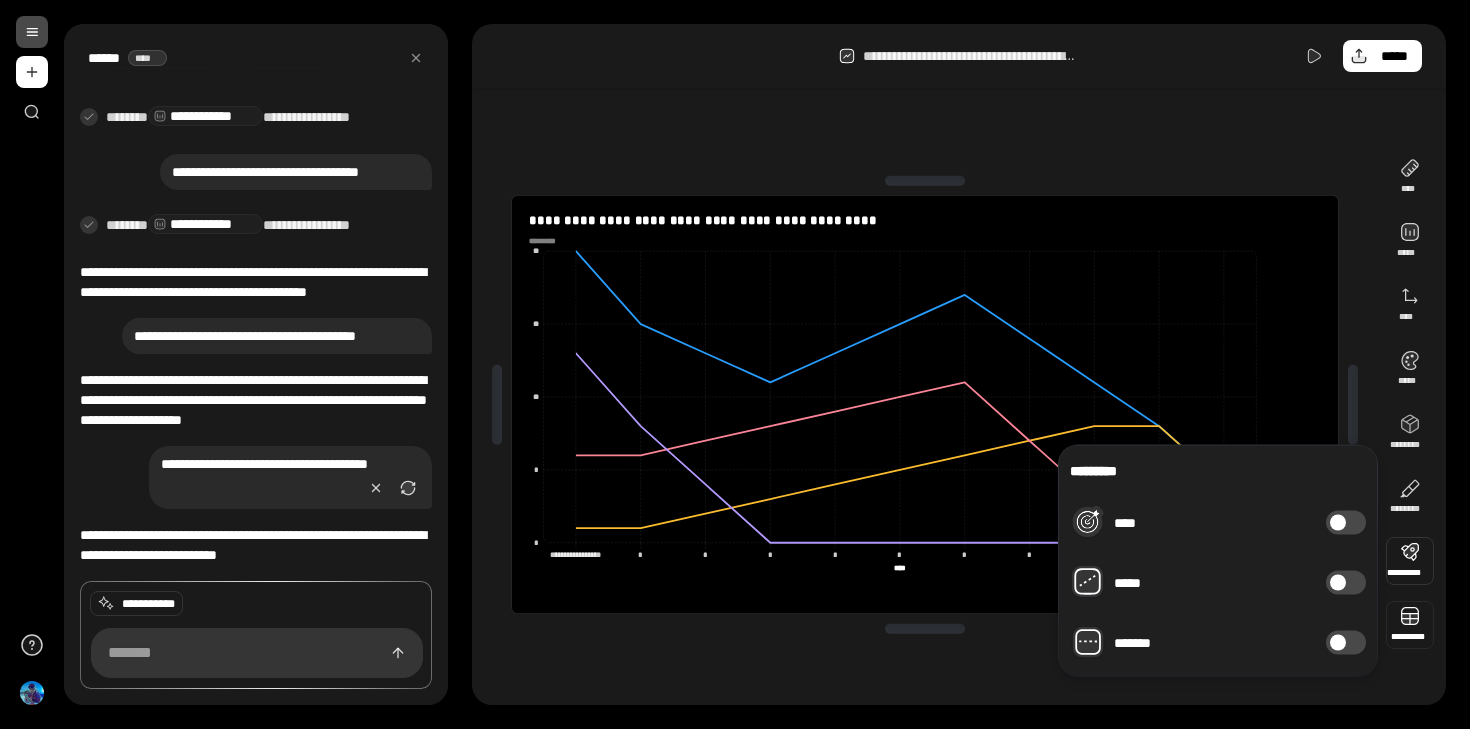 click at bounding box center [1410, 625] 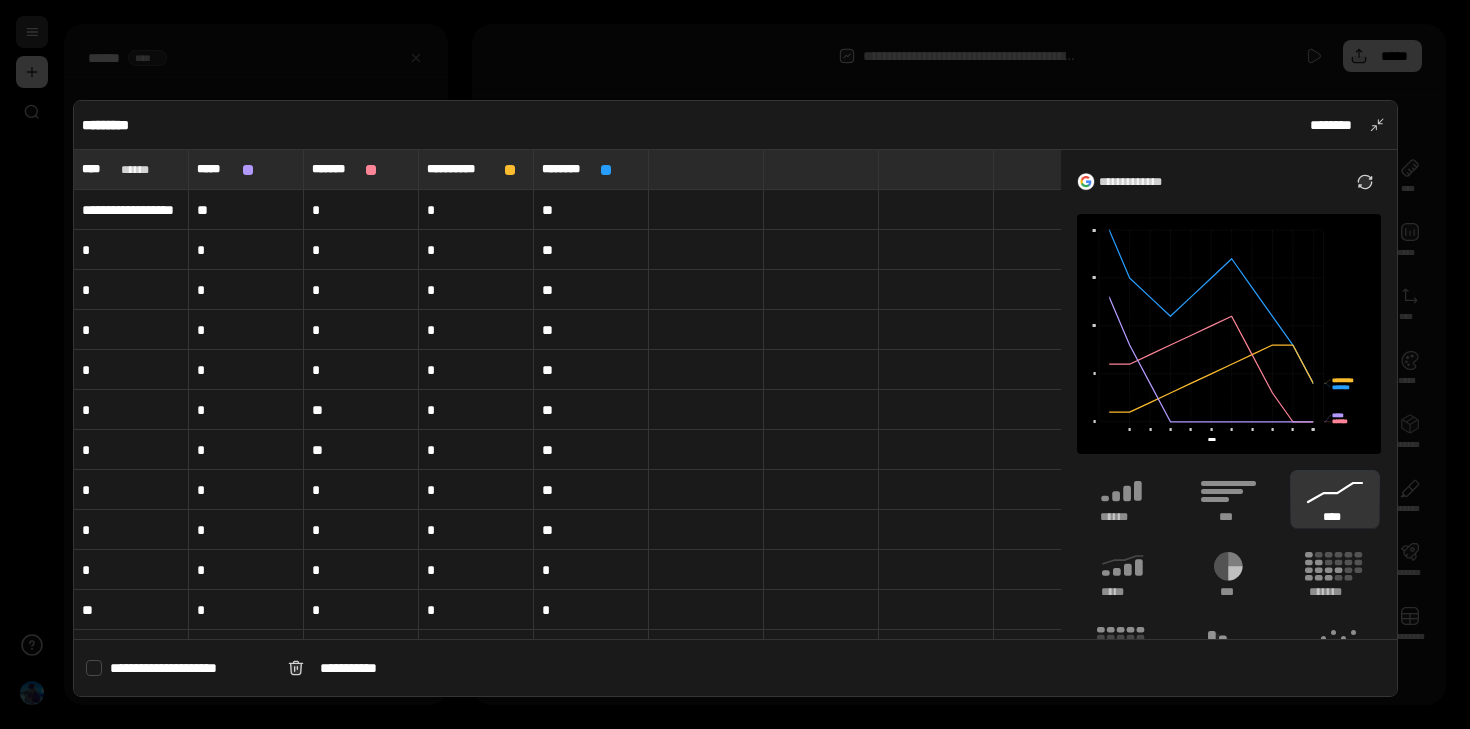 click at bounding box center (735, 364) 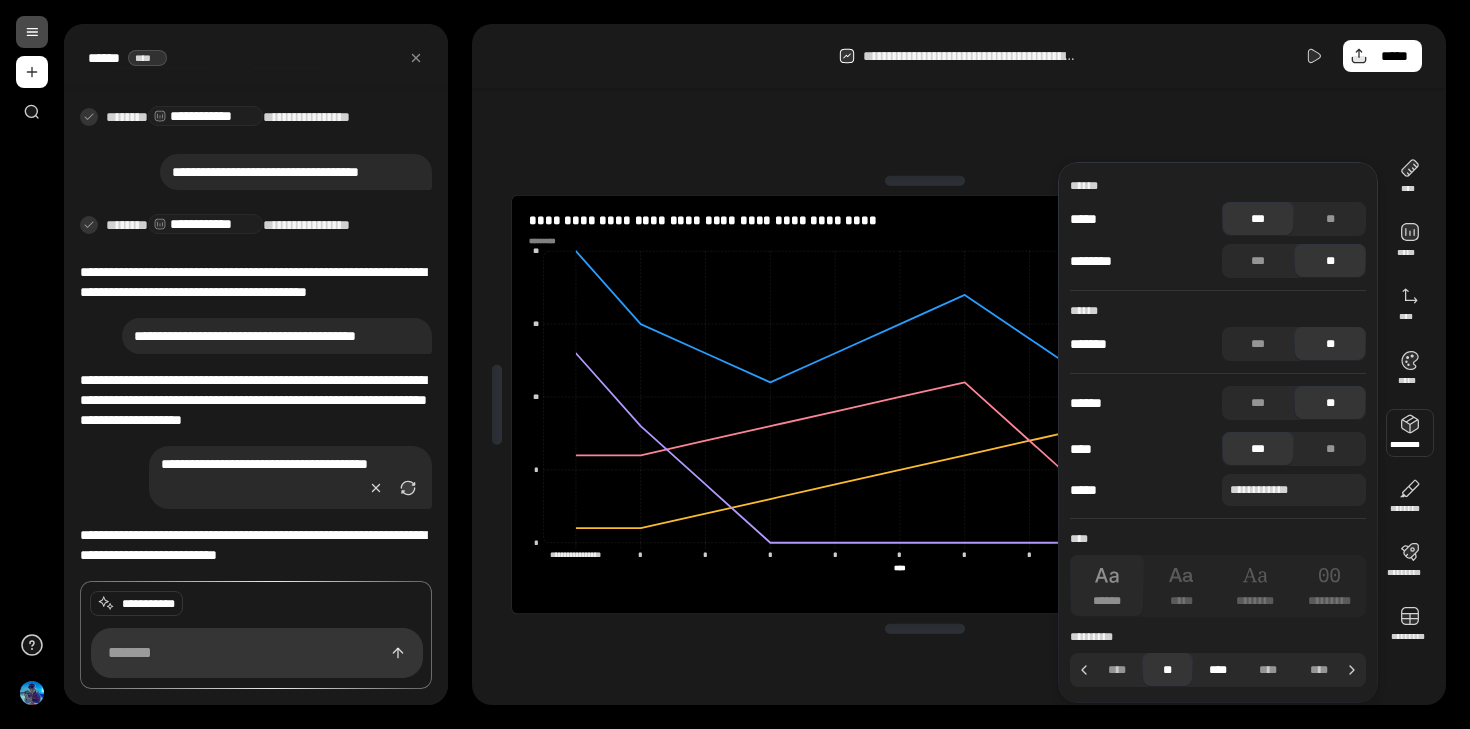 click on "****" at bounding box center (1218, 670) 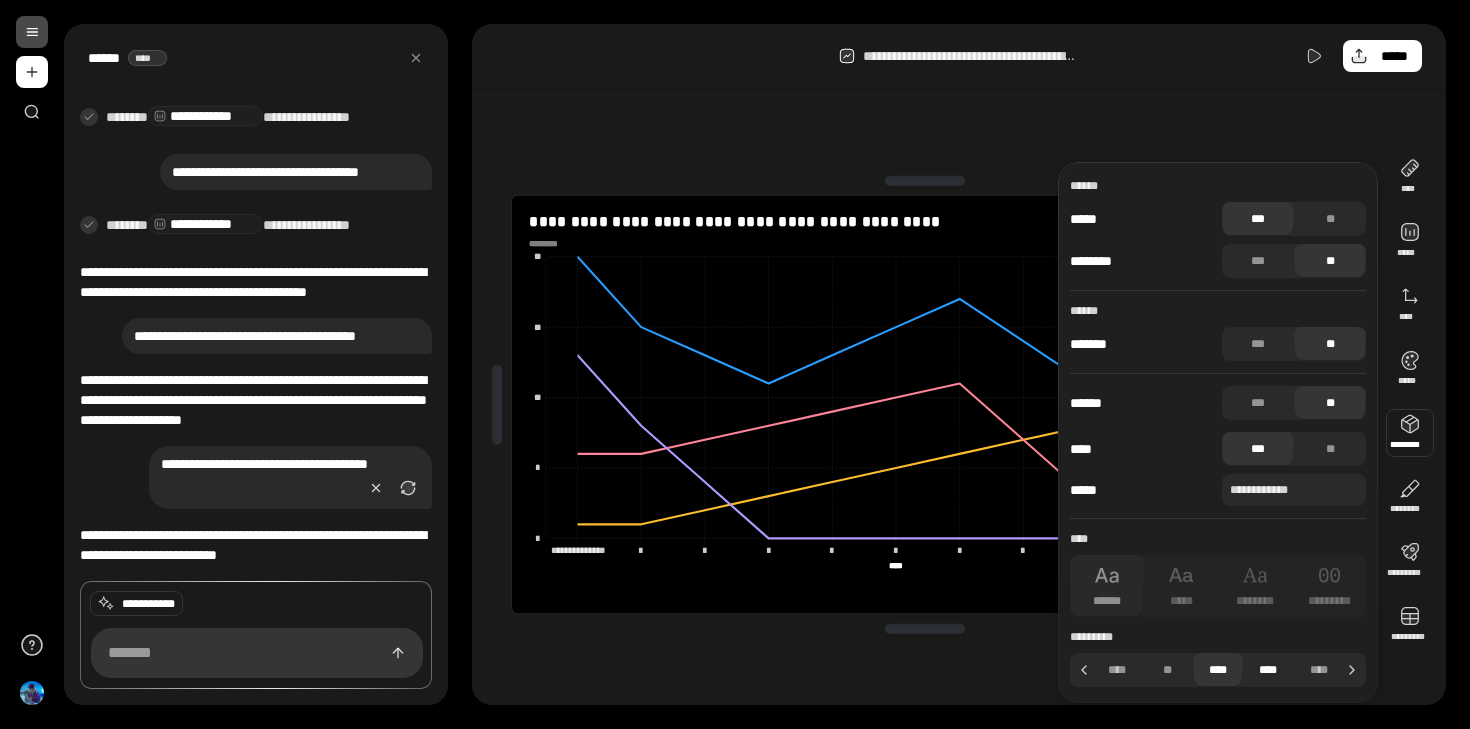 click on "****" at bounding box center [1268, 670] 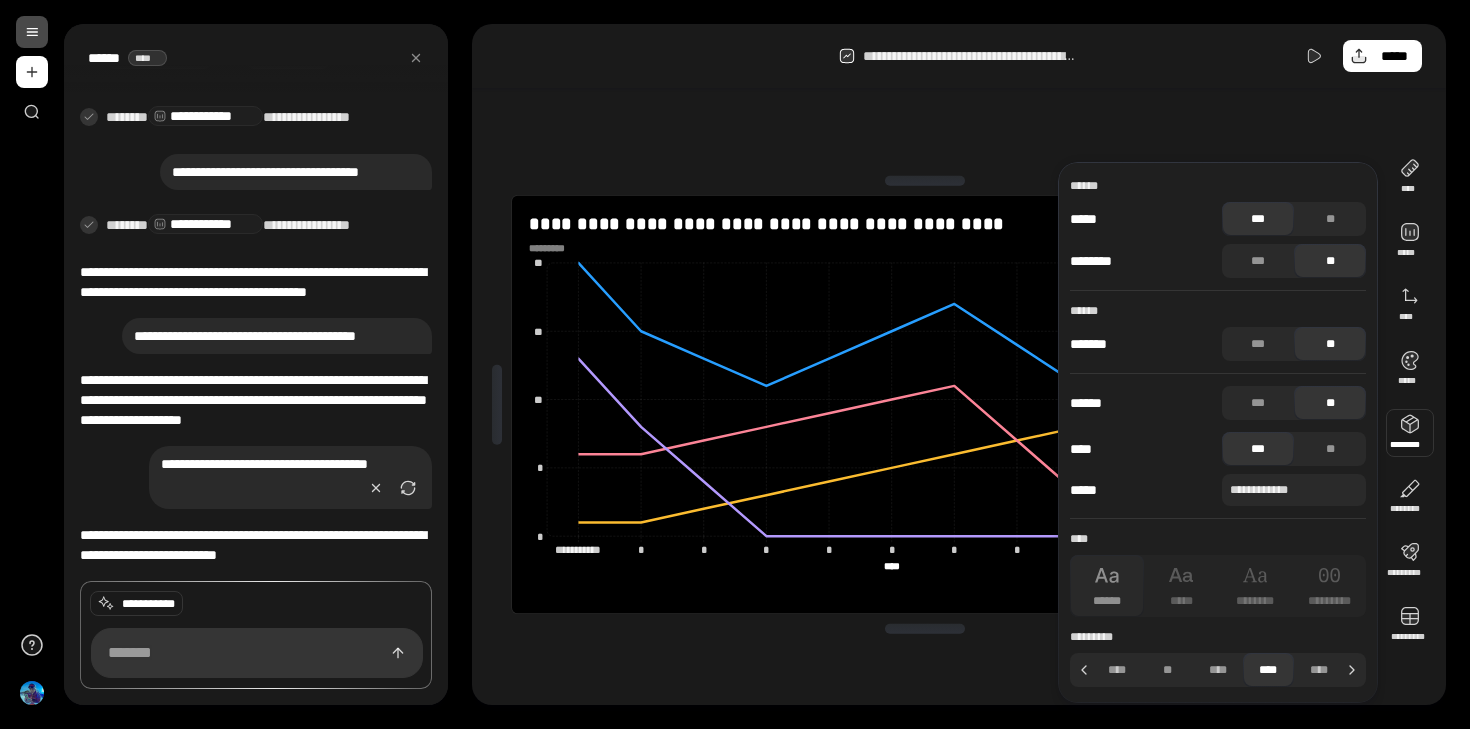 click on "*********" 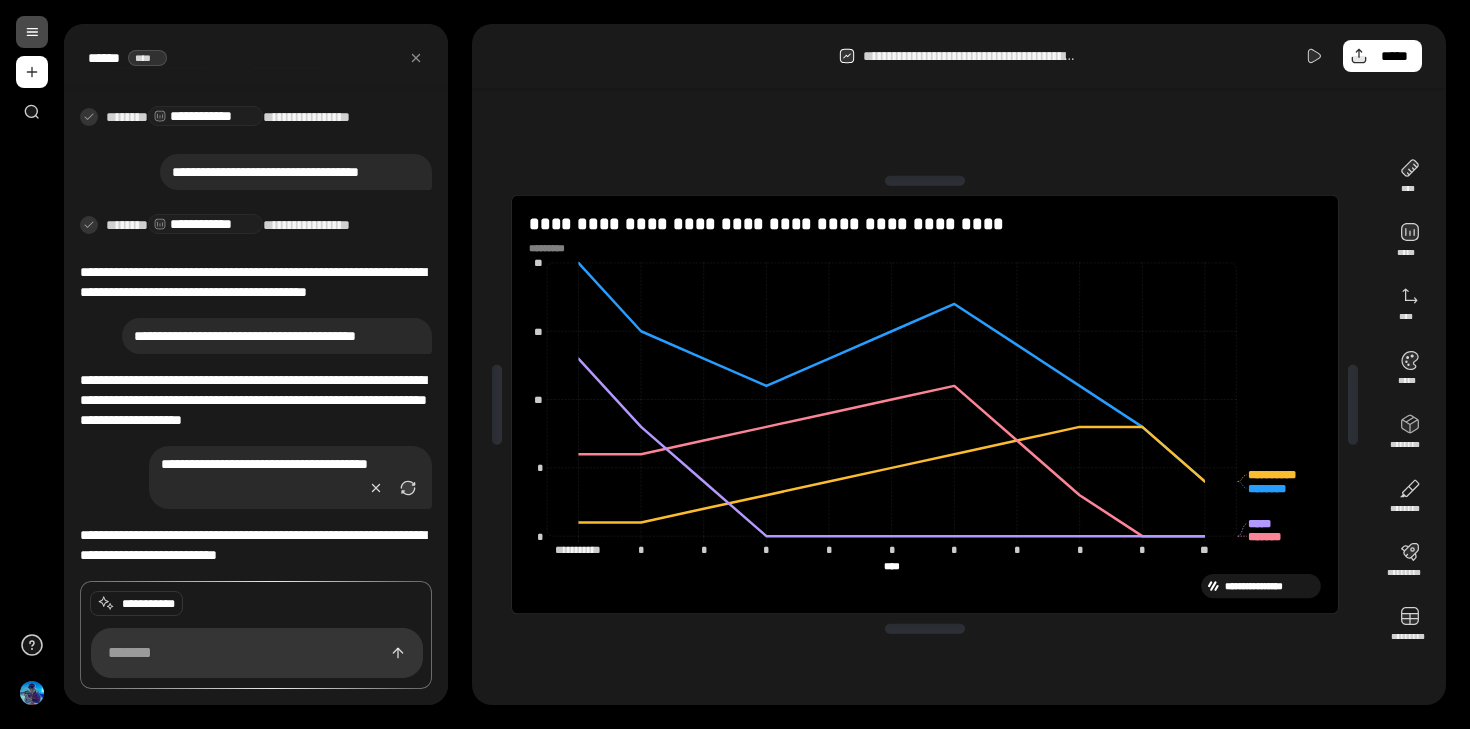 click on "*********" 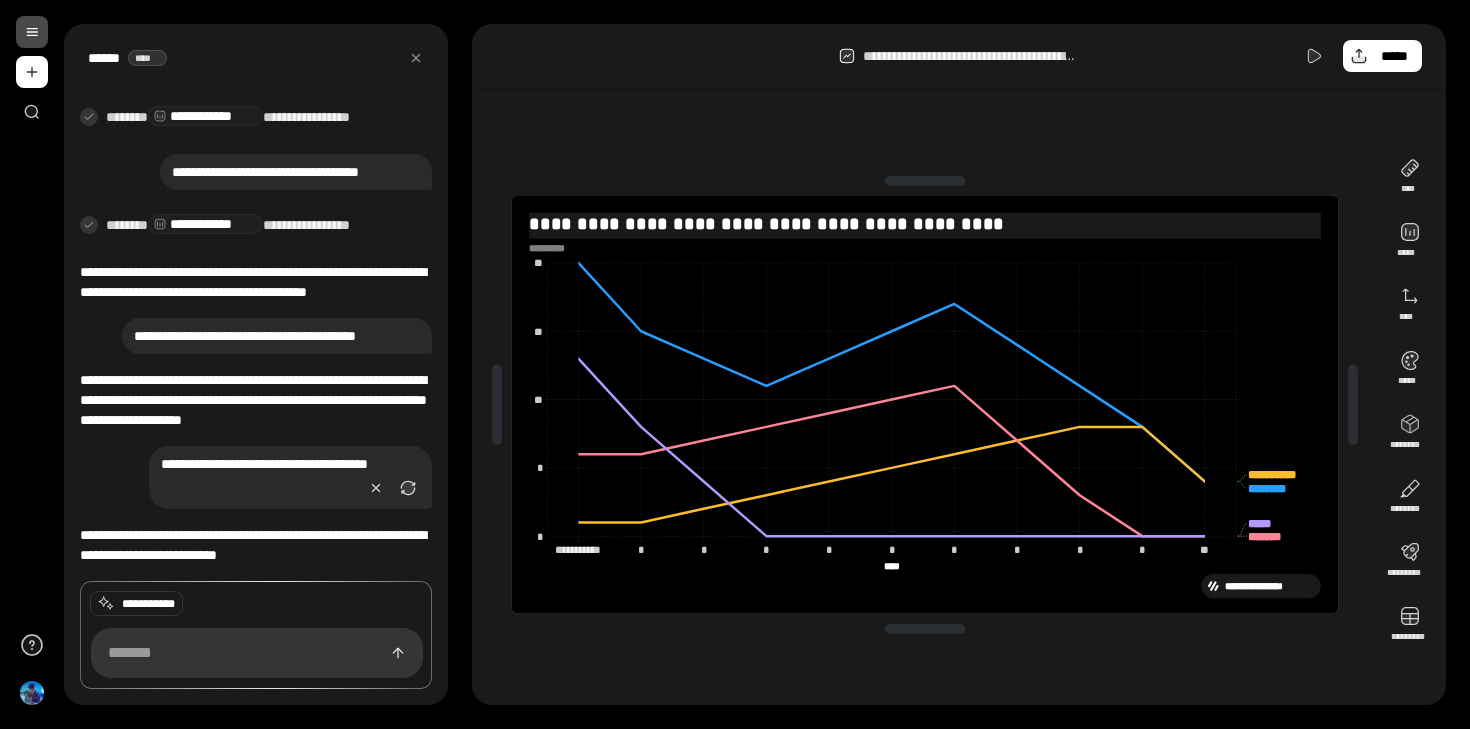 click on "**********" at bounding box center [925, 224] 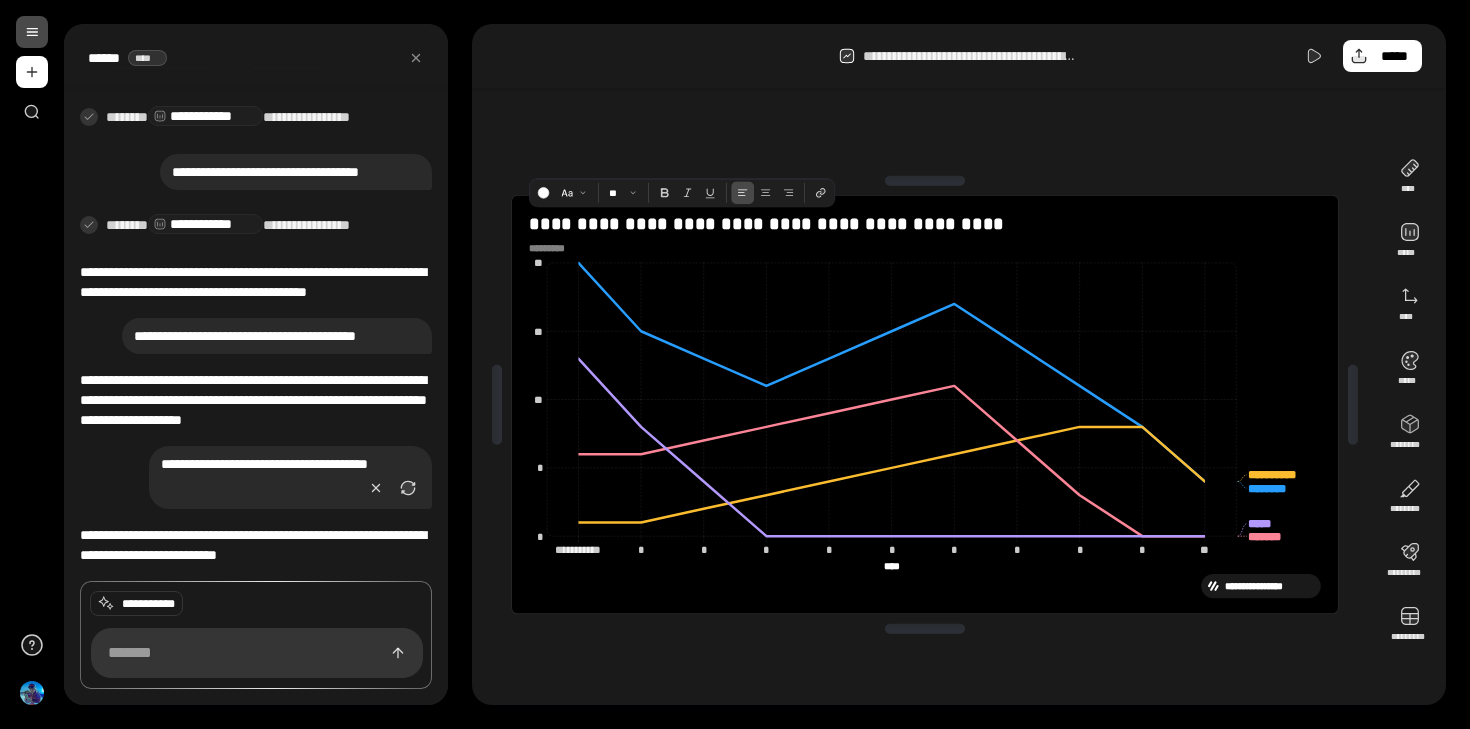 click on "*********" 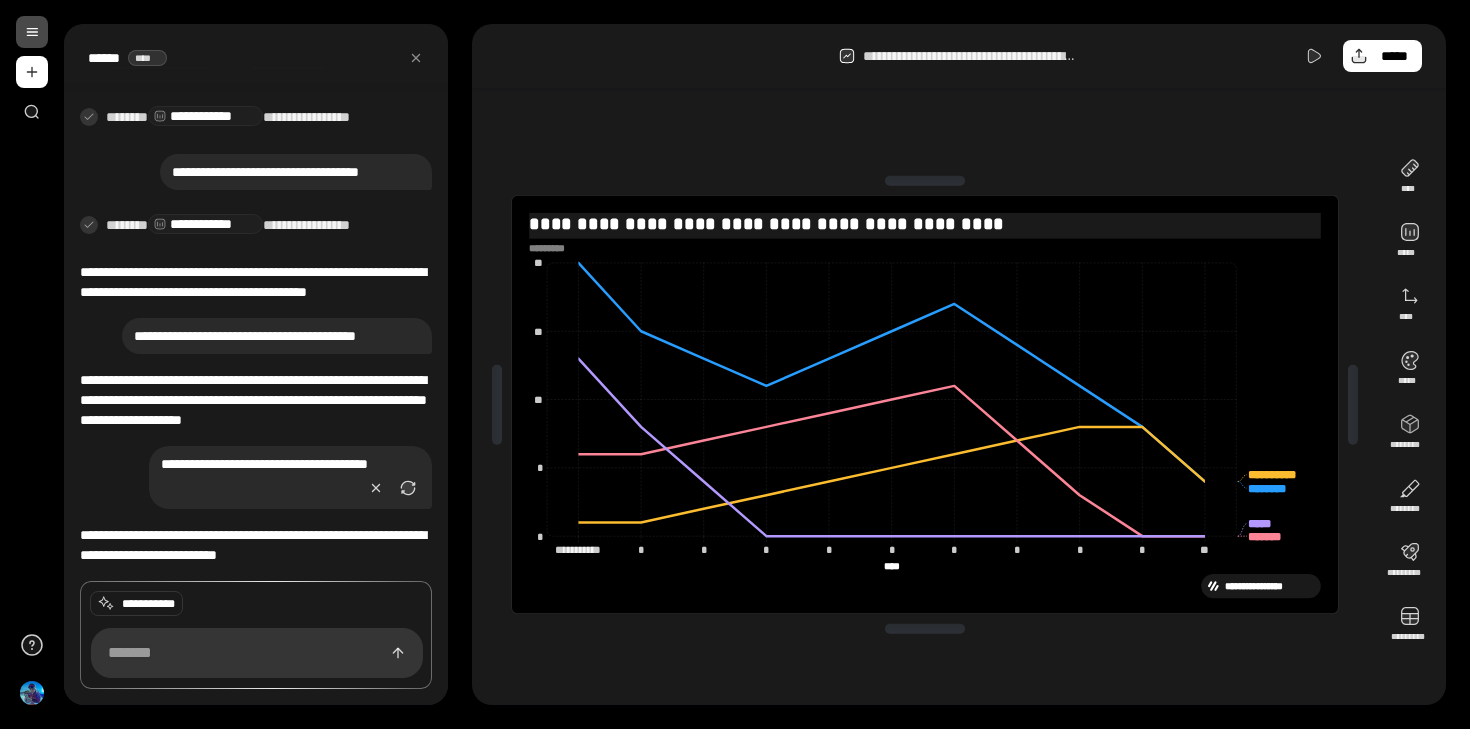 click on "**********" at bounding box center (925, 224) 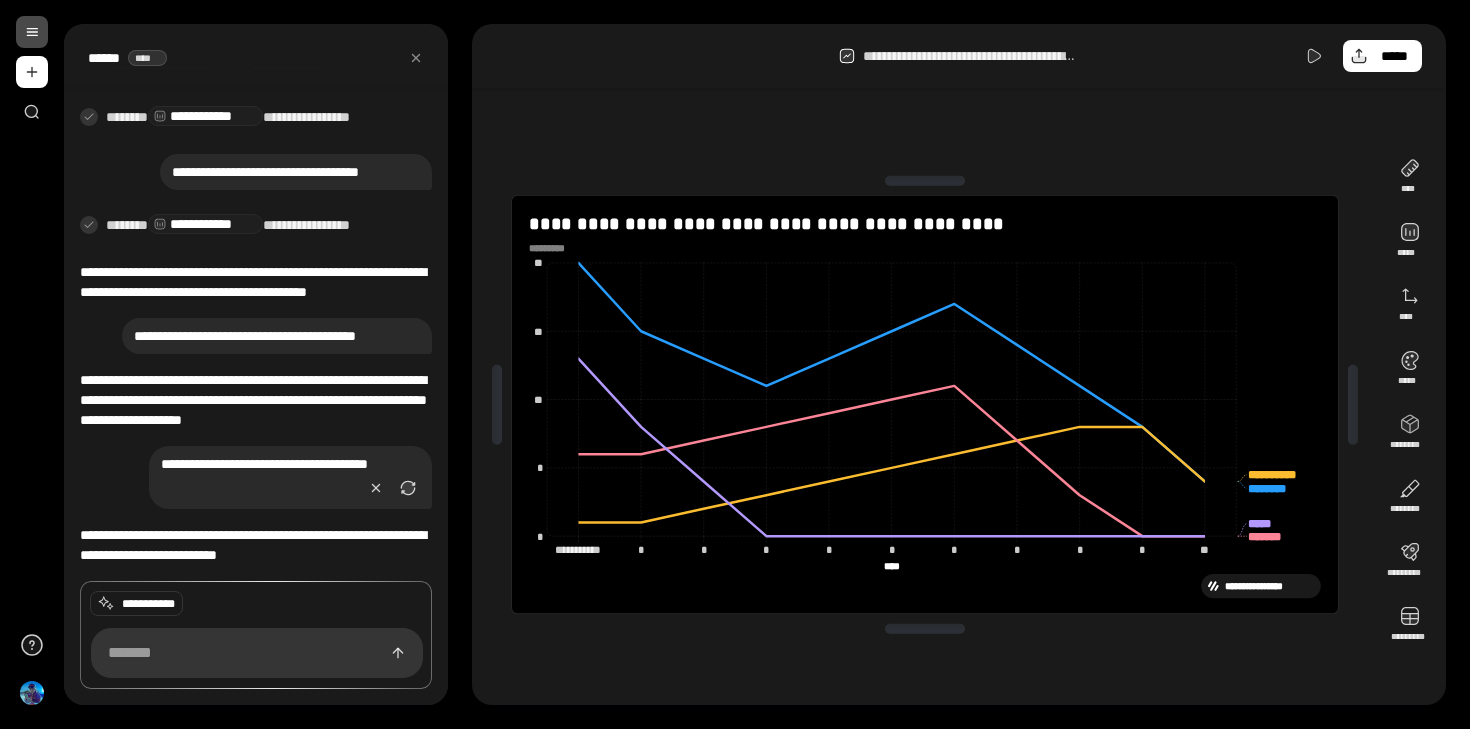 click on "**********" 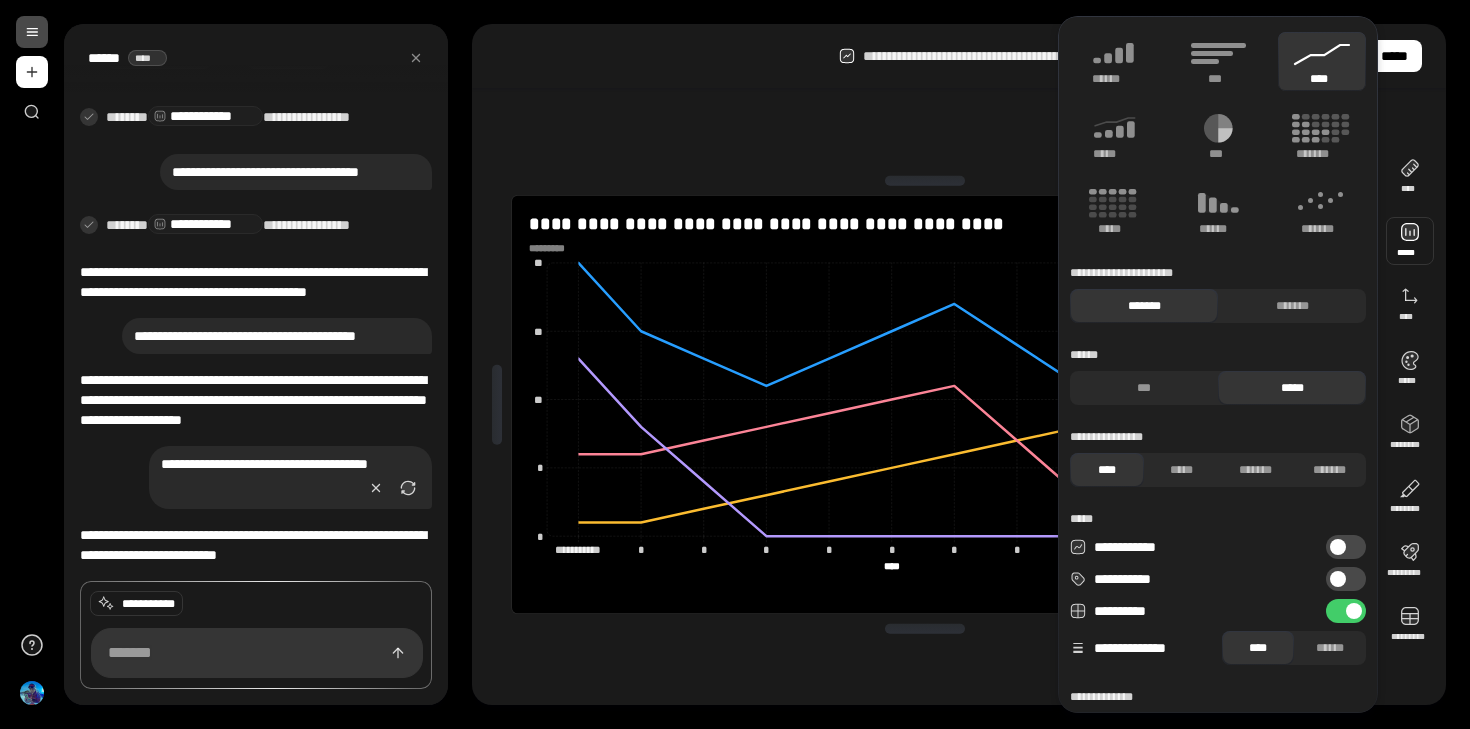 click at bounding box center [1338, 579] 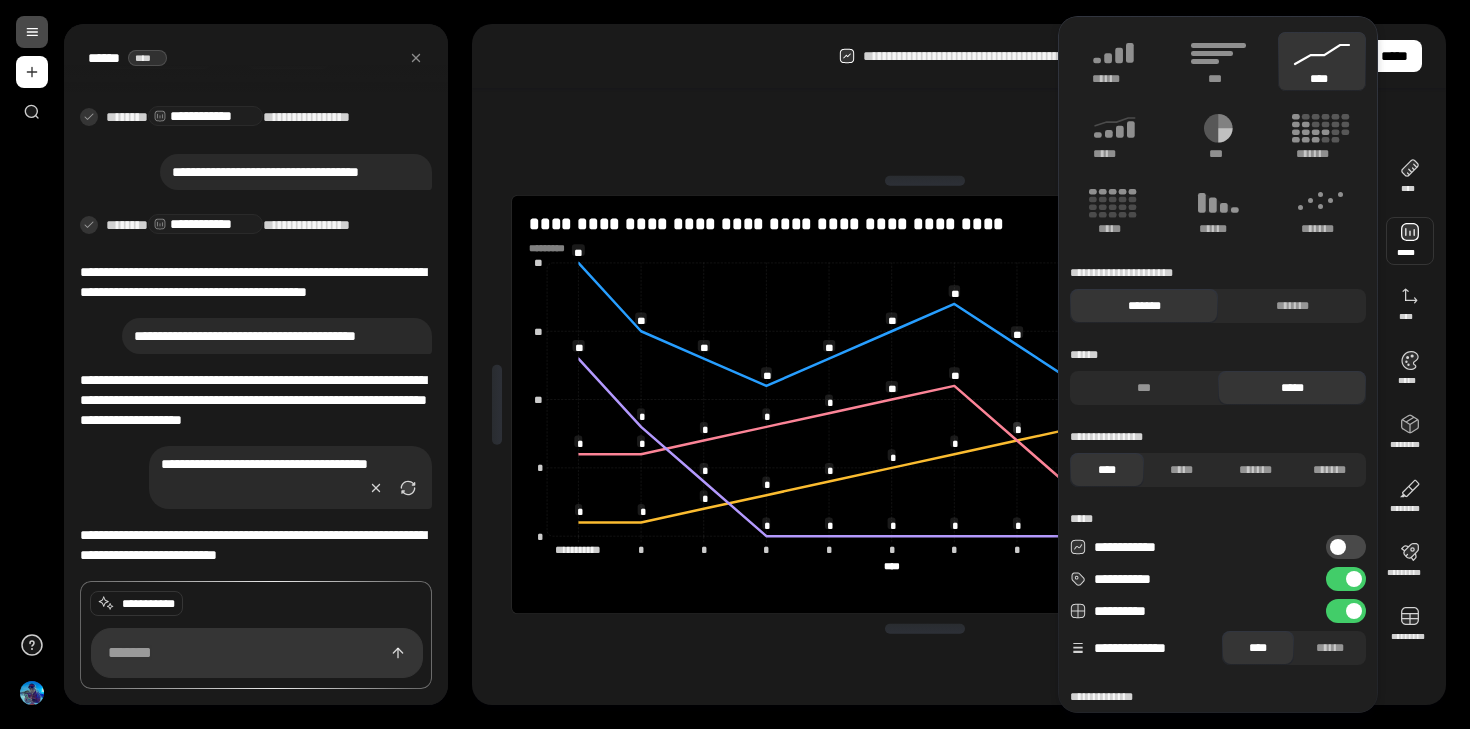 click on "**********" at bounding box center (1346, 579) 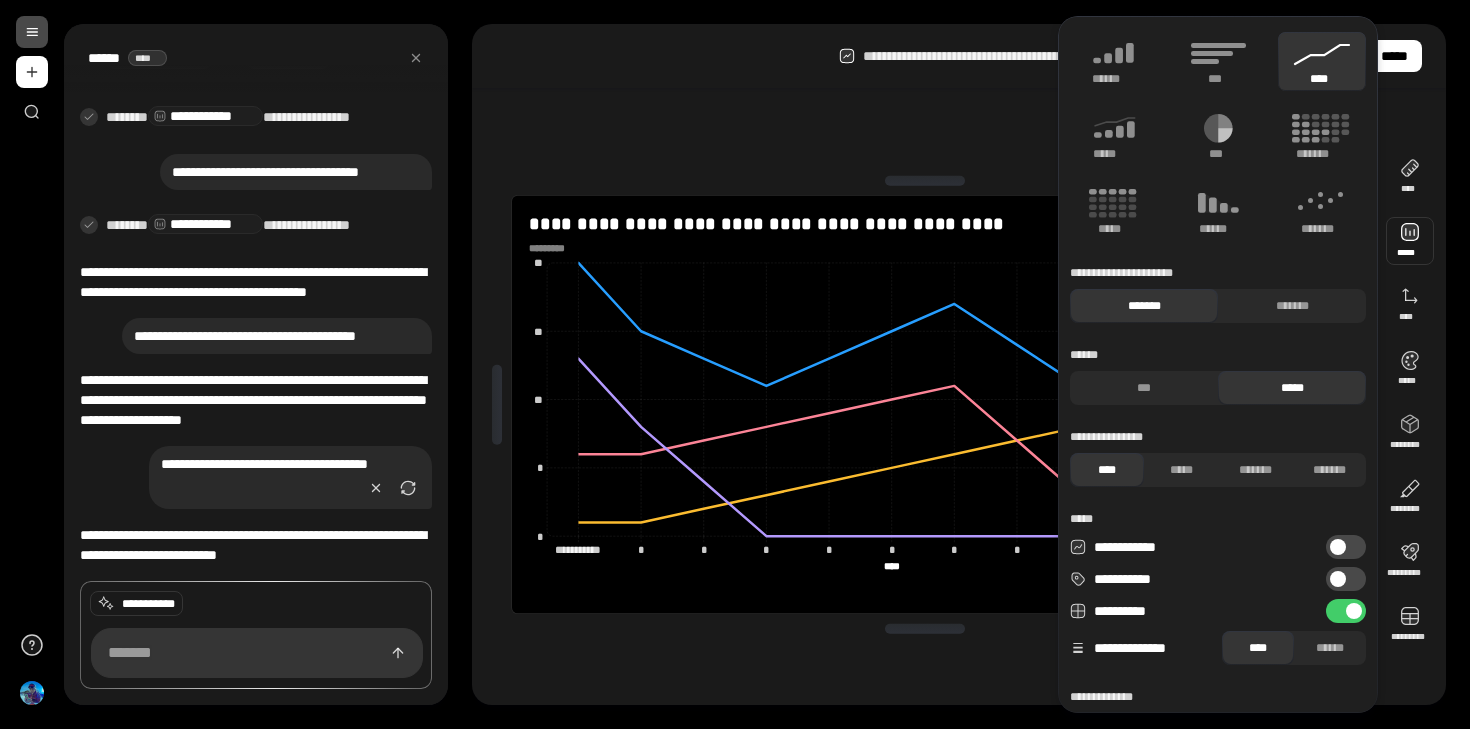 scroll, scrollTop: 90, scrollLeft: 0, axis: vertical 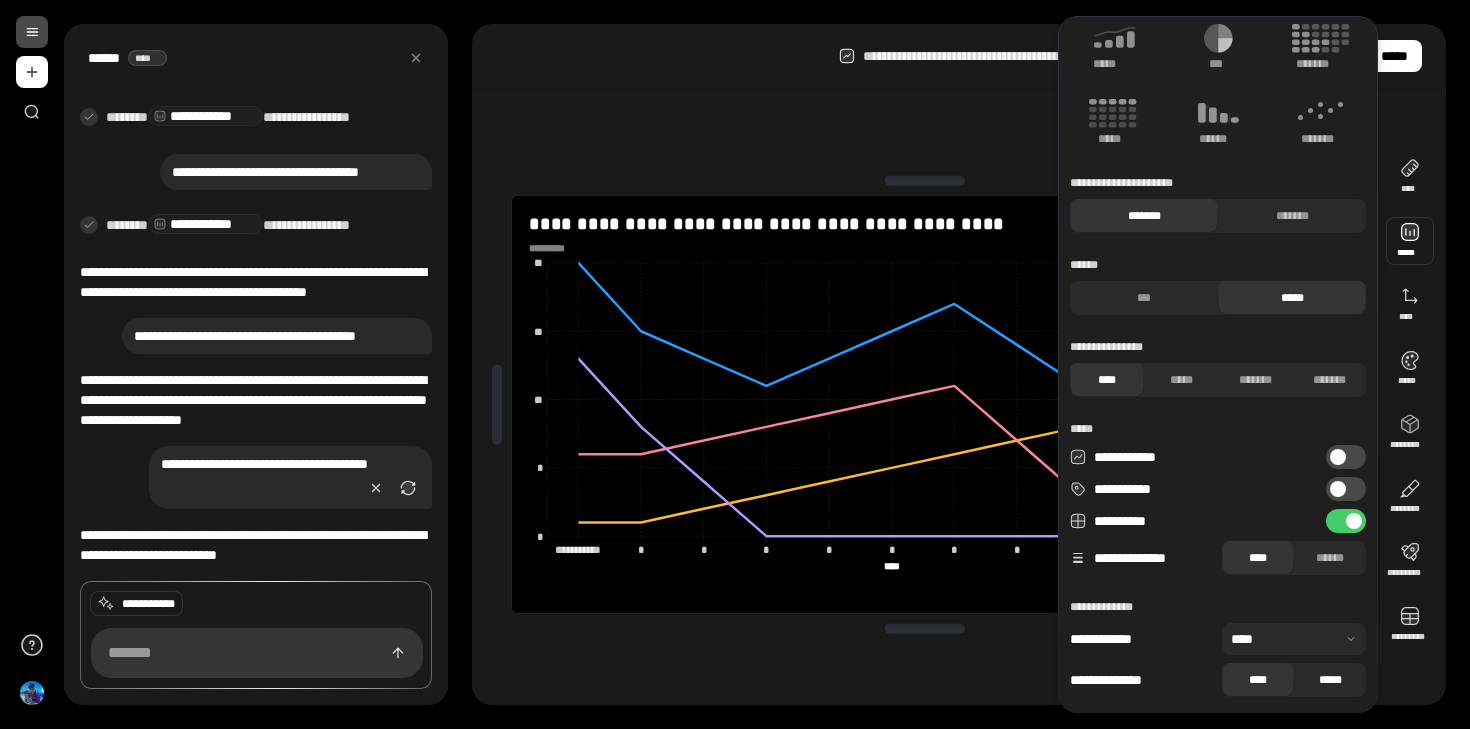 click on "*****" at bounding box center [1330, 680] 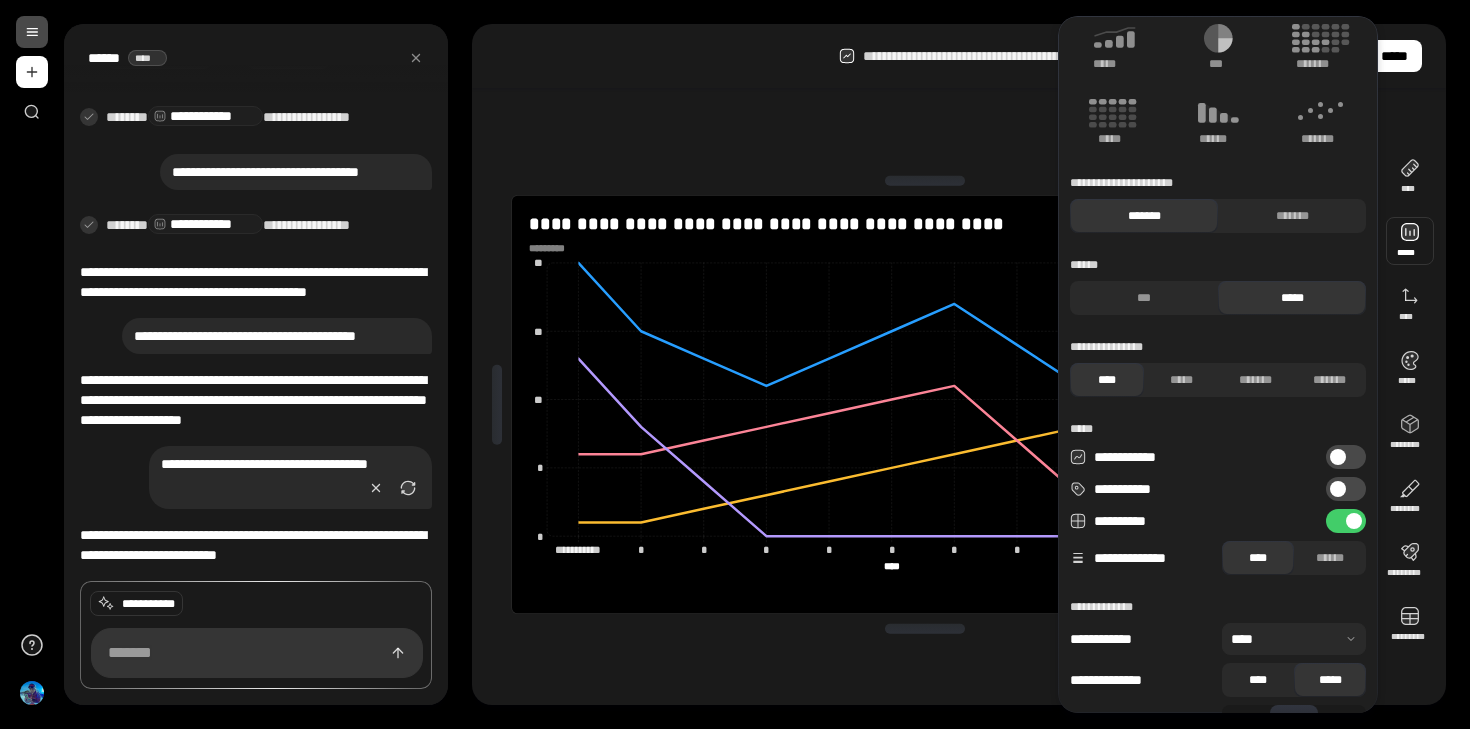 click on "****" at bounding box center (1258, 680) 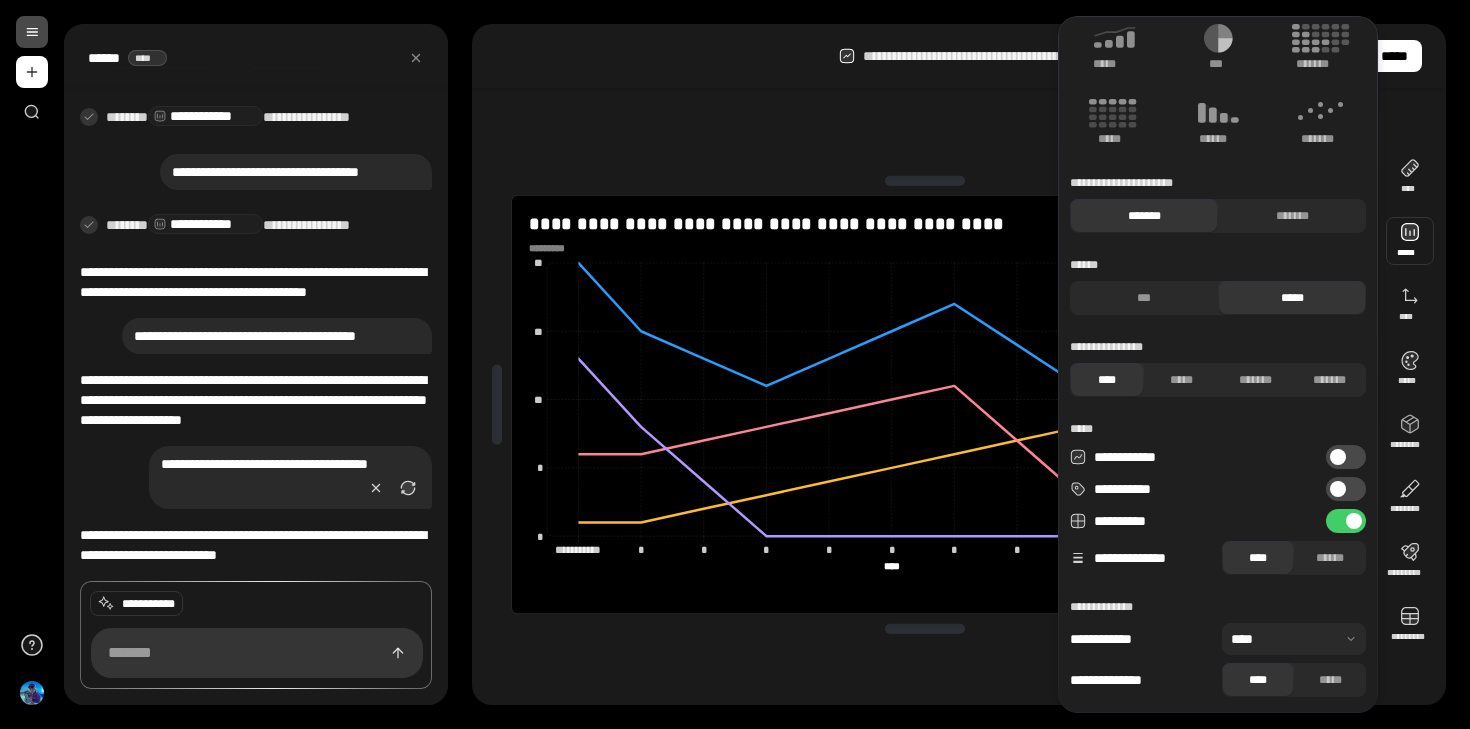 scroll, scrollTop: 0, scrollLeft: 0, axis: both 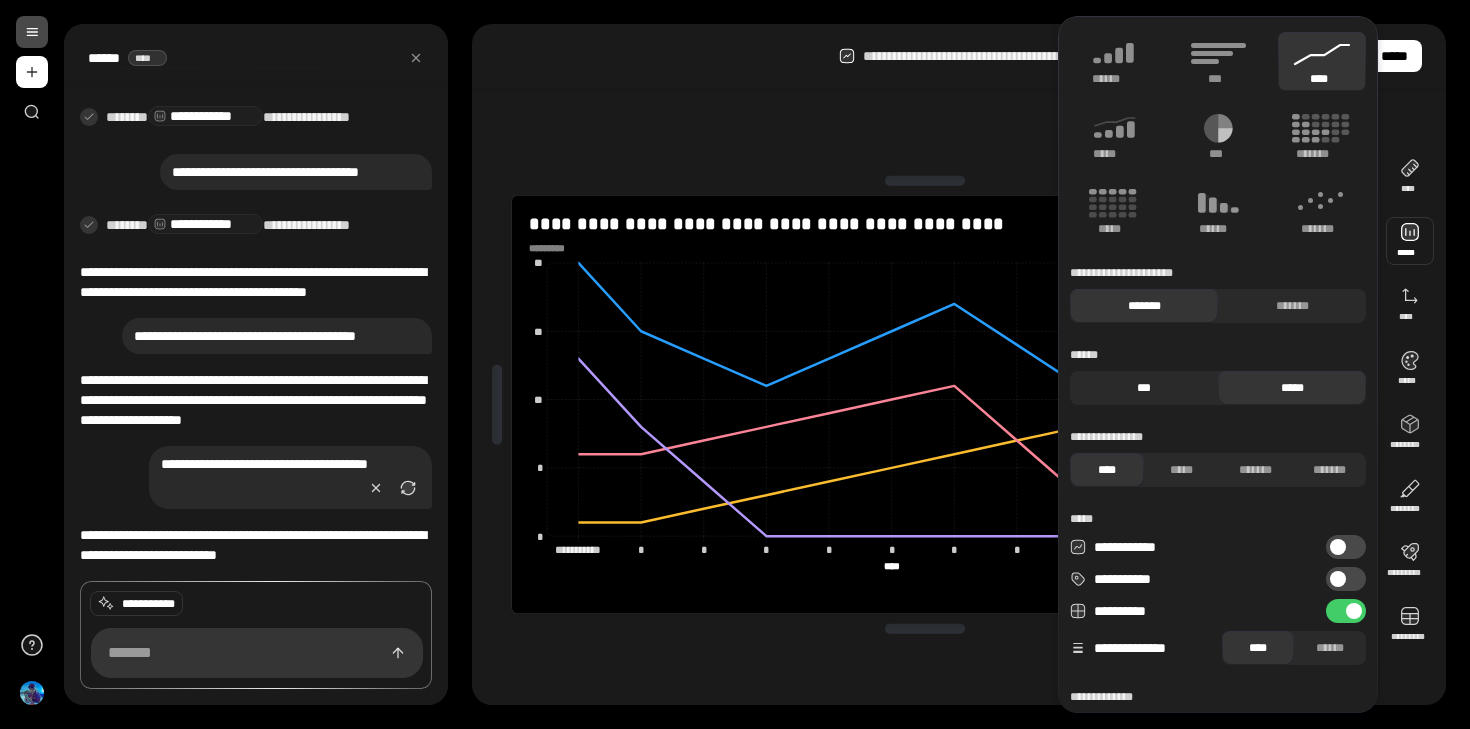 click on "***" at bounding box center [1144, 388] 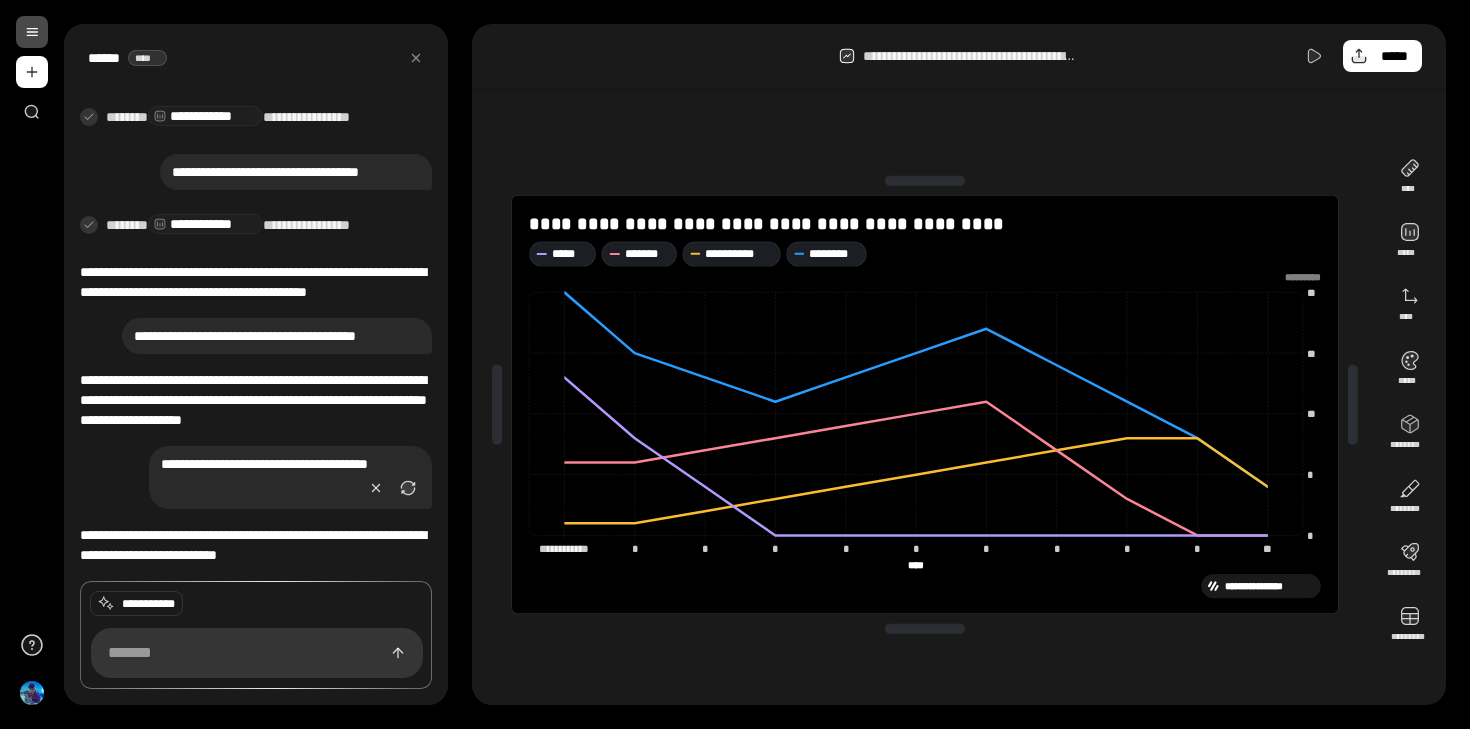 click on "**********" at bounding box center [959, 364] 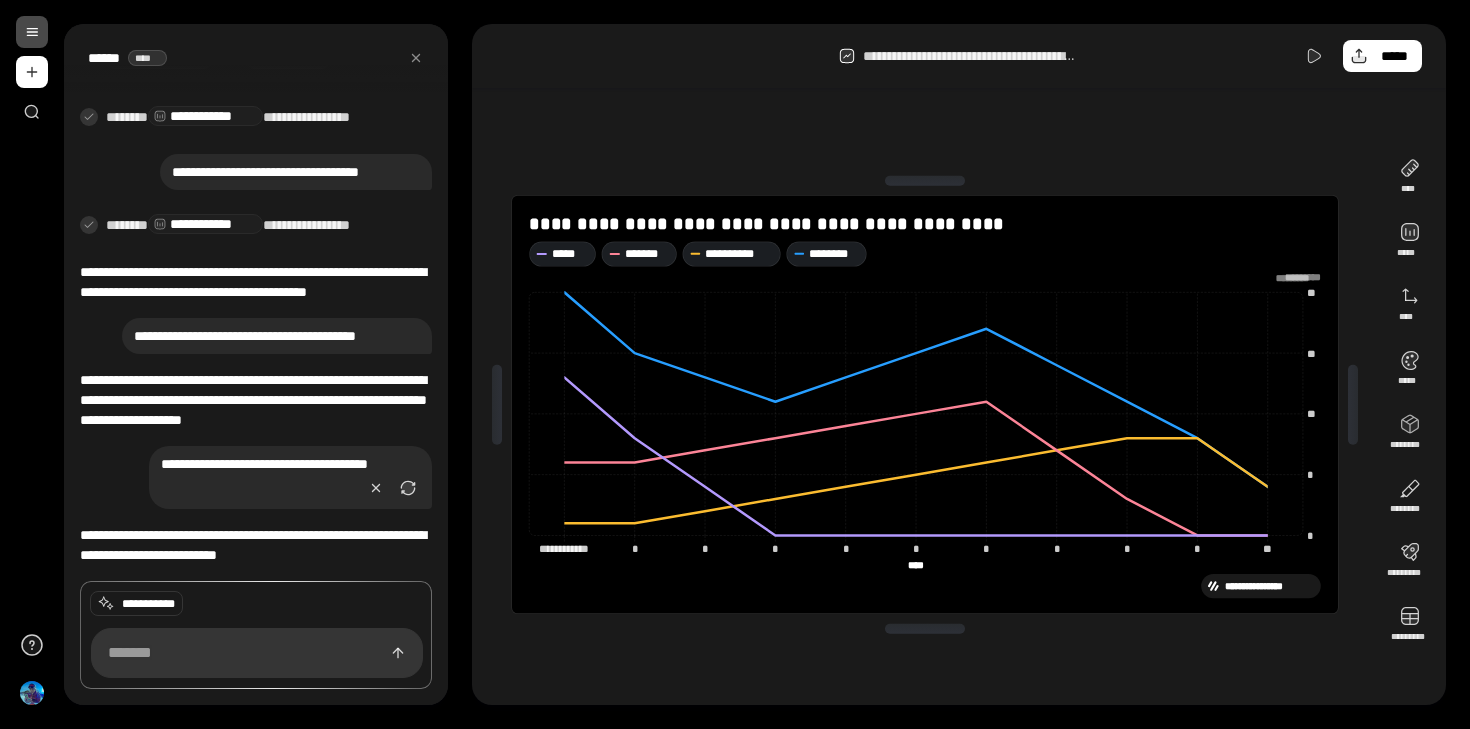click at bounding box center [1297, 278] 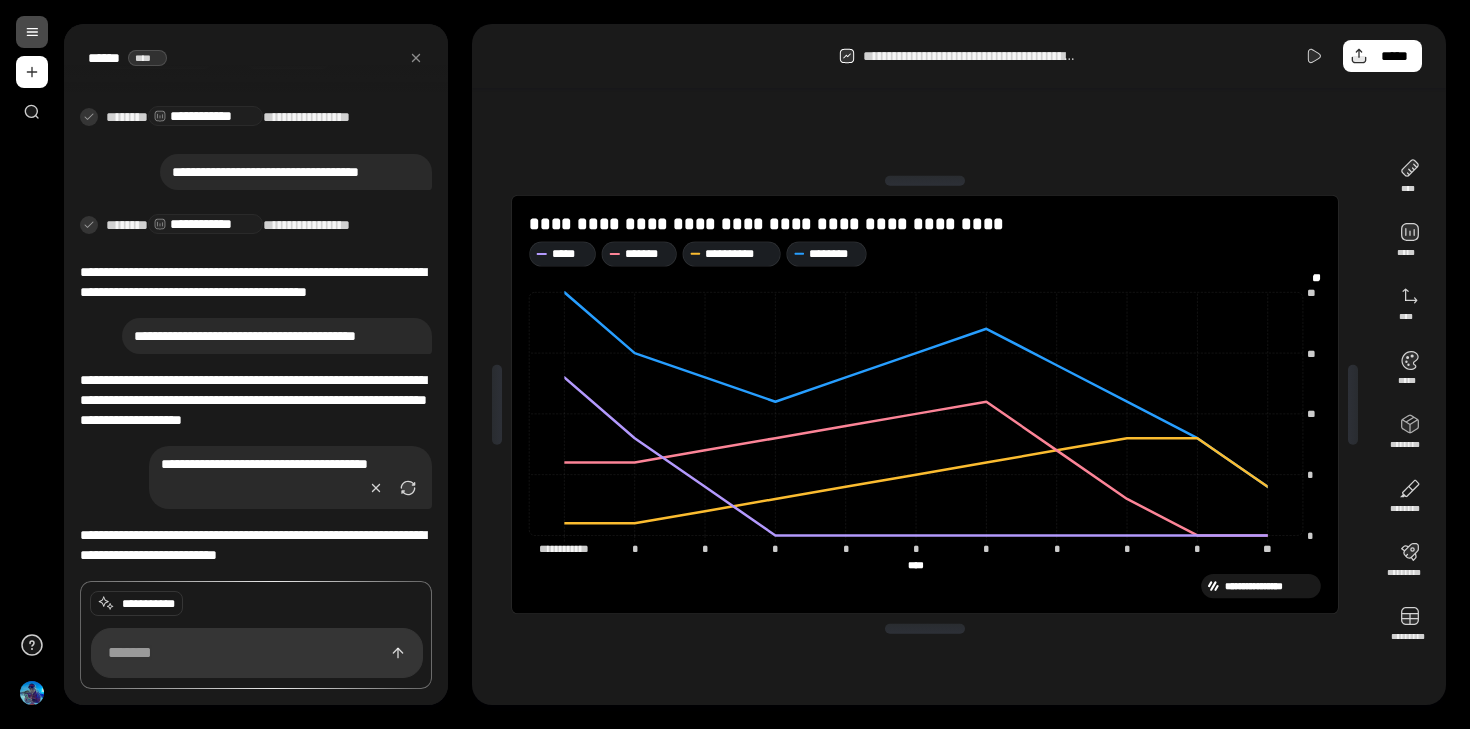 type on "*" 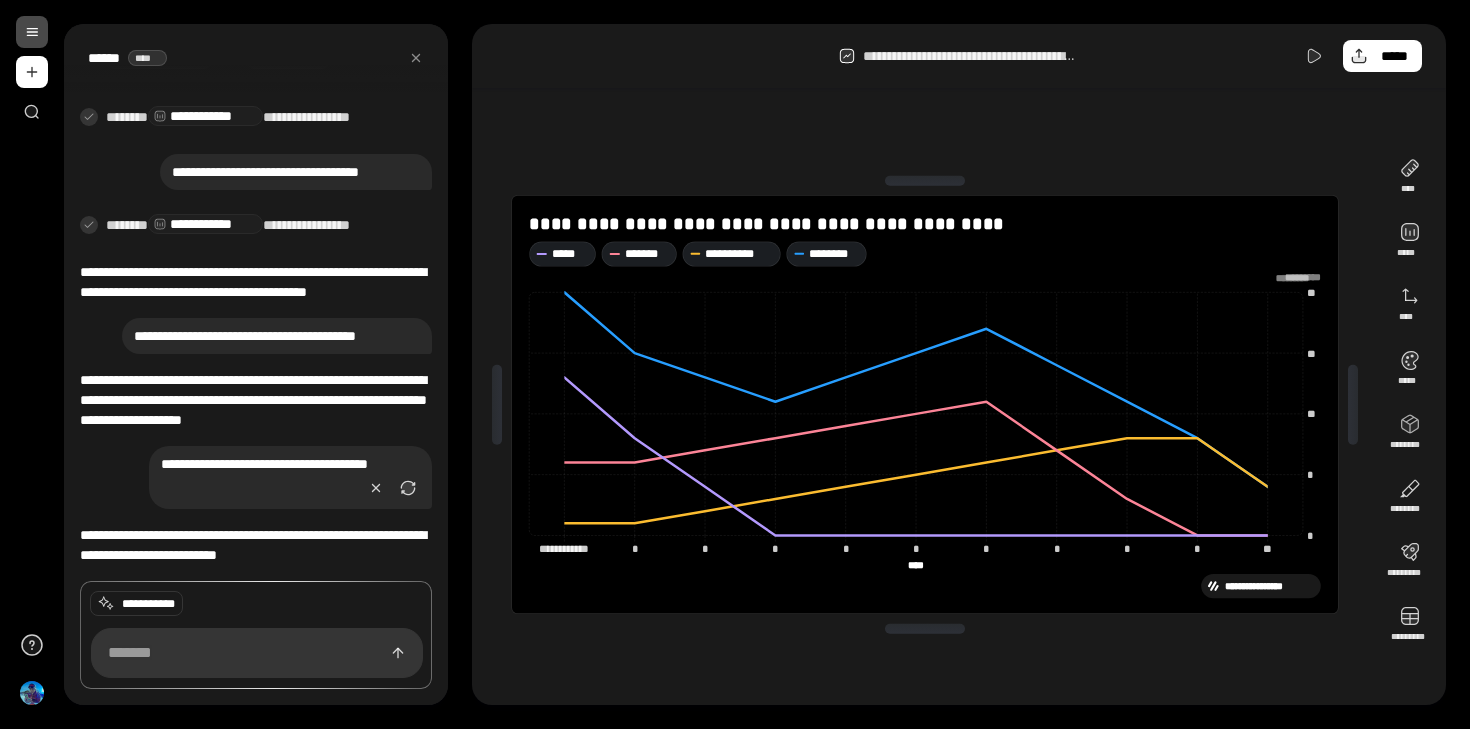 type on "*" 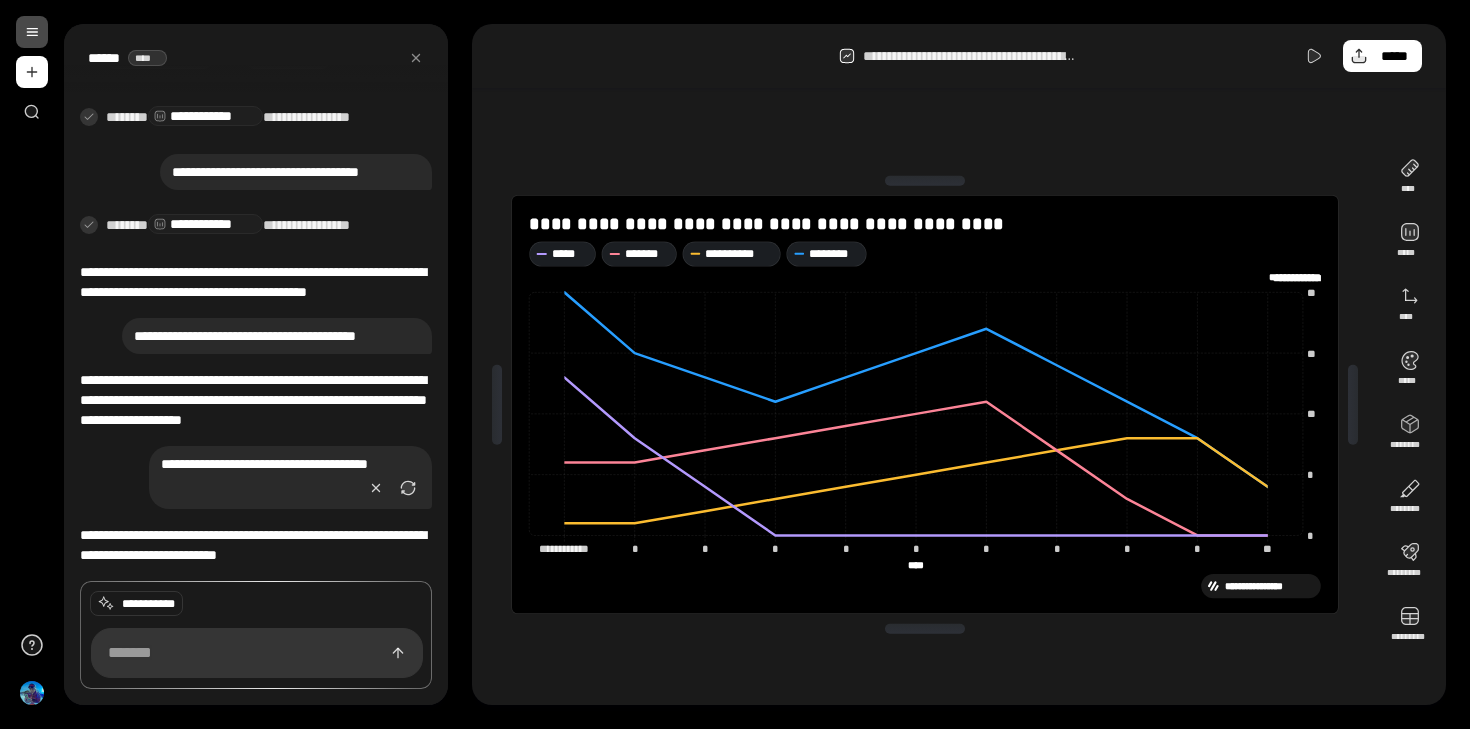 scroll, scrollTop: 0, scrollLeft: 0, axis: both 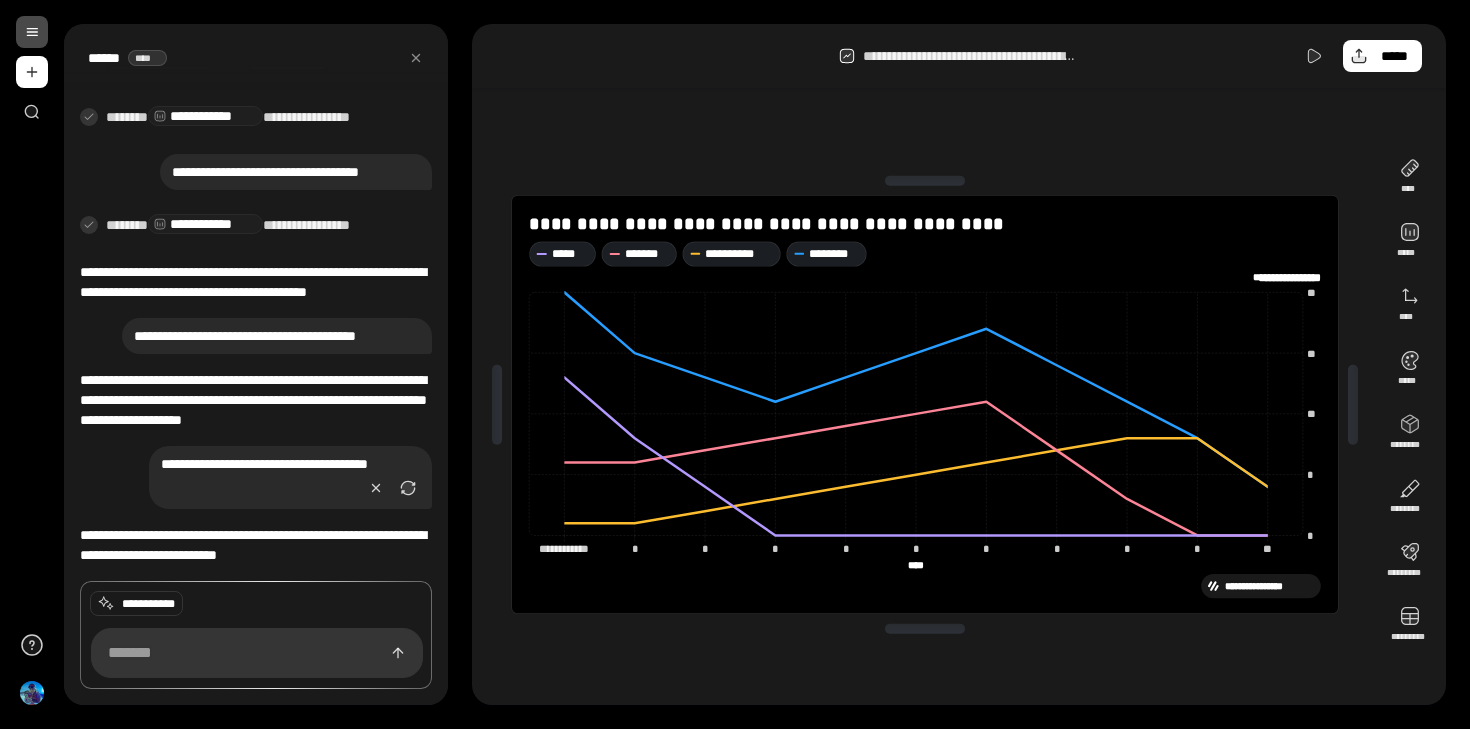 type on "**********" 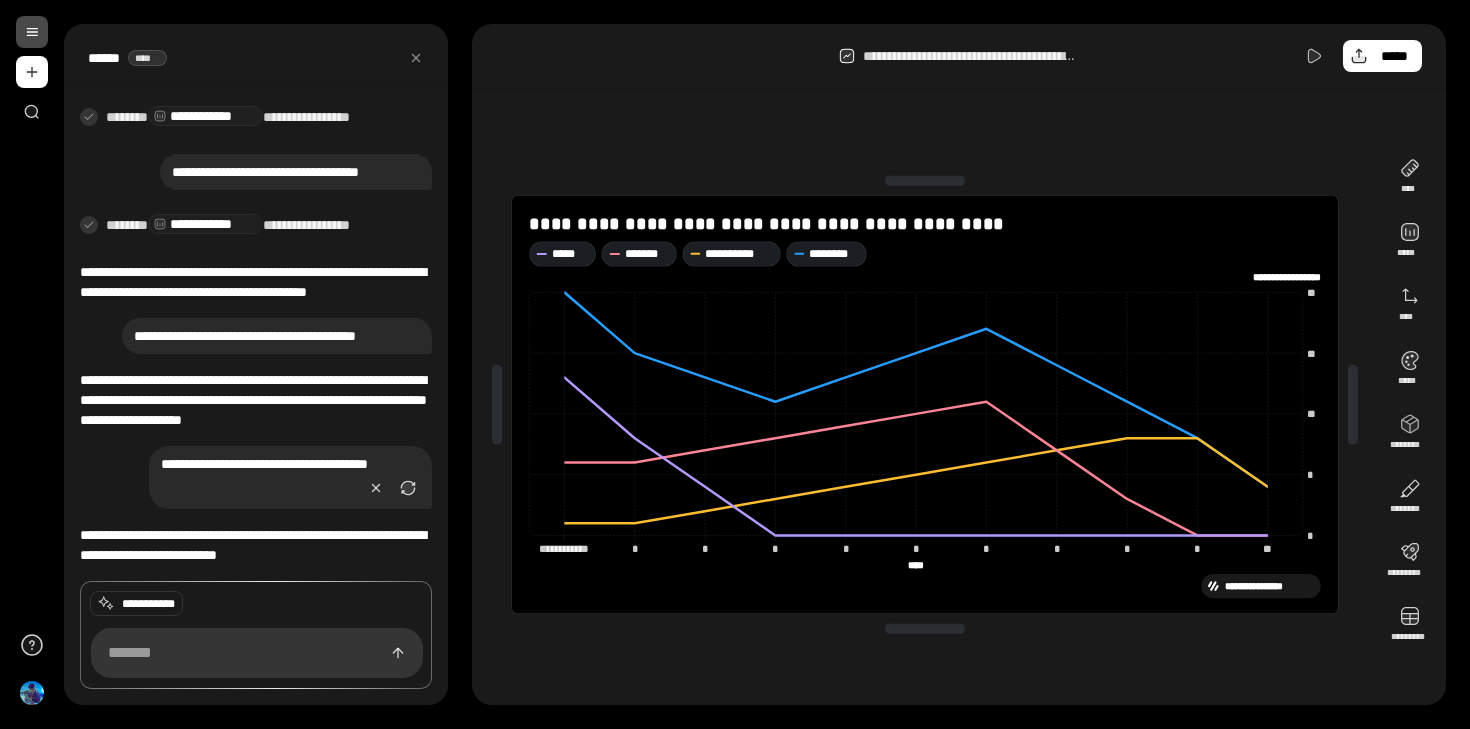click on "**********" at bounding box center (925, 404) 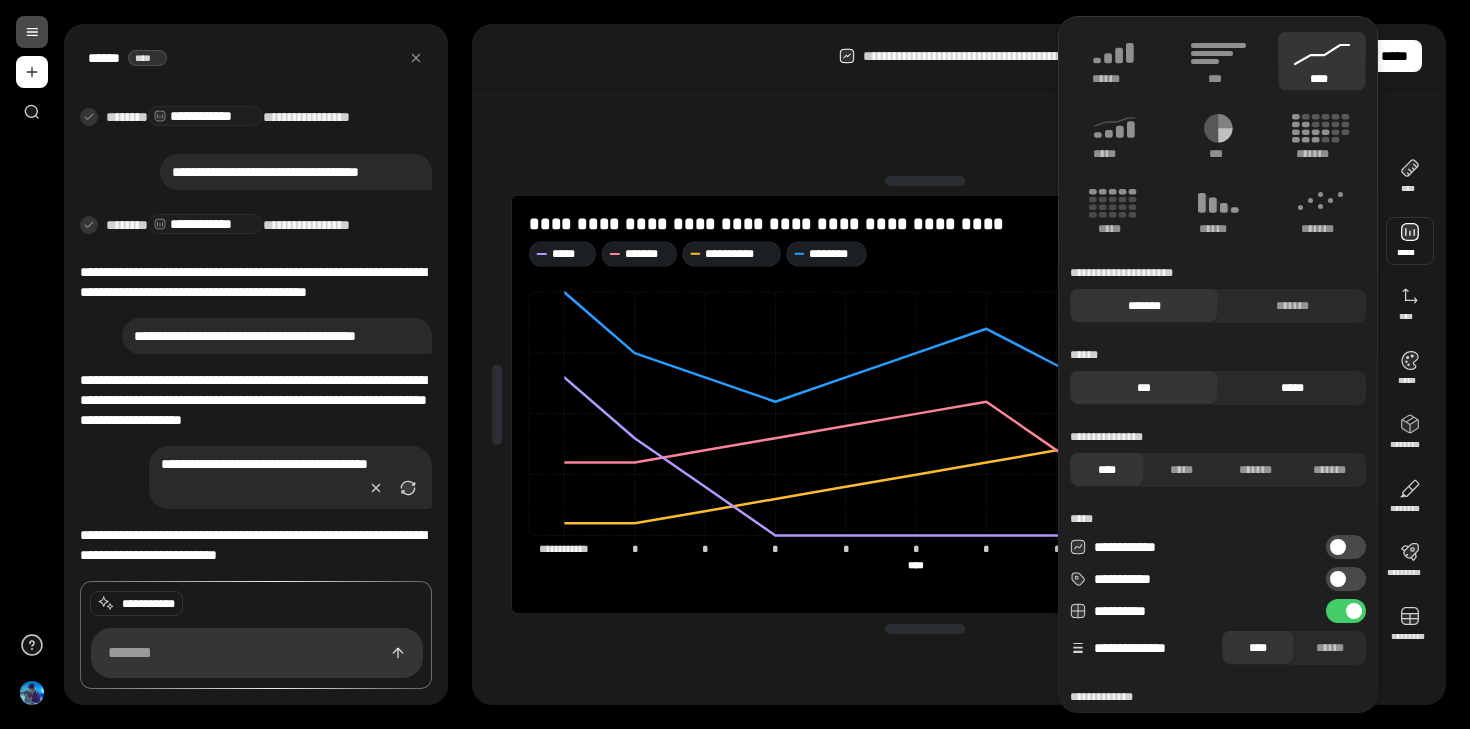 click on "*****" at bounding box center [1292, 388] 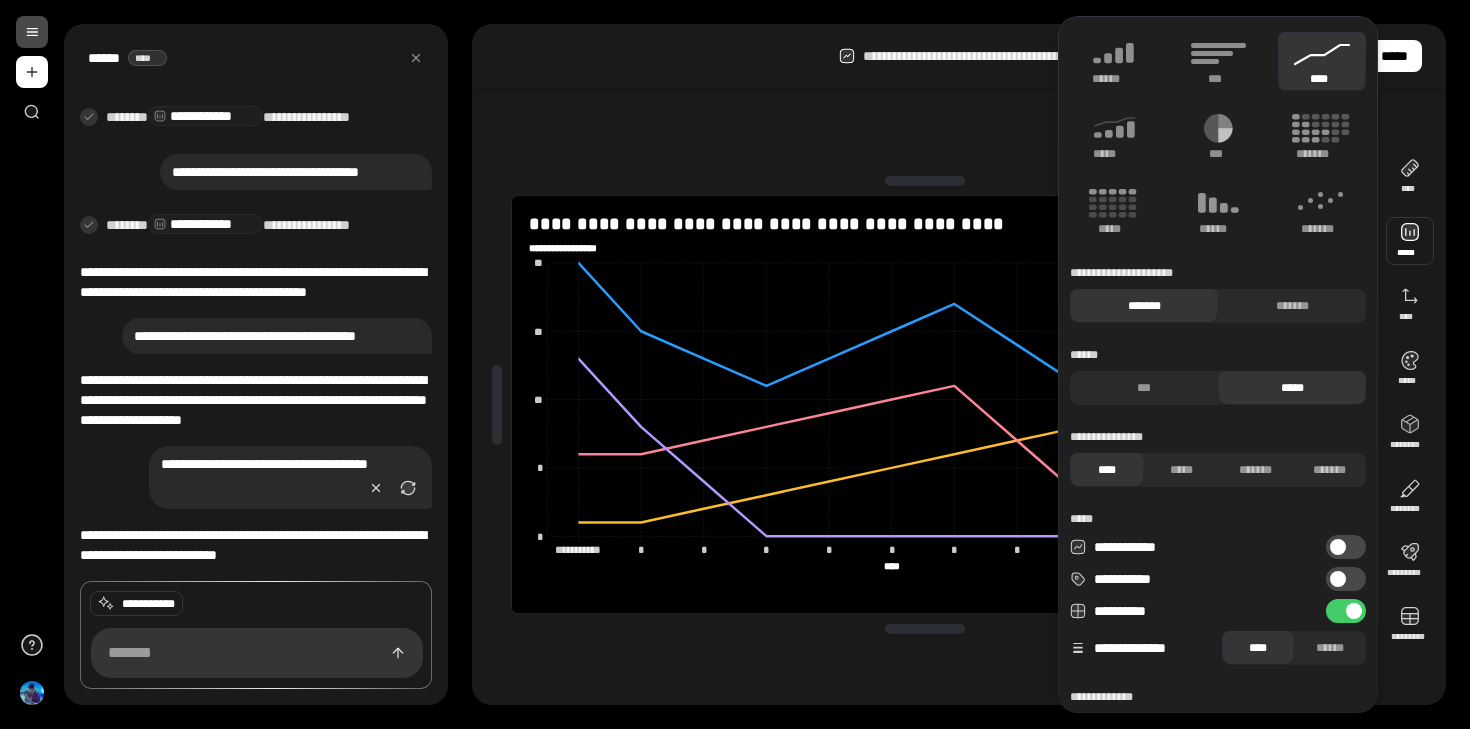 click on "**********" at bounding box center (925, 404) 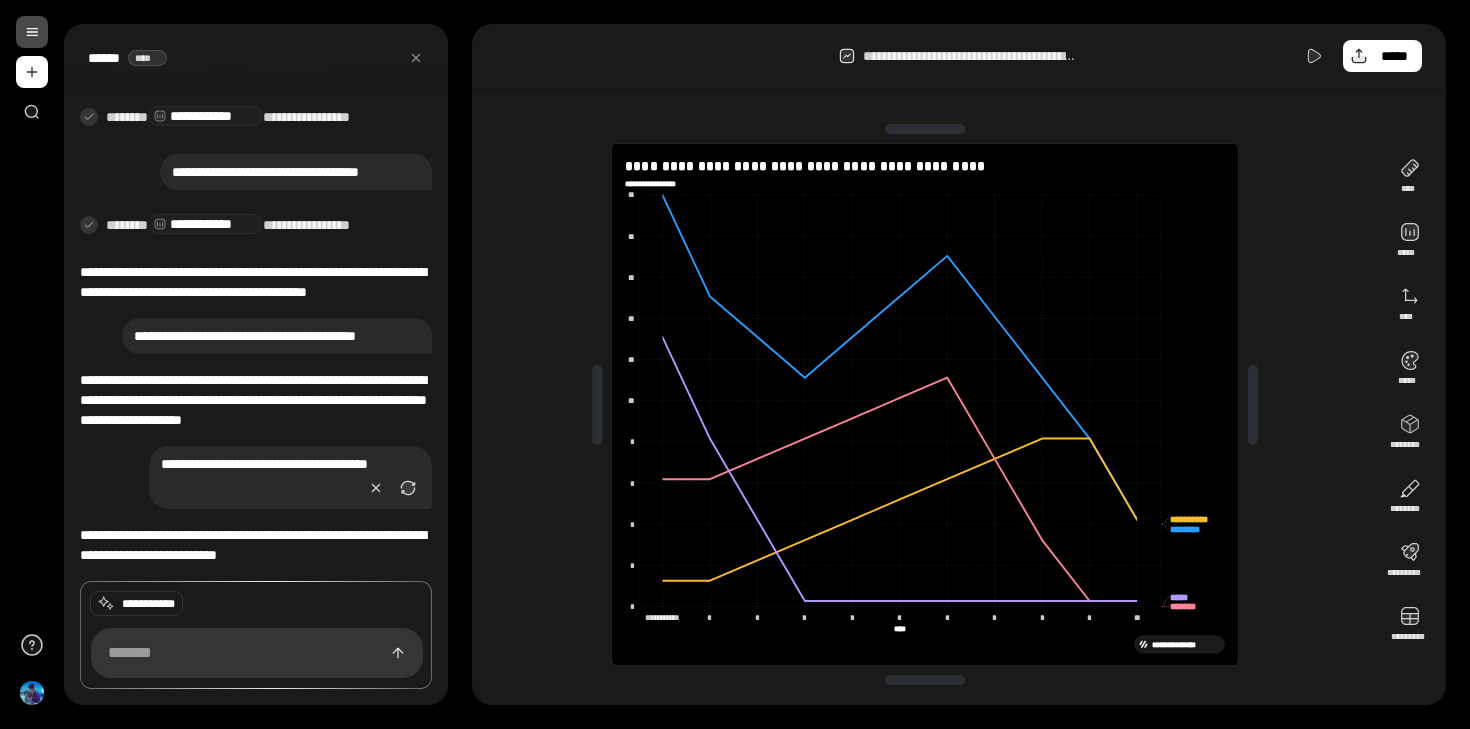 click on "**********" at bounding box center [767, 364] 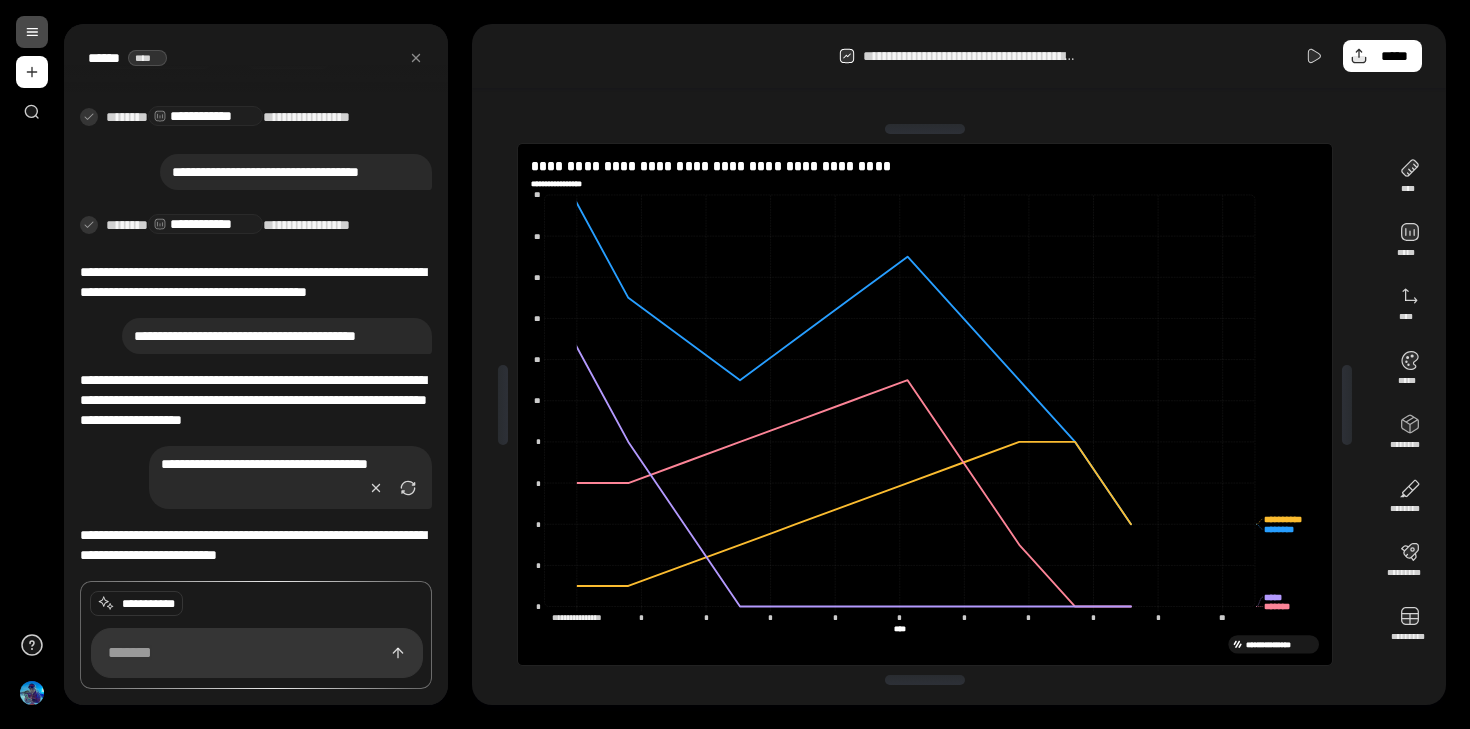 click on "**********" at bounding box center (925, 404) 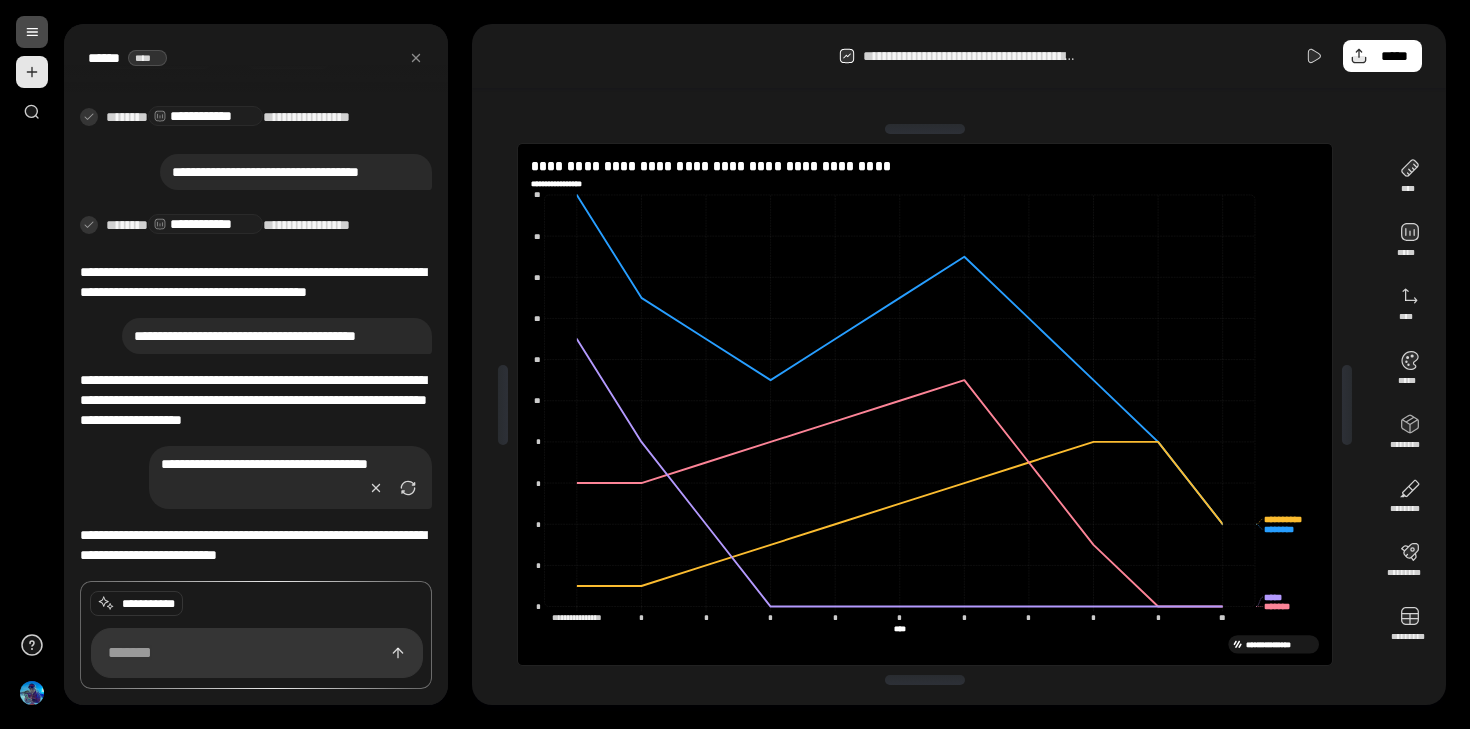 click at bounding box center [32, 72] 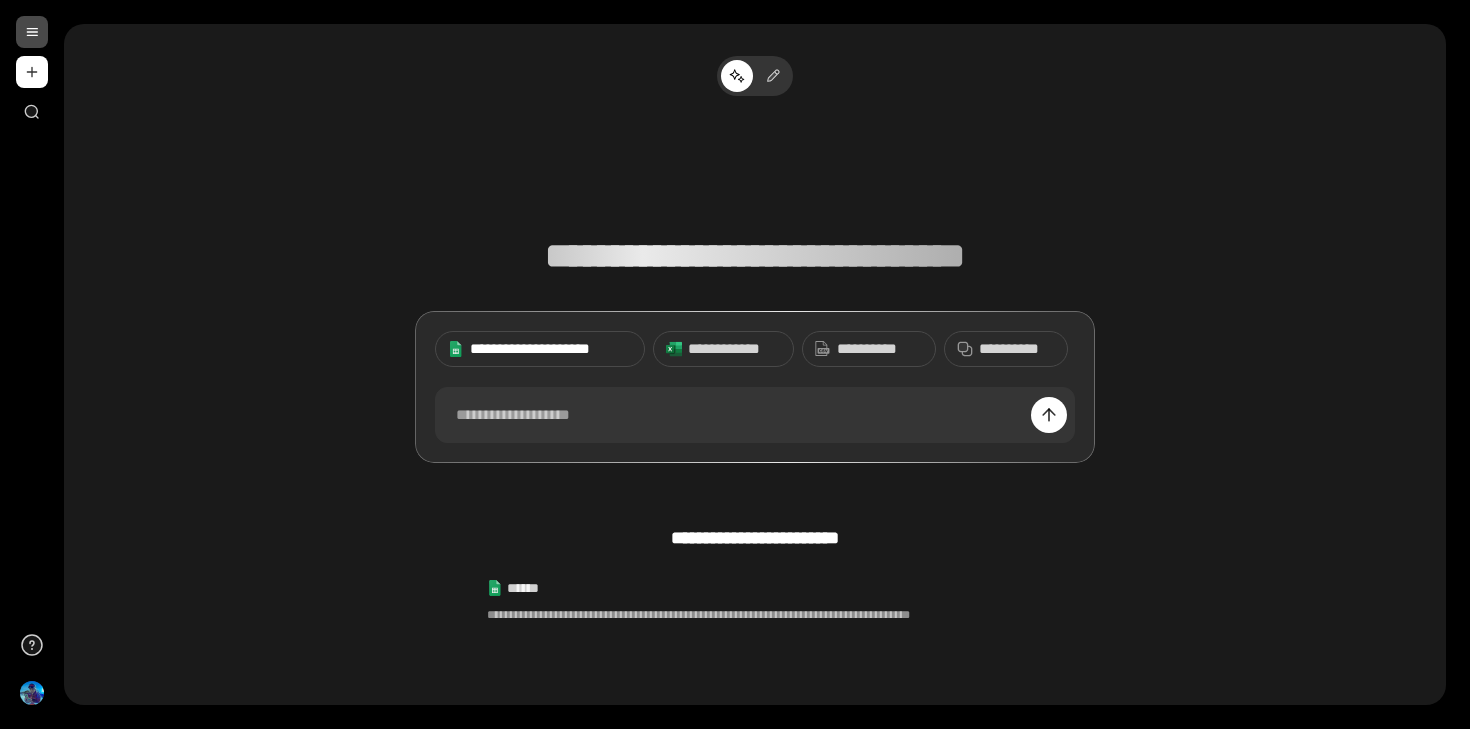 click on "**********" at bounding box center (551, 349) 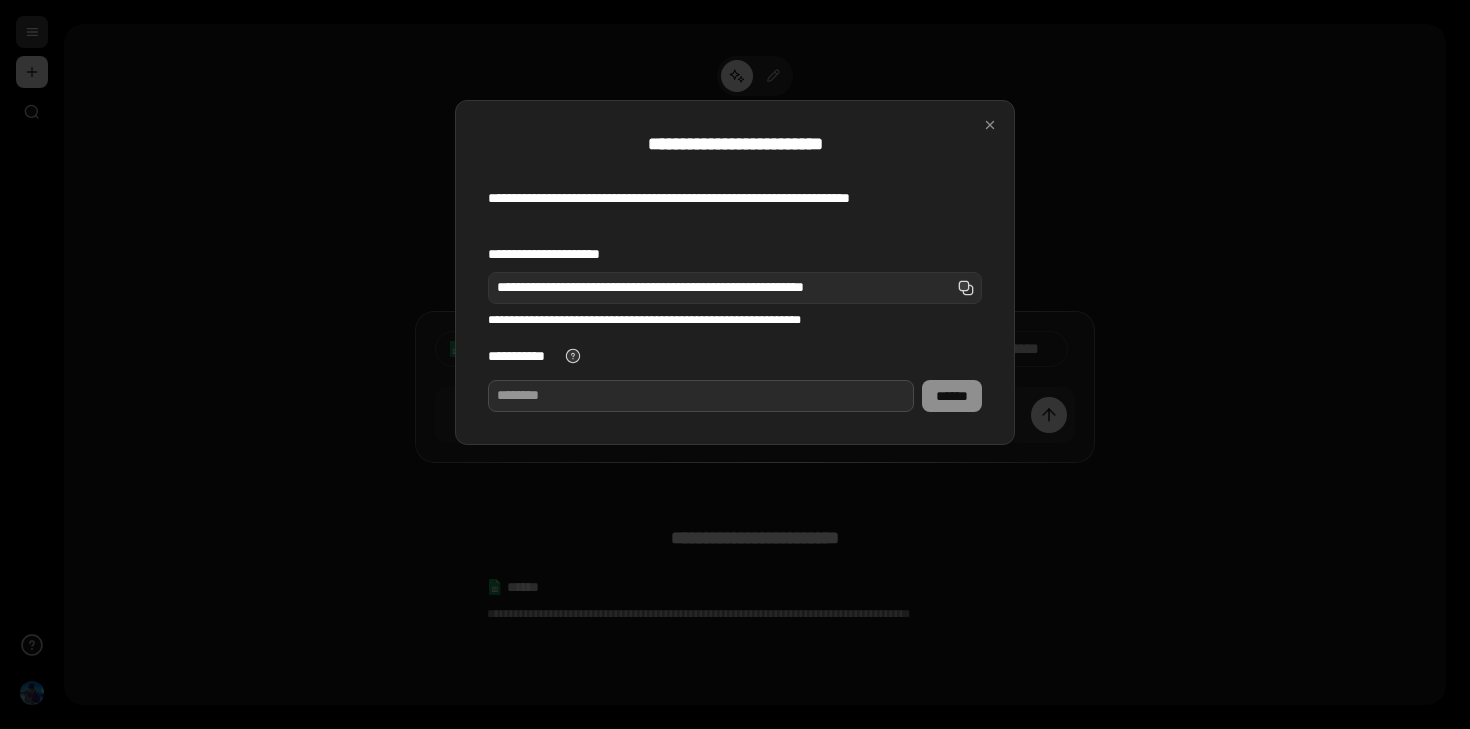 paste on "**********" 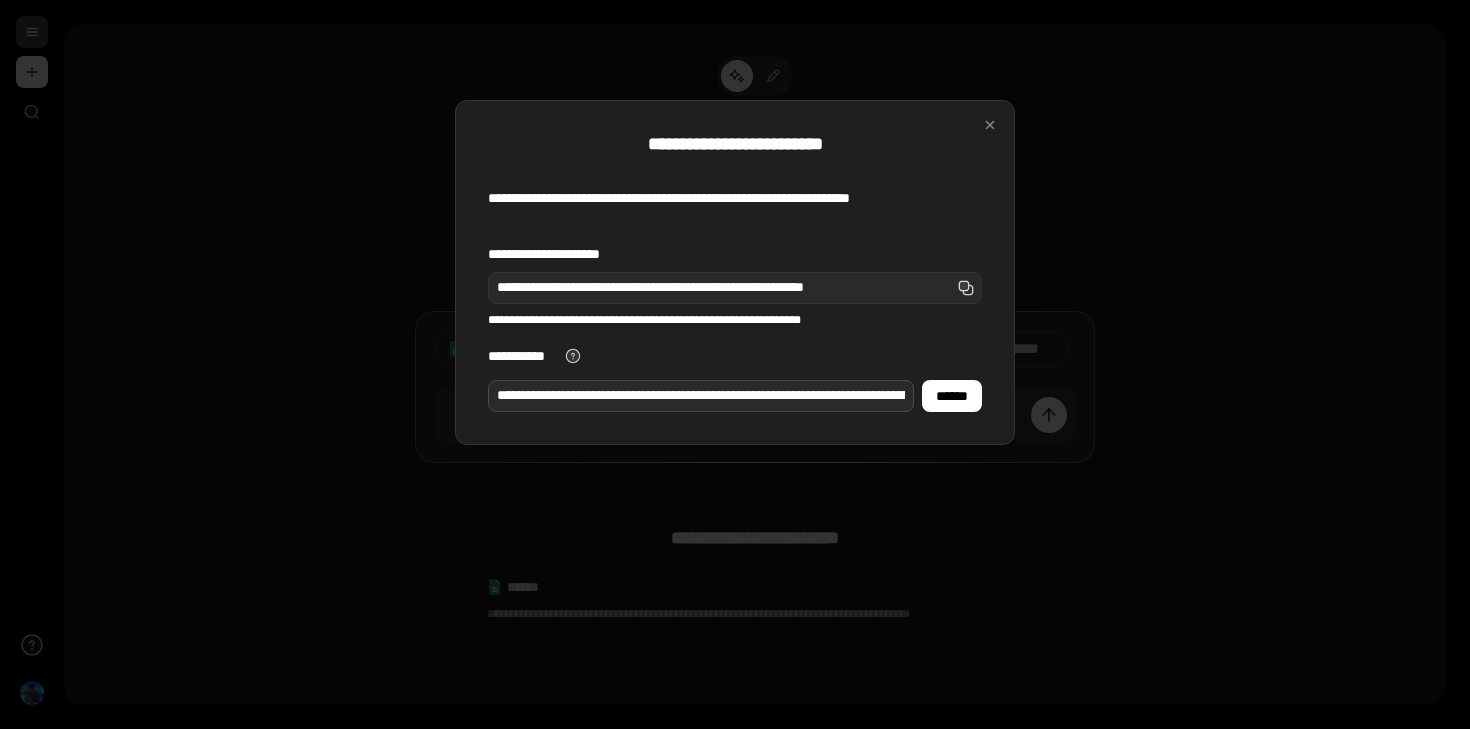 scroll, scrollTop: 0, scrollLeft: 373, axis: horizontal 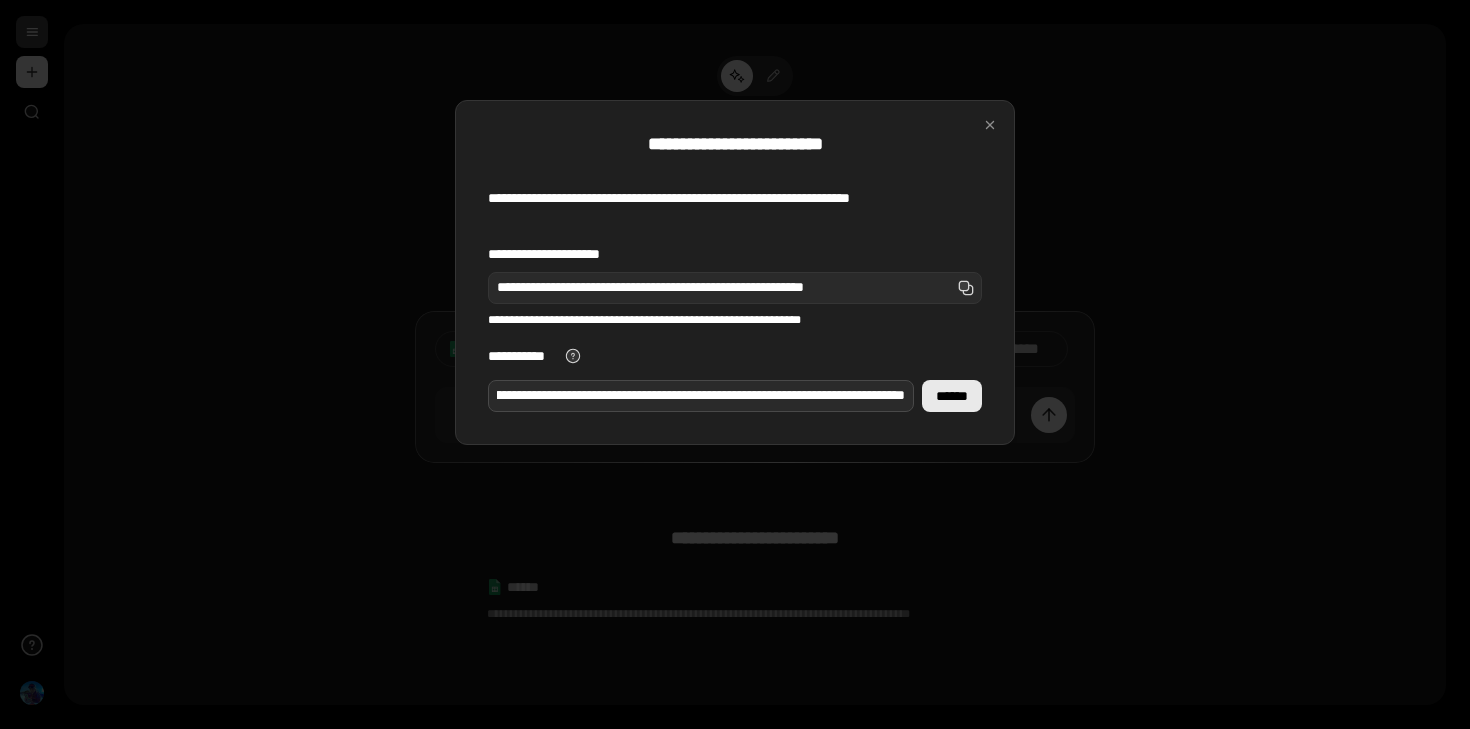 type on "**********" 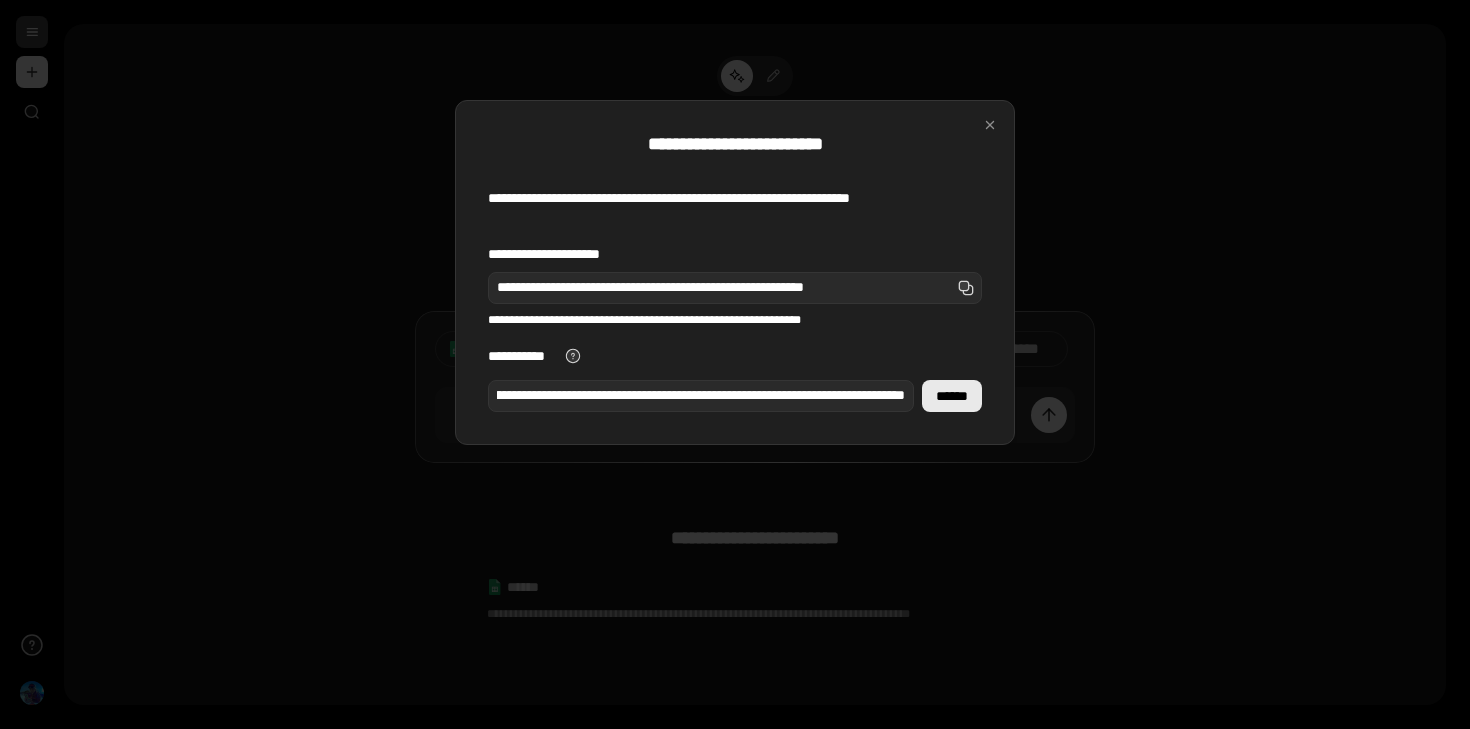 click on "******" at bounding box center [952, 396] 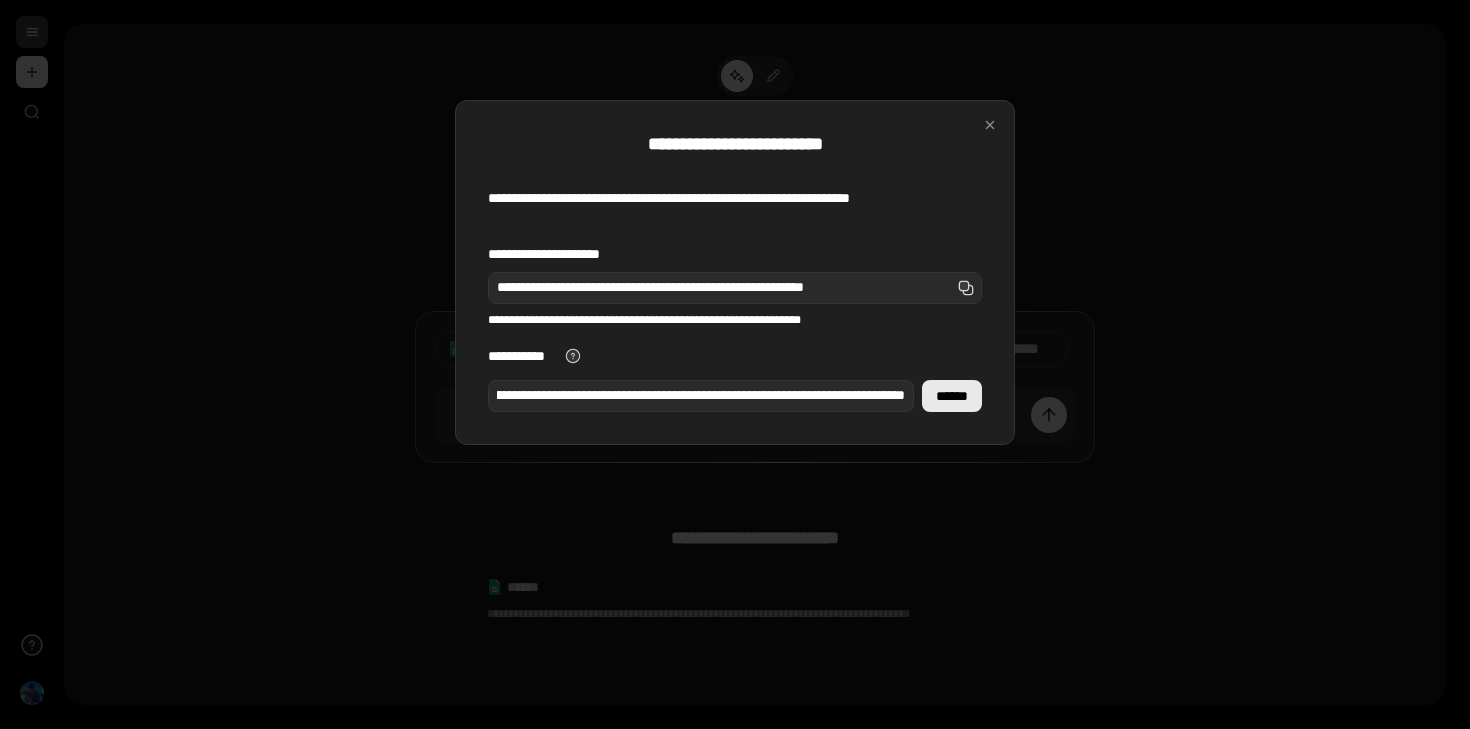scroll, scrollTop: 0, scrollLeft: 0, axis: both 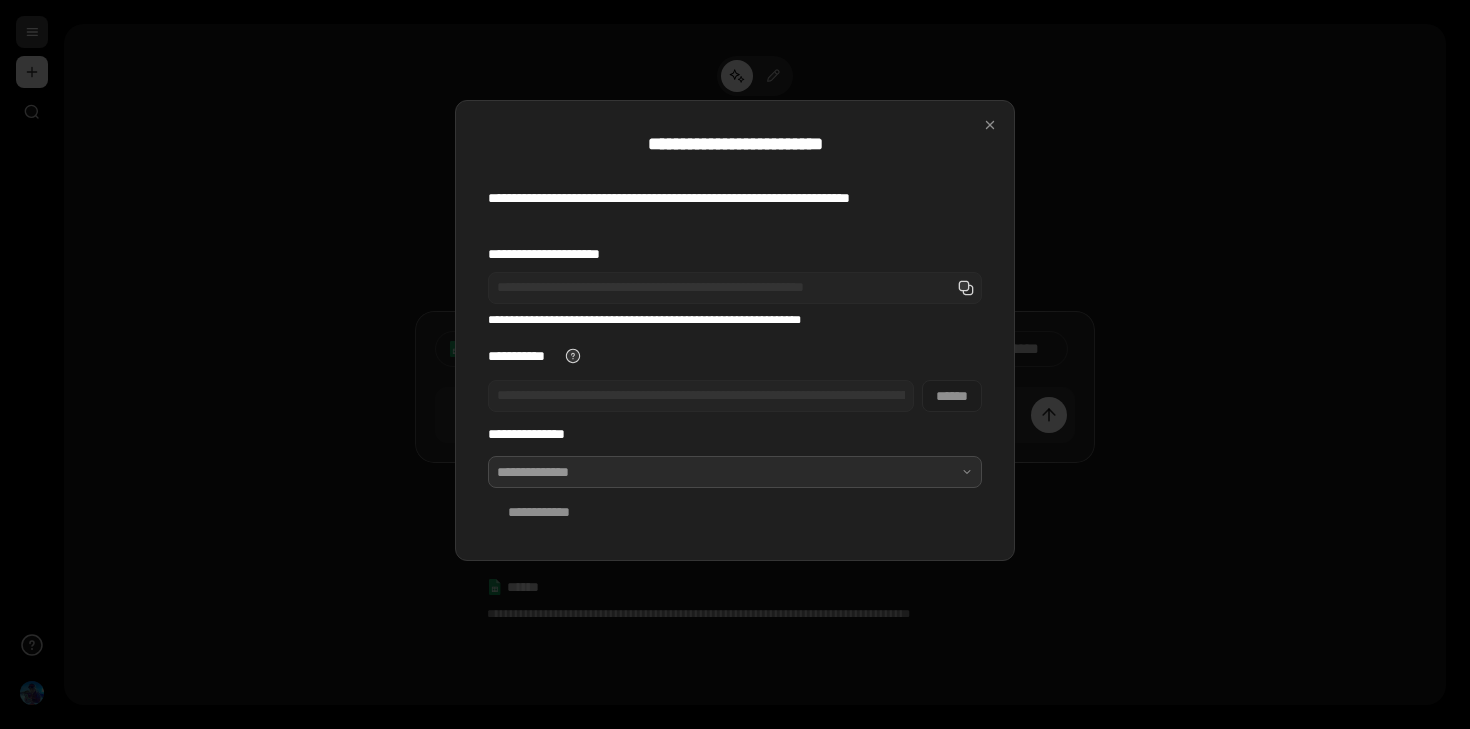 click at bounding box center [735, 472] 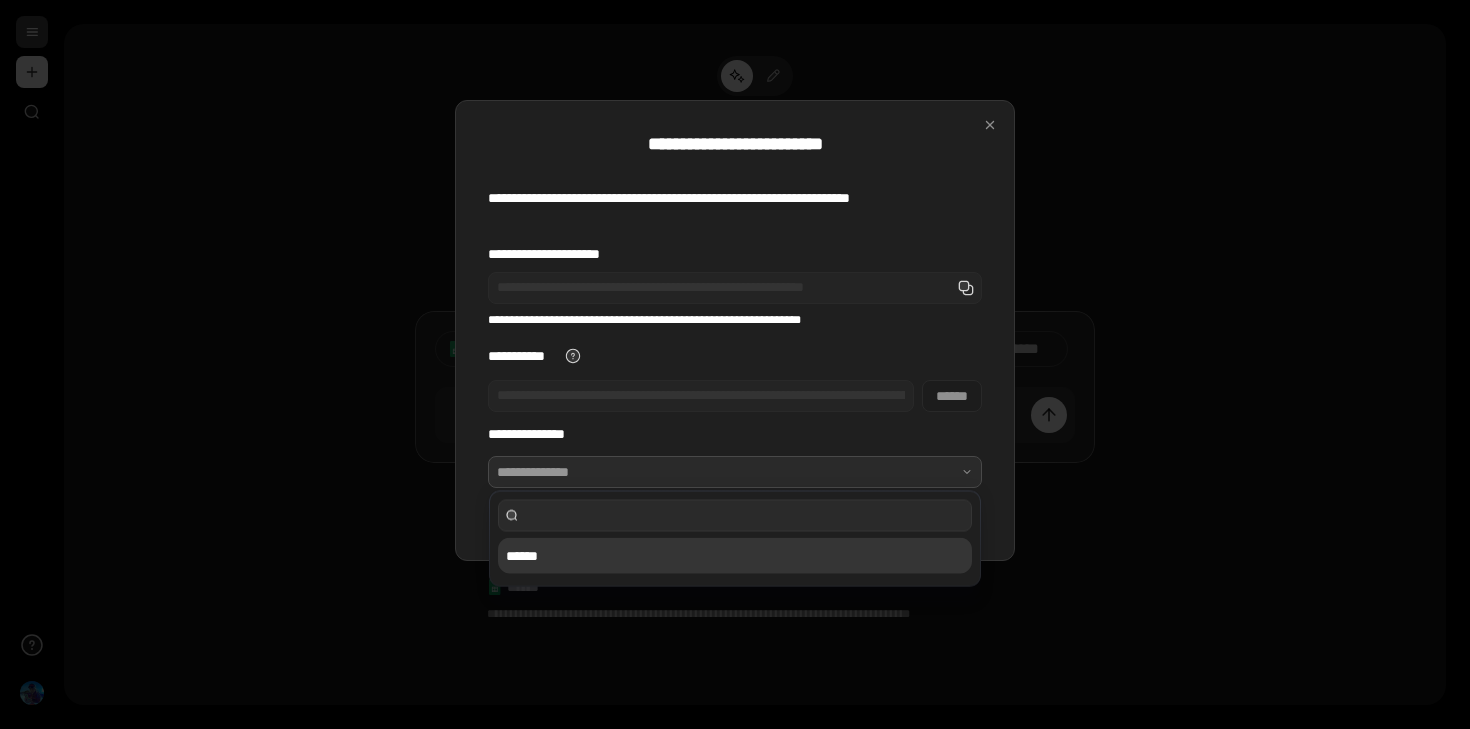 click on "******" at bounding box center (735, 556) 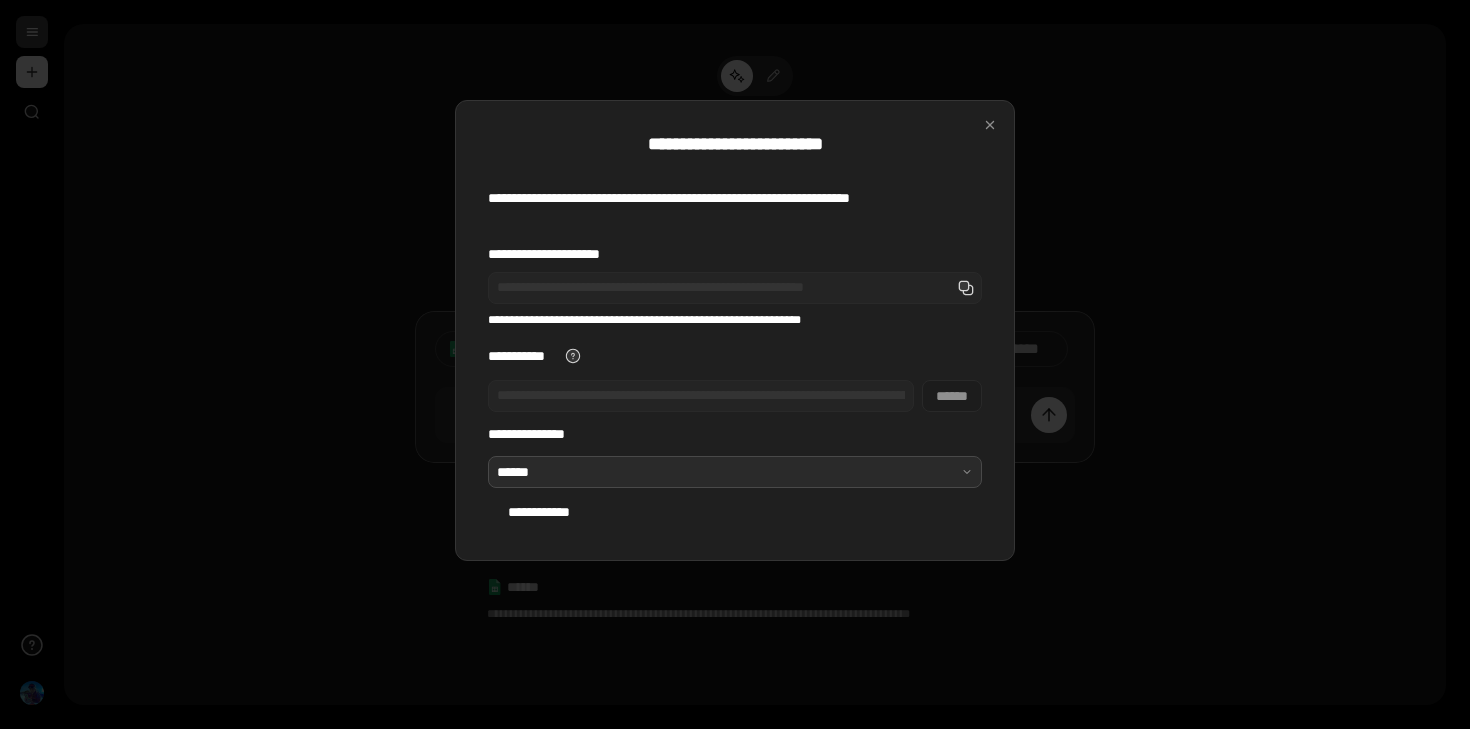 click on "**********" at bounding box center [735, 492] 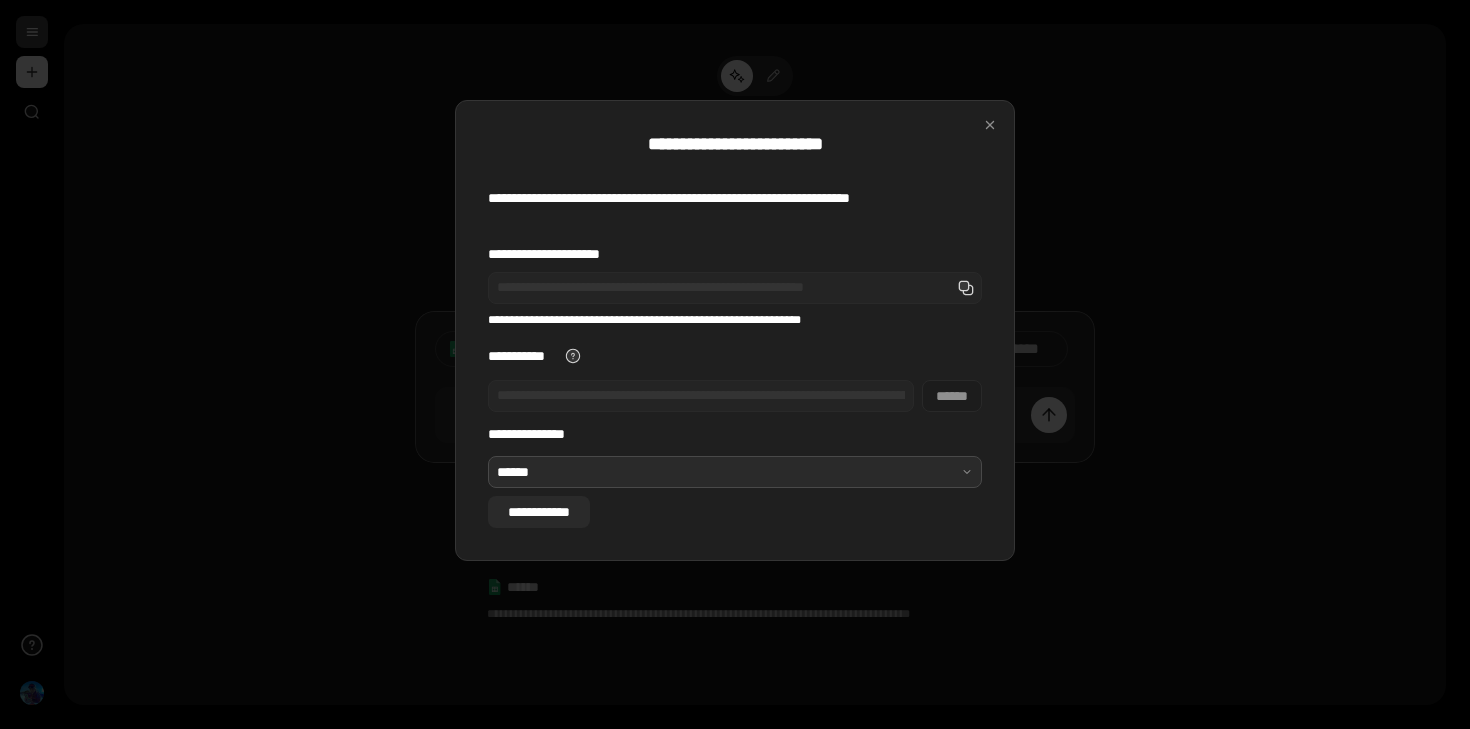 click on "**********" at bounding box center (539, 512) 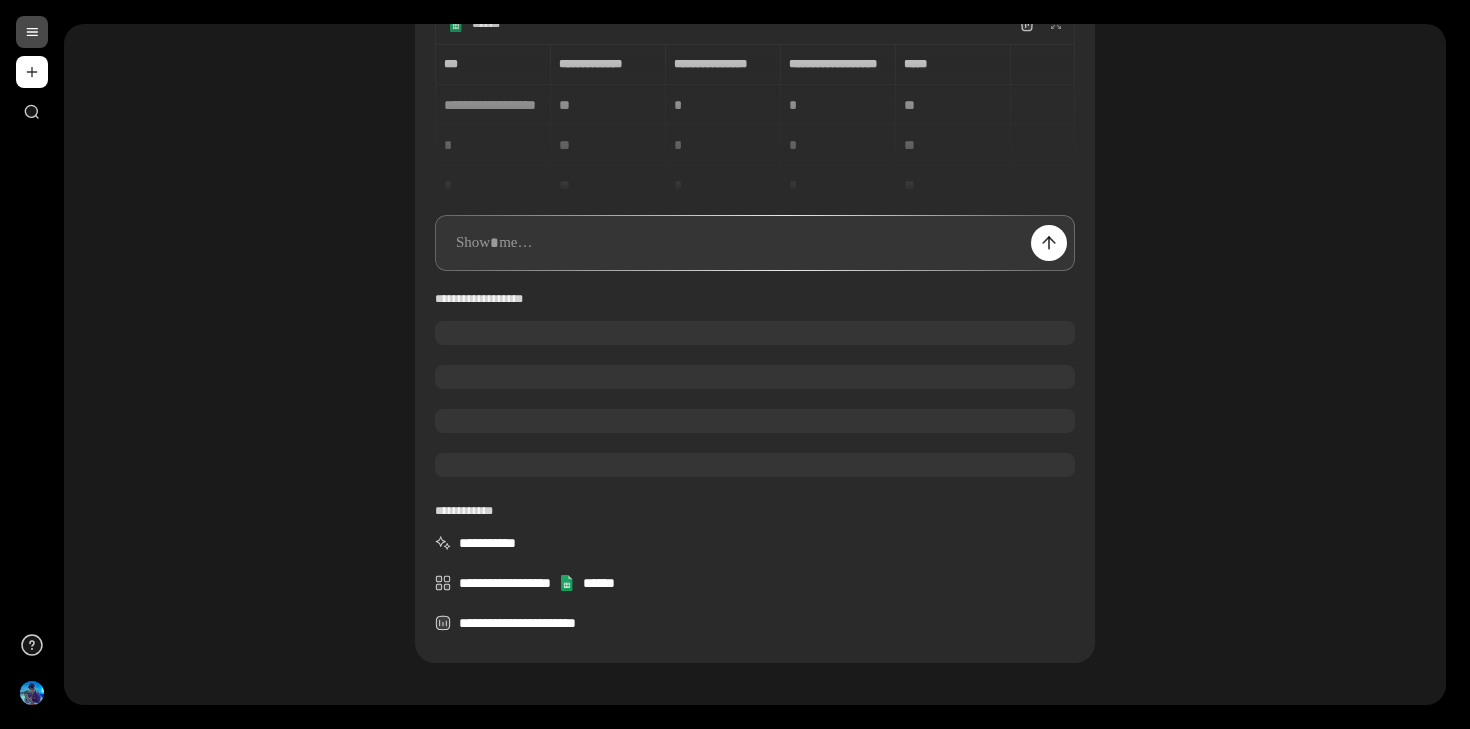 scroll, scrollTop: 257, scrollLeft: 0, axis: vertical 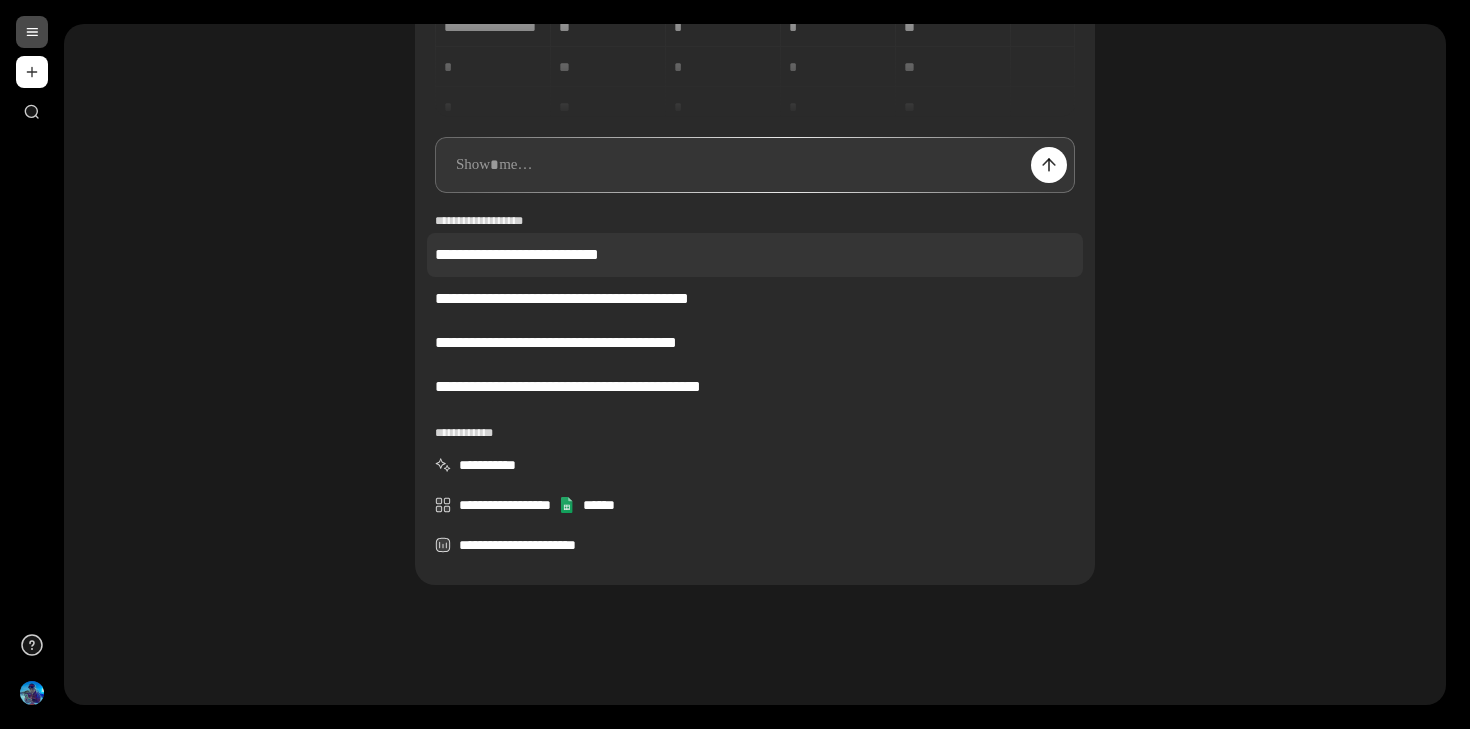 click on "**********" at bounding box center [755, 255] 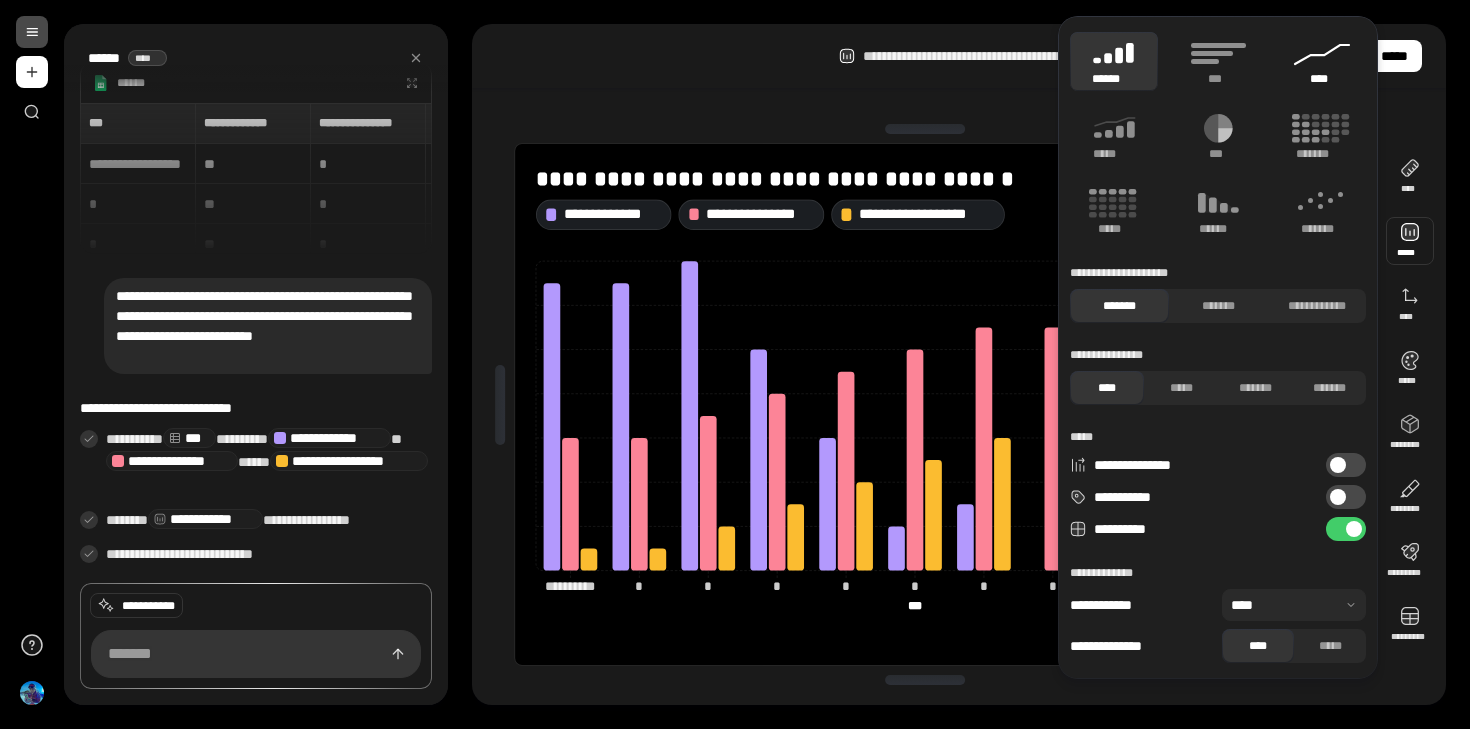 click 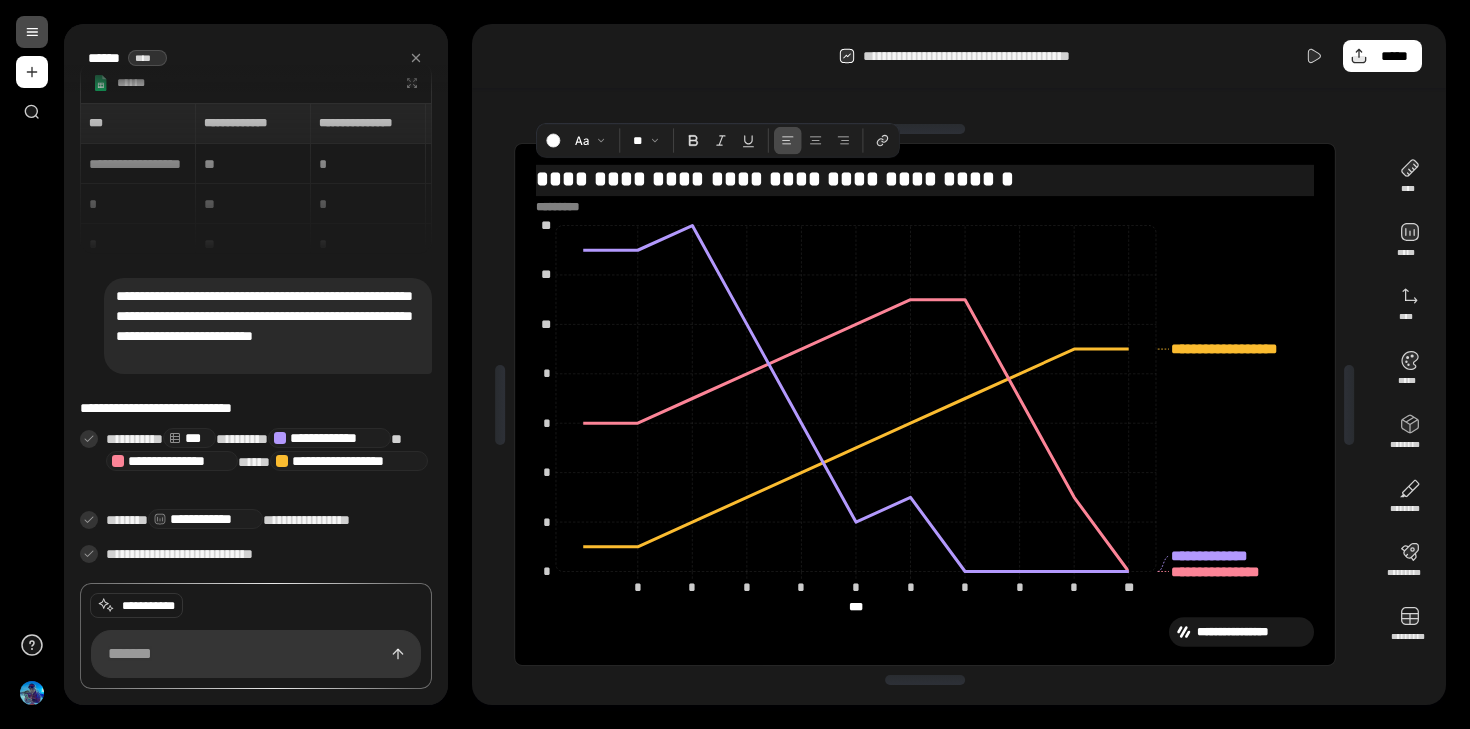 click on "**********" at bounding box center [925, 178] 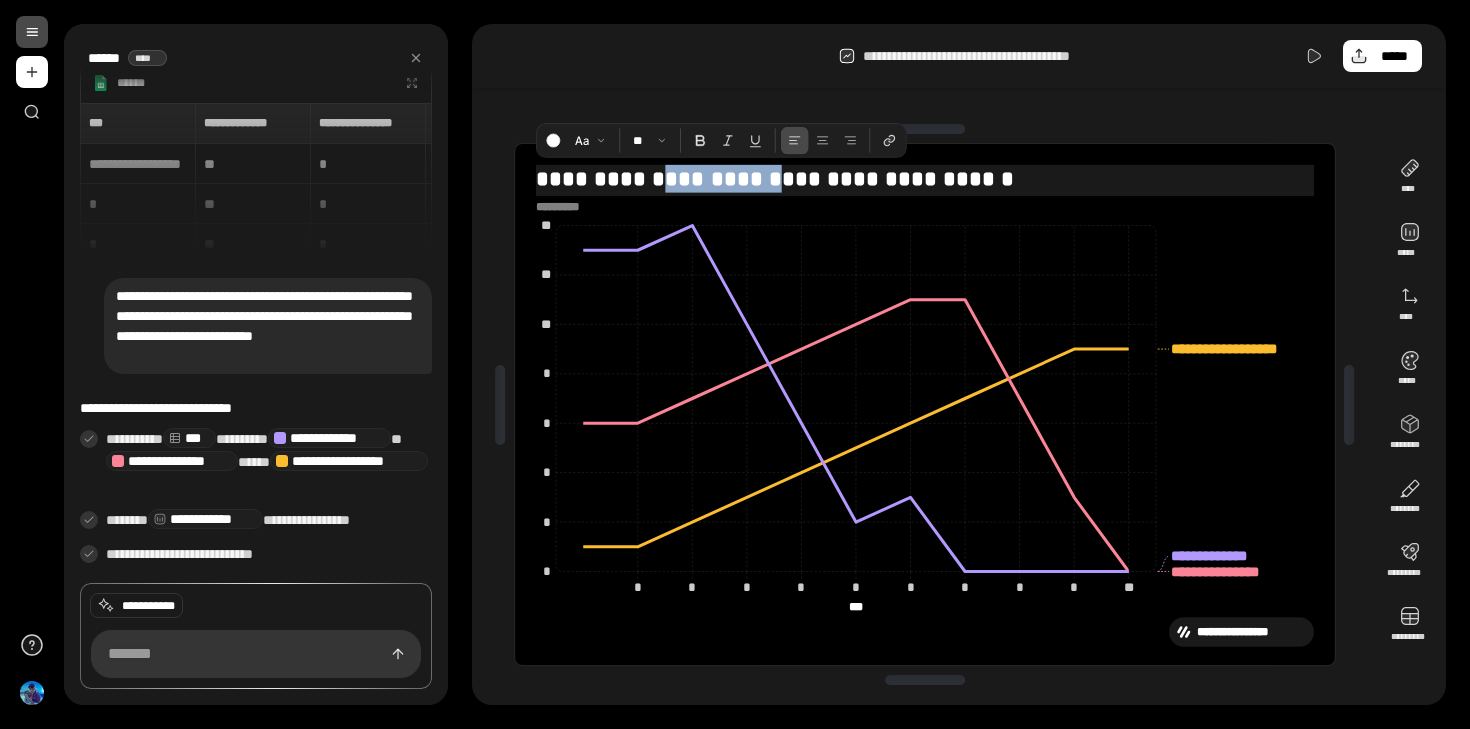 click on "**********" at bounding box center [925, 178] 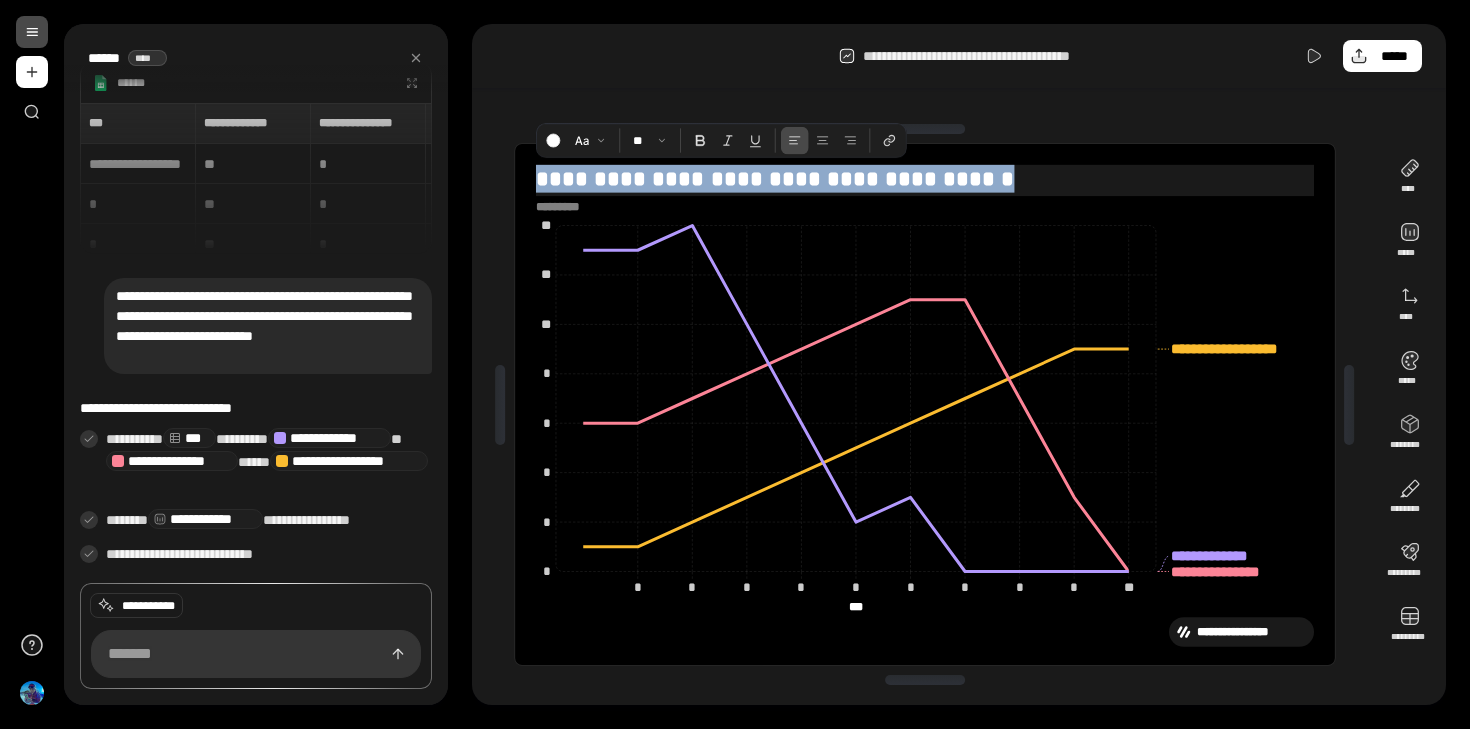 click on "**********" at bounding box center (925, 178) 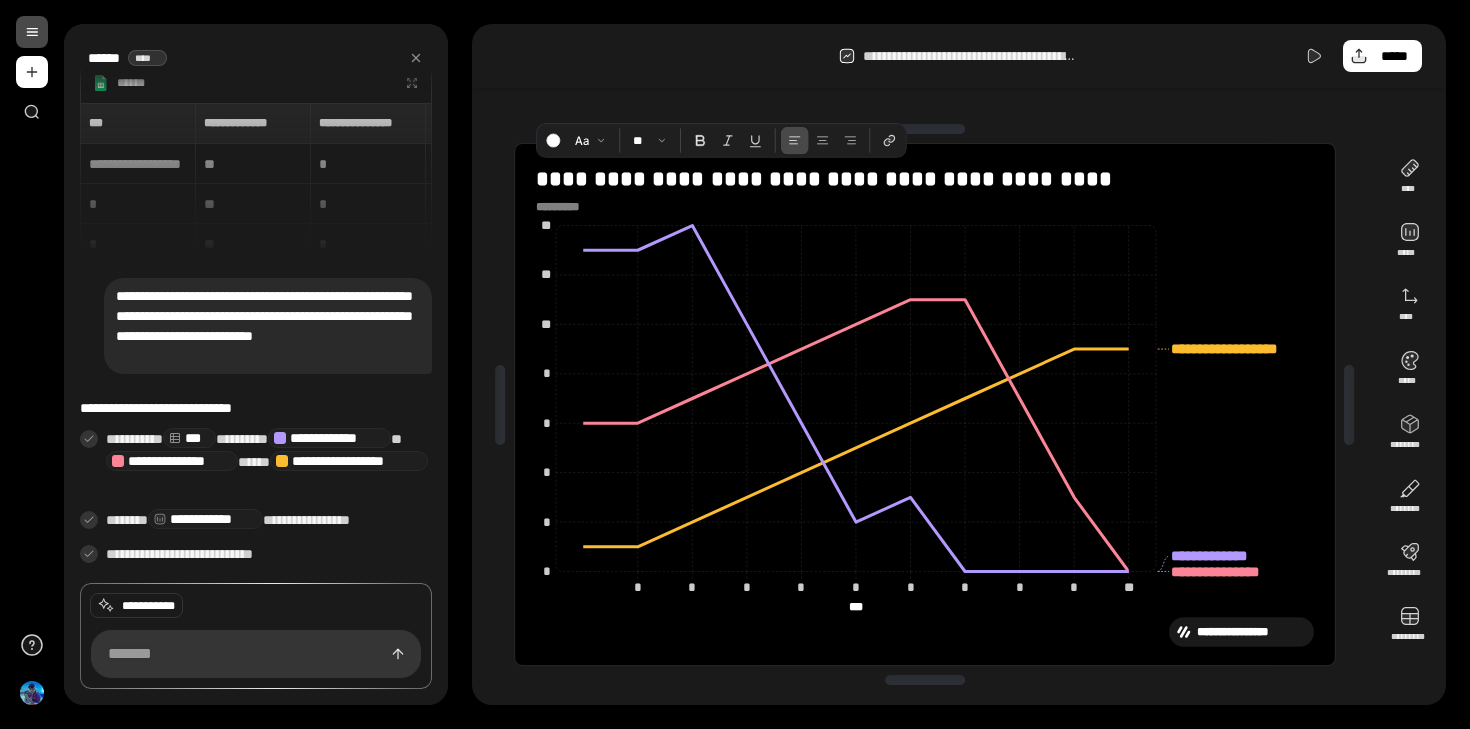 click at bounding box center (564, 208) 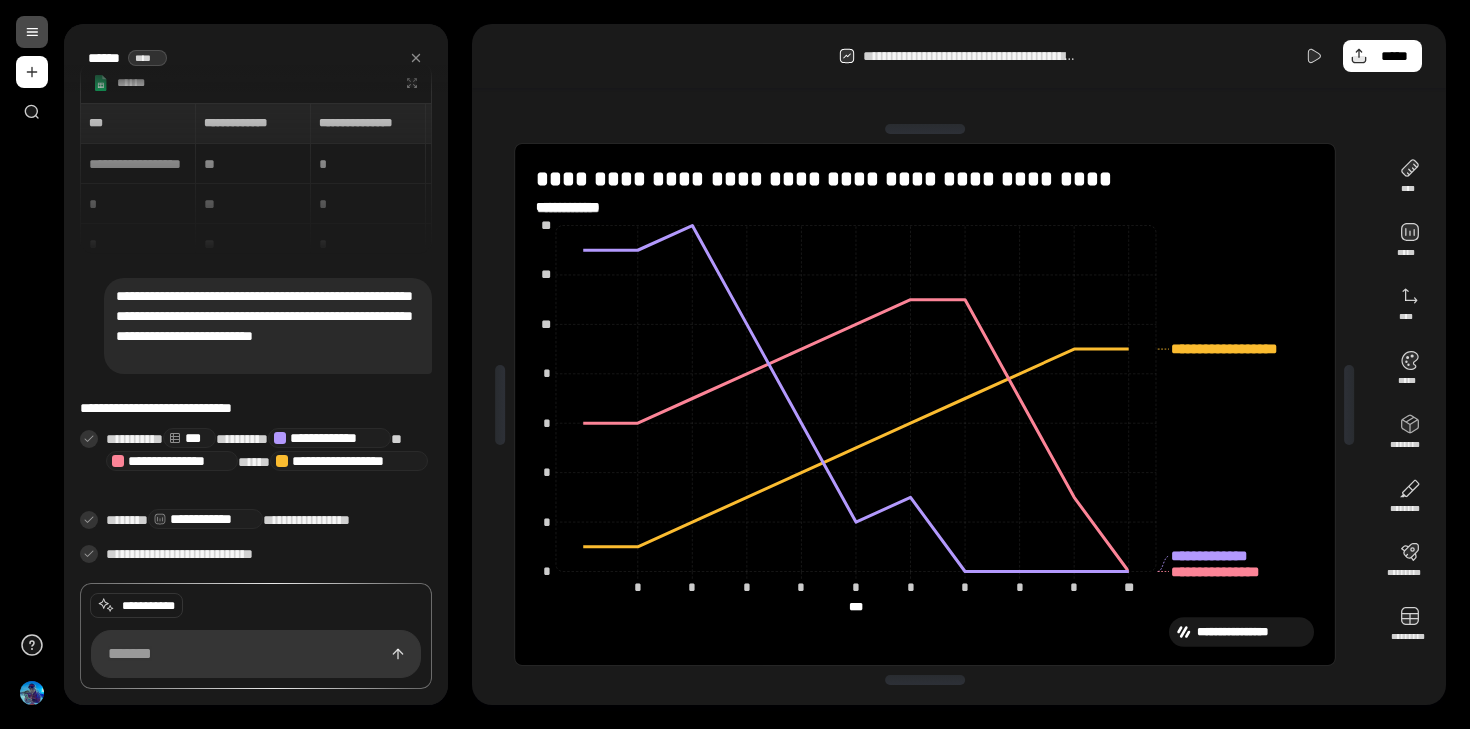 scroll, scrollTop: 0, scrollLeft: 0, axis: both 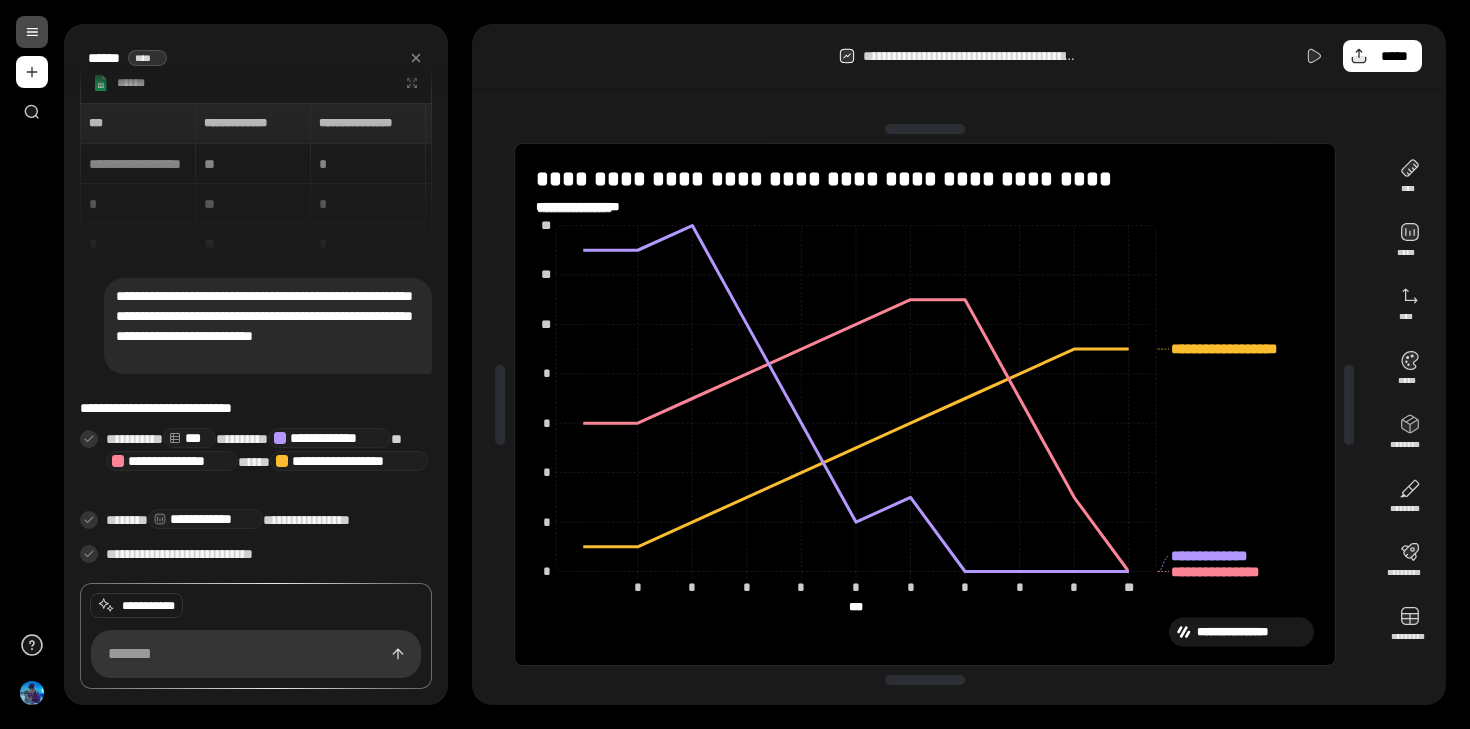 type on "**********" 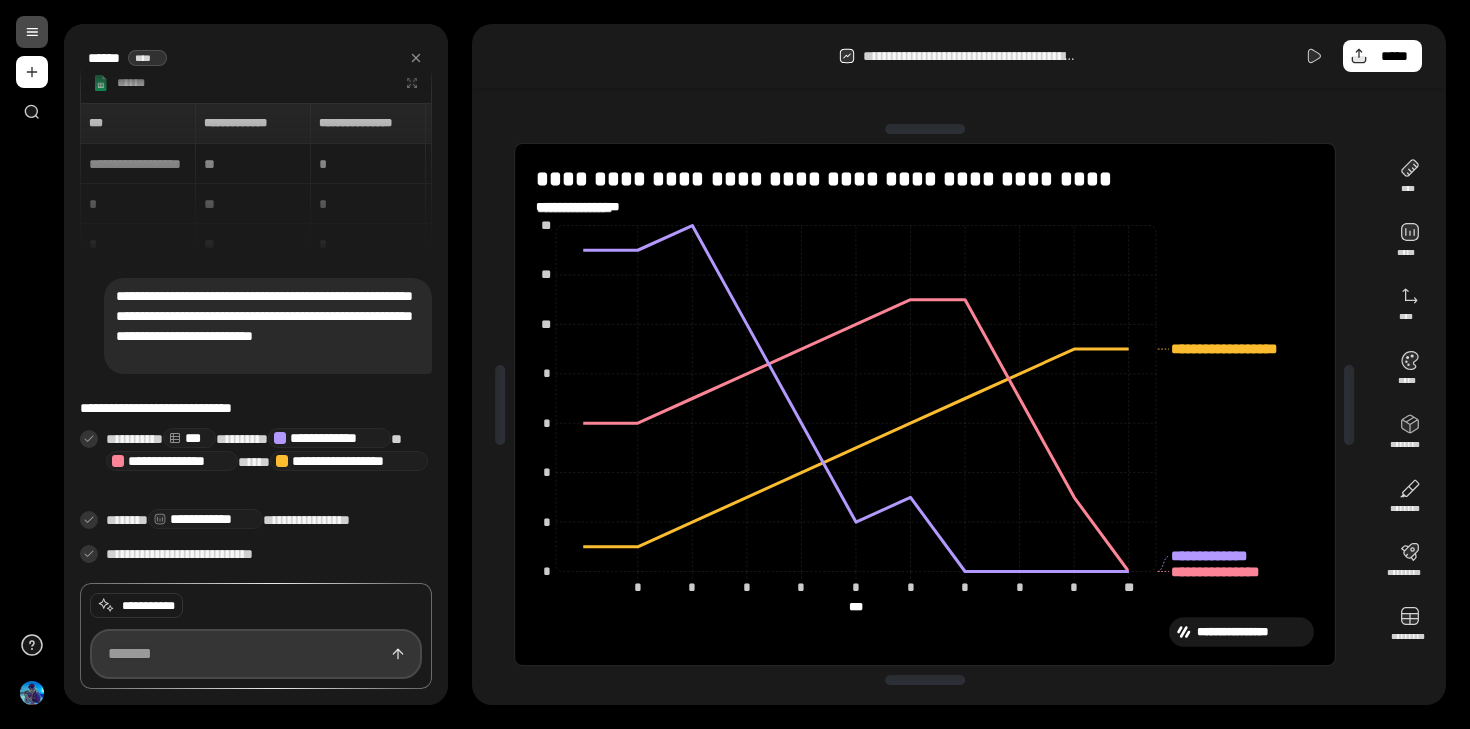 click at bounding box center (256, 654) 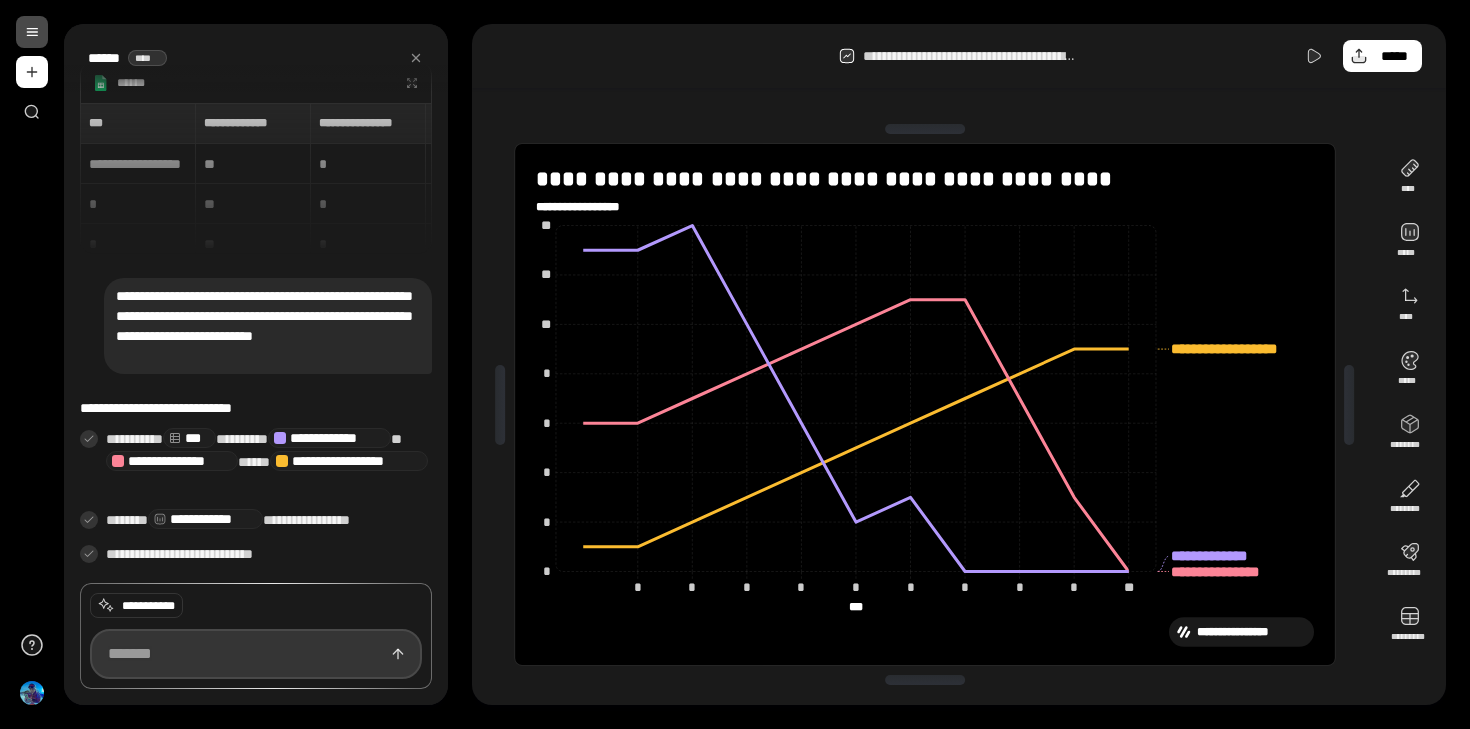 type on "*" 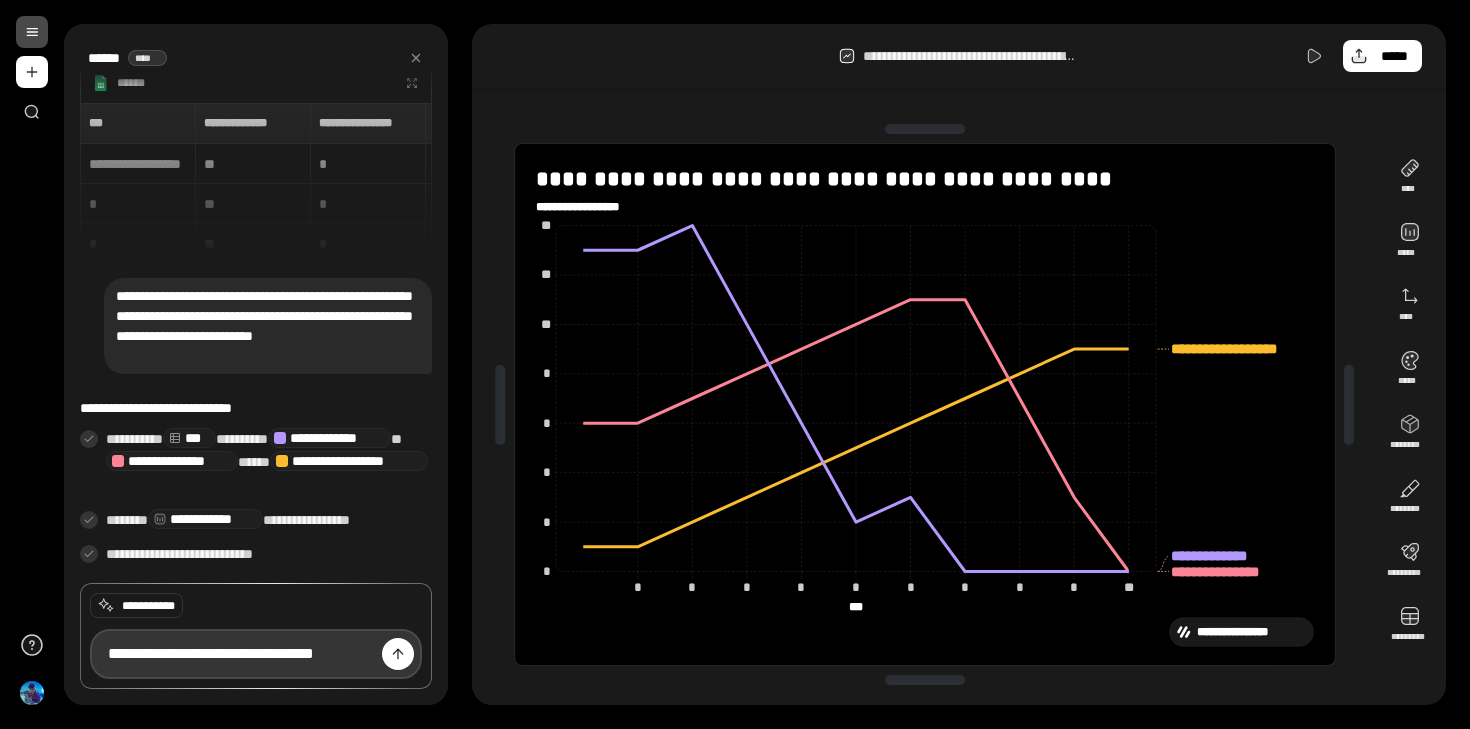 type on "**********" 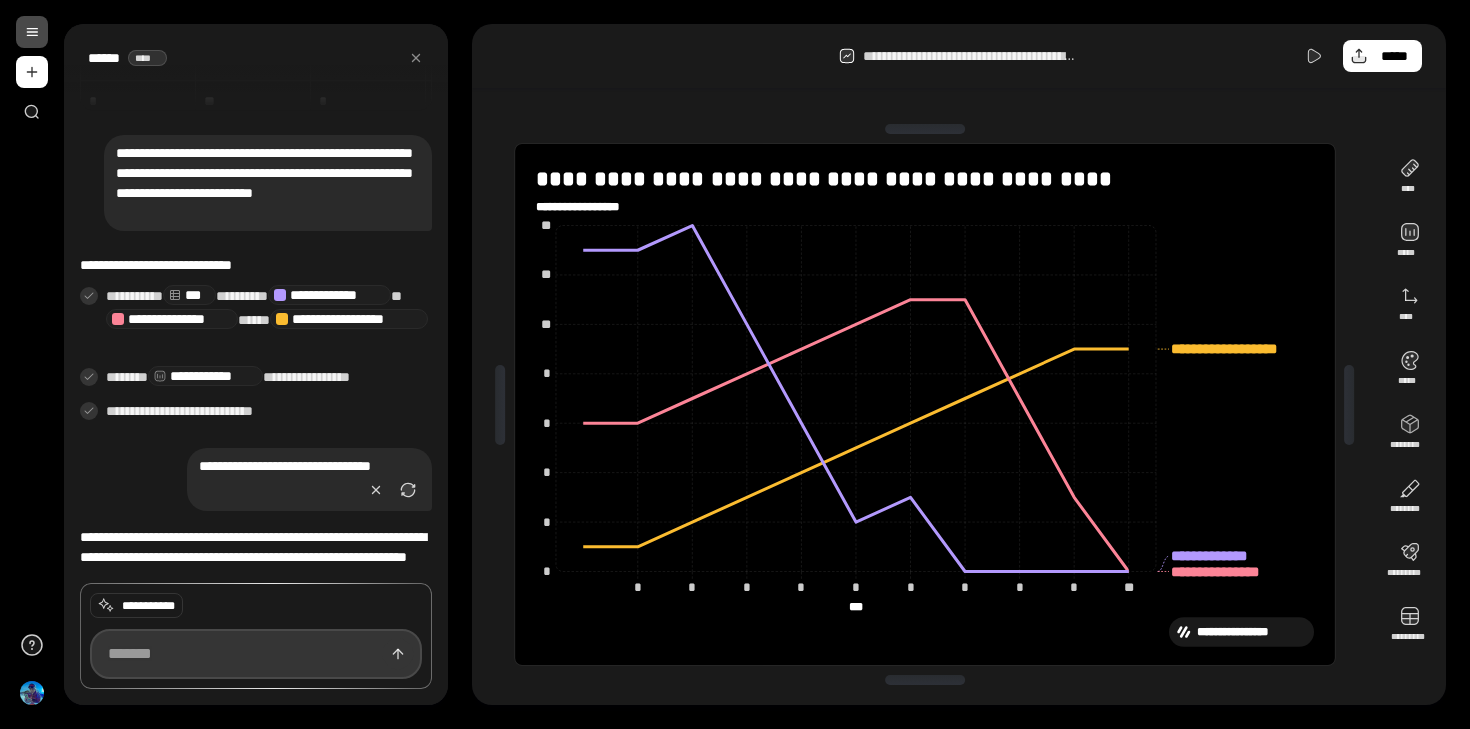 scroll, scrollTop: 0, scrollLeft: 0, axis: both 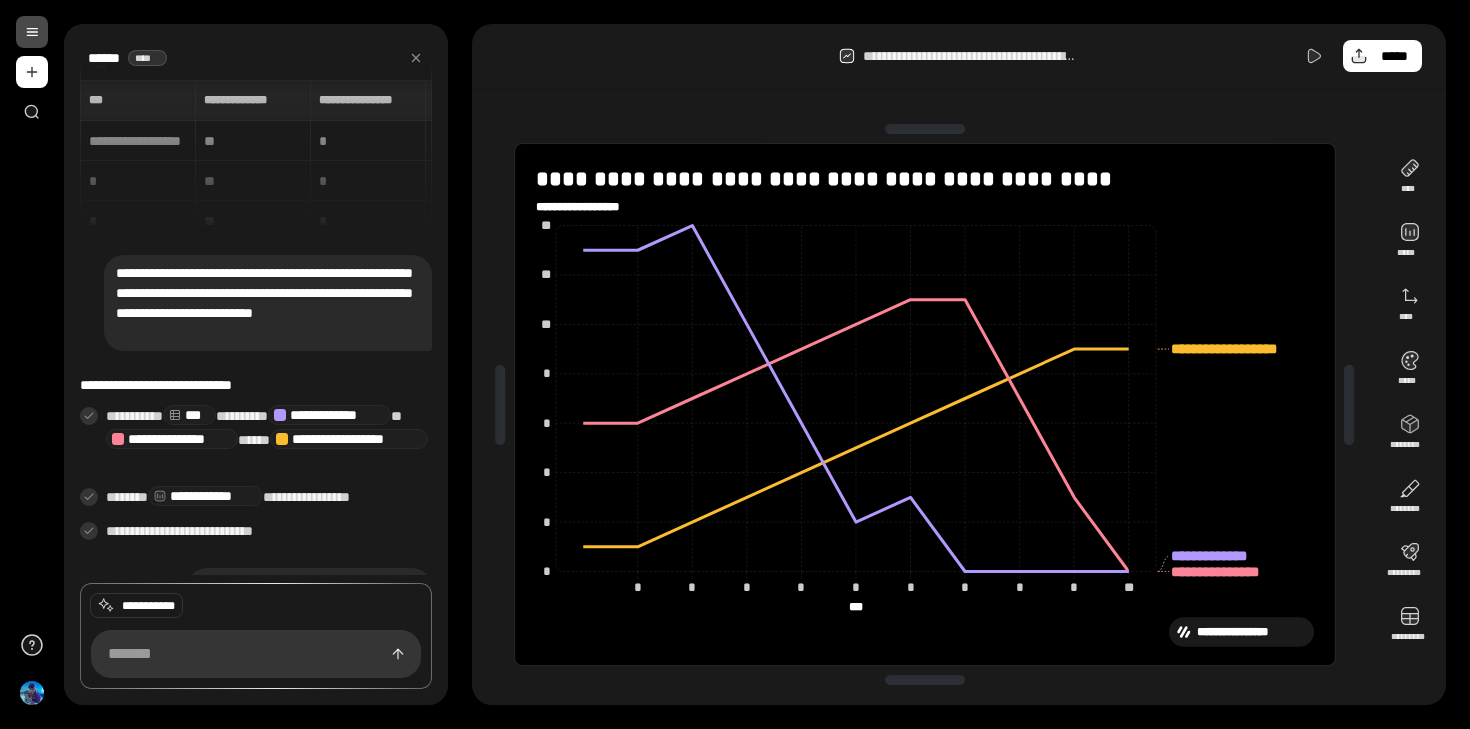 click at bounding box center [32, 32] 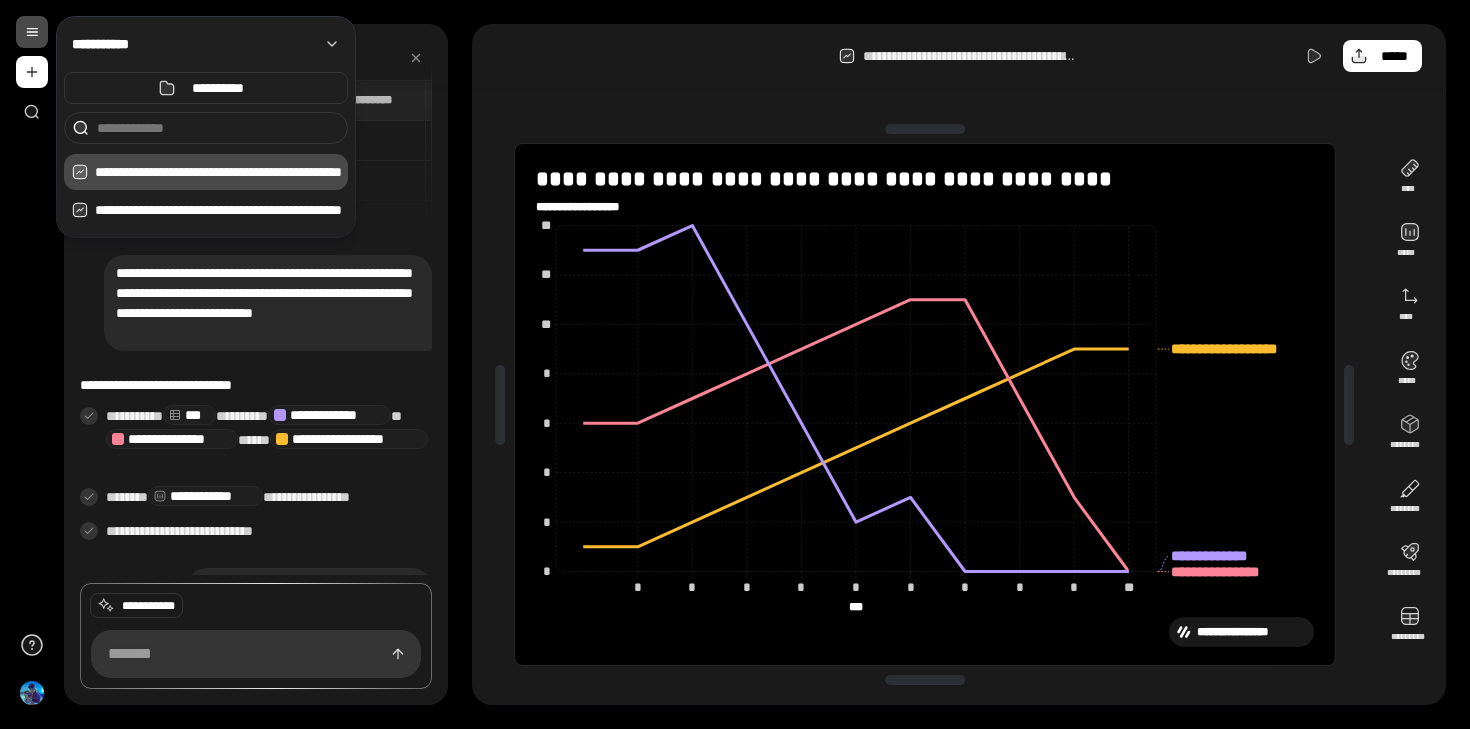 click at bounding box center (32, 32) 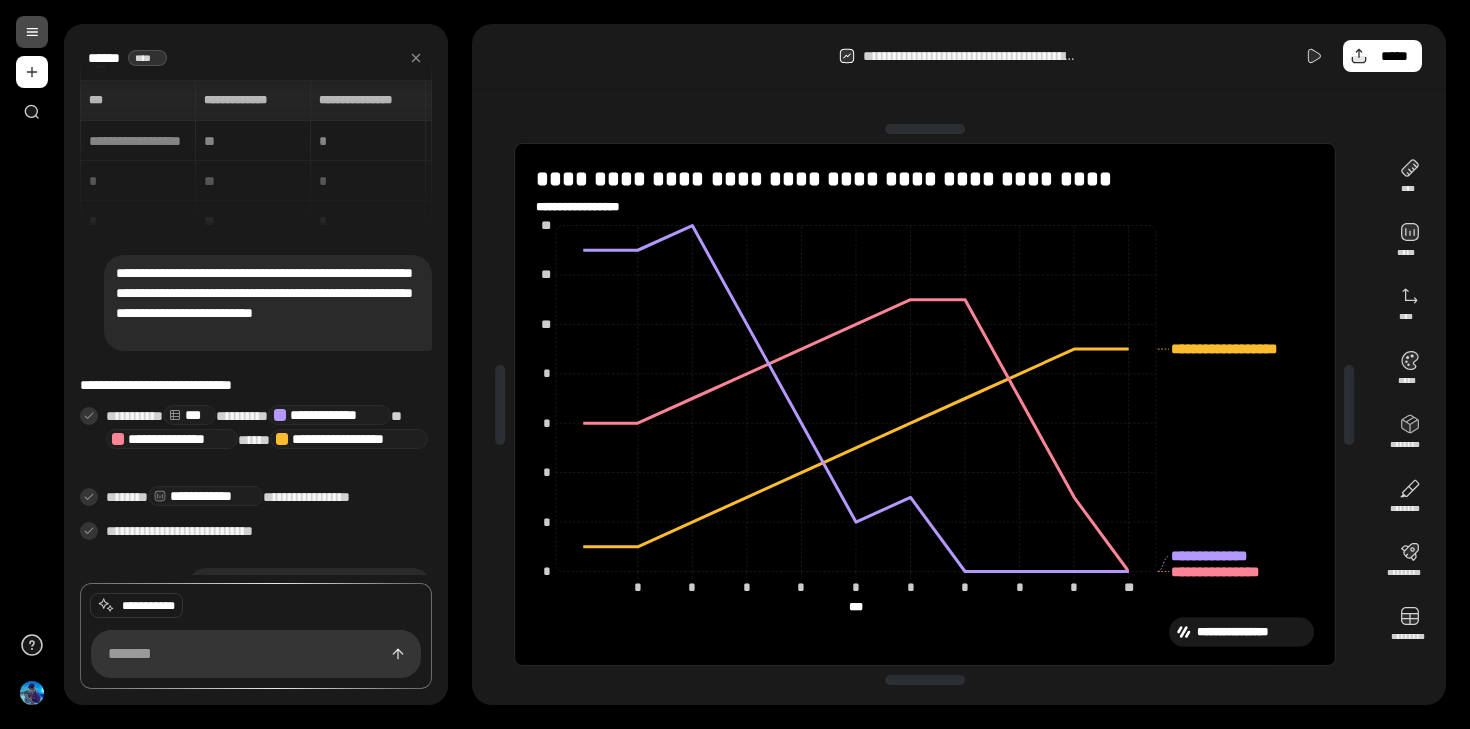 scroll, scrollTop: 140, scrollLeft: 0, axis: vertical 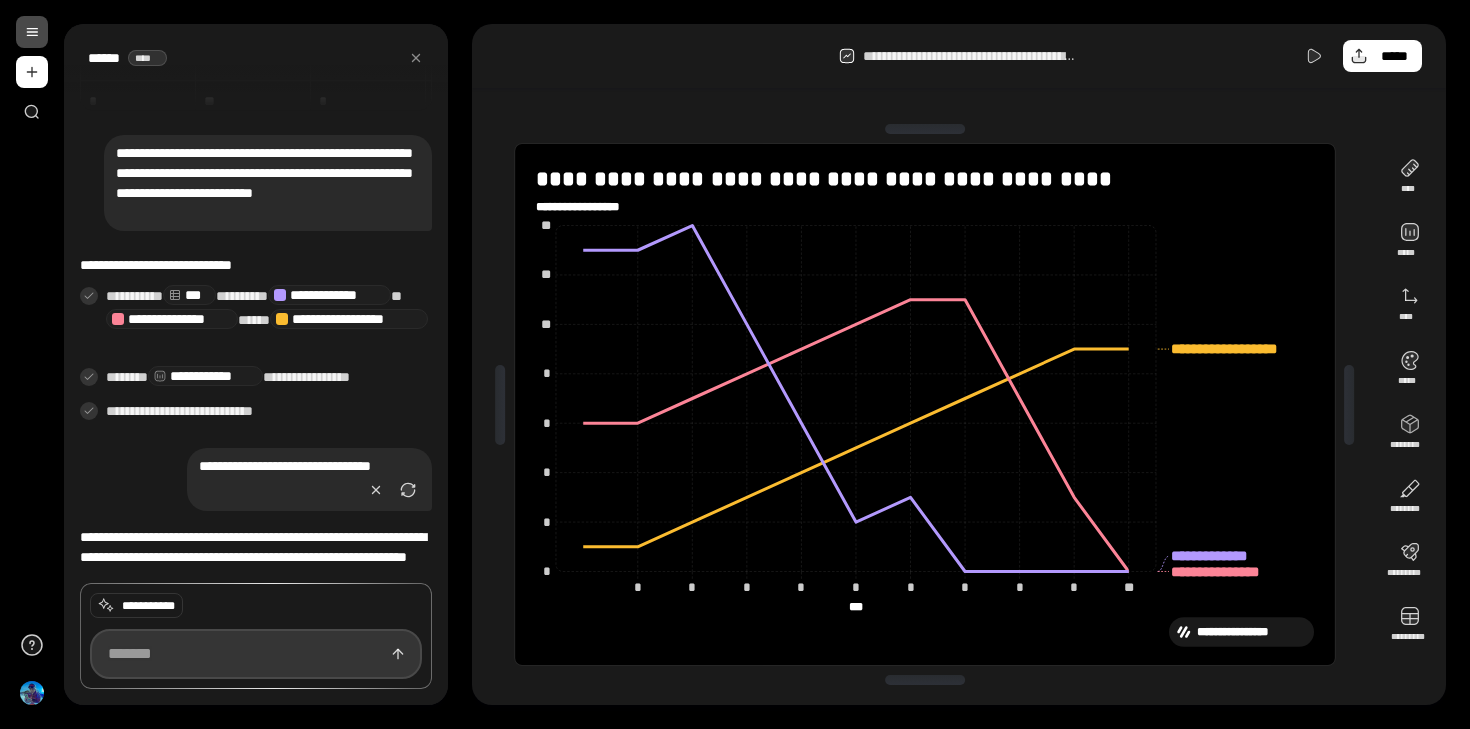 click at bounding box center [256, 654] 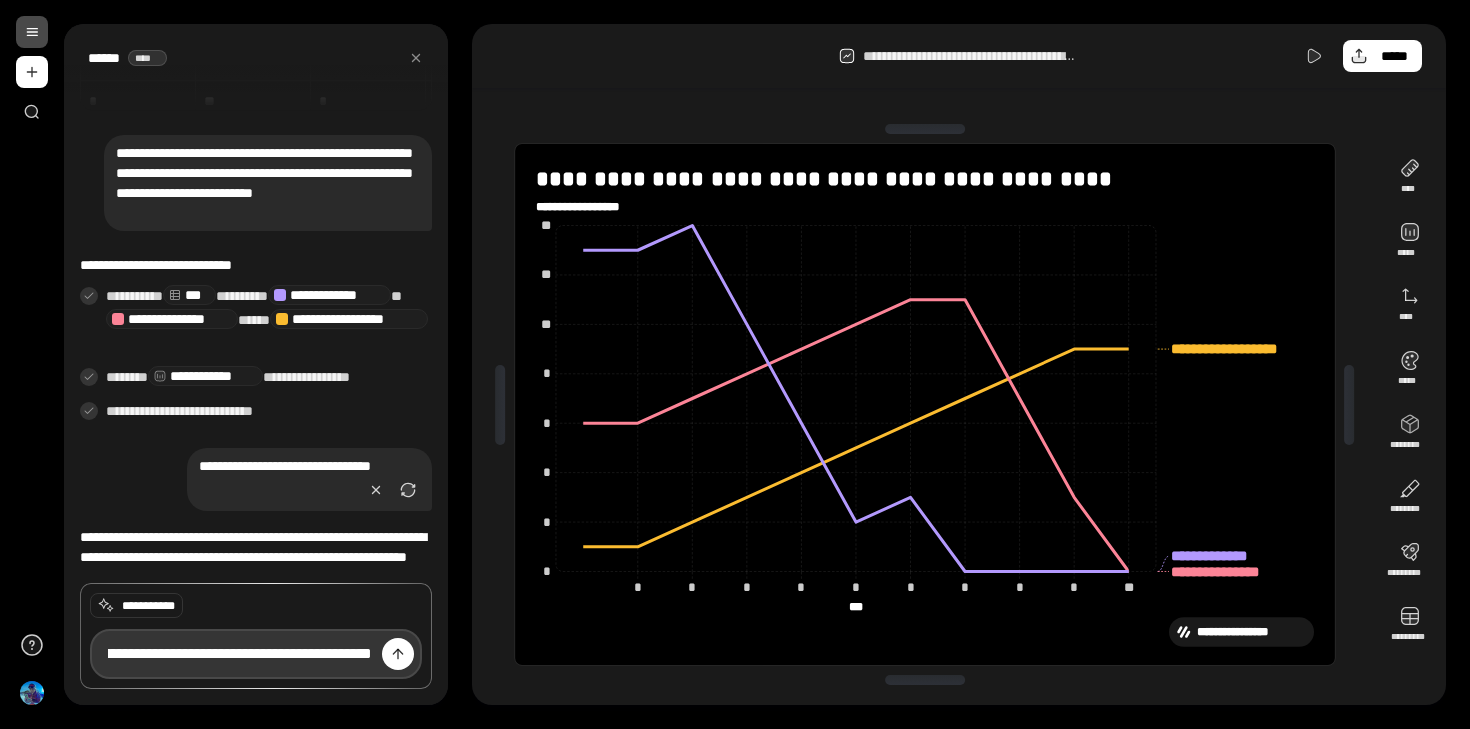 scroll, scrollTop: 0, scrollLeft: 177, axis: horizontal 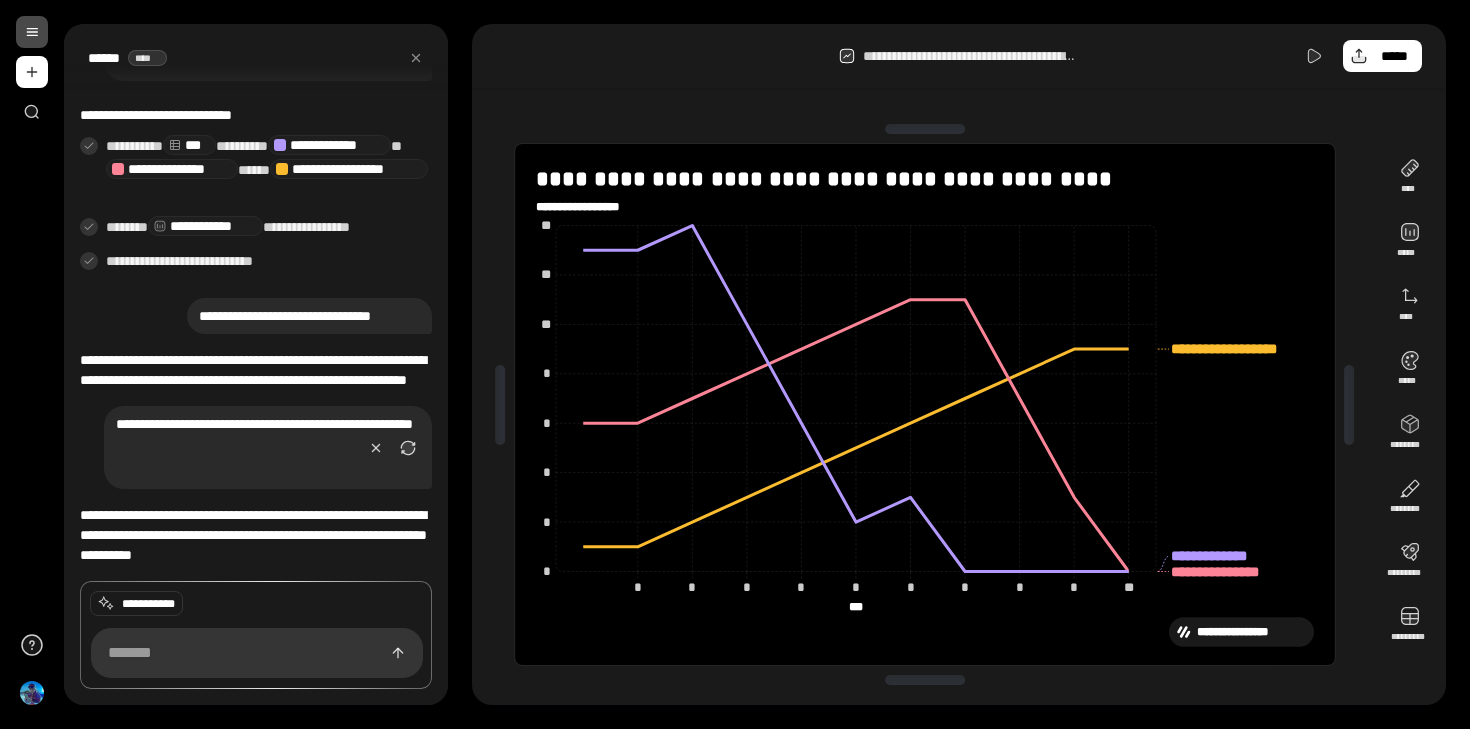click at bounding box center [32, 32] 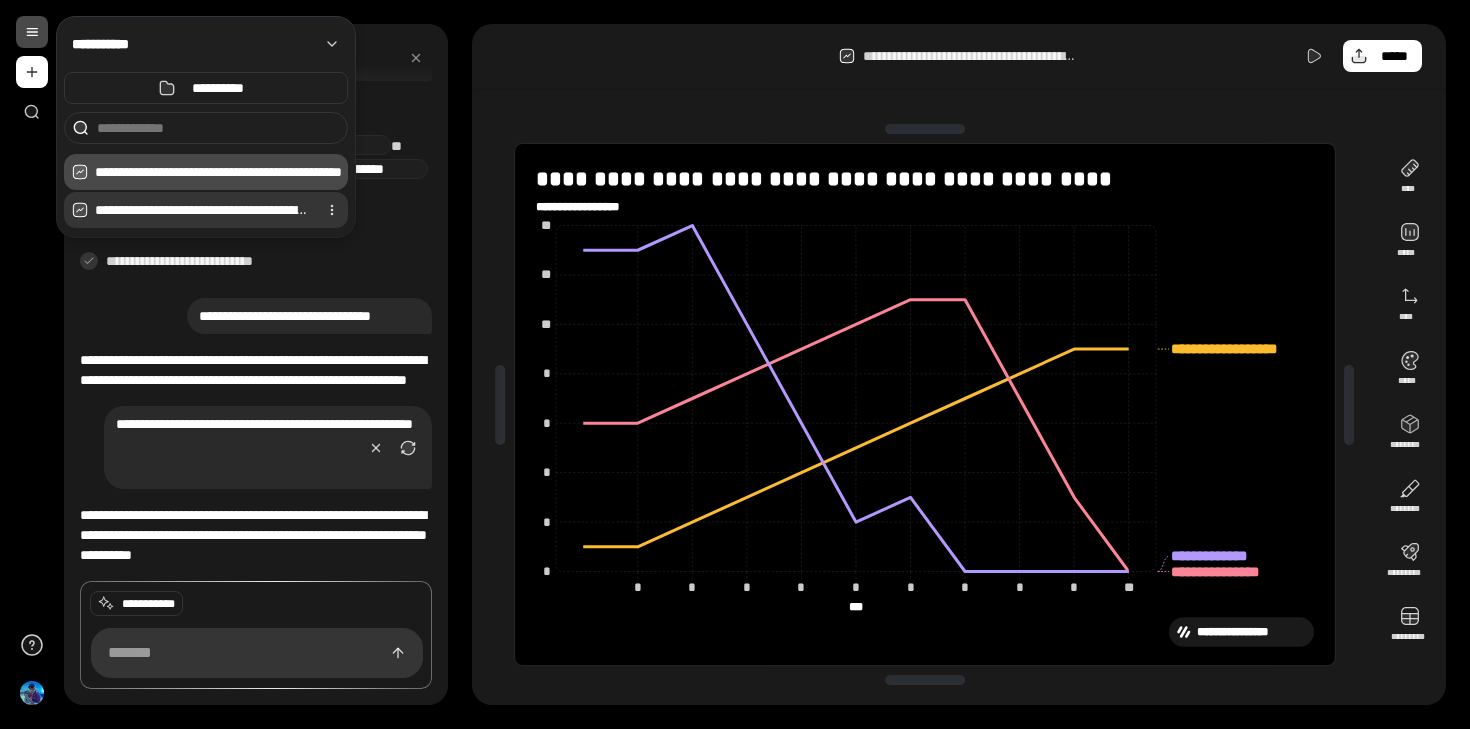 click on "**********" at bounding box center (202, 210) 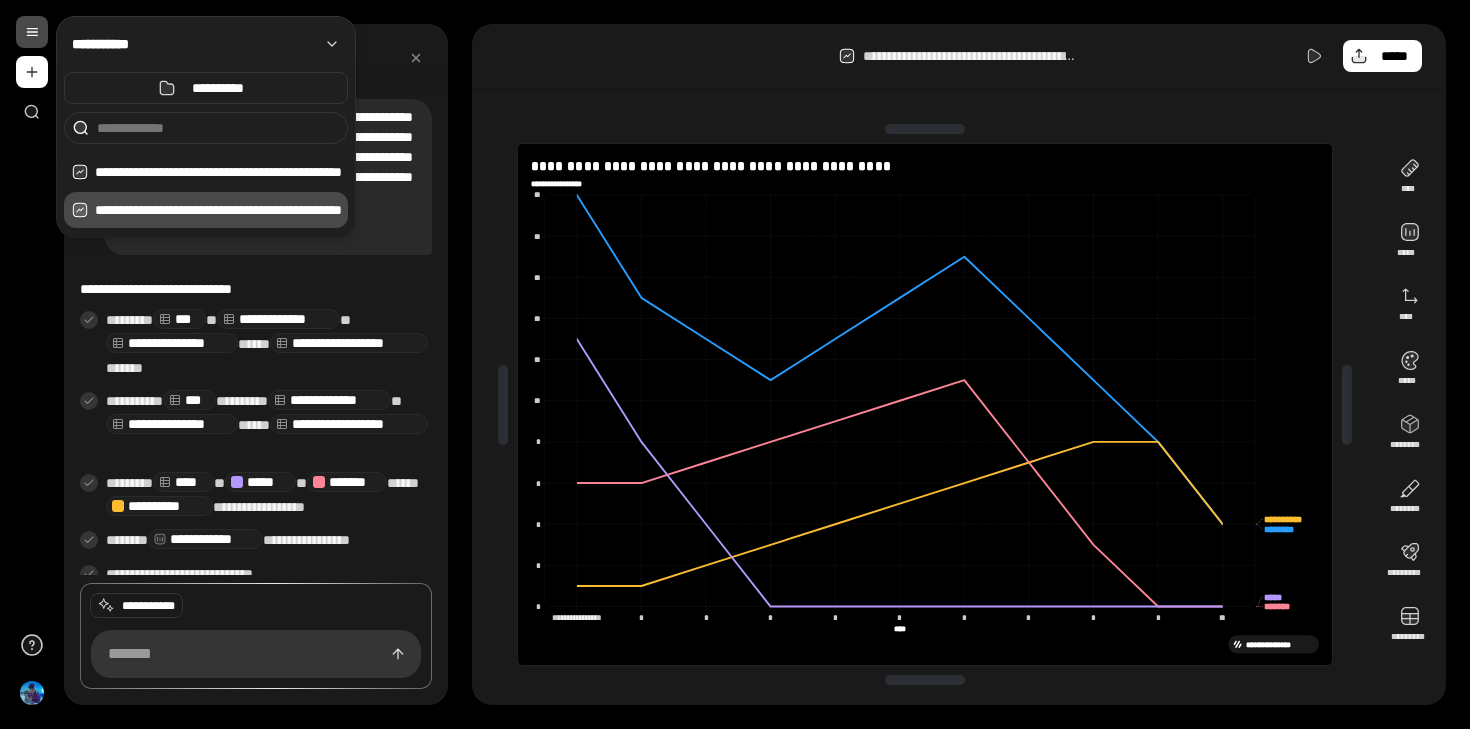 scroll, scrollTop: 0, scrollLeft: 0, axis: both 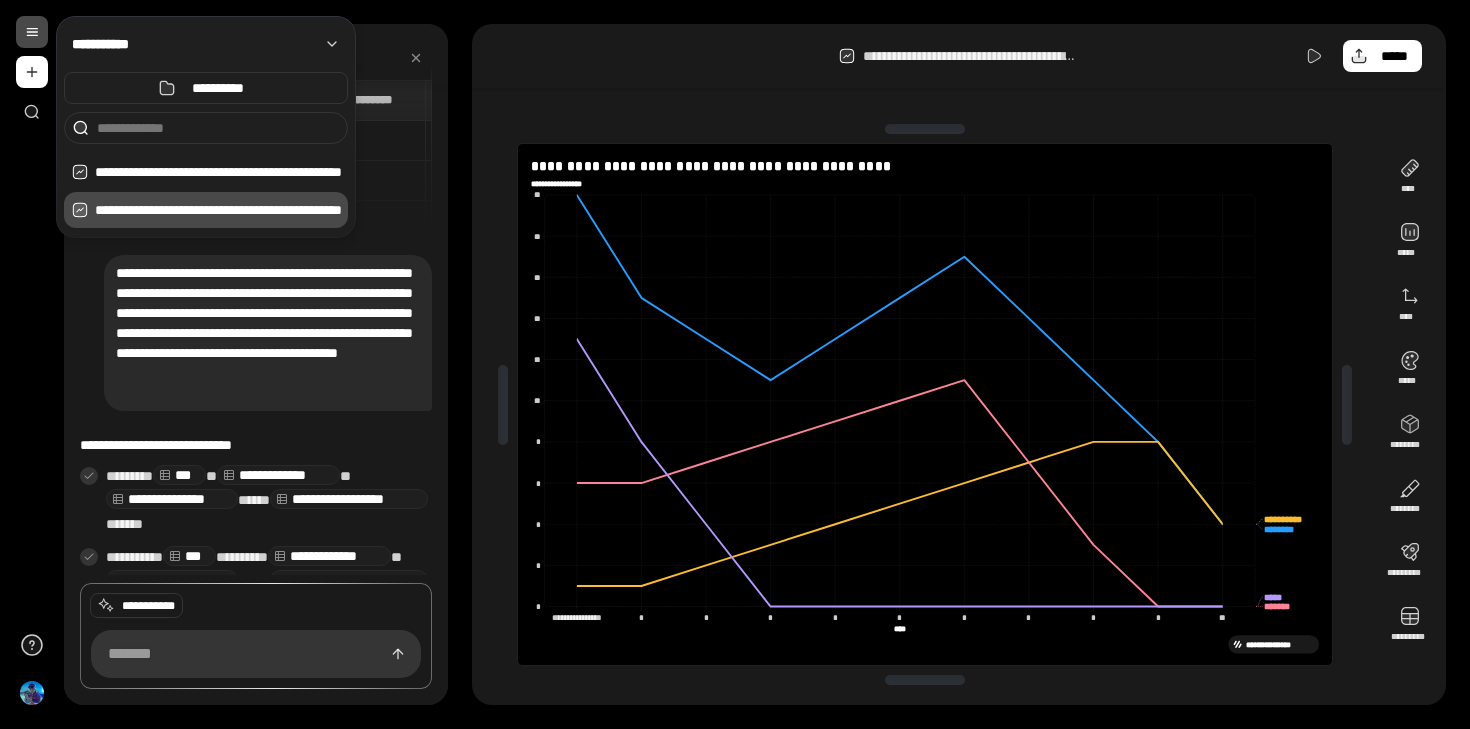 click on "**********" at bounding box center (268, 333) 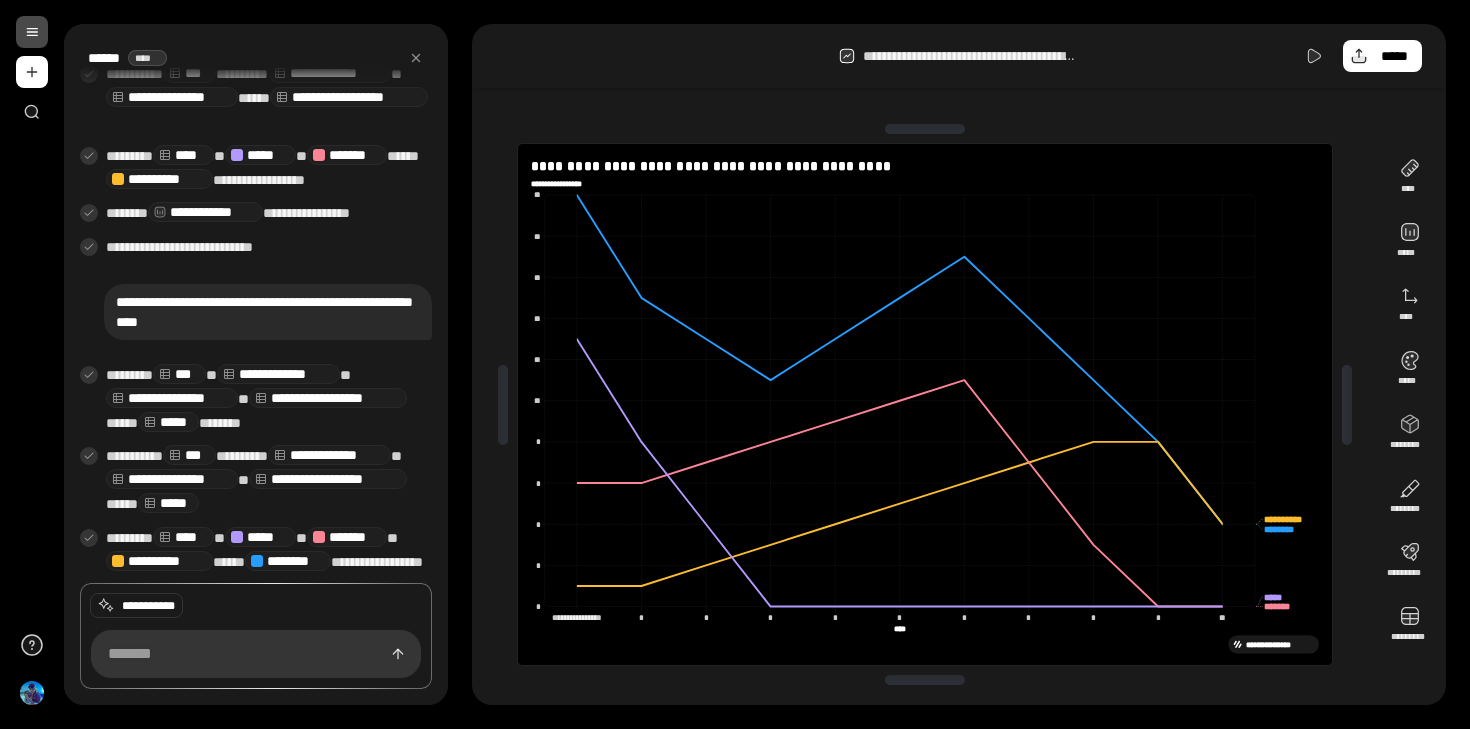scroll, scrollTop: 489, scrollLeft: 0, axis: vertical 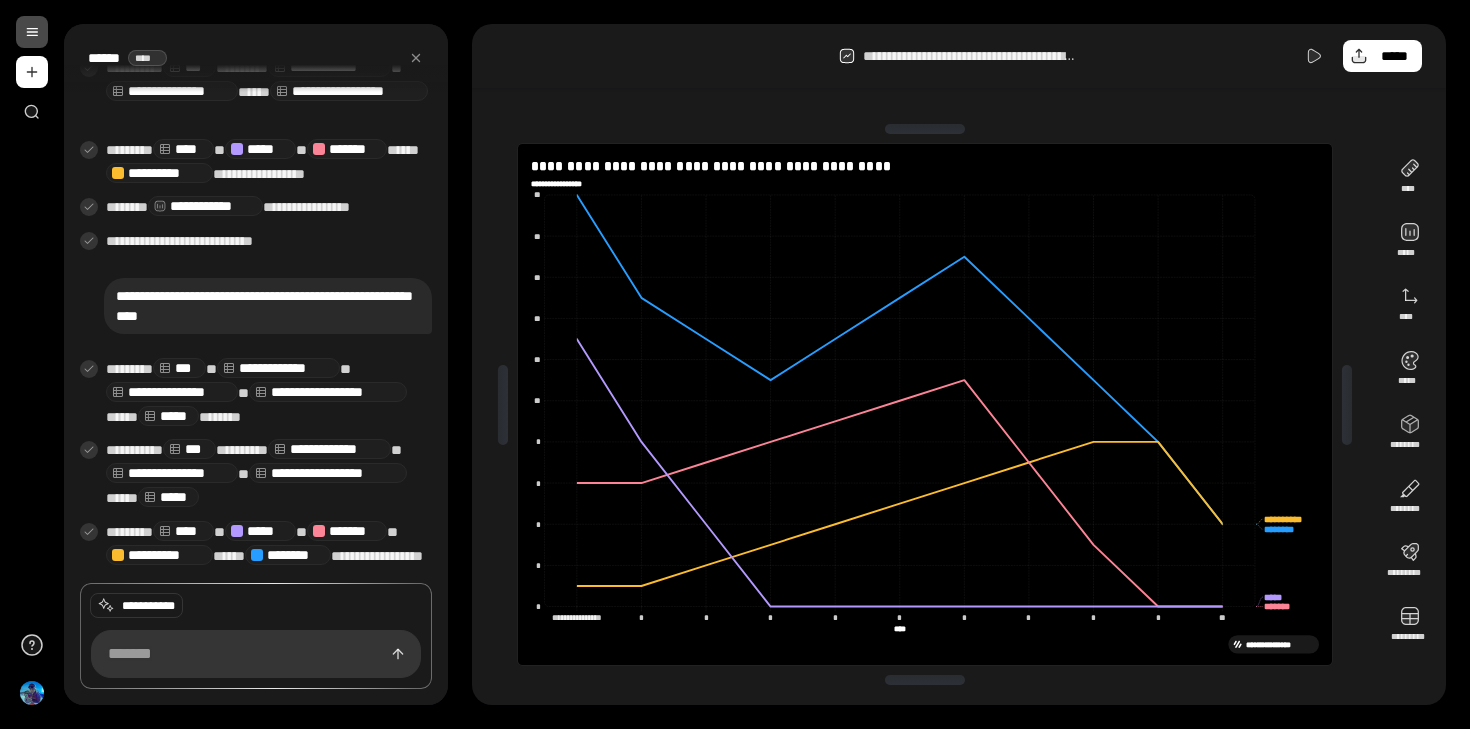 click on "**********" at bounding box center (268, 306) 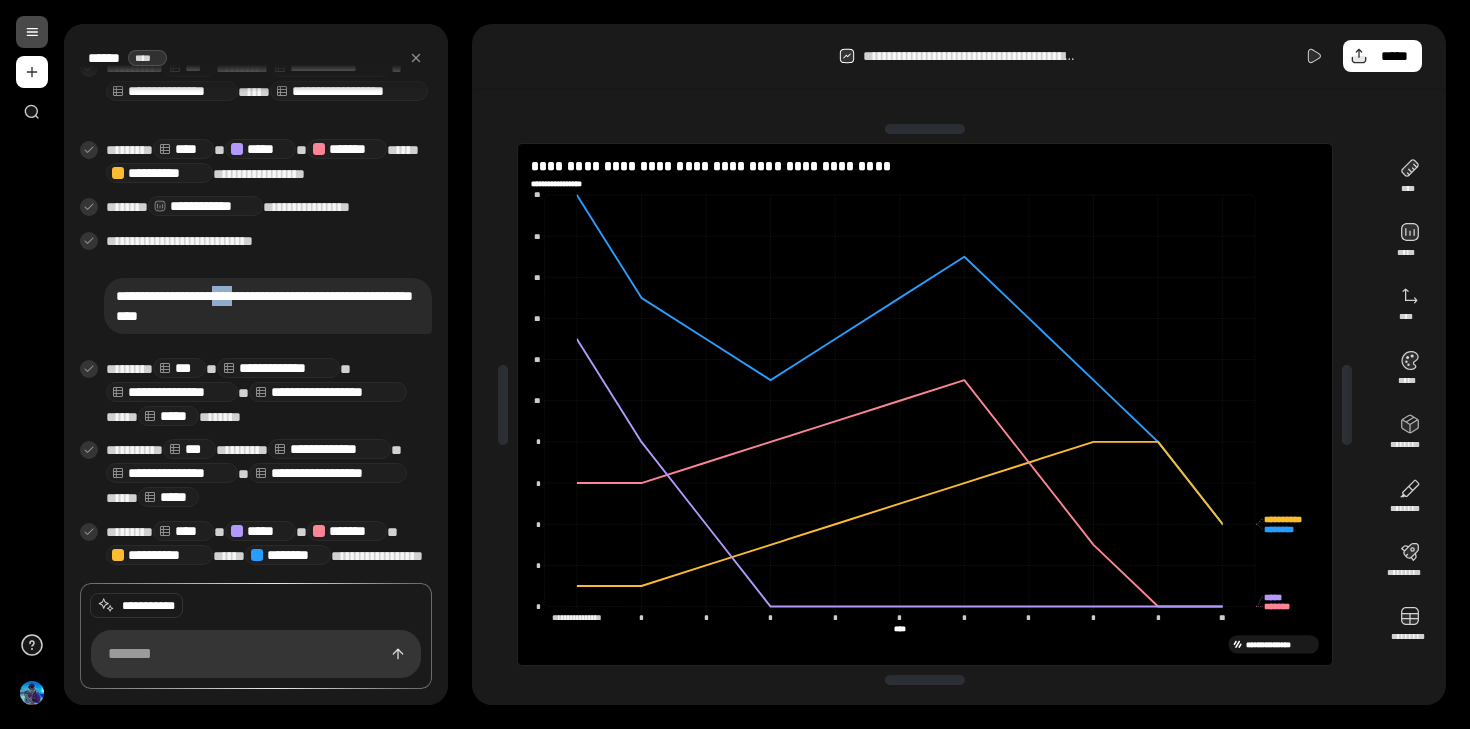 click on "**********" at bounding box center (268, 306) 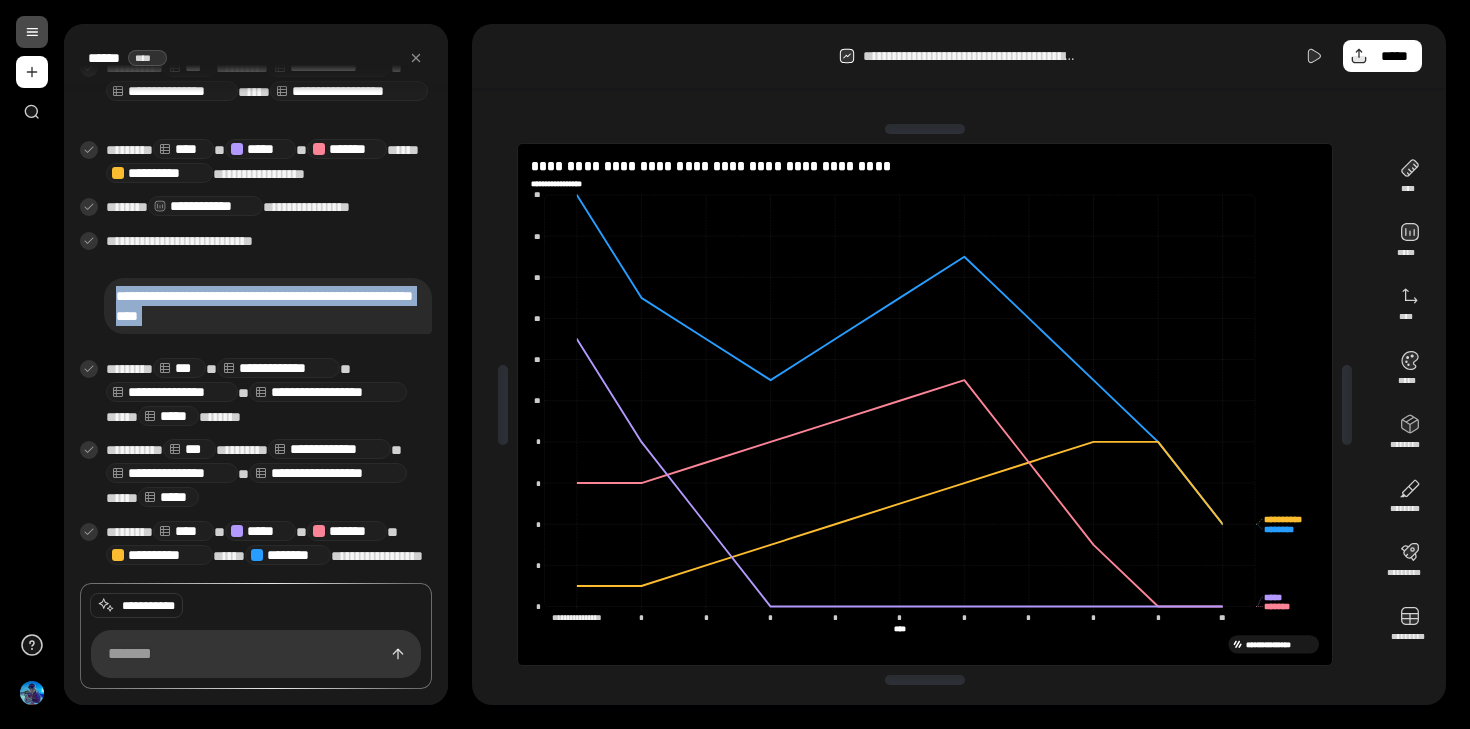 click on "**********" at bounding box center [268, 306] 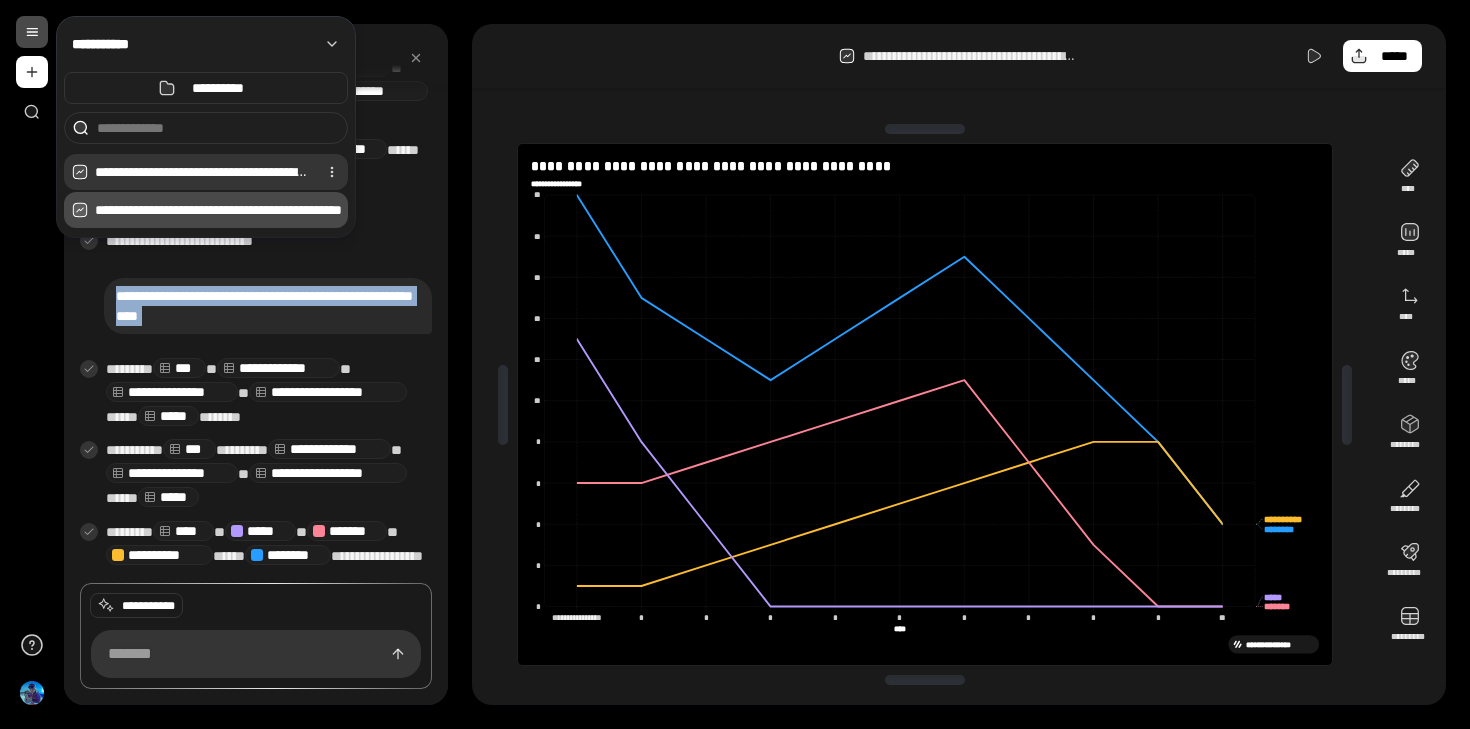 click on "**********" at bounding box center [202, 172] 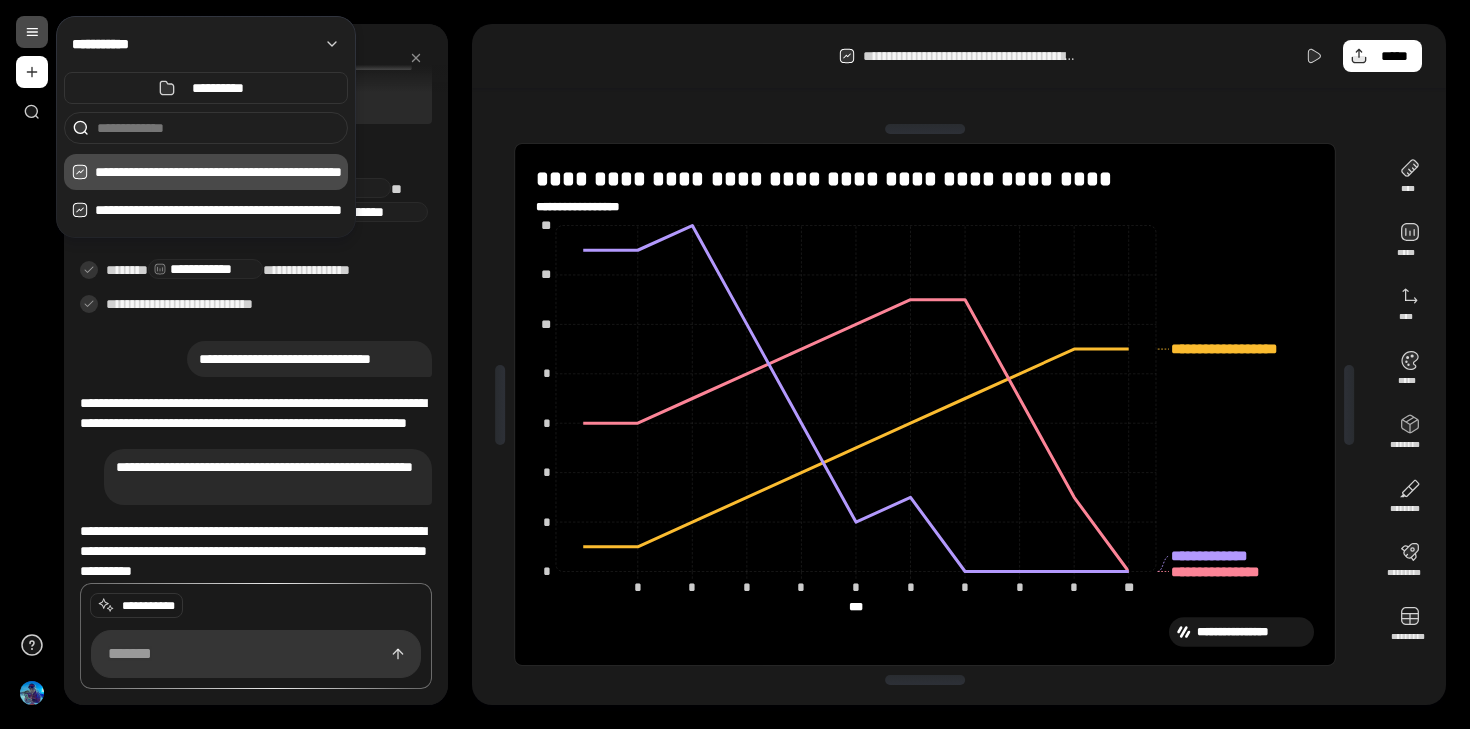 click on "**********" at bounding box center [256, 303] 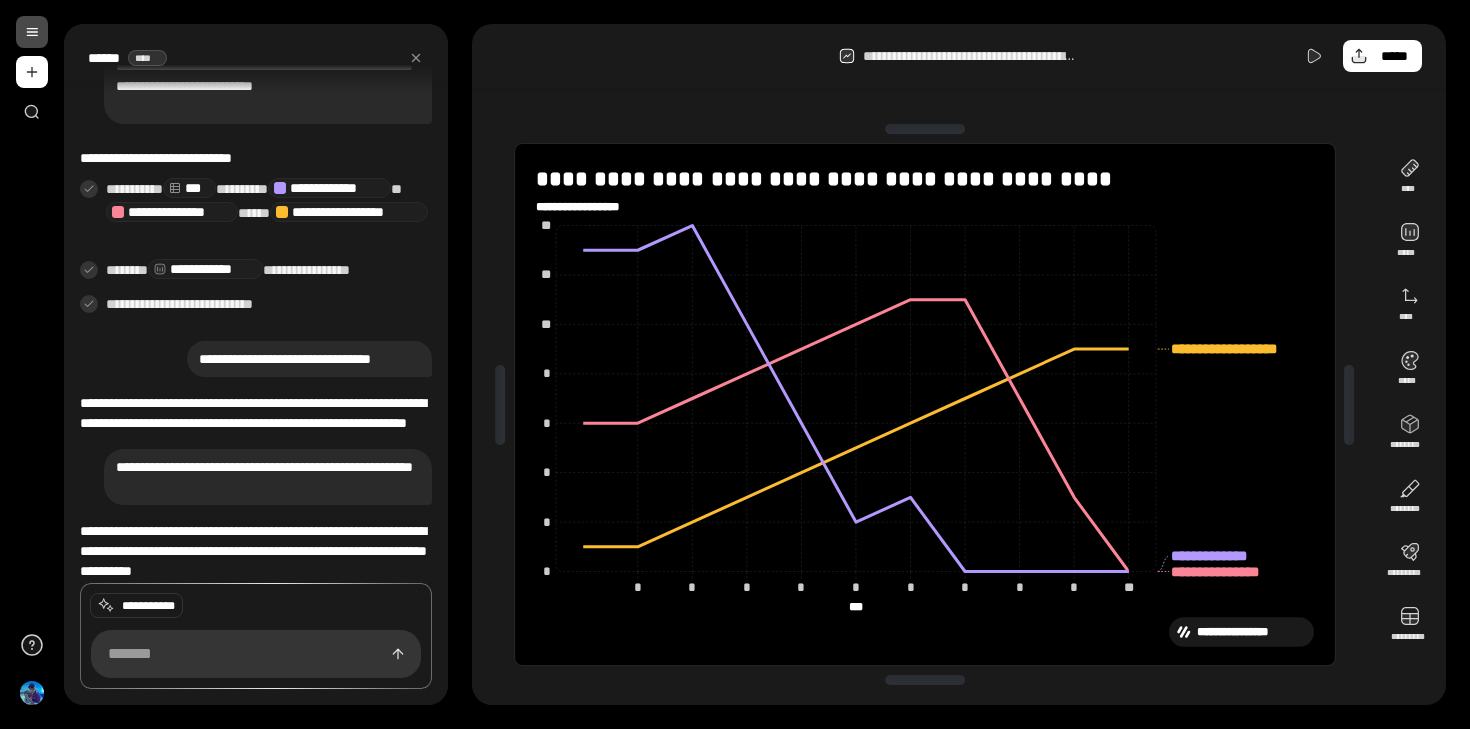 scroll, scrollTop: 261, scrollLeft: 0, axis: vertical 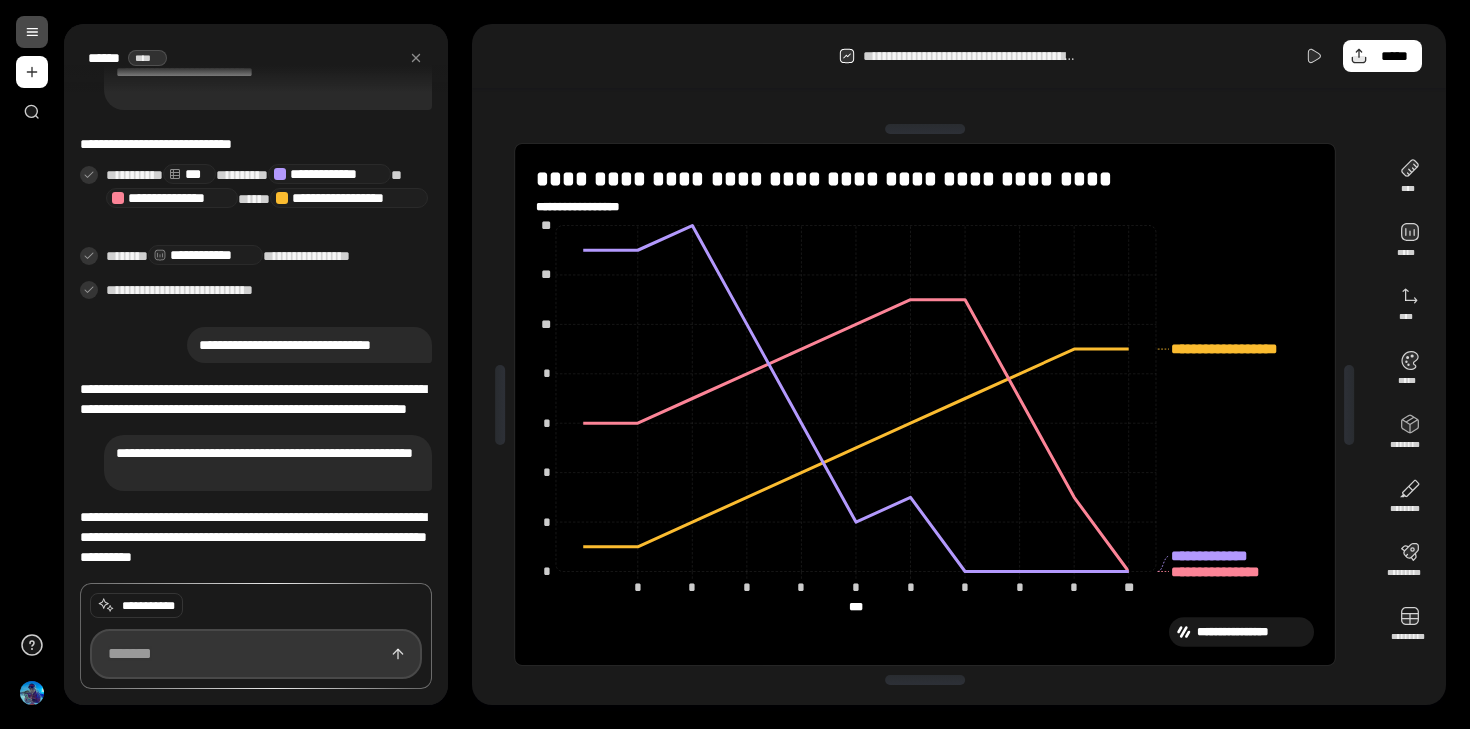 click at bounding box center [256, 654] 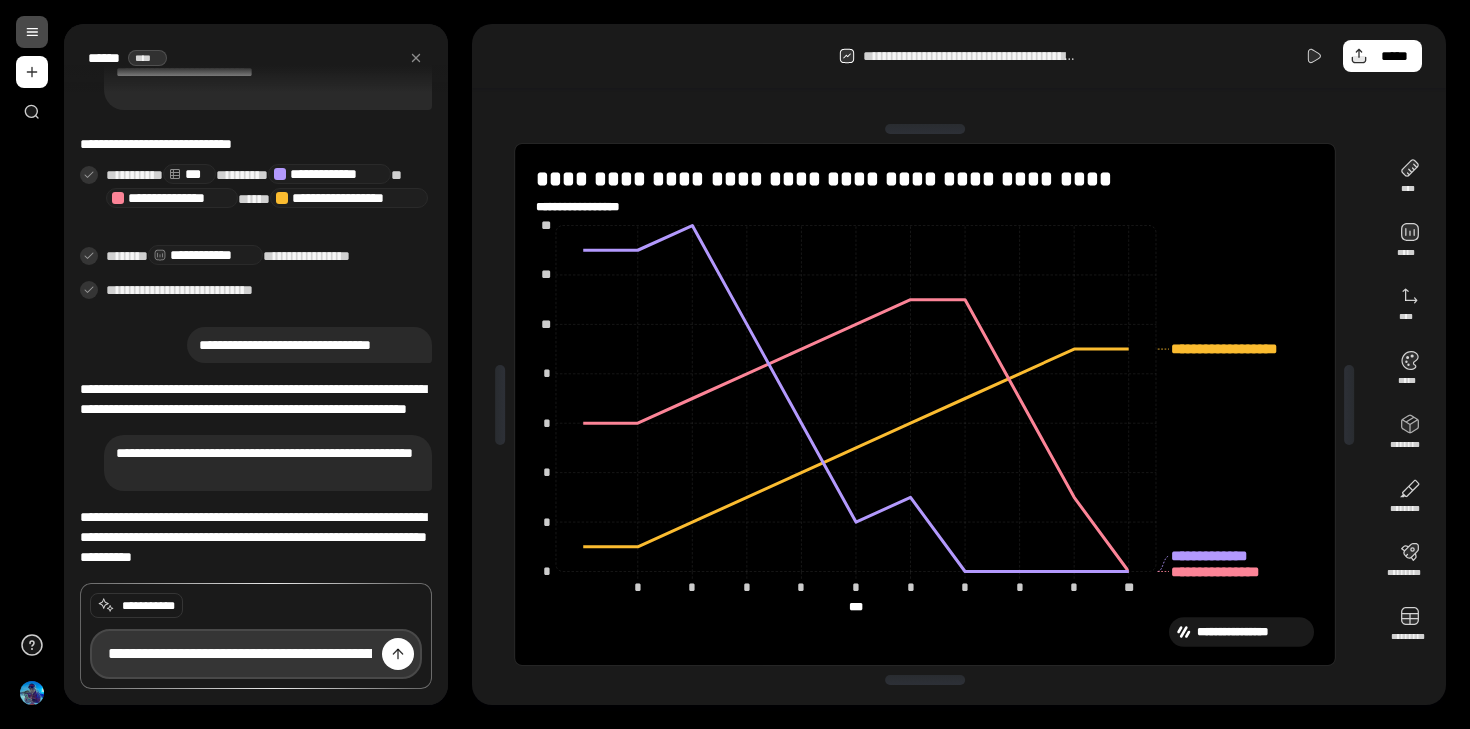 scroll, scrollTop: 0, scrollLeft: 230, axis: horizontal 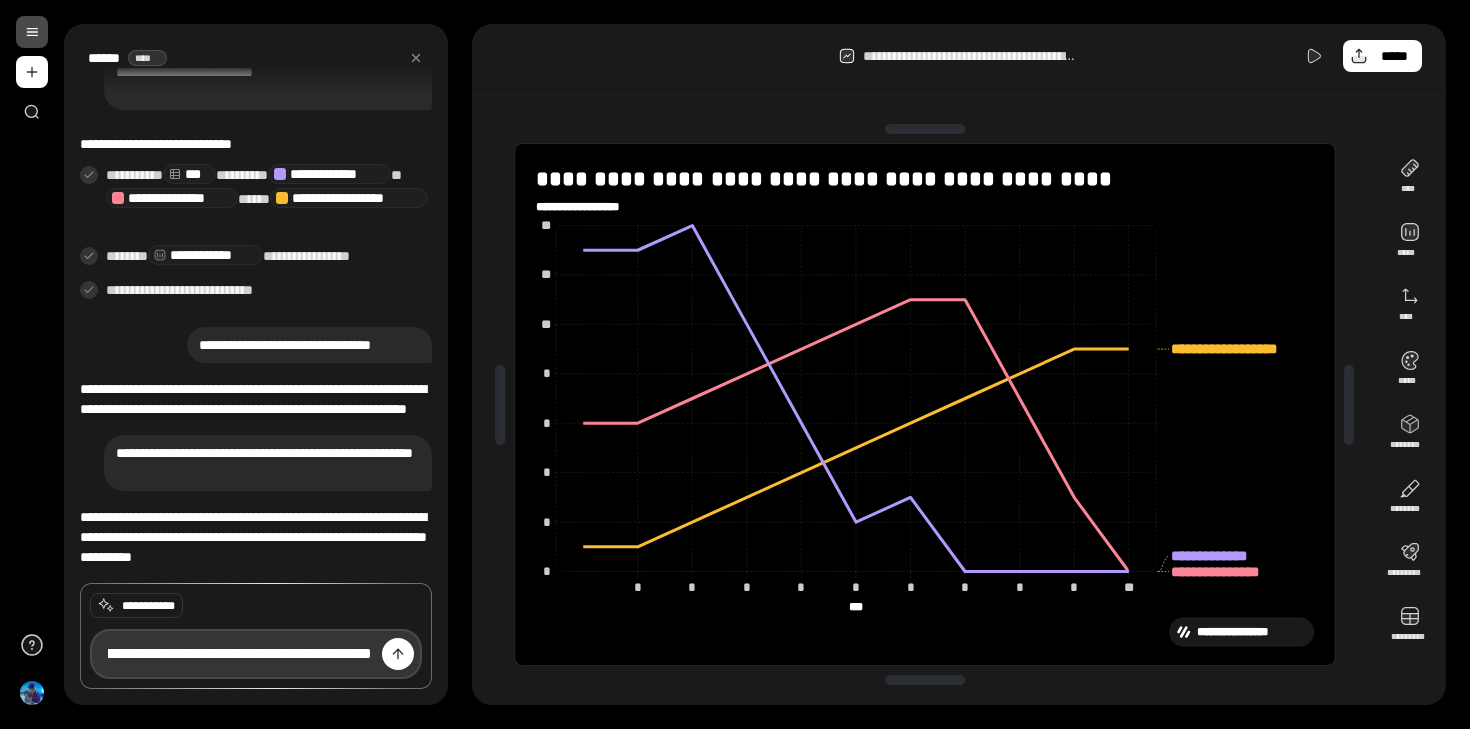 type on "**********" 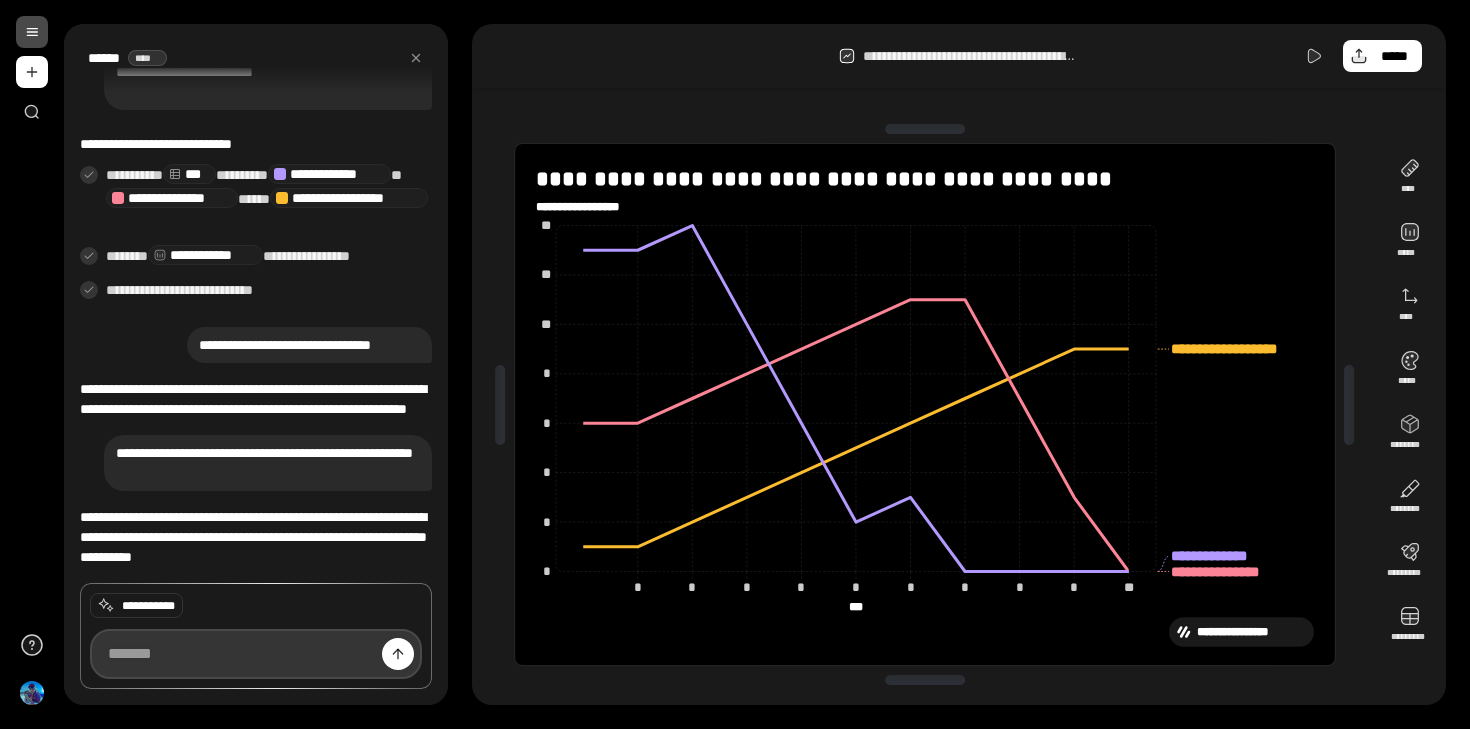 scroll, scrollTop: 0, scrollLeft: 0, axis: both 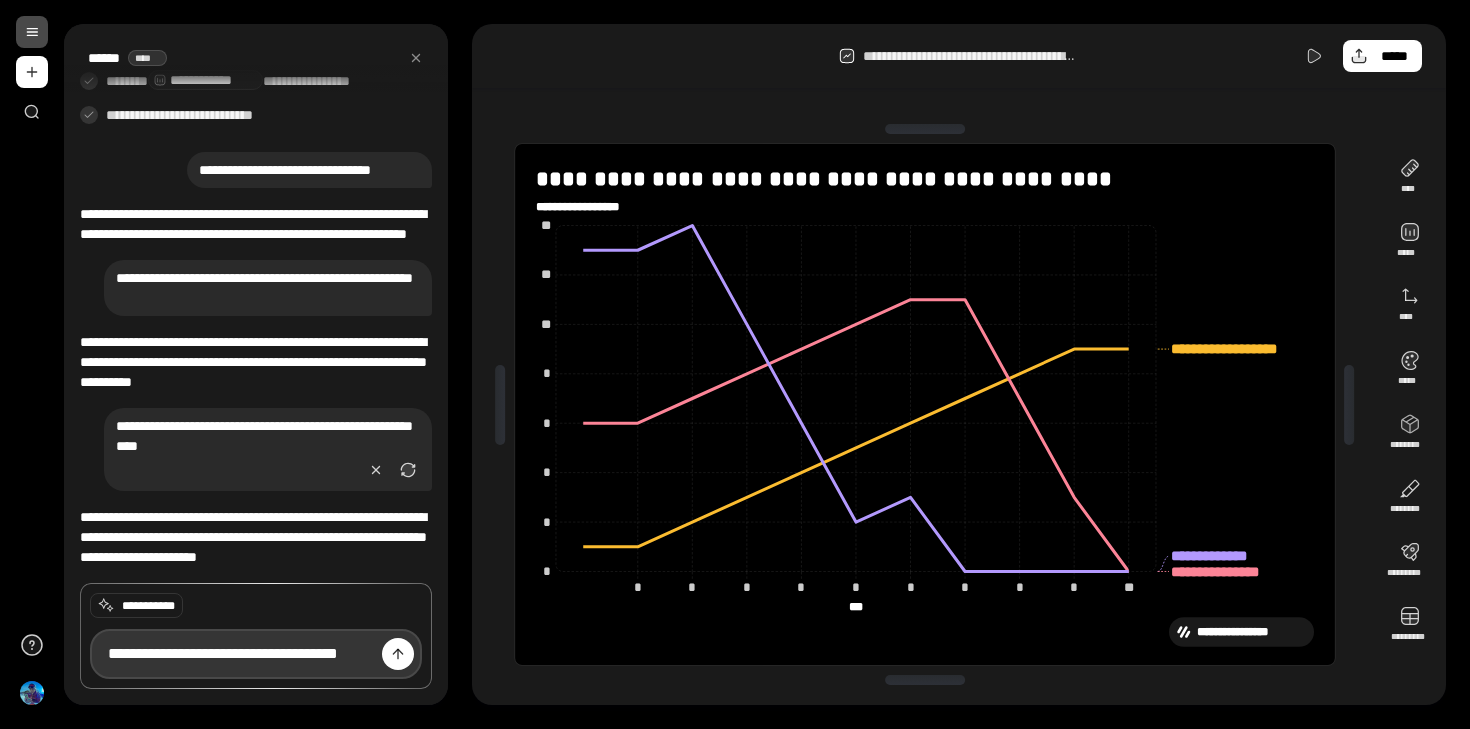 type on "**********" 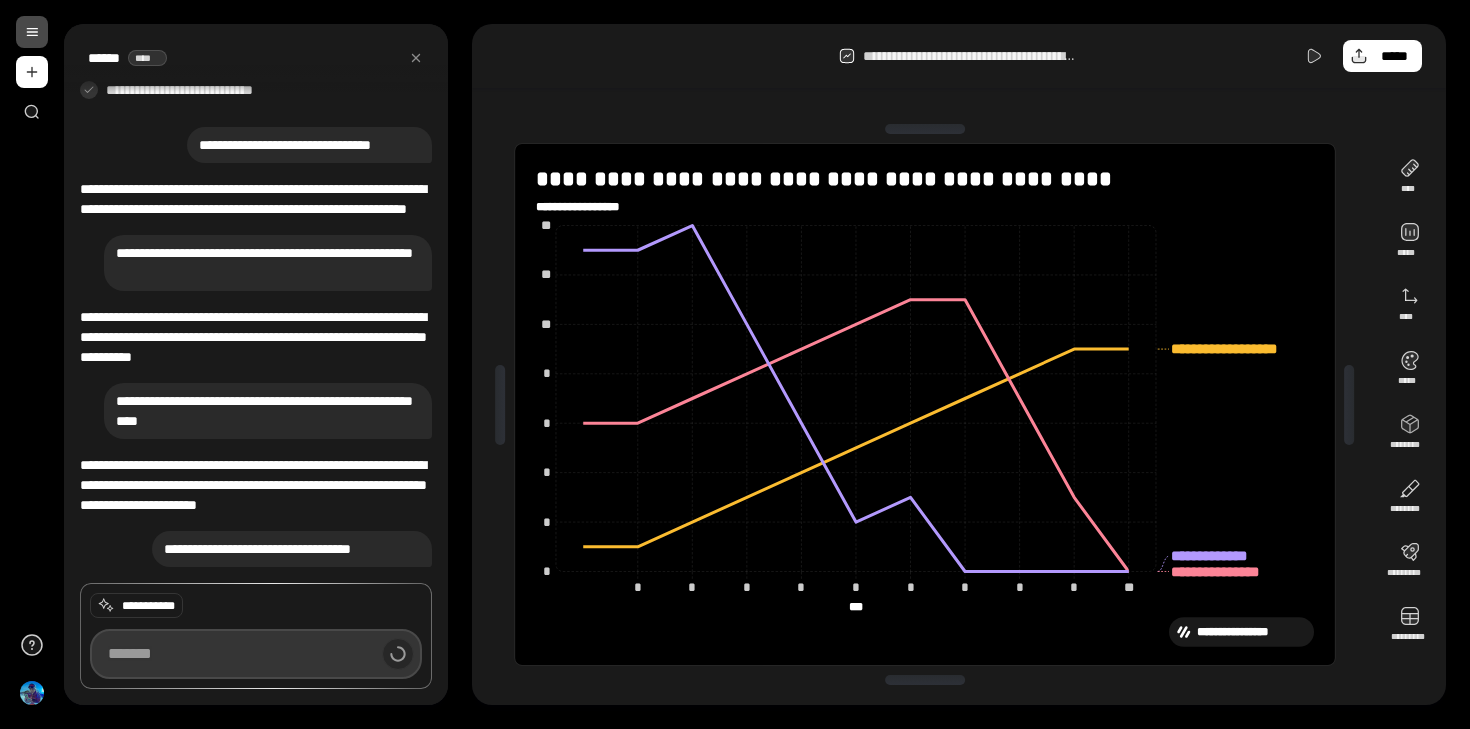 scroll, scrollTop: 466, scrollLeft: 0, axis: vertical 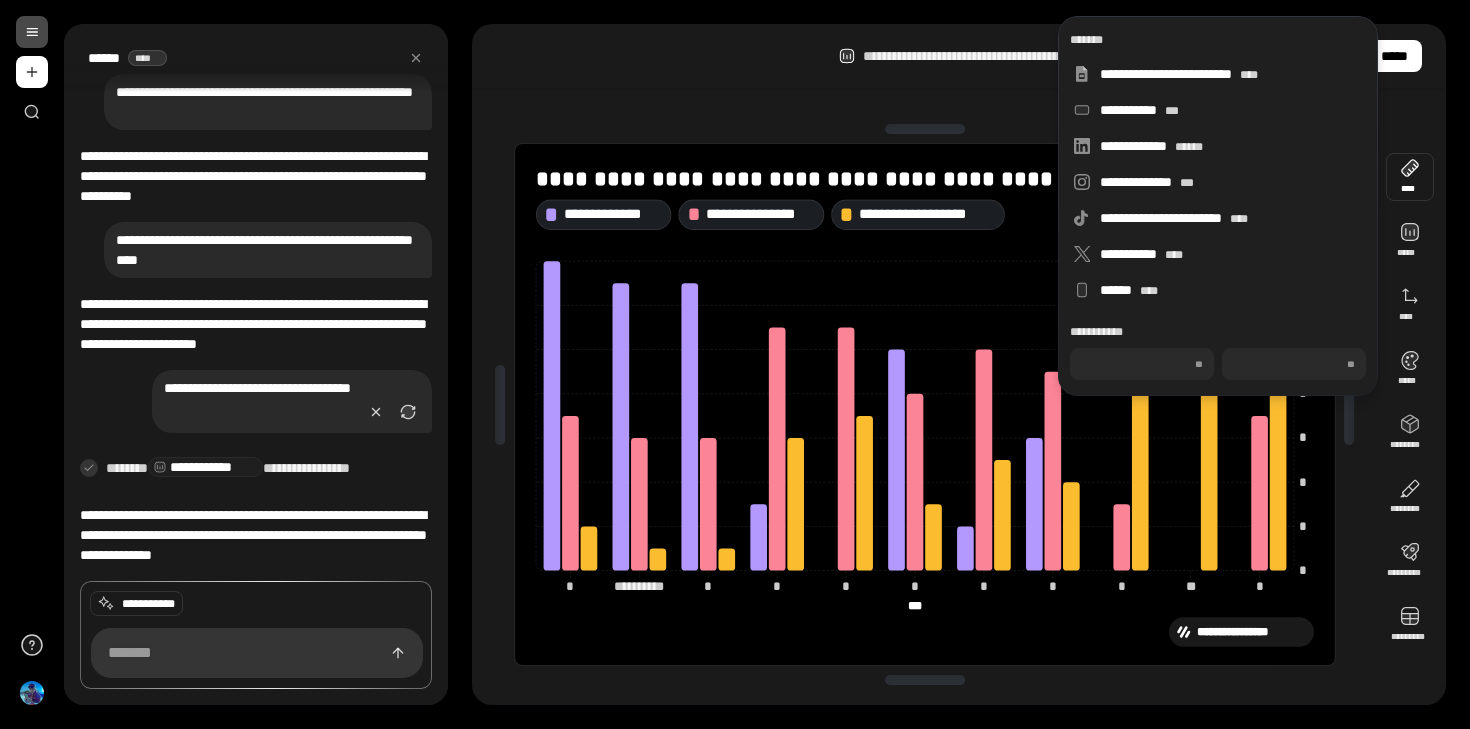 click at bounding box center [1410, 177] 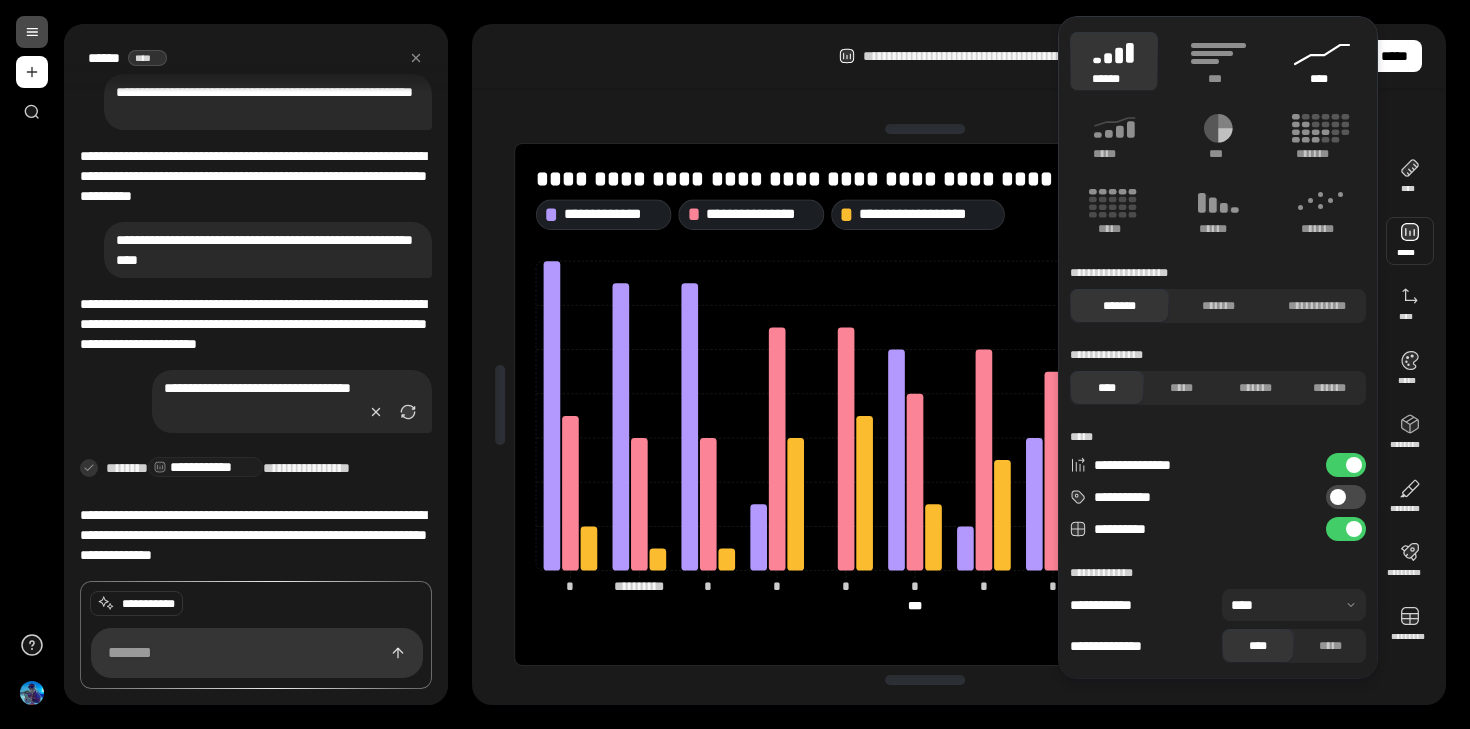 click on "****" at bounding box center (1322, 79) 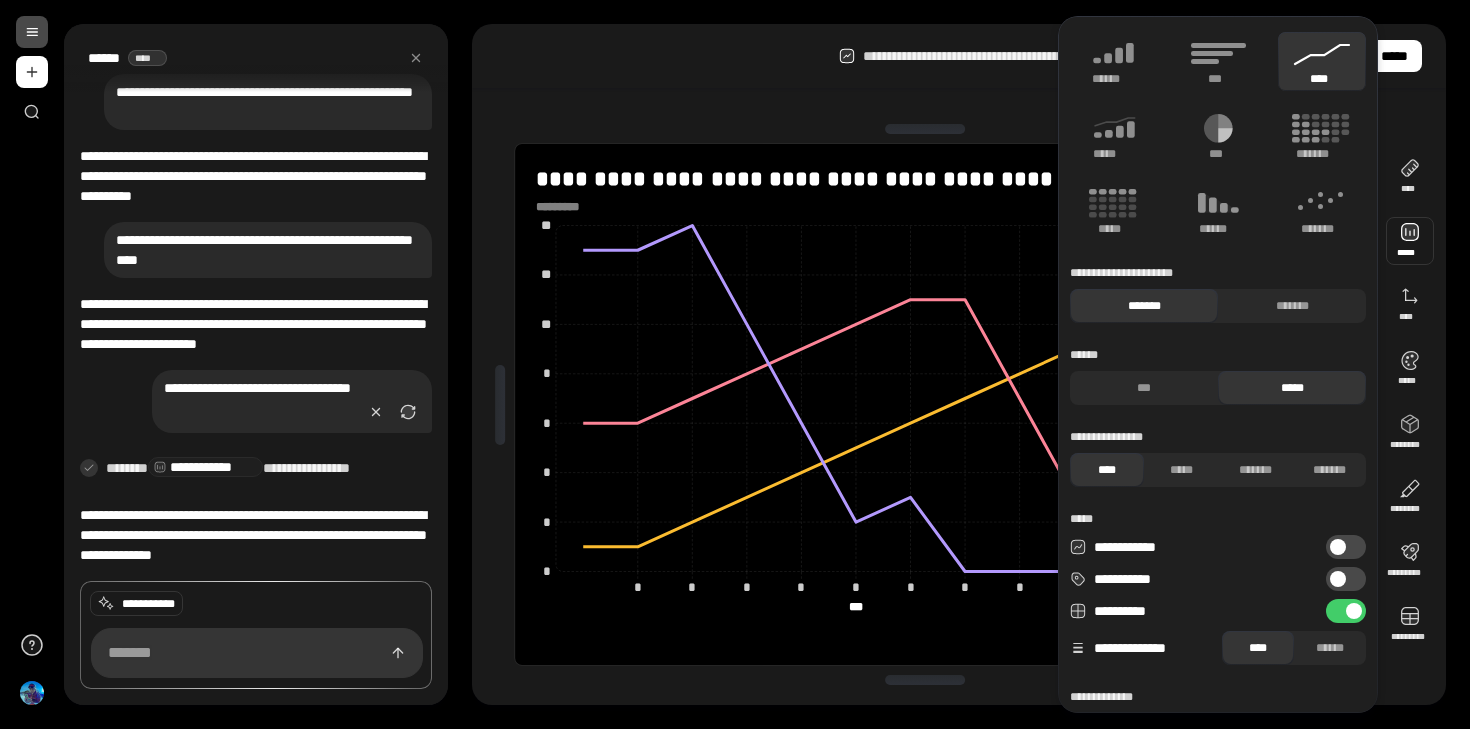 click on "**********" at bounding box center (925, 404) 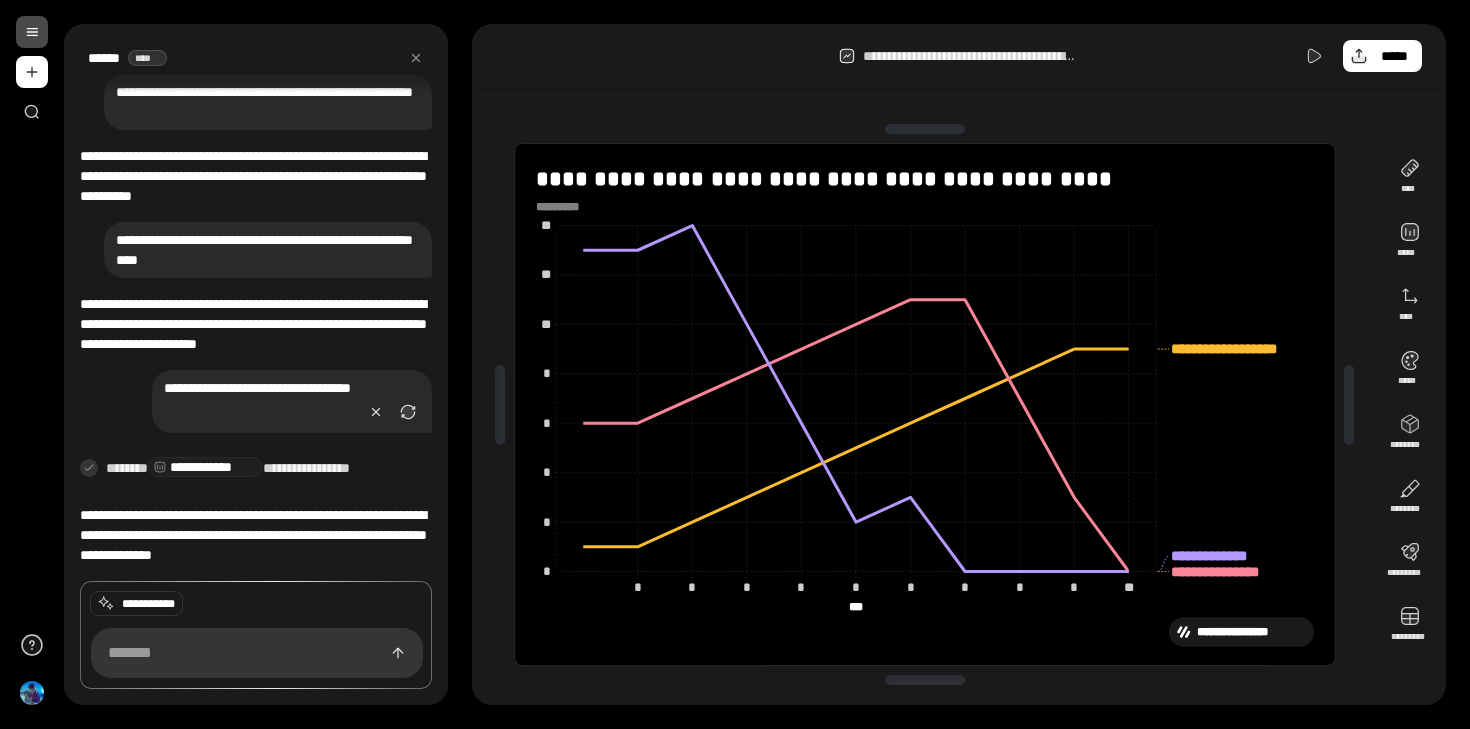 scroll, scrollTop: 640, scrollLeft: 0, axis: vertical 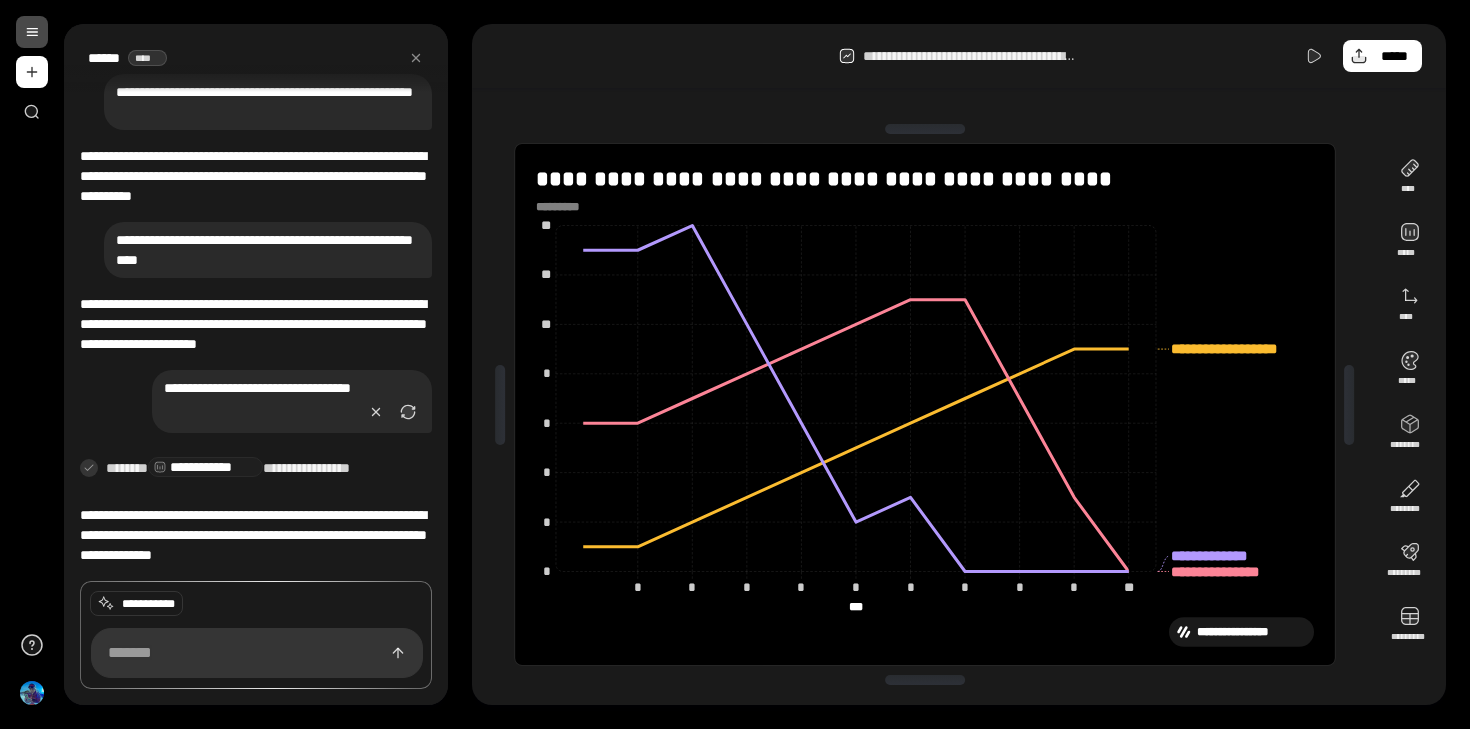 click at bounding box center [32, 32] 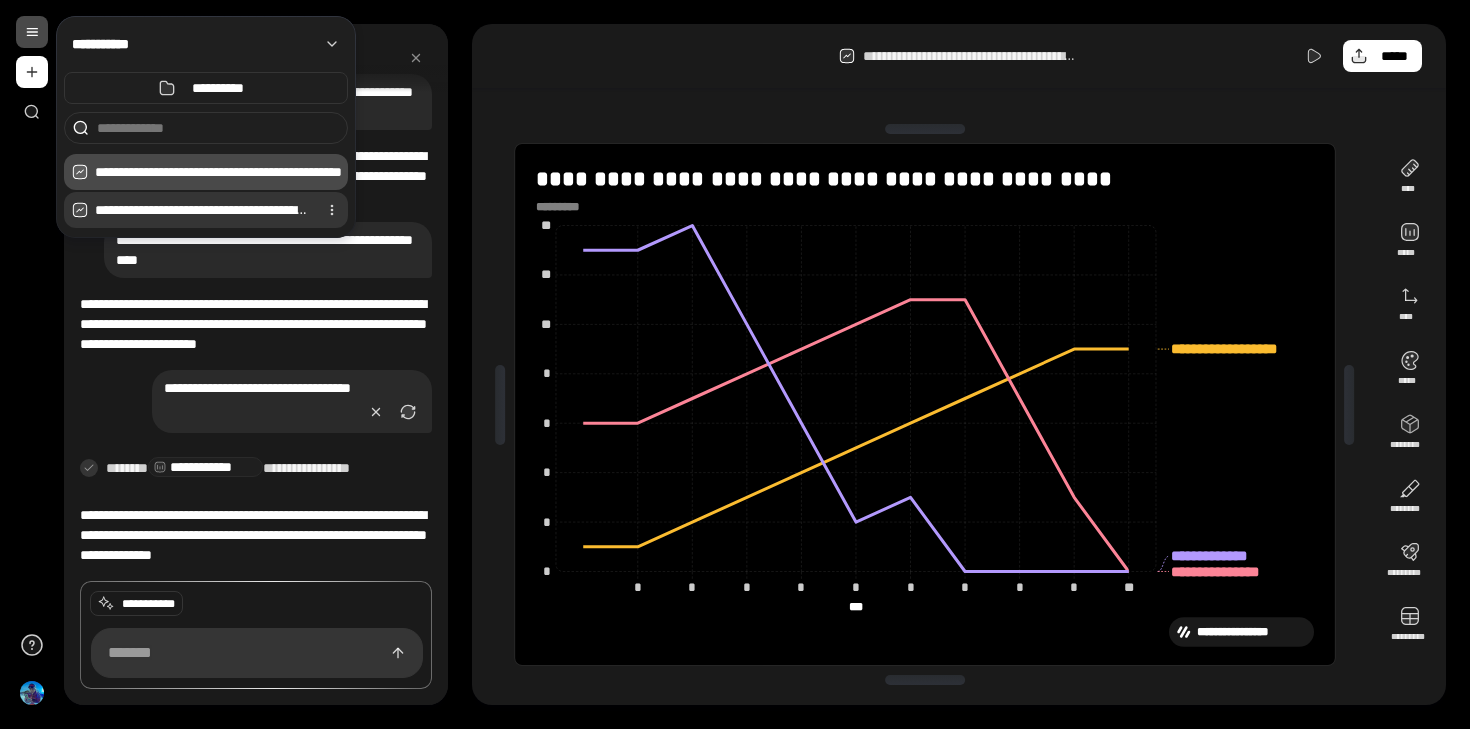 click on "**********" at bounding box center (202, 210) 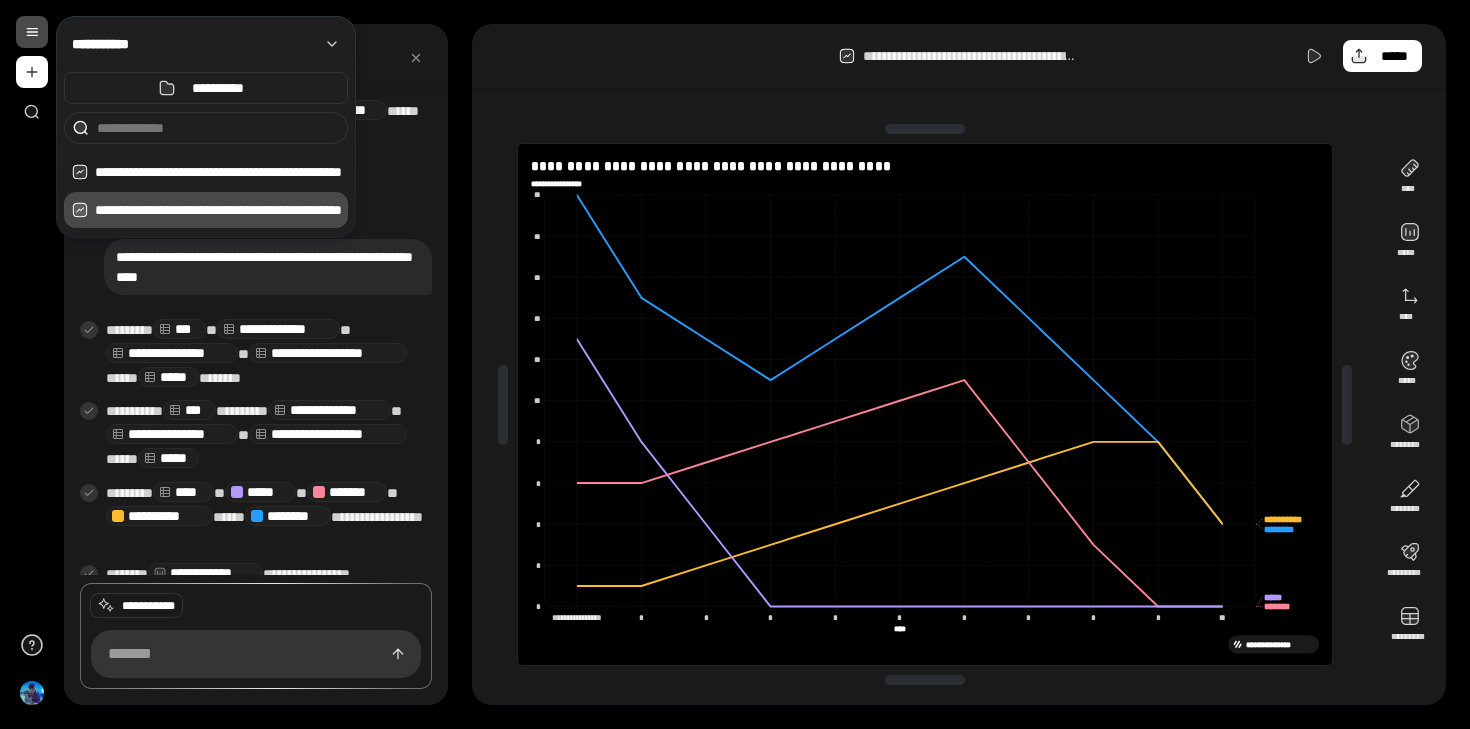 scroll, scrollTop: 418, scrollLeft: 0, axis: vertical 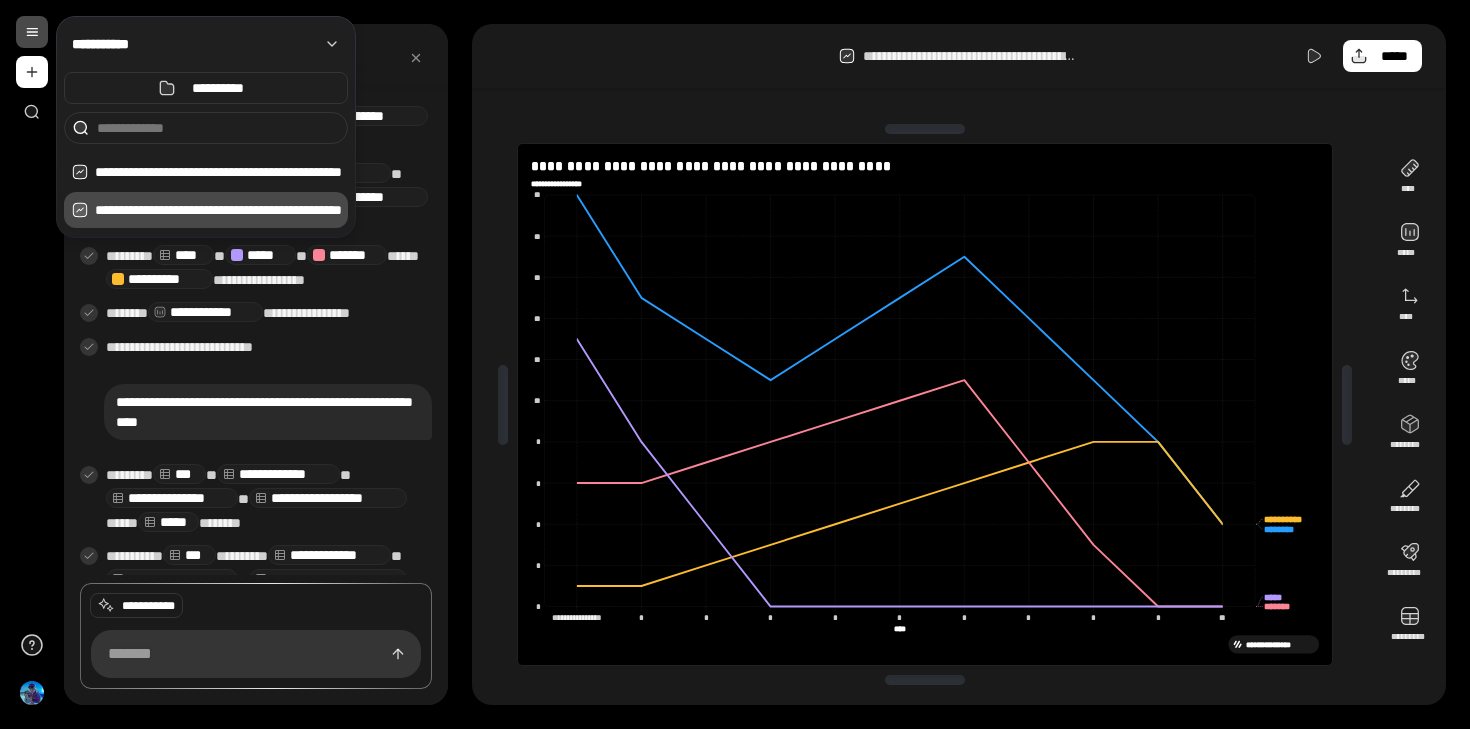 click on "**********" at bounding box center [268, 412] 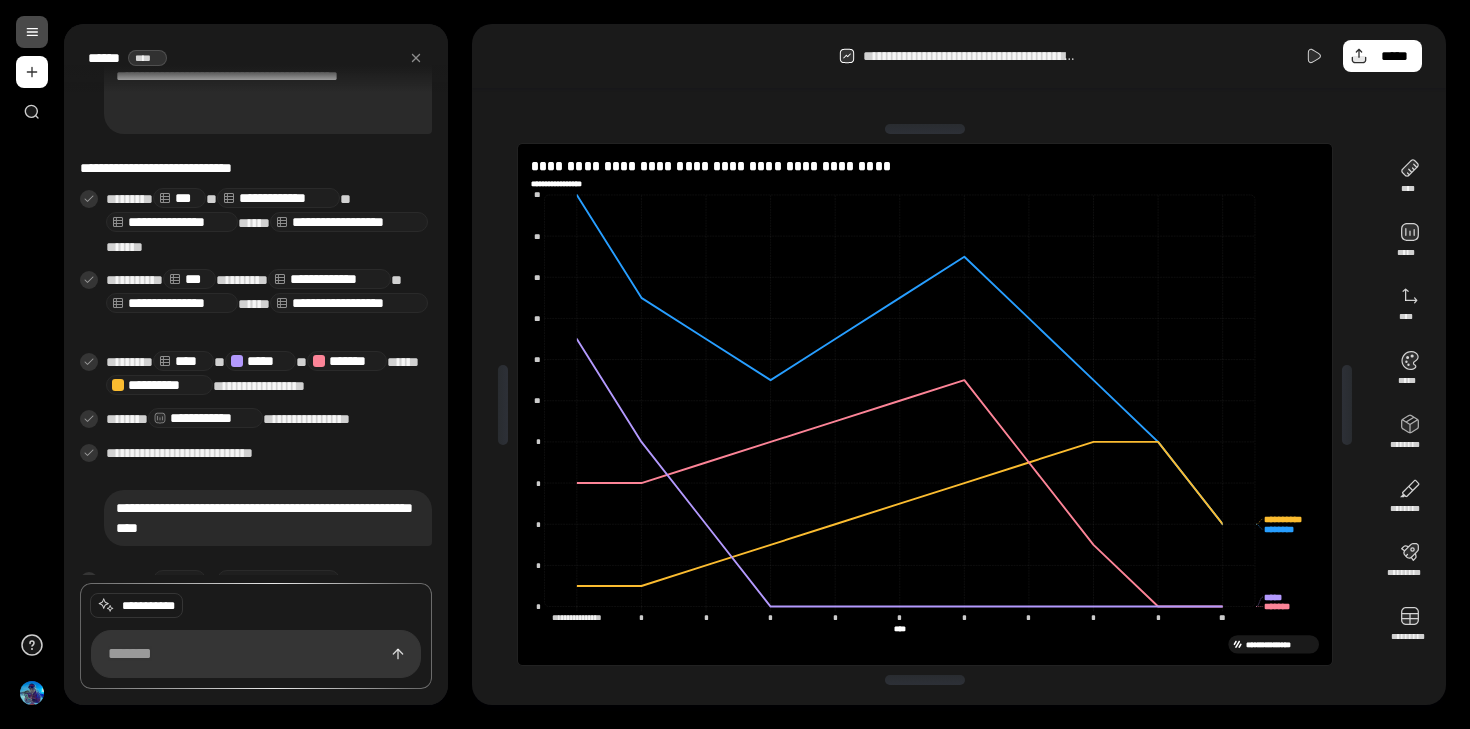 scroll, scrollTop: 248, scrollLeft: 0, axis: vertical 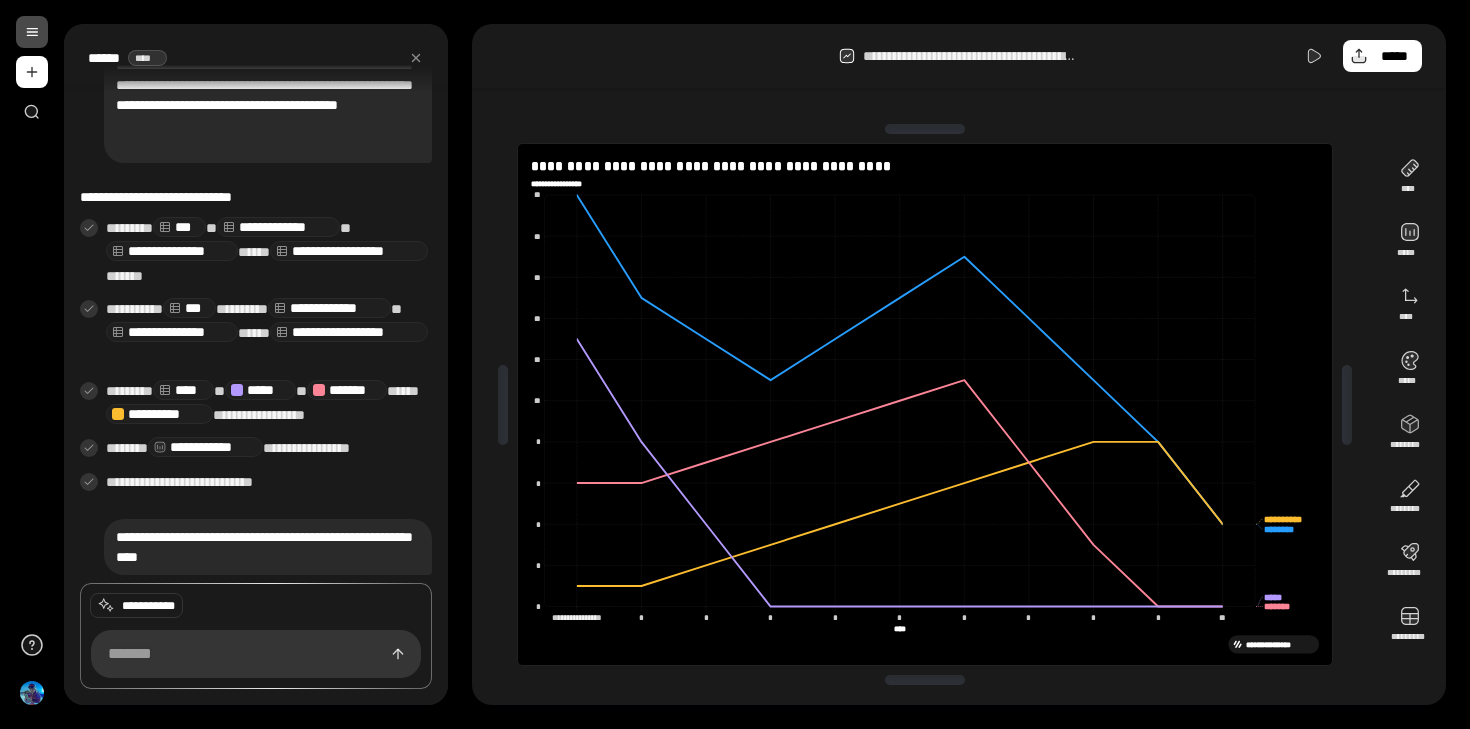 click at bounding box center (32, 32) 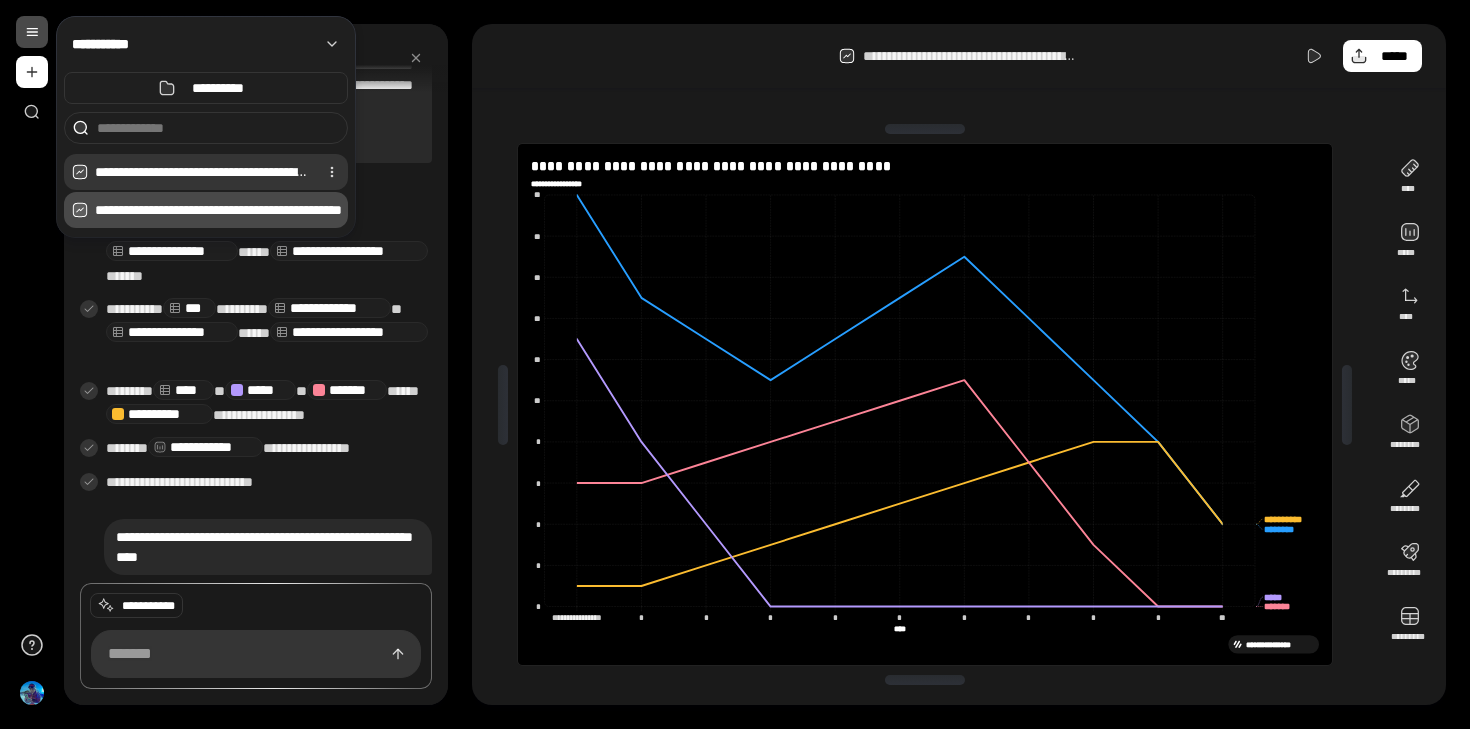click on "**********" at bounding box center (202, 172) 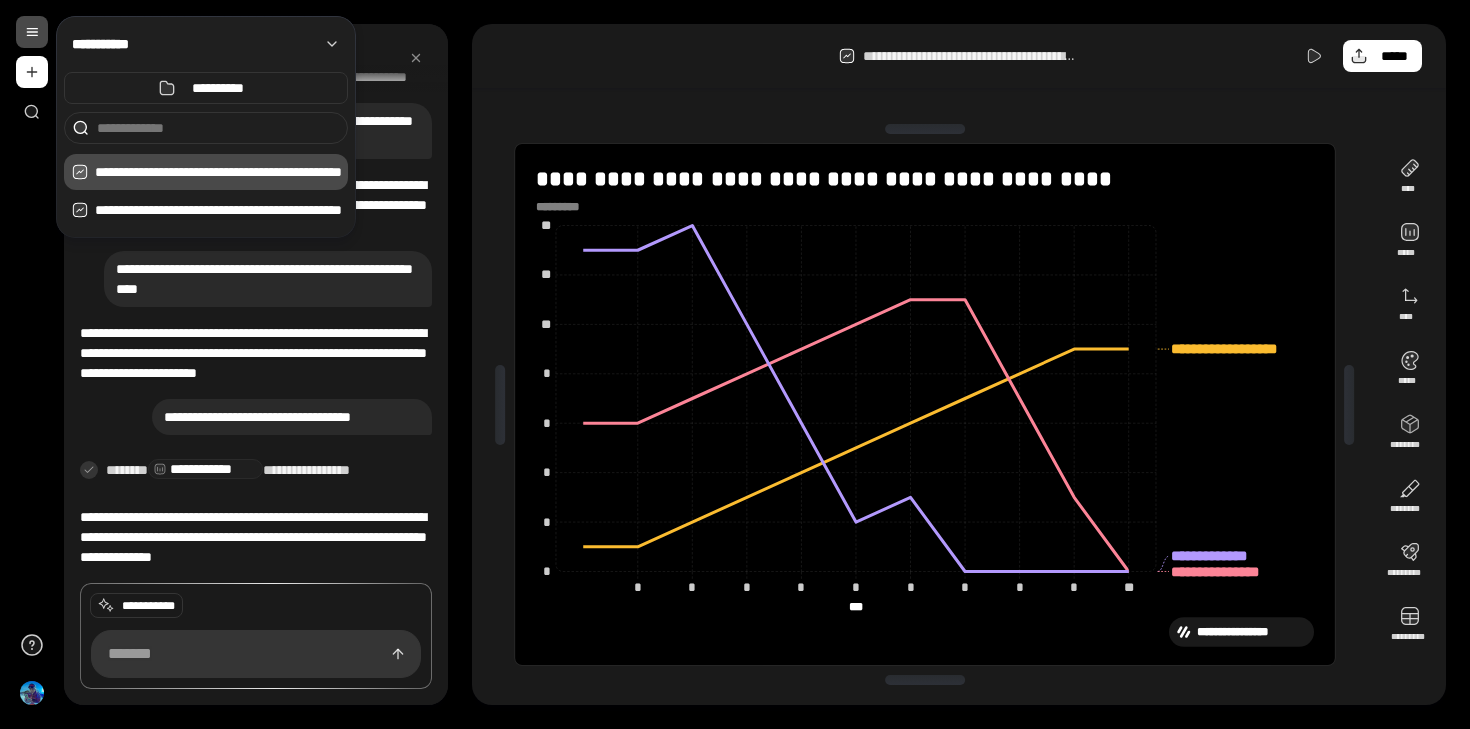 scroll, scrollTop: 613, scrollLeft: 0, axis: vertical 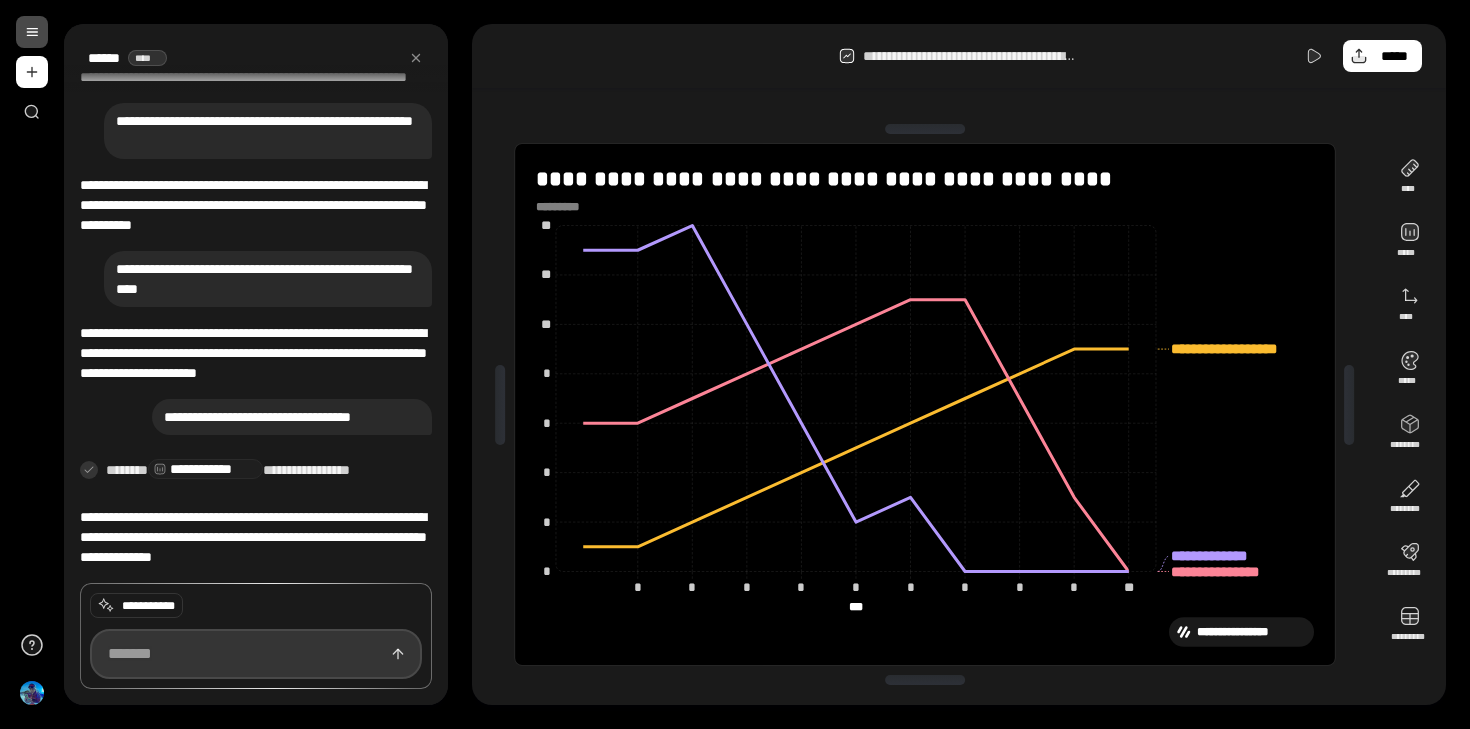 click at bounding box center [256, 654] 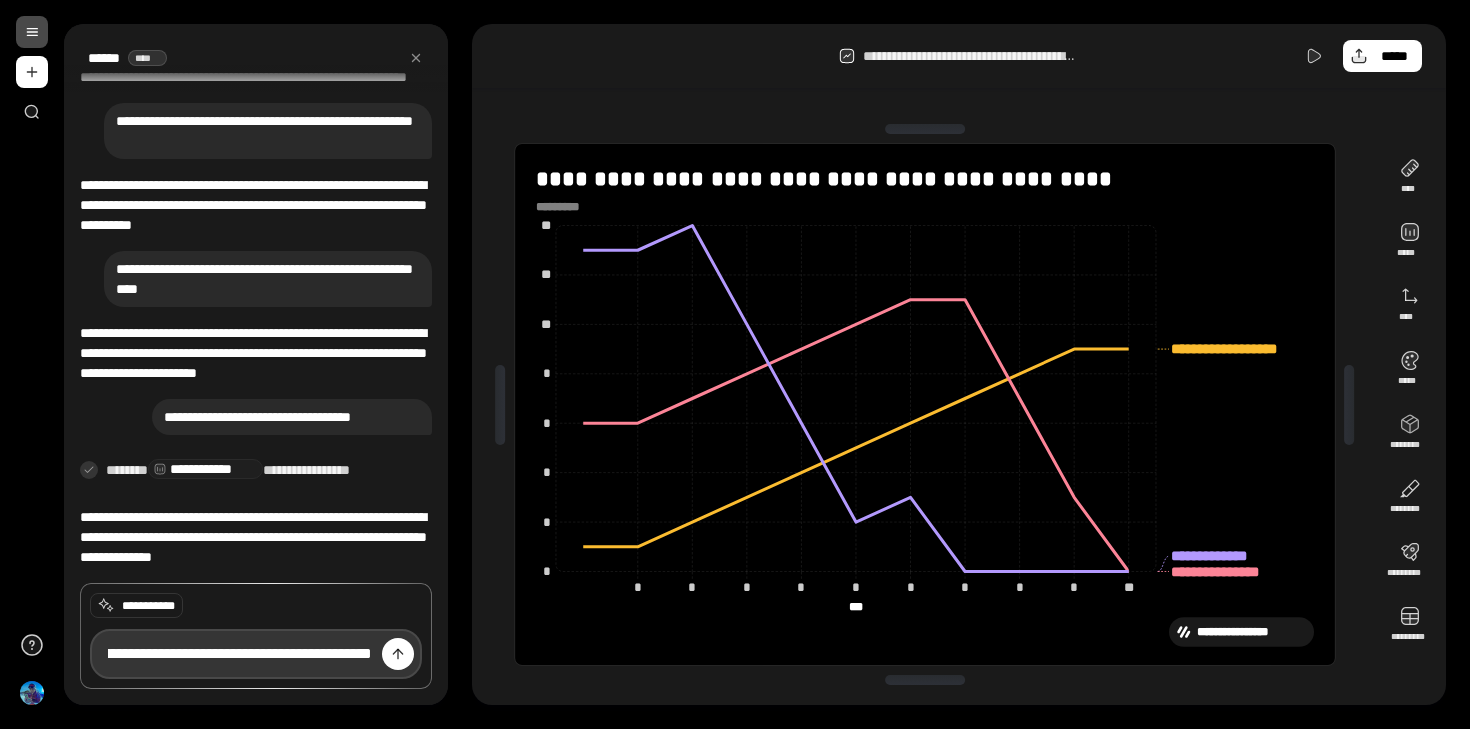 scroll, scrollTop: 0, scrollLeft: 180, axis: horizontal 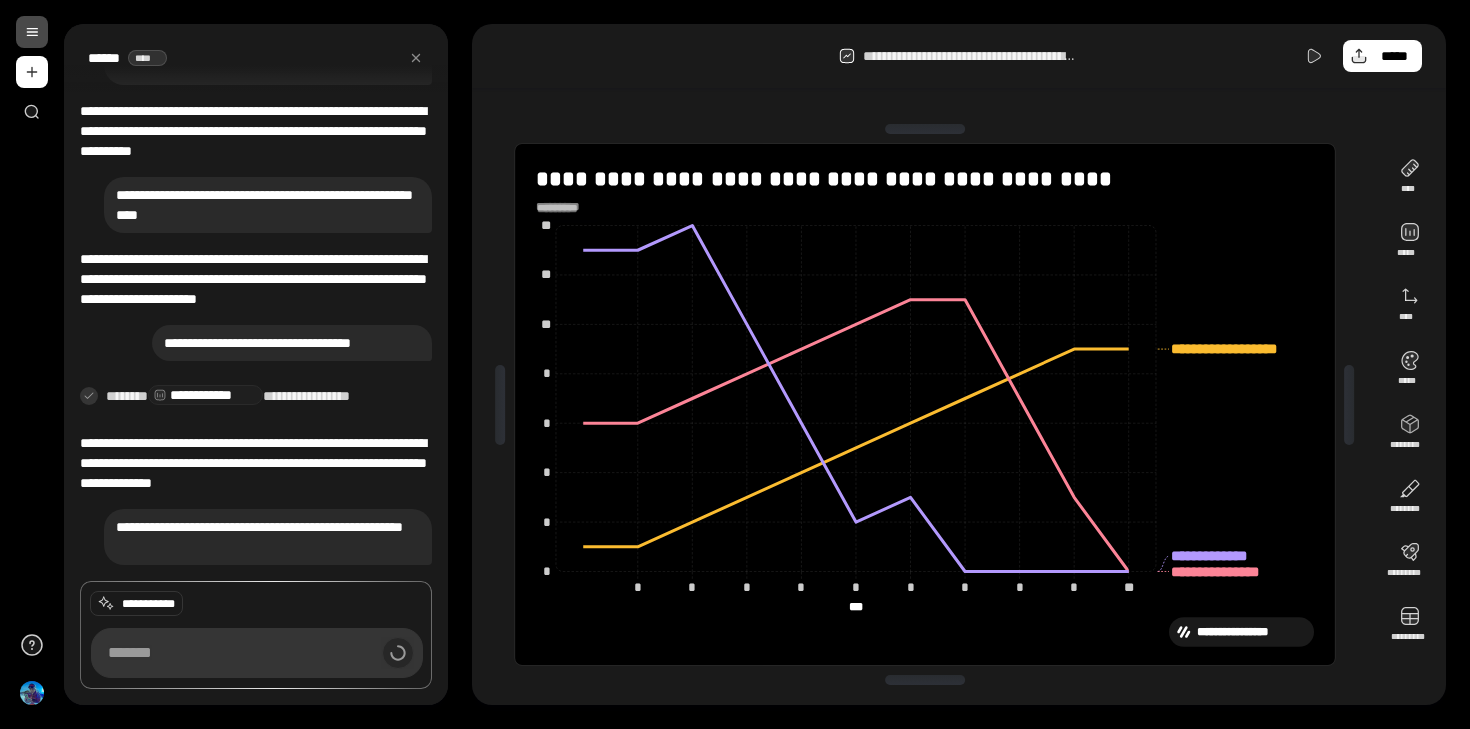 click at bounding box center (564, 208) 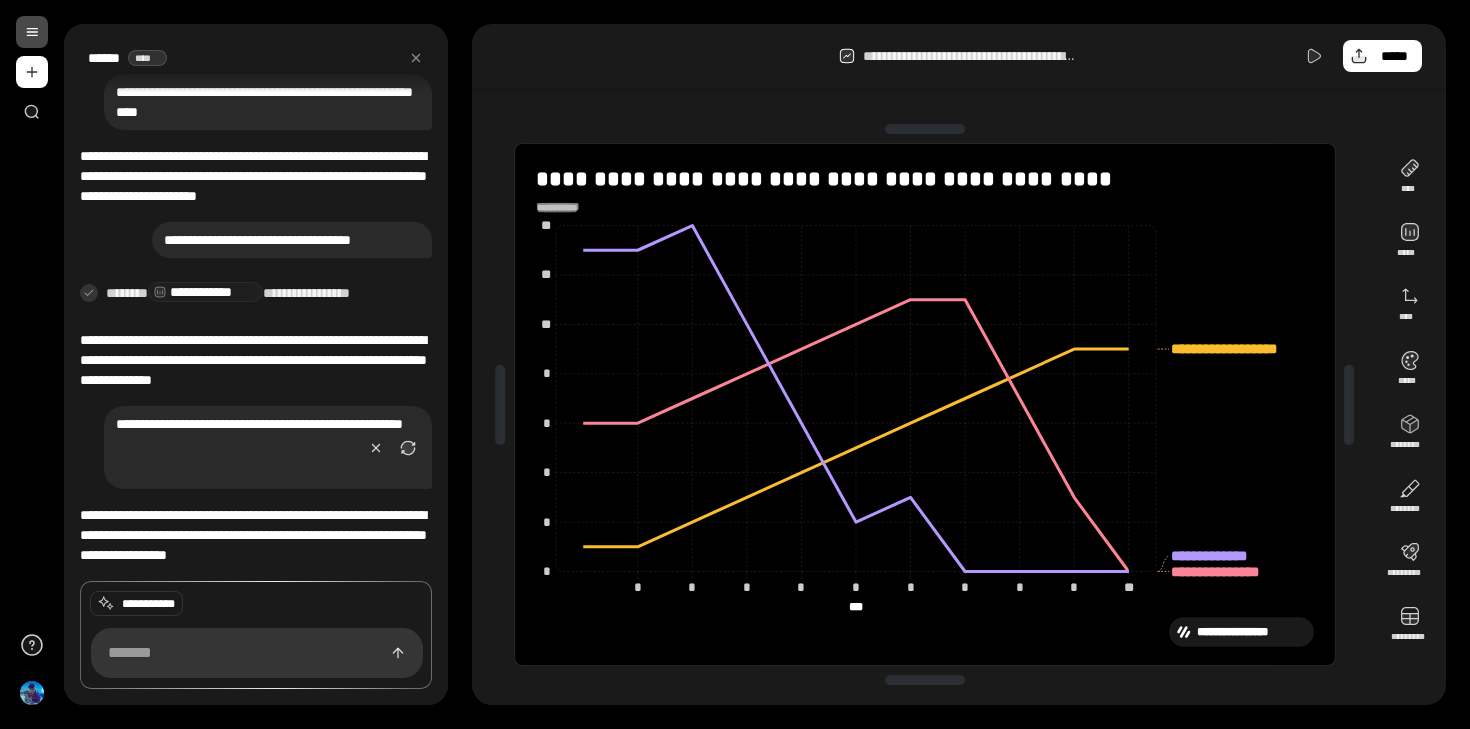scroll, scrollTop: 788, scrollLeft: 0, axis: vertical 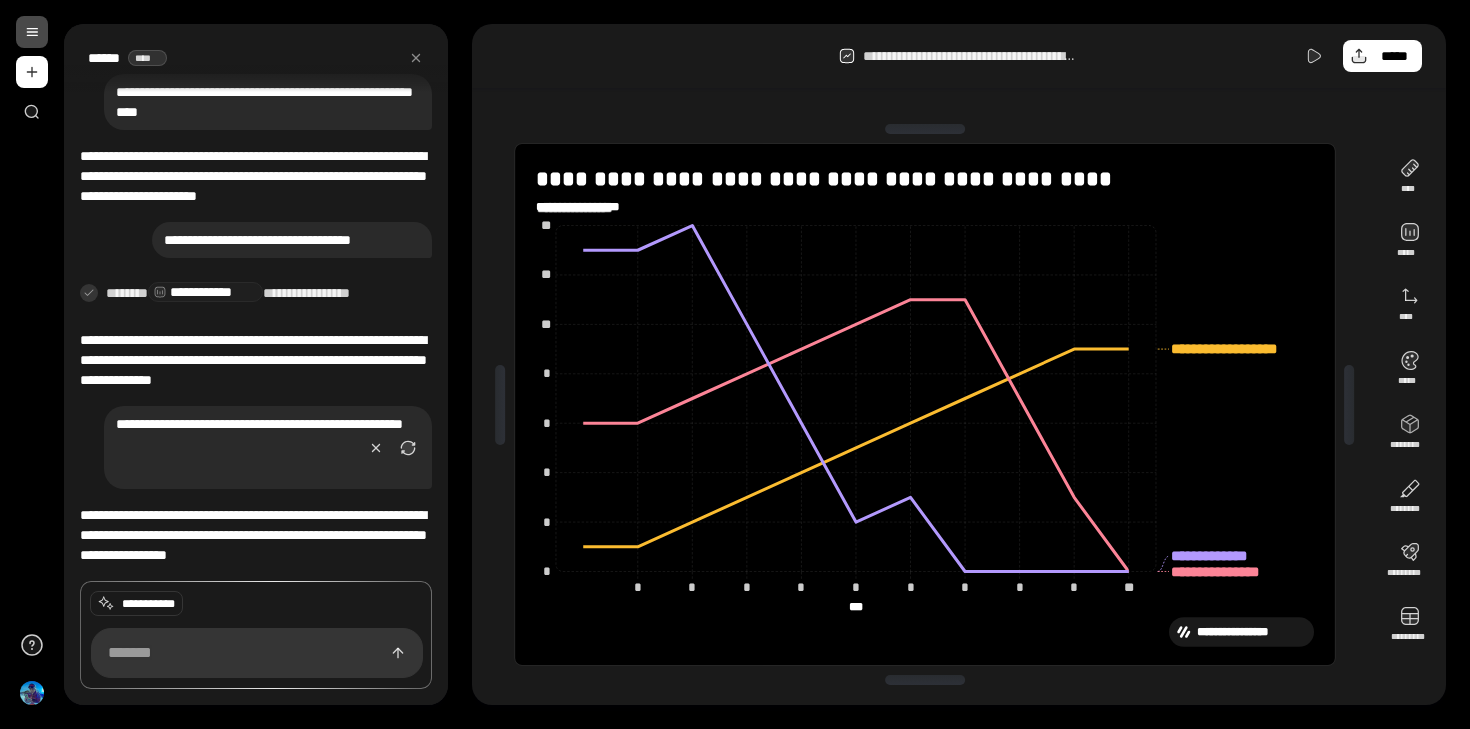 type on "**********" 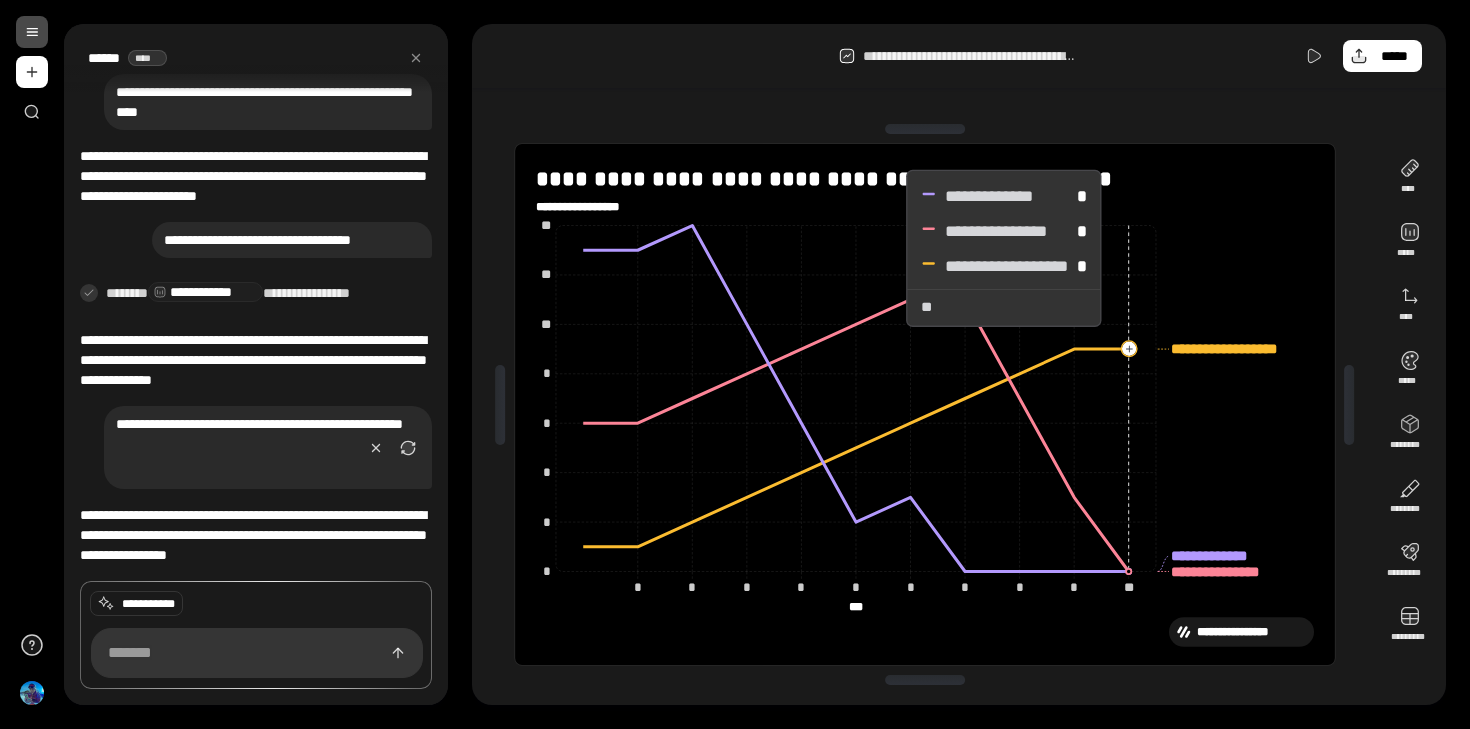 click 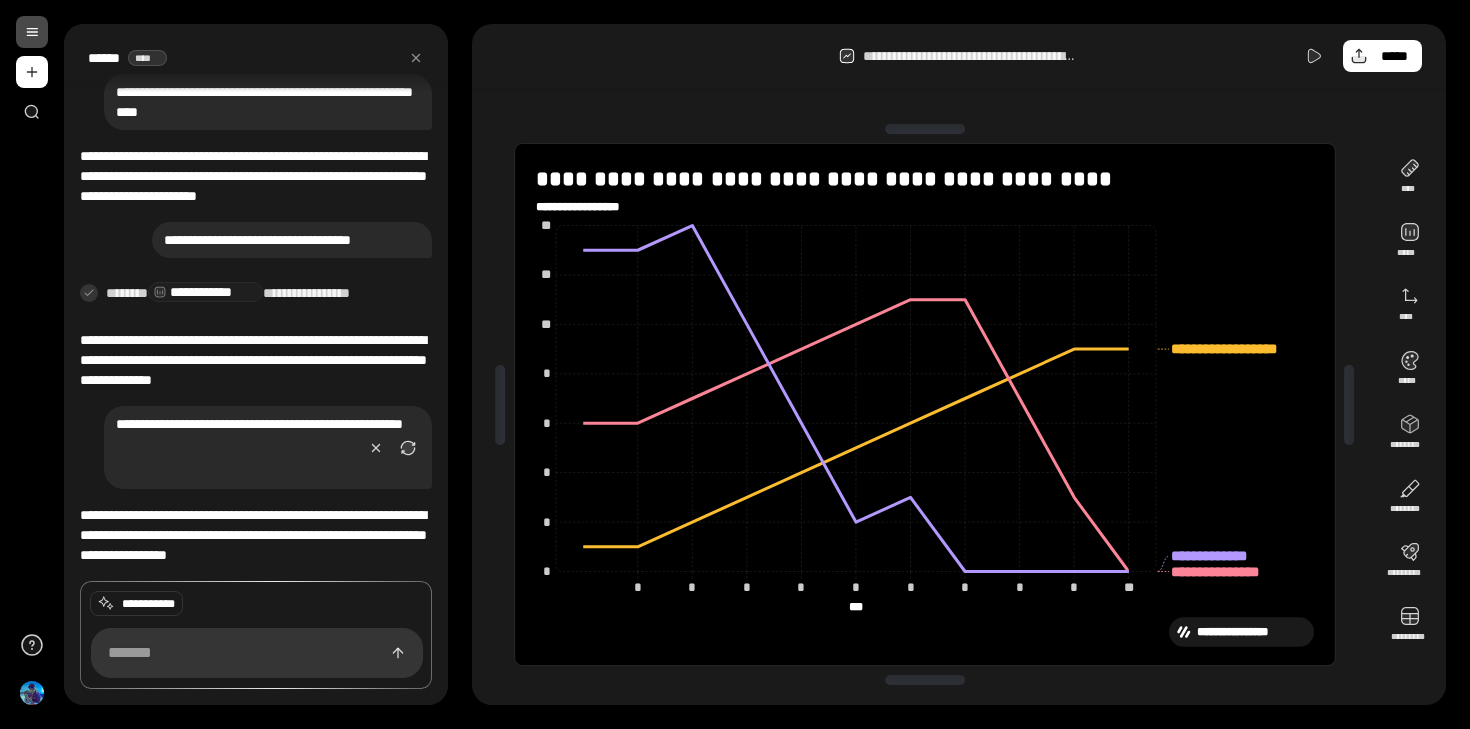 click on "**********" at bounding box center [959, 56] 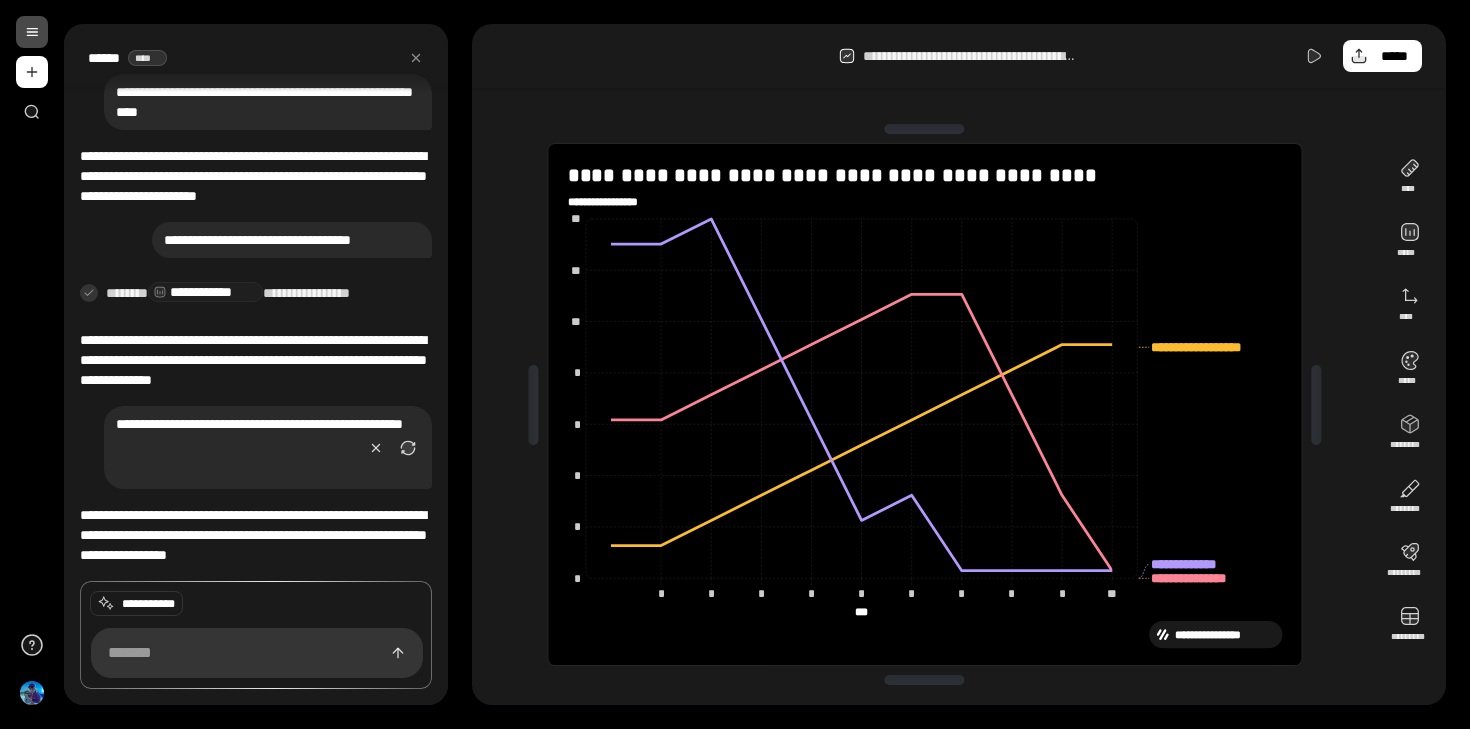 click at bounding box center (925, 680) 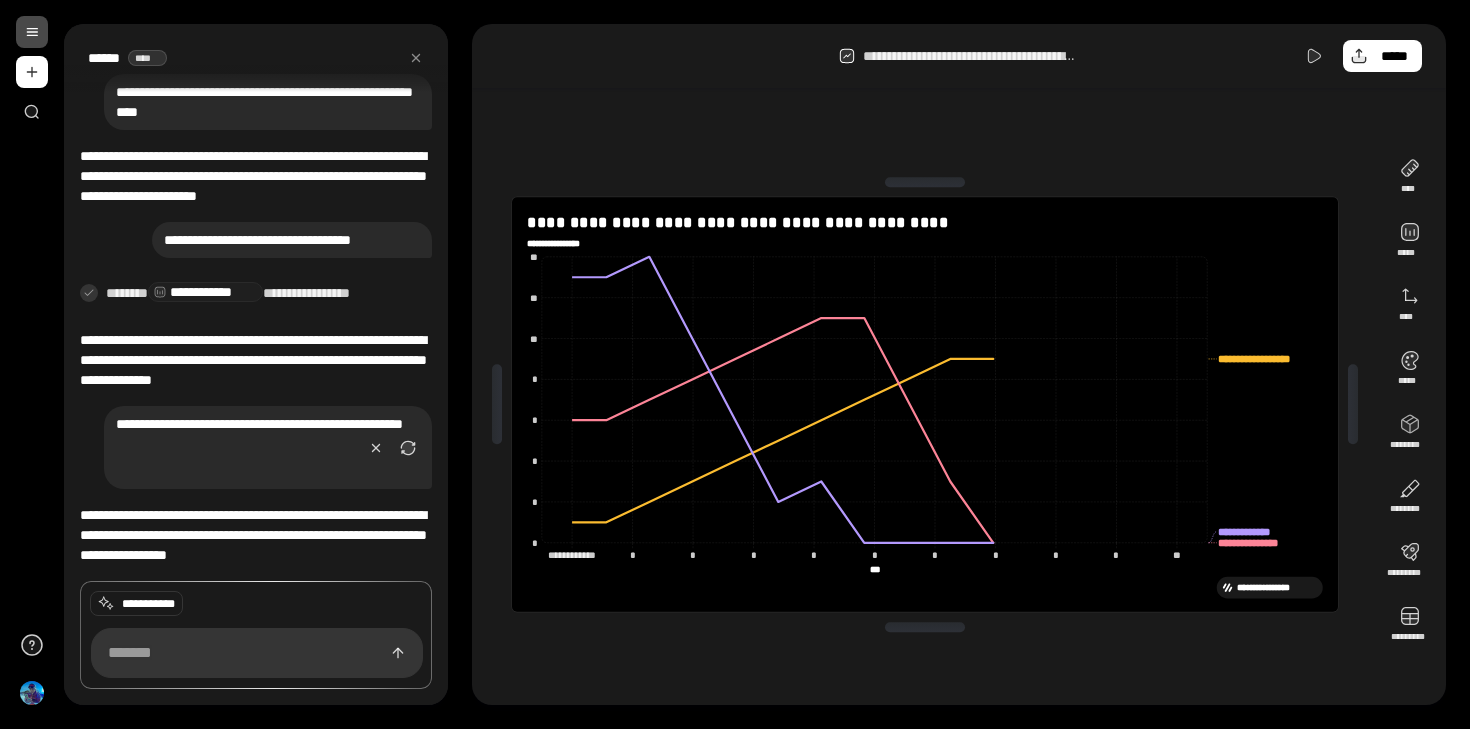 click on "**********" at bounding box center [767, 364] 